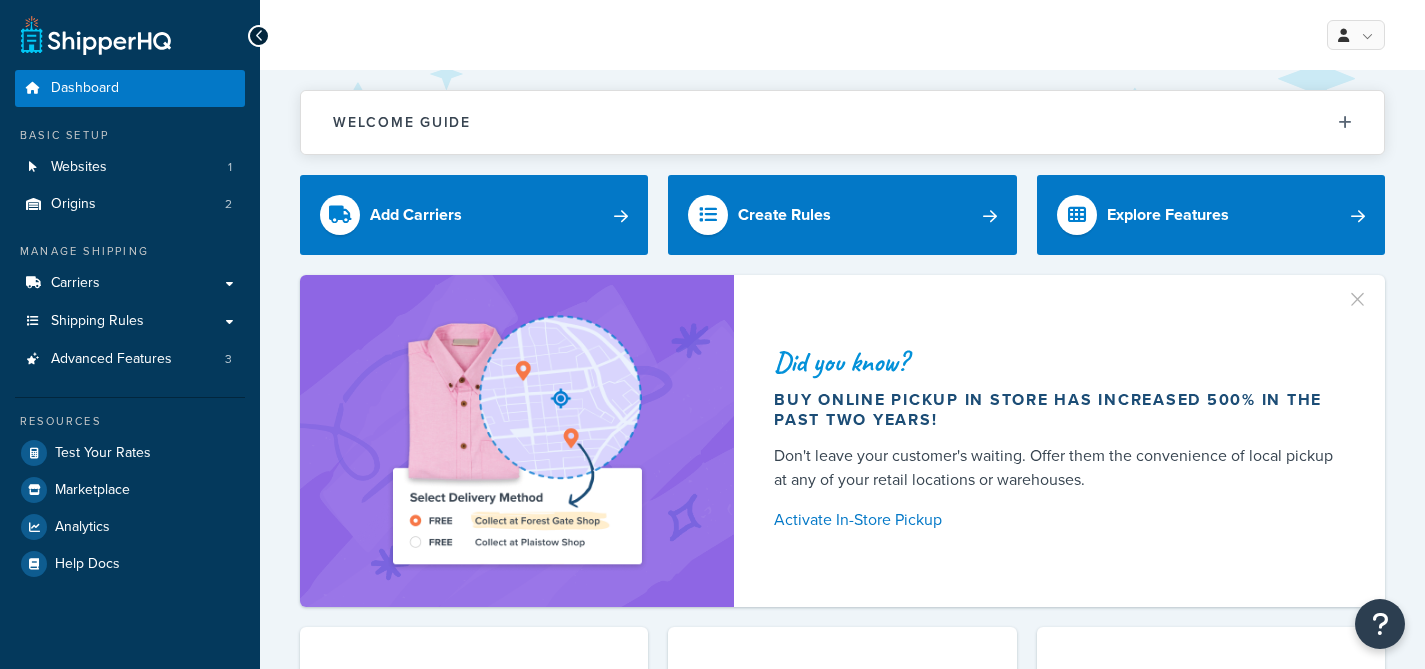 scroll, scrollTop: 0, scrollLeft: 0, axis: both 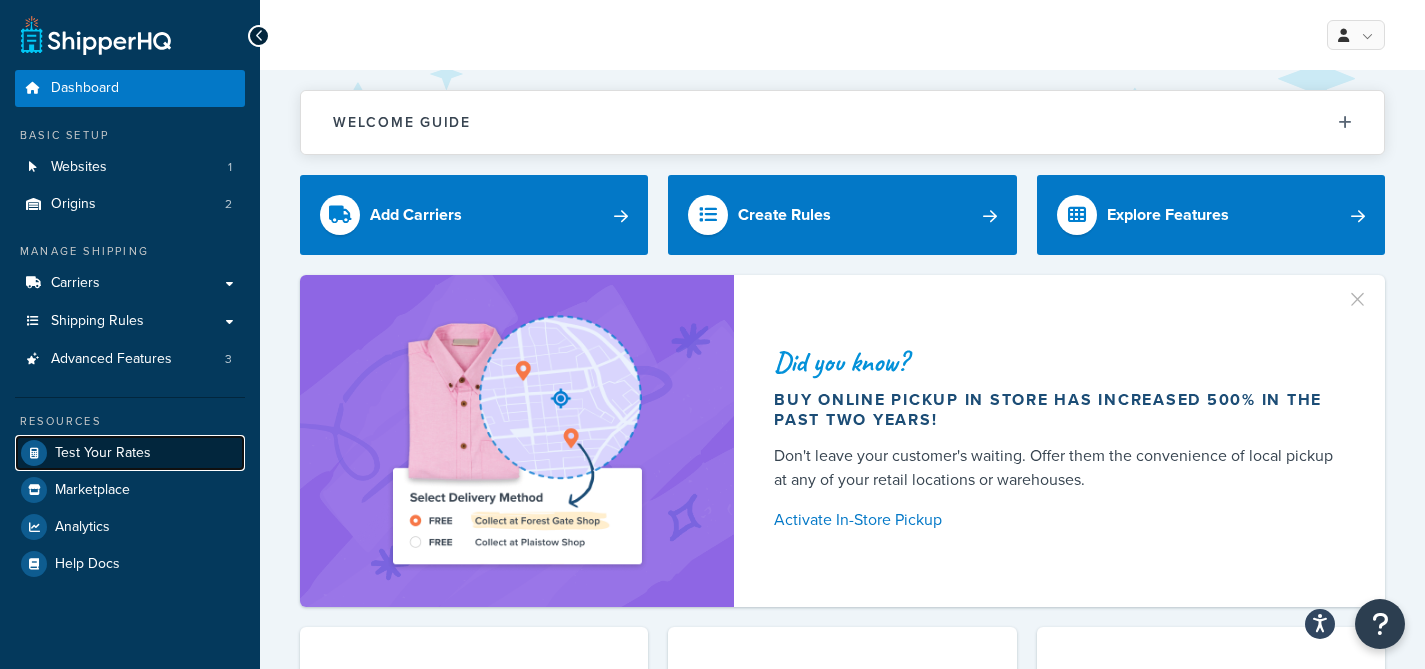 click on "Test Your Rates" at bounding box center (103, 453) 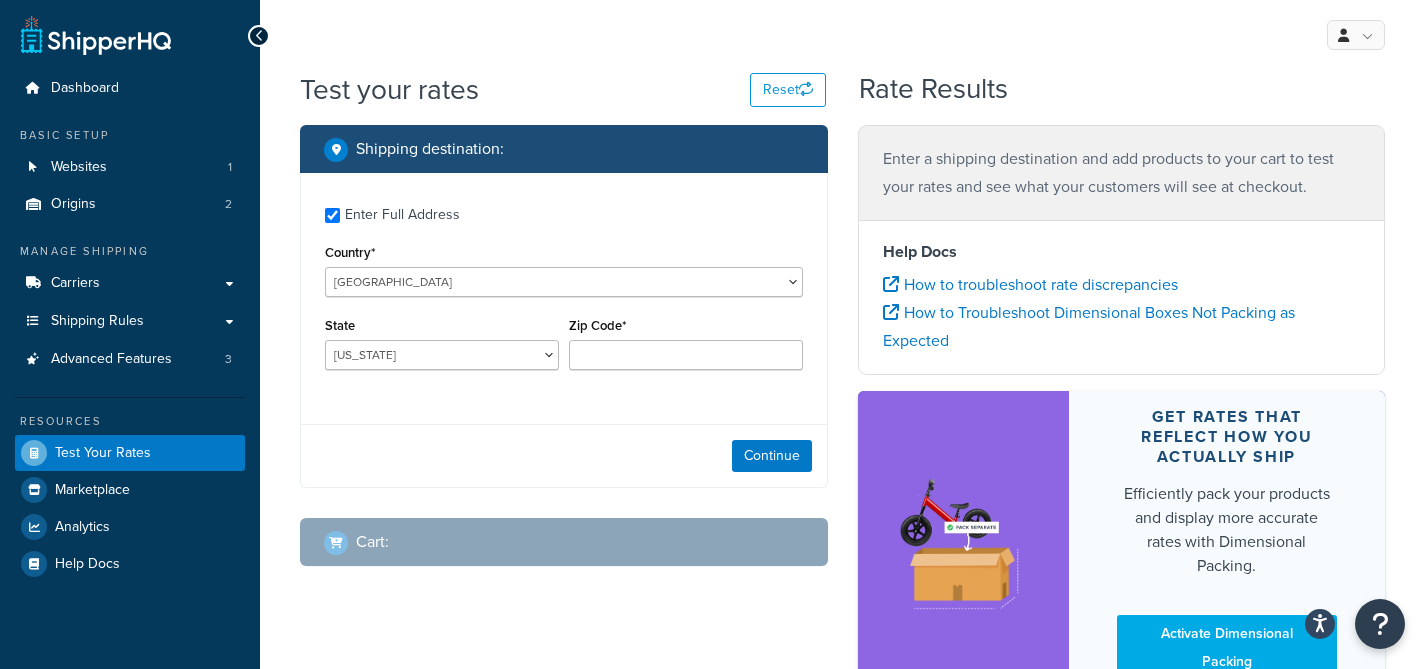 checkbox on "true" 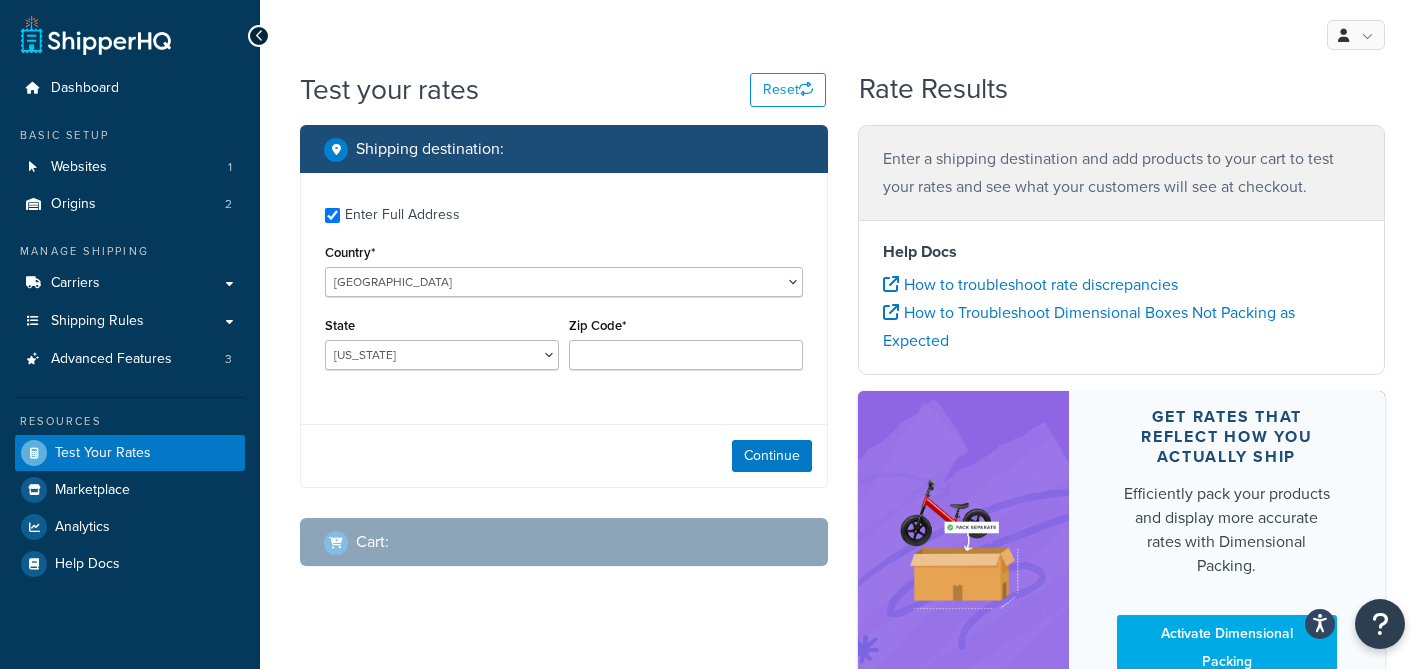type on "32804" 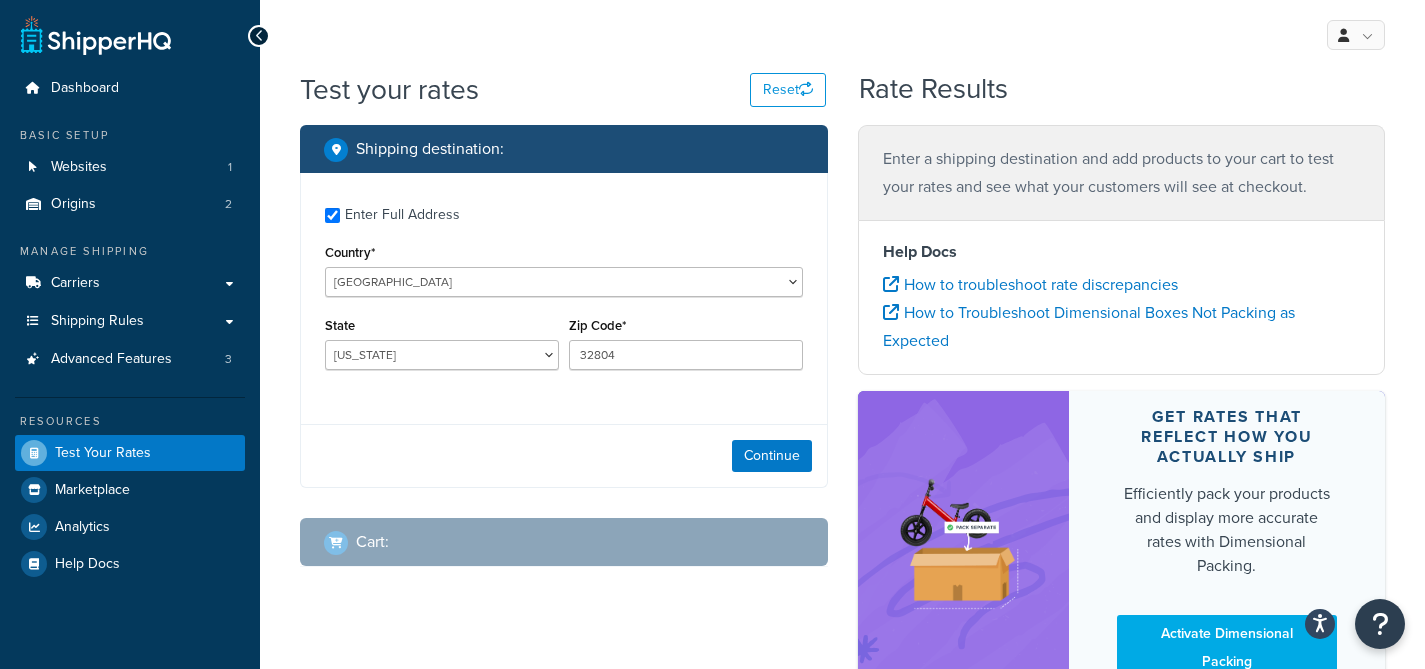 select on "FL" 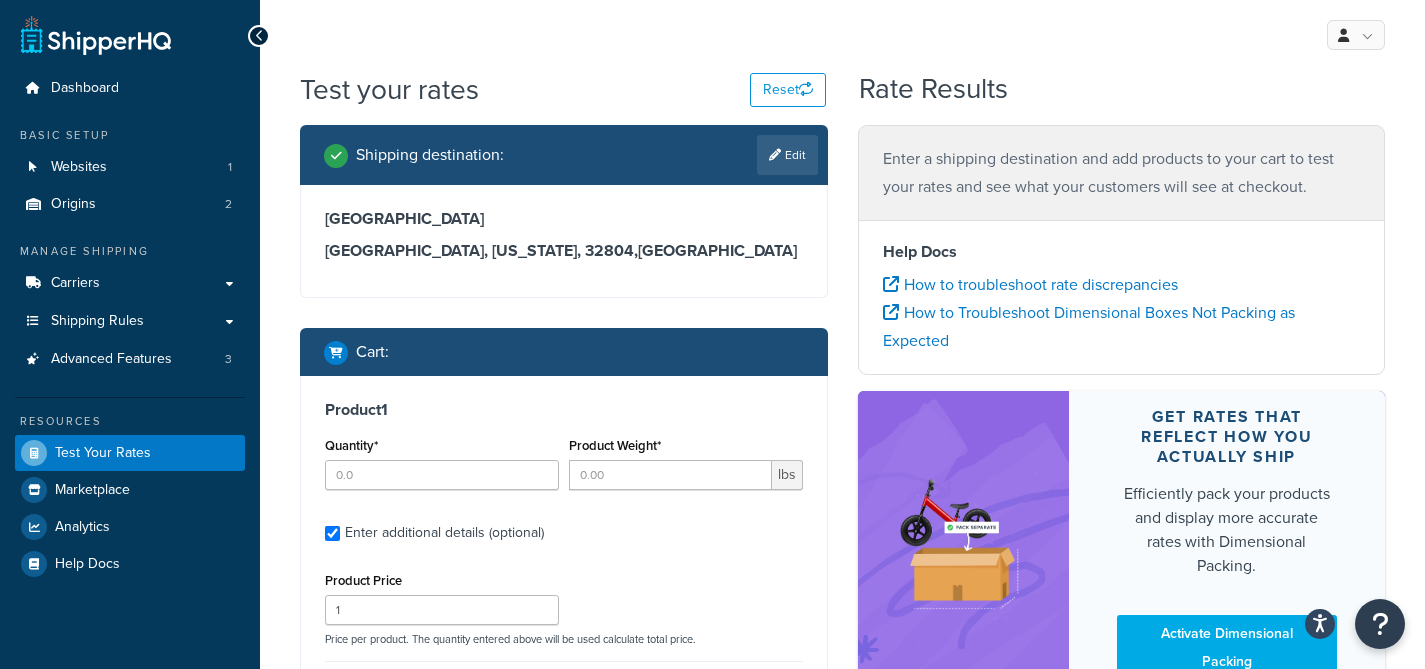 type on "2" 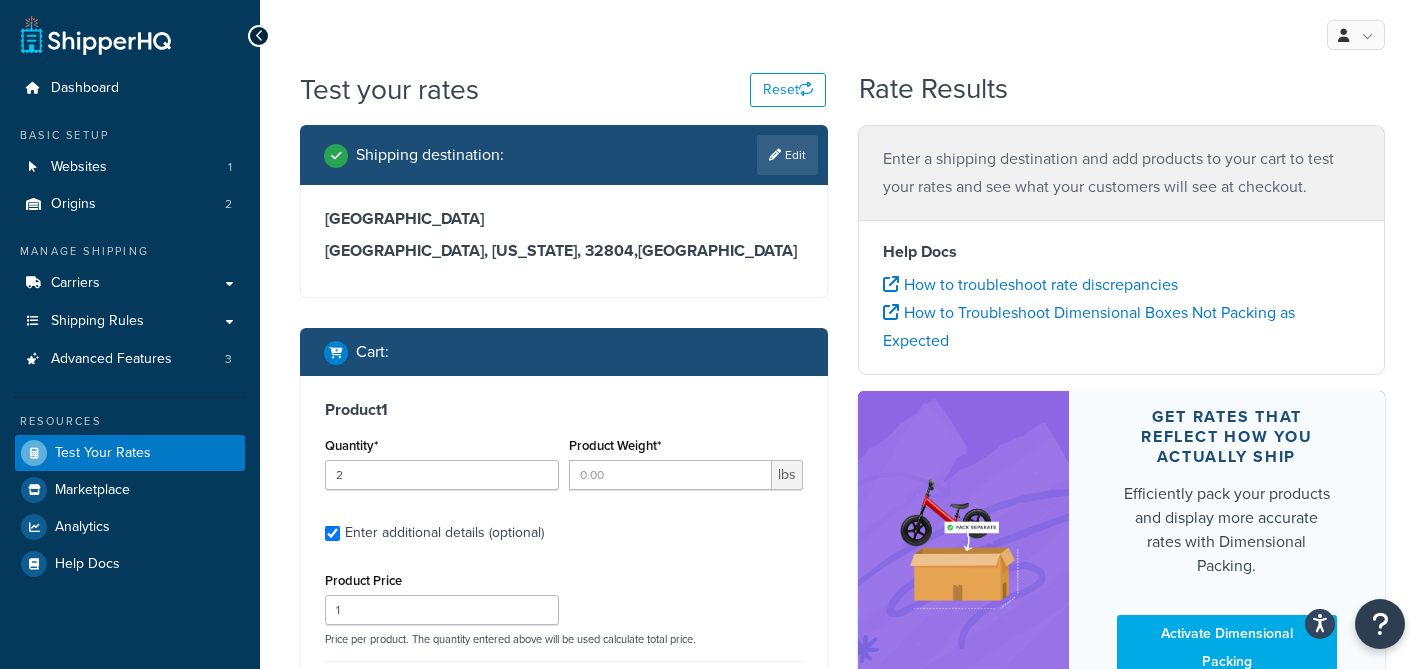 type on "3" 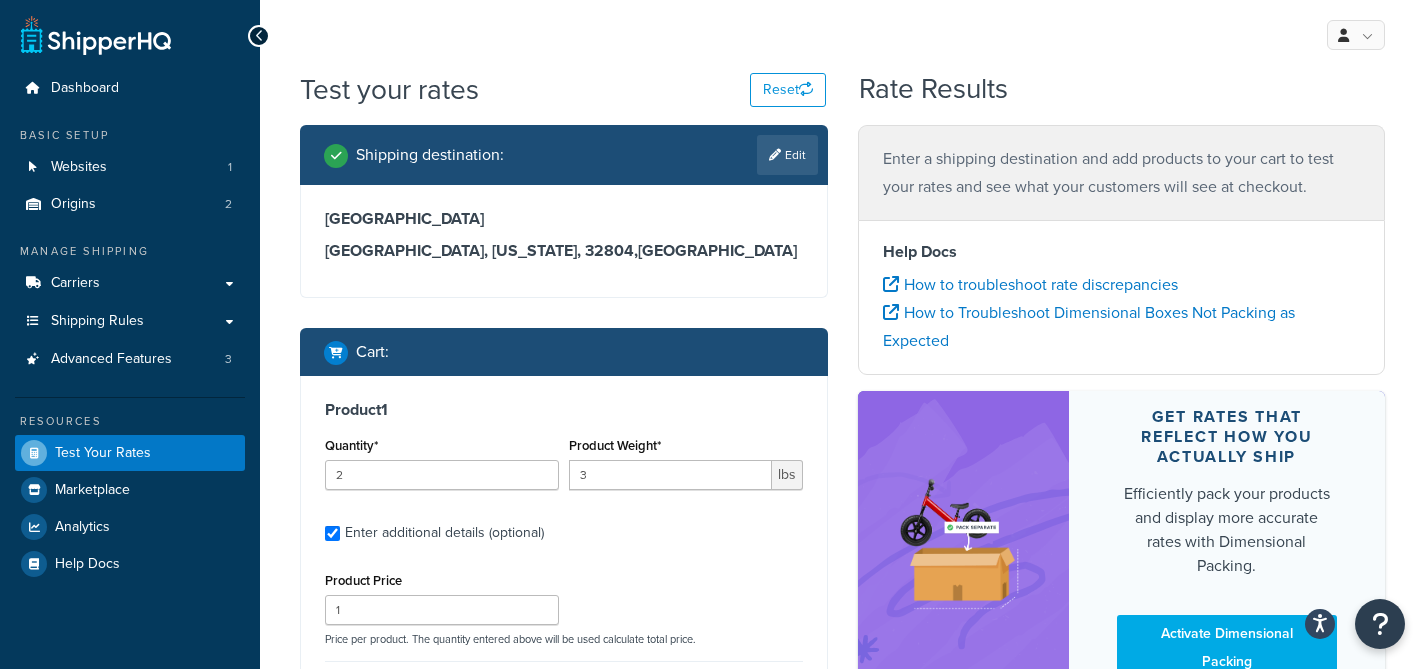 type on "9.99" 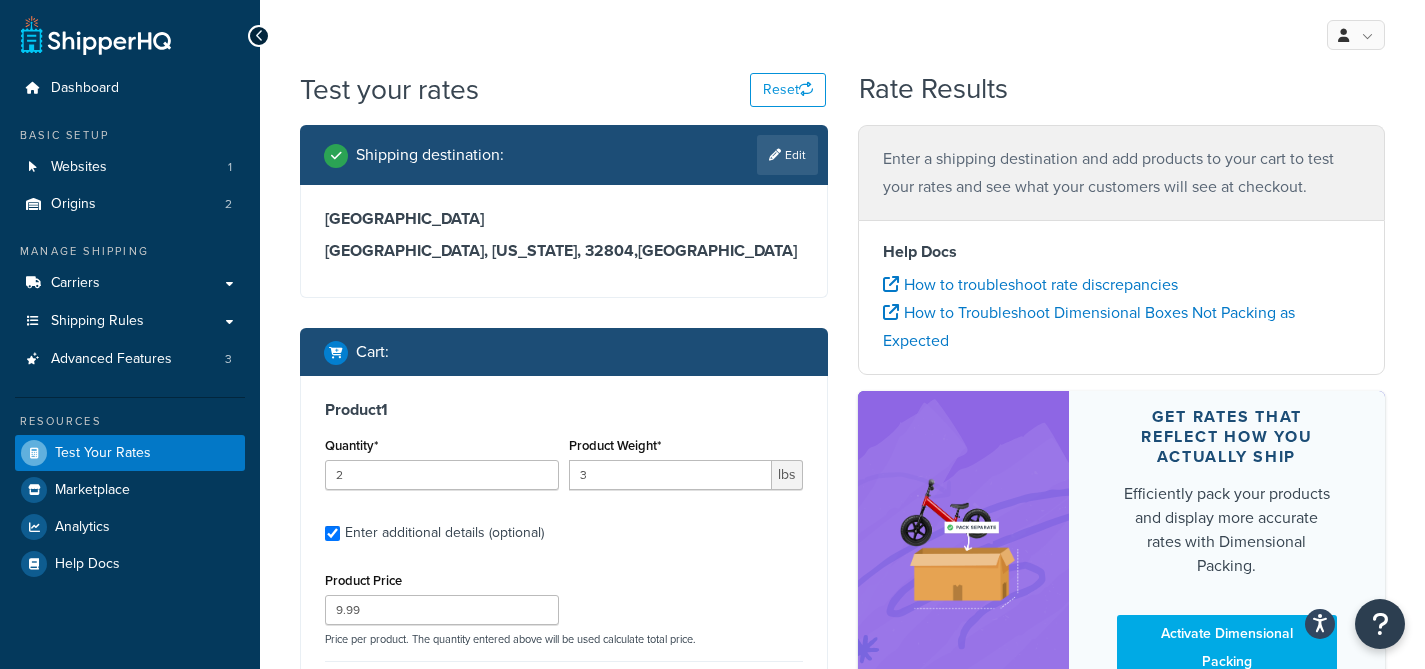 scroll, scrollTop: 274, scrollLeft: 0, axis: vertical 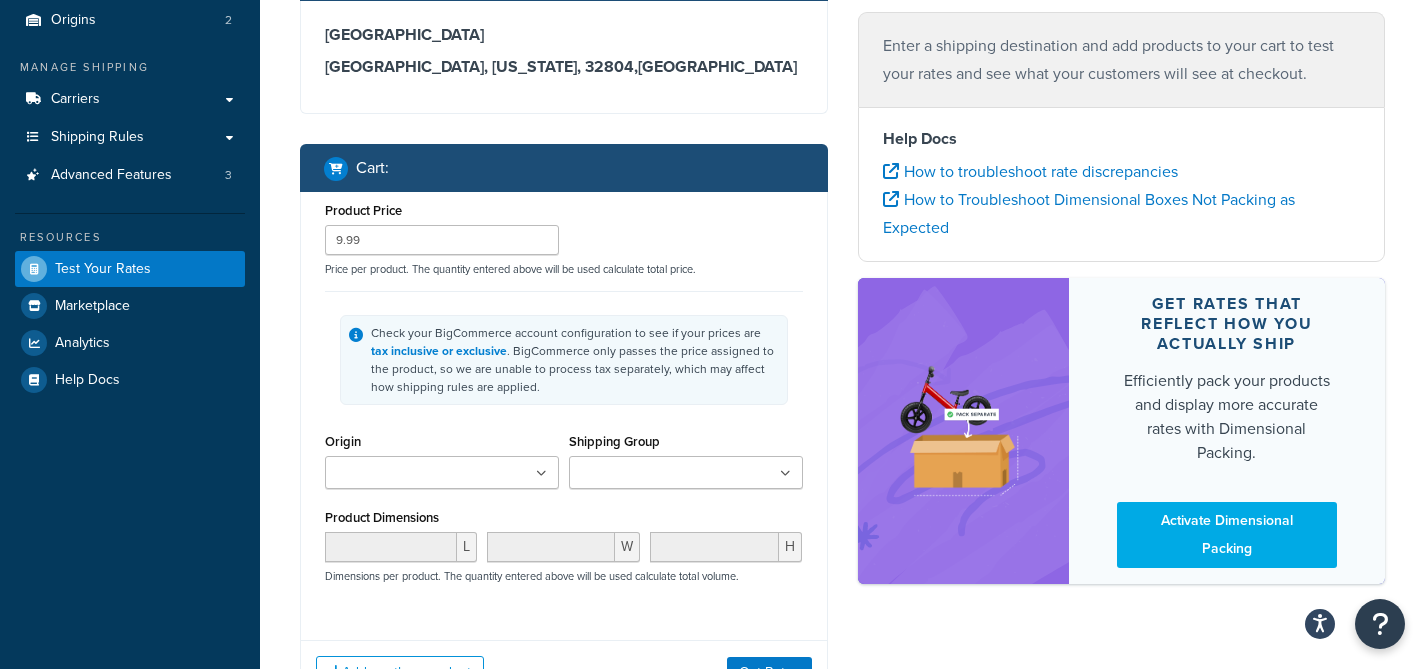 type on "17" 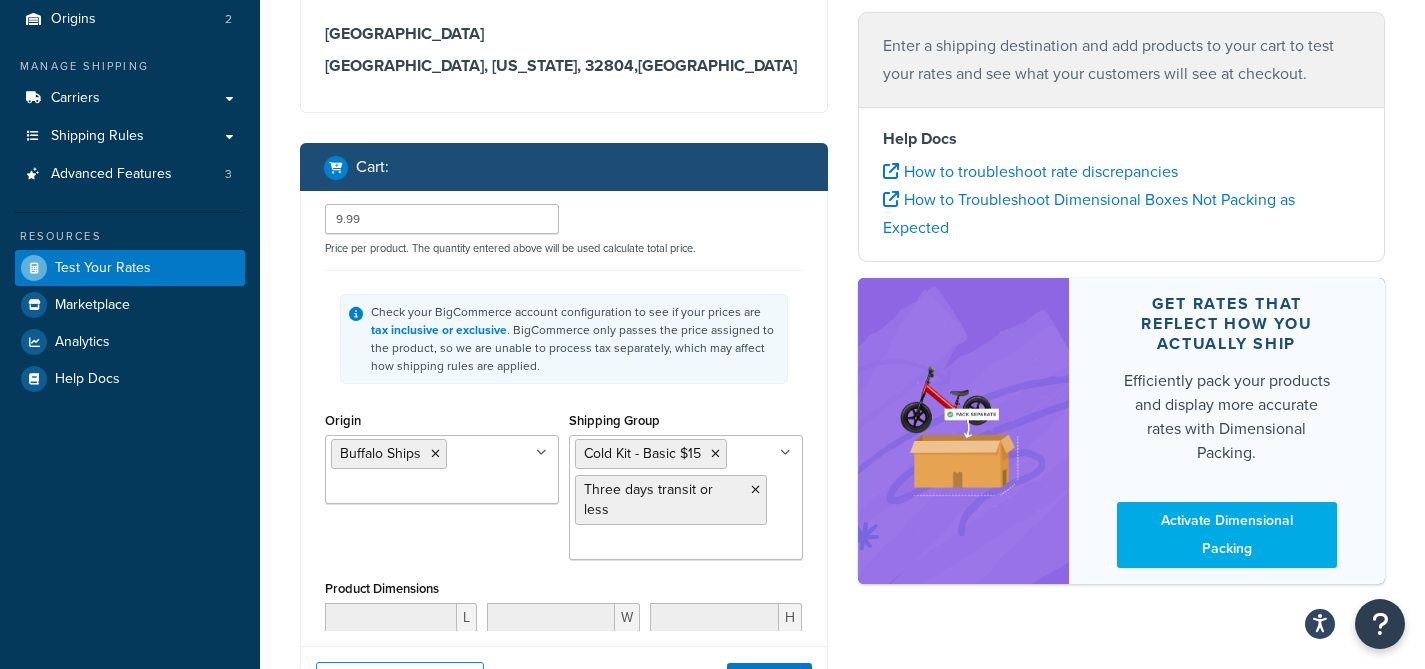scroll, scrollTop: 194, scrollLeft: 0, axis: vertical 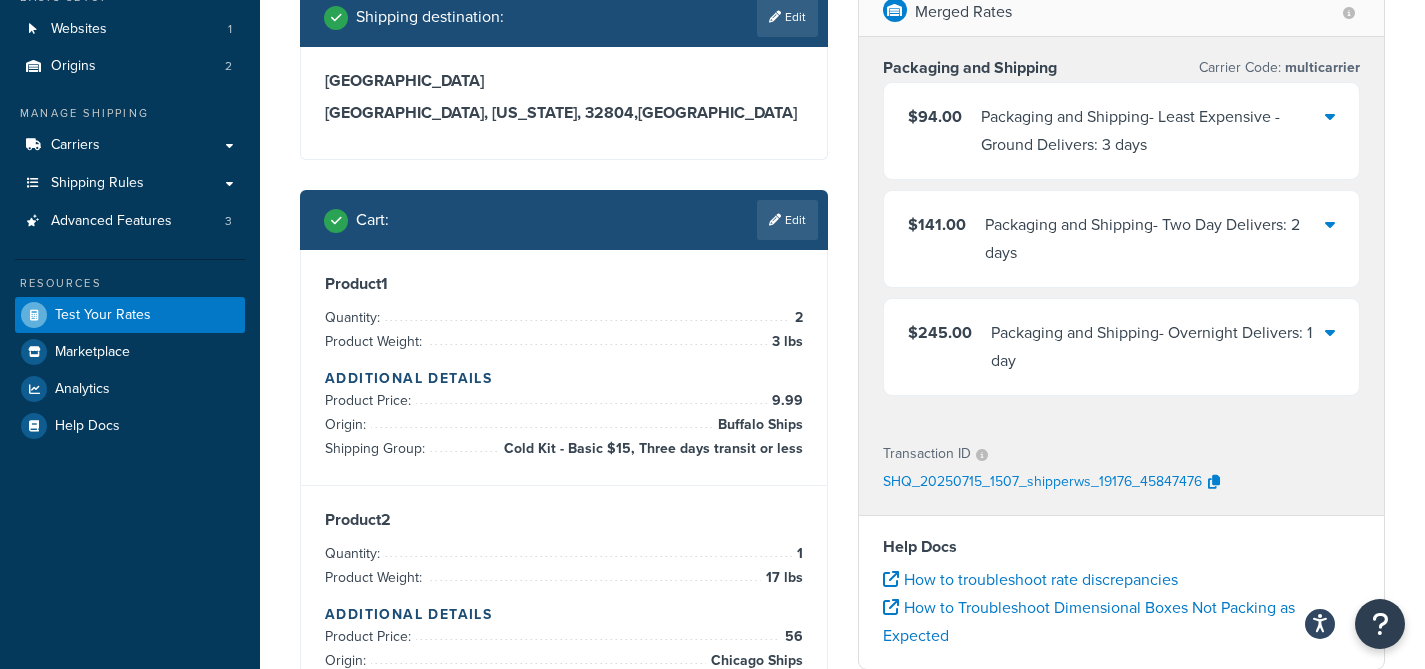 click on "Packaging and Shipping  -   Least Expensive - Ground Delivers: 3 days" at bounding box center [1153, 131] 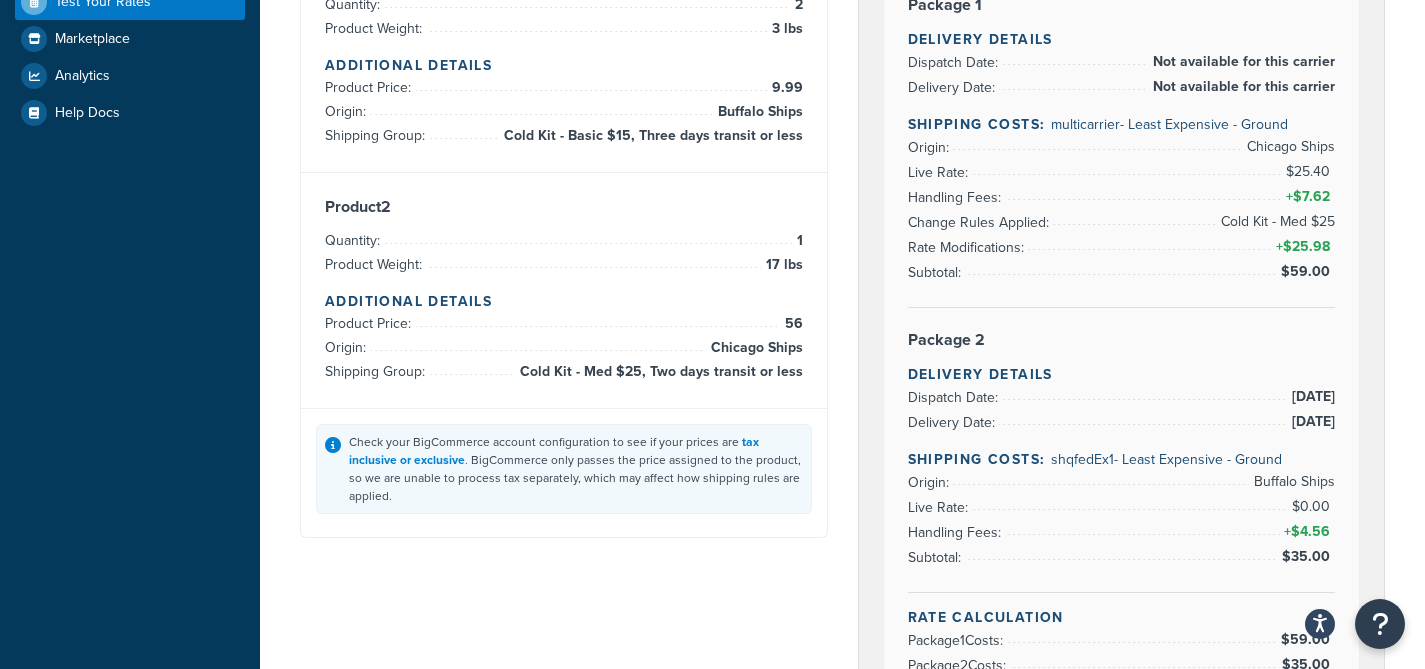 scroll, scrollTop: 460, scrollLeft: 0, axis: vertical 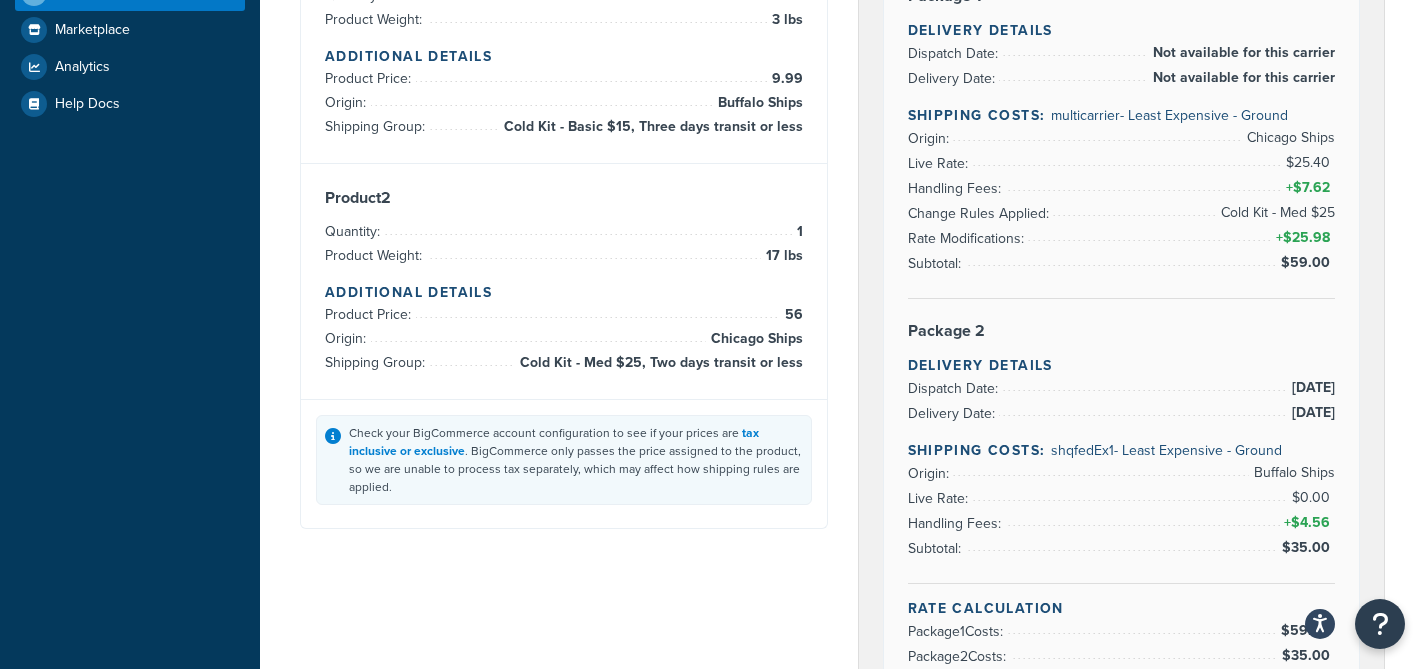 drag, startPoint x: 1264, startPoint y: 384, endPoint x: 1301, endPoint y: 400, distance: 40.311287 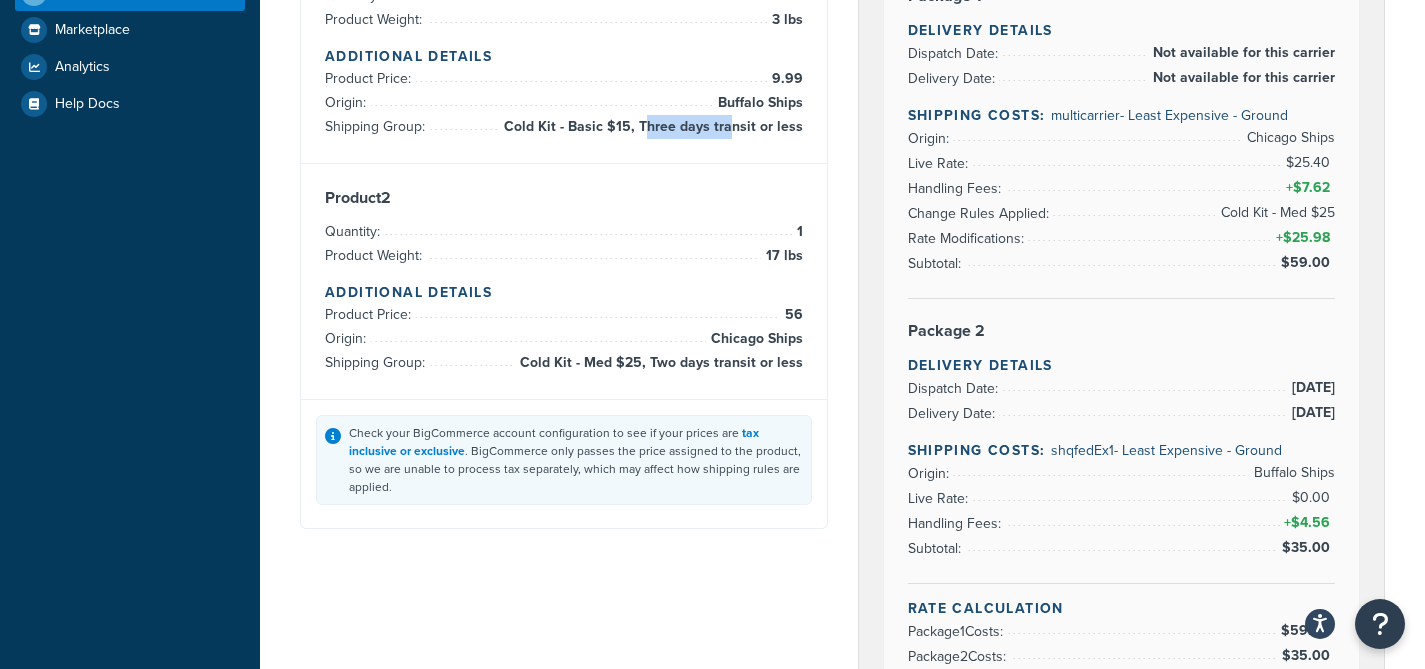 drag, startPoint x: 651, startPoint y: 128, endPoint x: 735, endPoint y: 124, distance: 84.095184 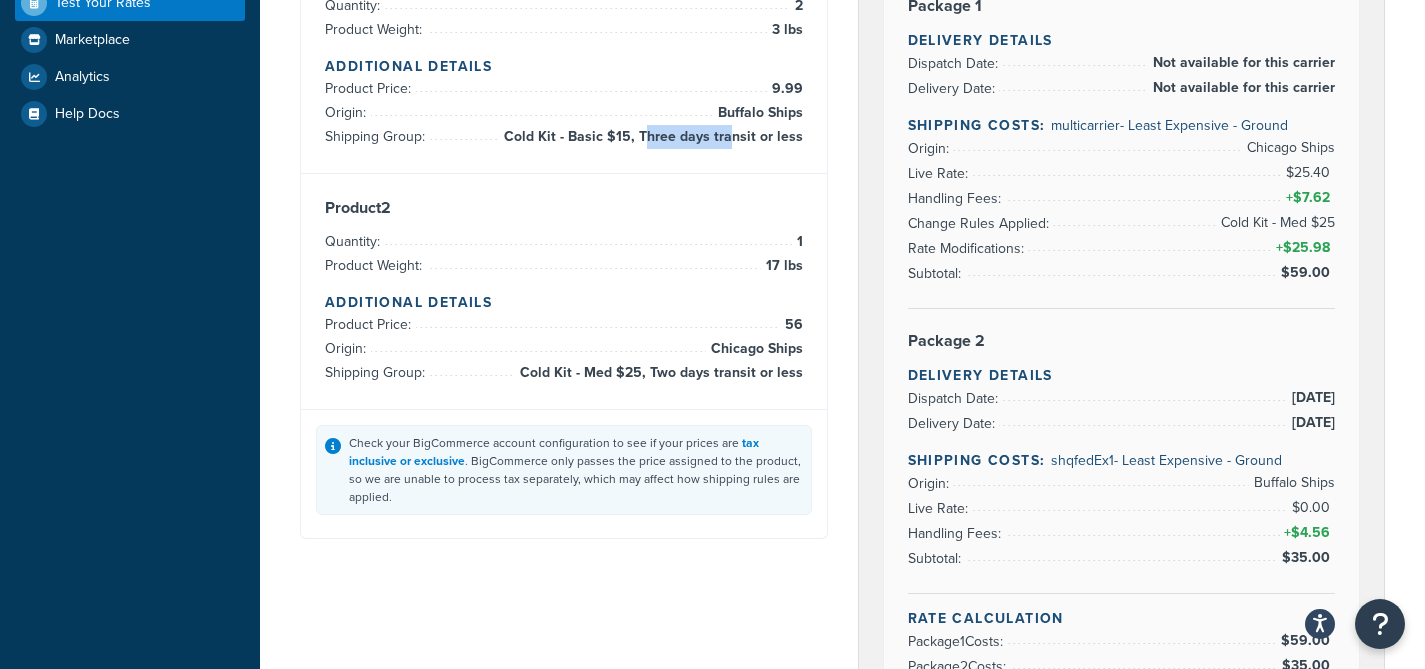 scroll, scrollTop: 446, scrollLeft: 0, axis: vertical 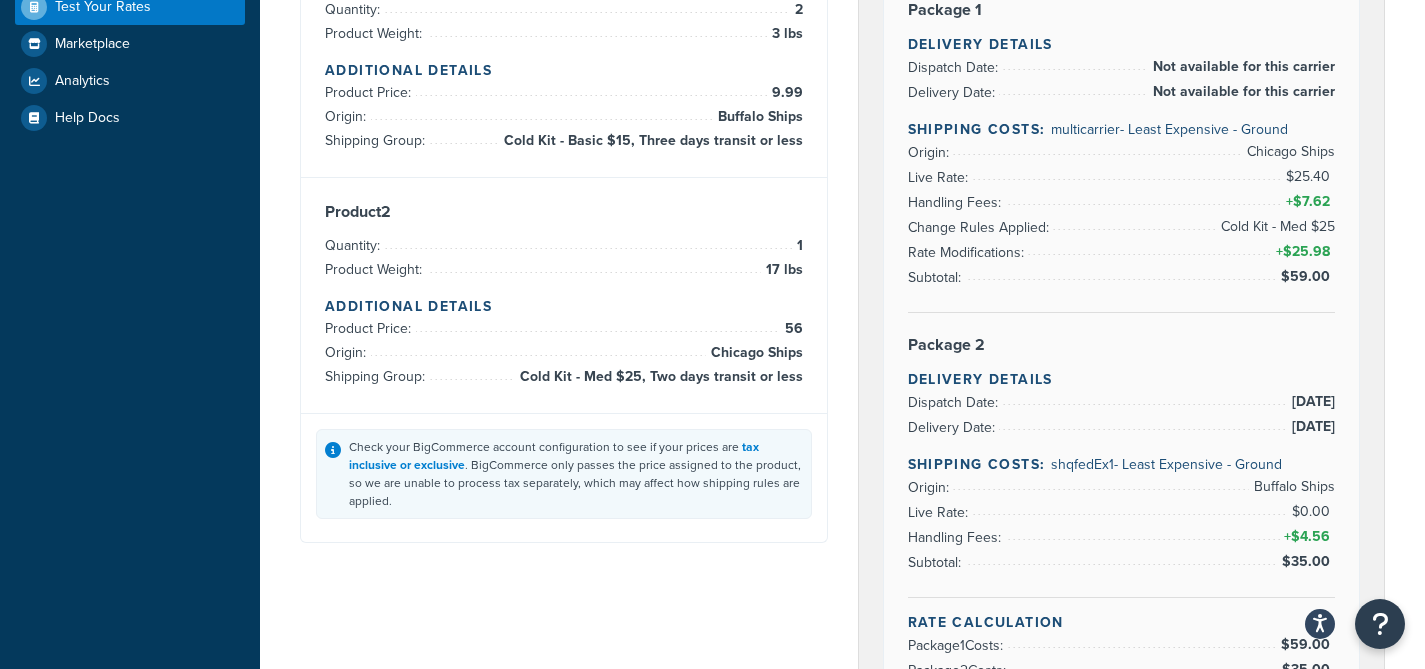 click on "Product  1 Quantity: 2 Product Weight: 3   lbs Additional Details Product Price: 9.99 Origin: Buffalo Ships Shipping Group: Cold Kit - Basic $15, Three days transit or less" at bounding box center [564, 60] 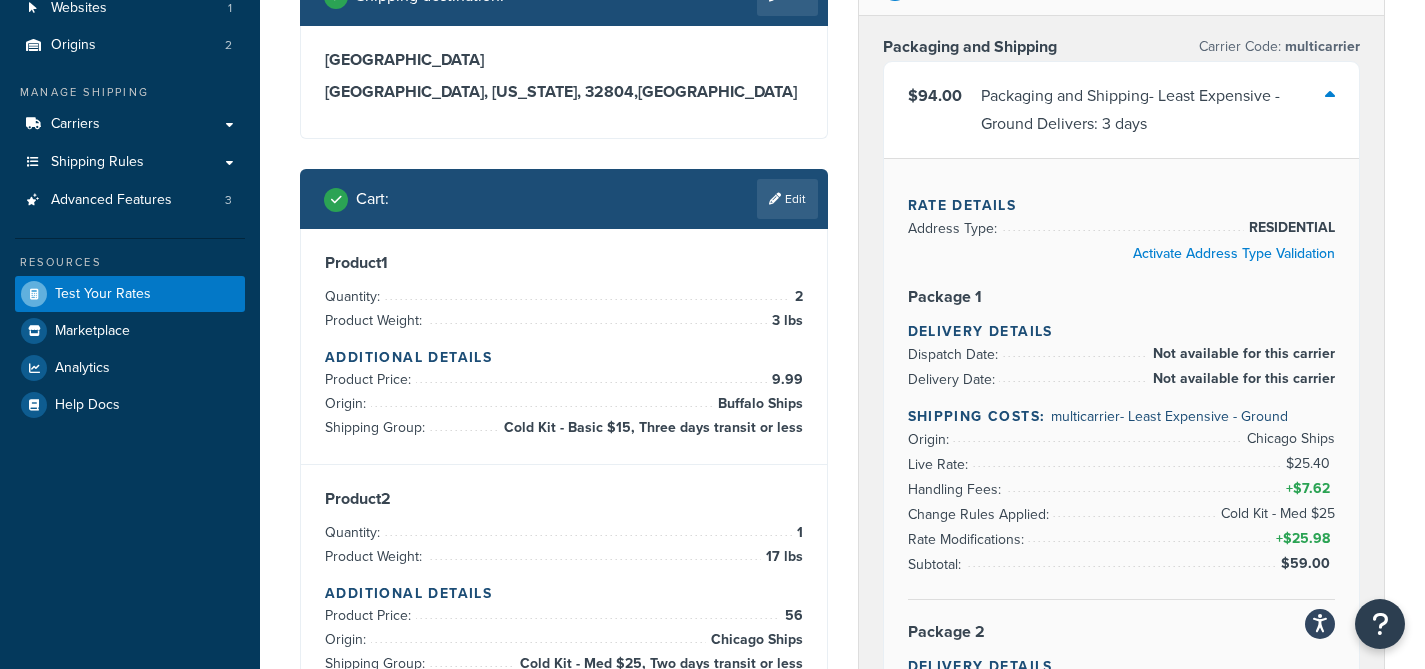 scroll, scrollTop: 117, scrollLeft: 0, axis: vertical 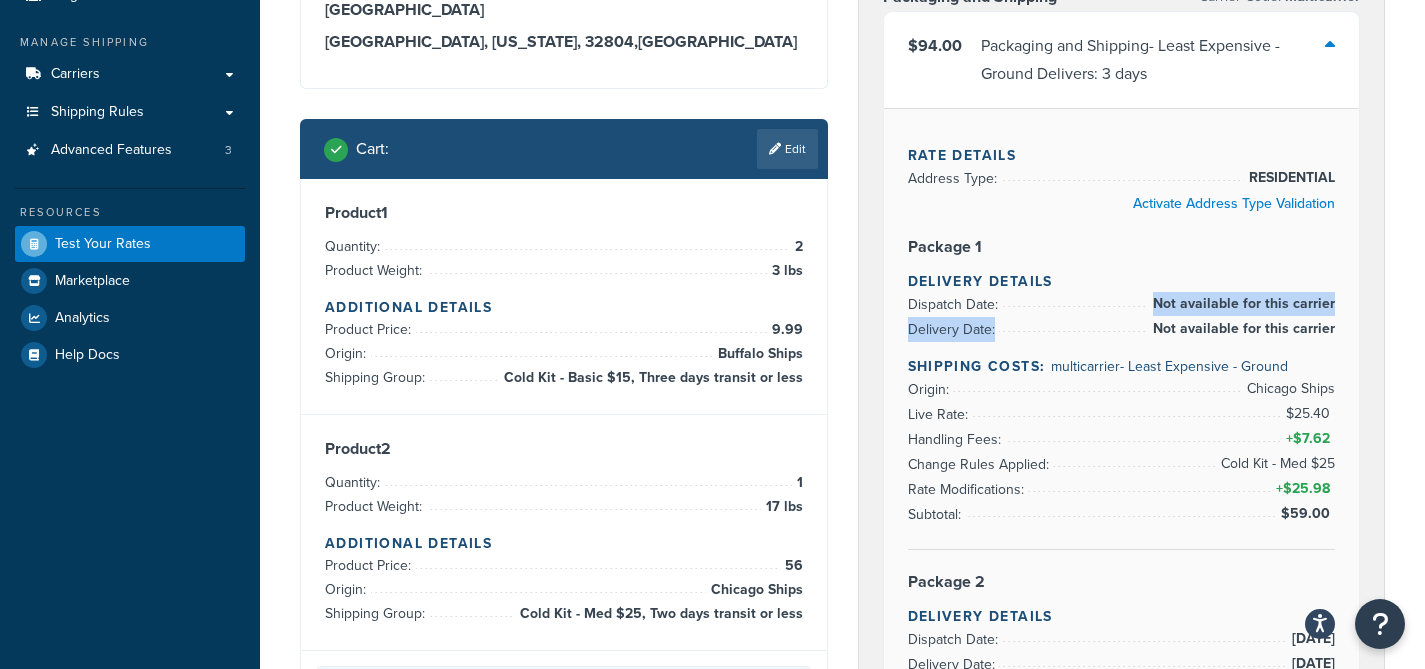 drag, startPoint x: 1156, startPoint y: 299, endPoint x: 1344, endPoint y: 338, distance: 192.00261 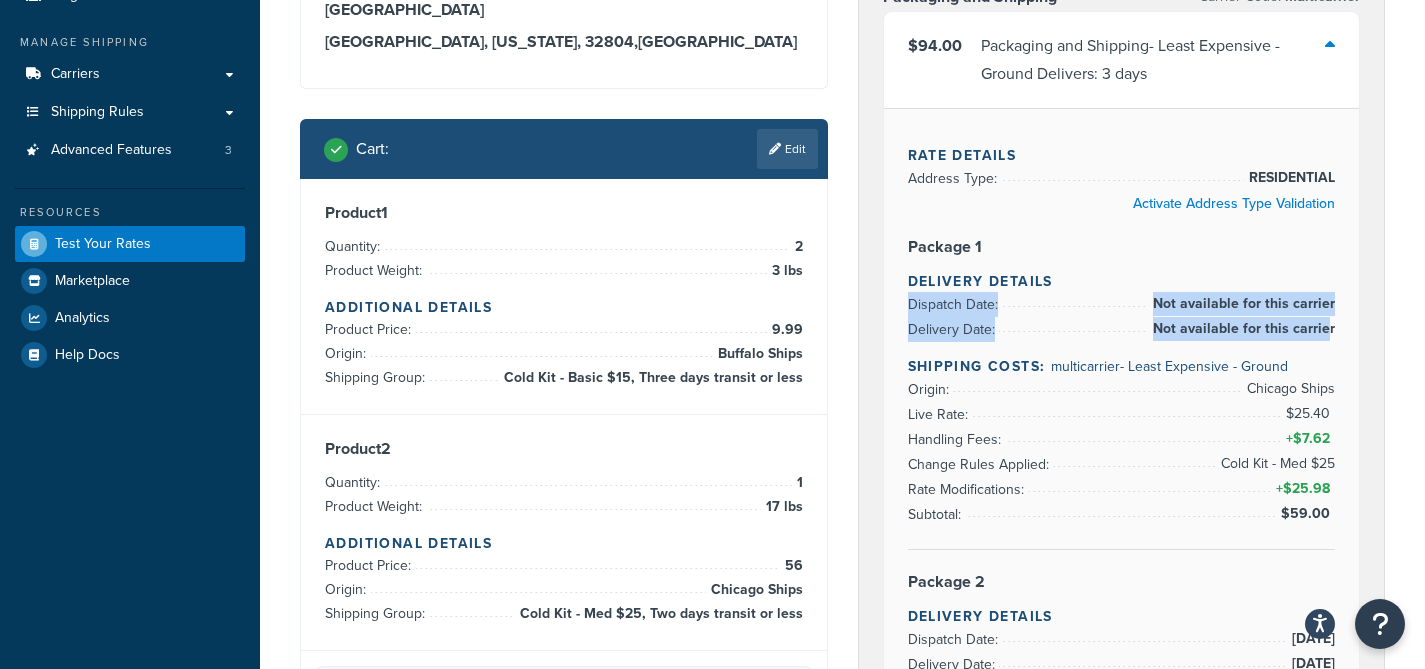 drag, startPoint x: 1329, startPoint y: 328, endPoint x: 1199, endPoint y: 285, distance: 136.92699 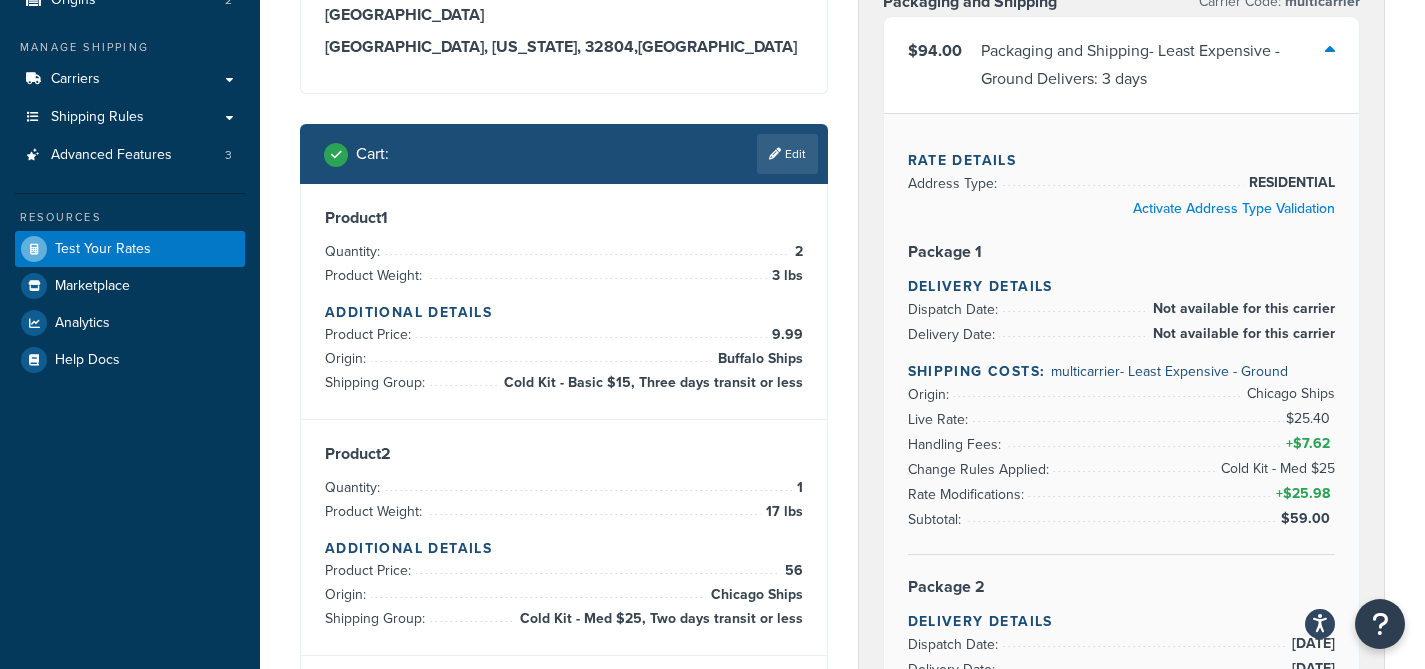 scroll, scrollTop: 197, scrollLeft: 0, axis: vertical 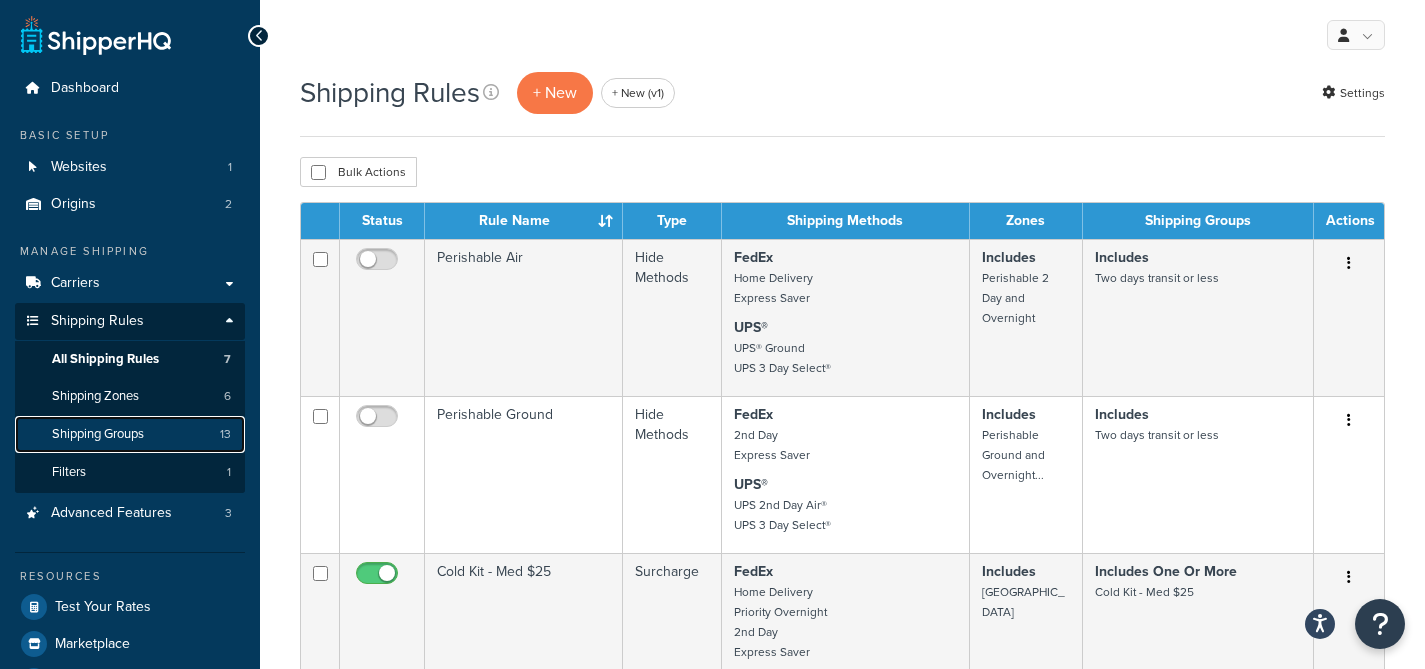 click on "Shipping Groups" at bounding box center [98, 434] 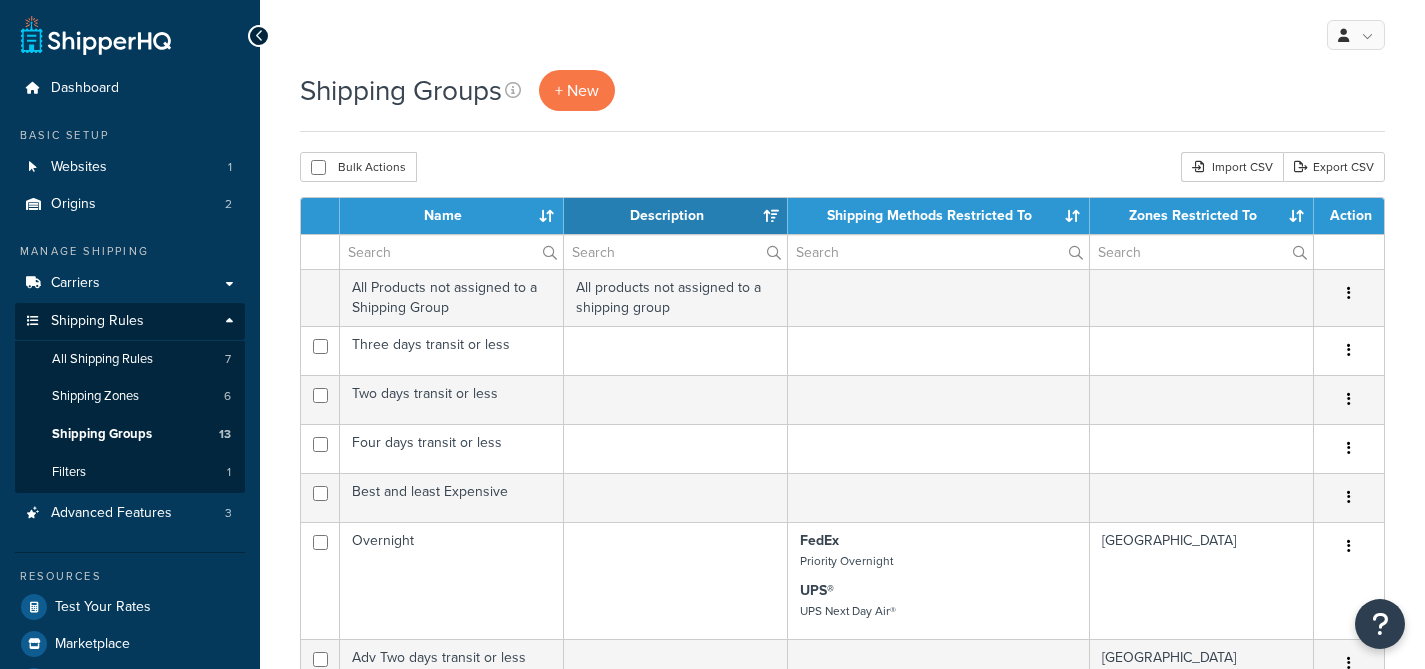 select on "15" 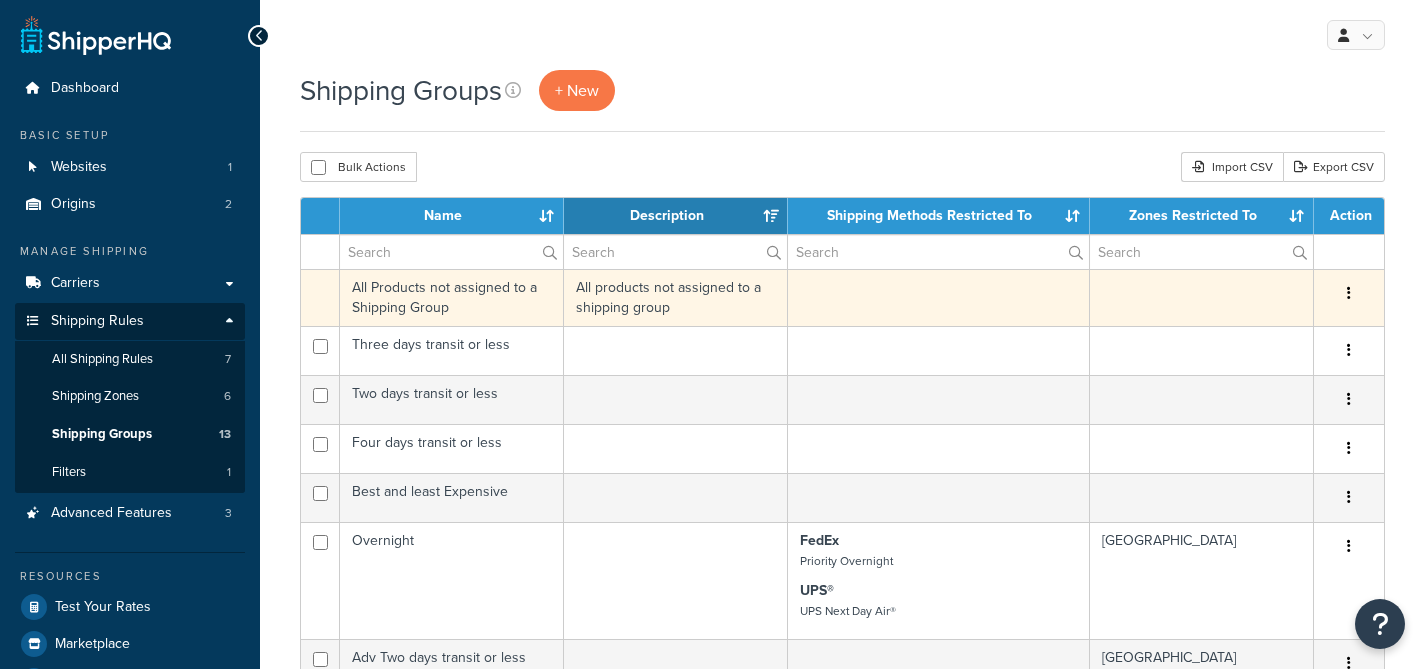 scroll, scrollTop: 73, scrollLeft: 0, axis: vertical 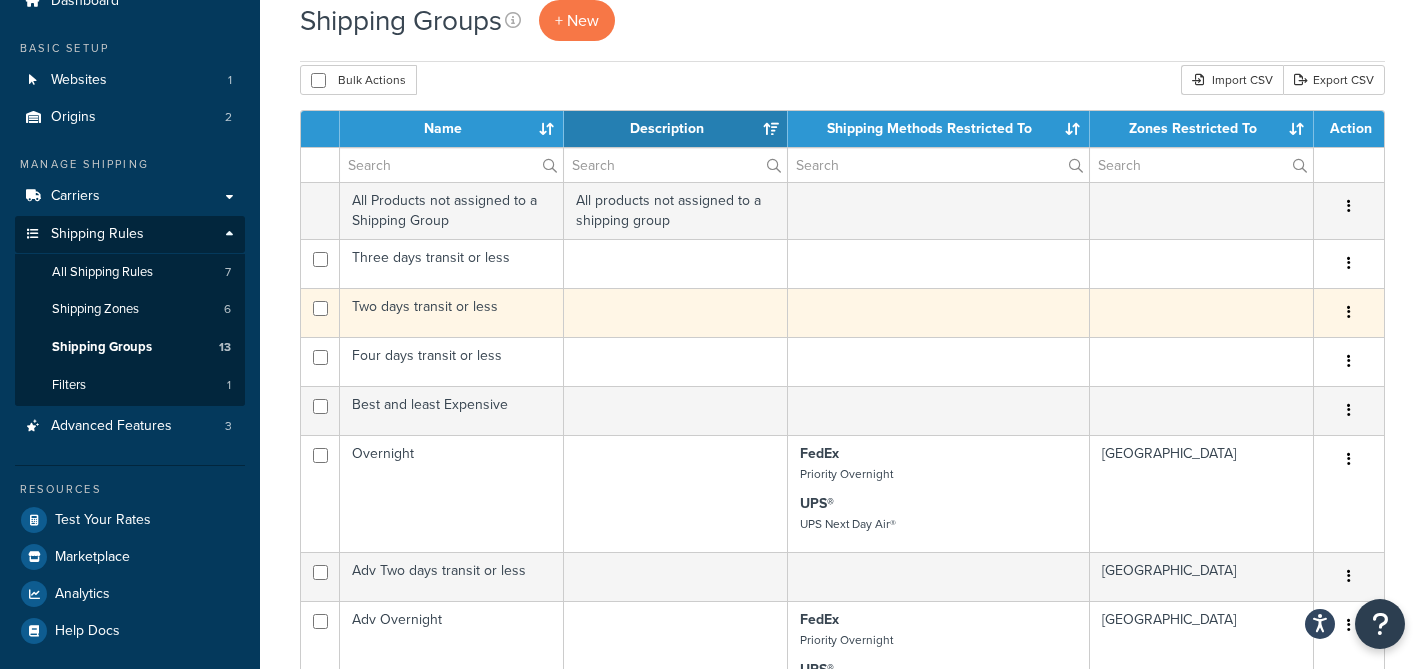 click on "Two days transit or less" at bounding box center (452, 312) 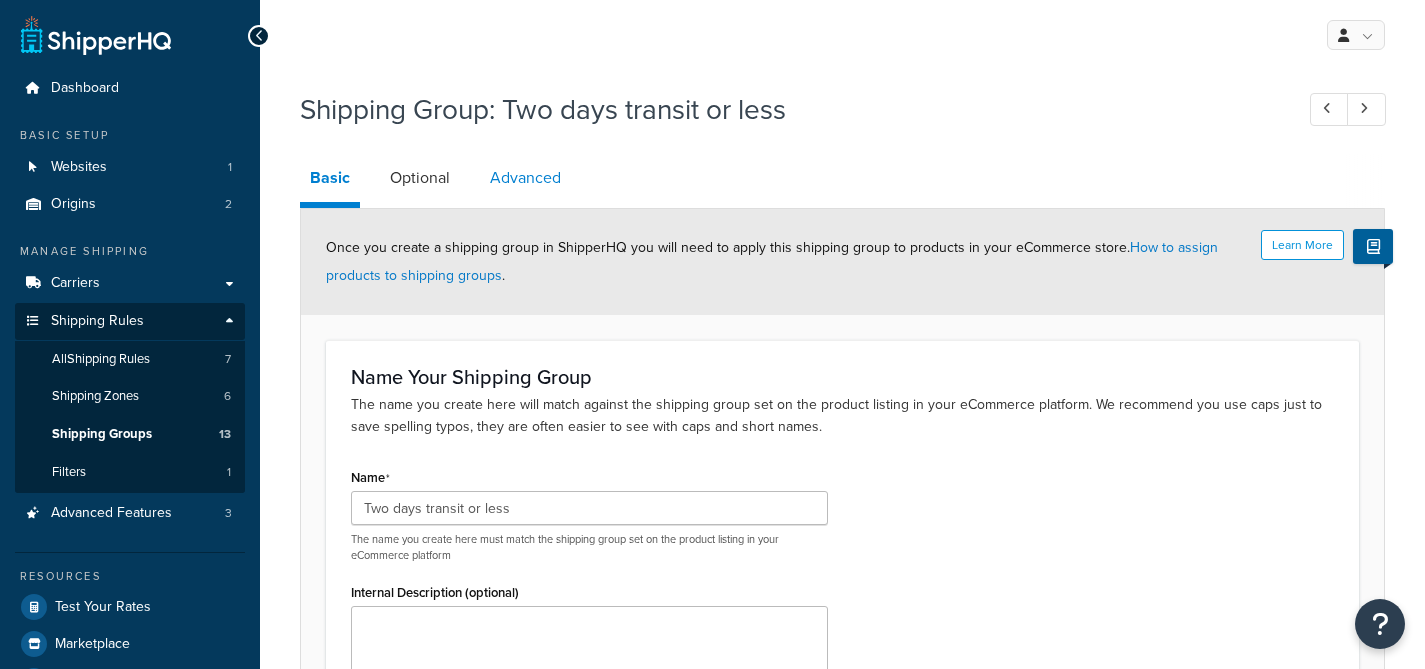 scroll, scrollTop: 0, scrollLeft: 0, axis: both 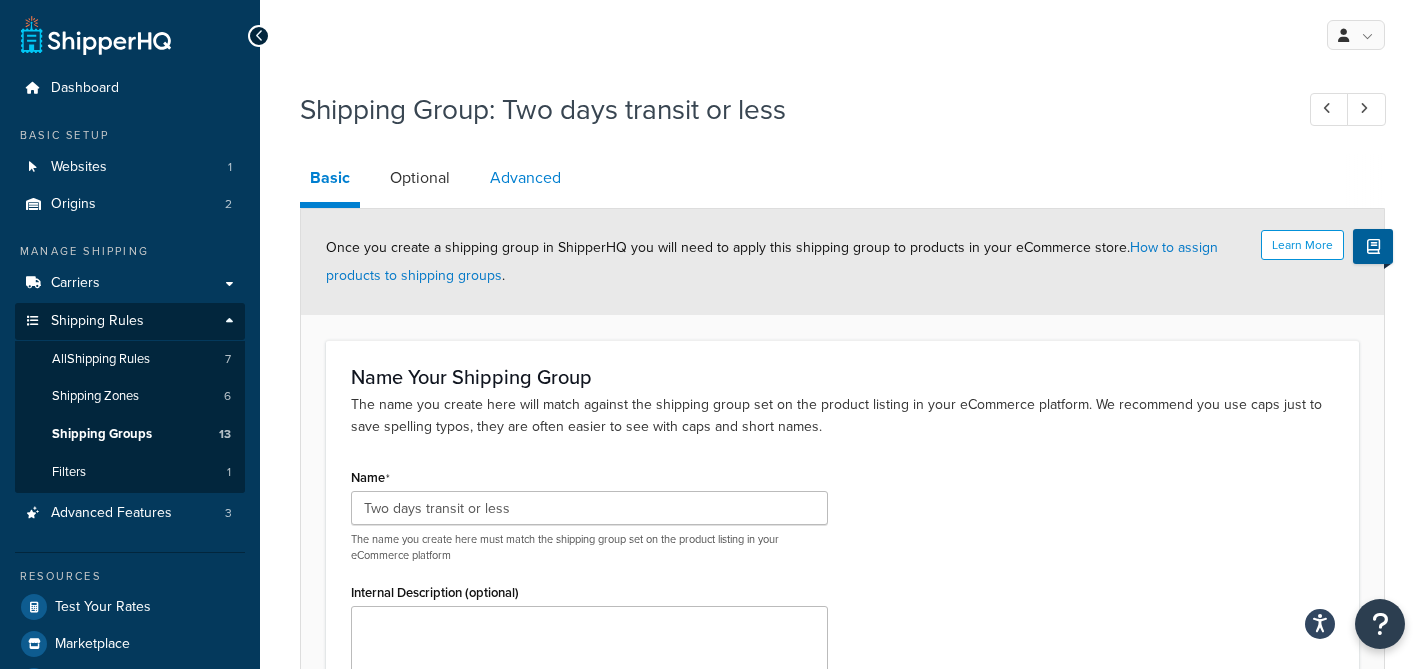 click on "Advanced" at bounding box center (525, 178) 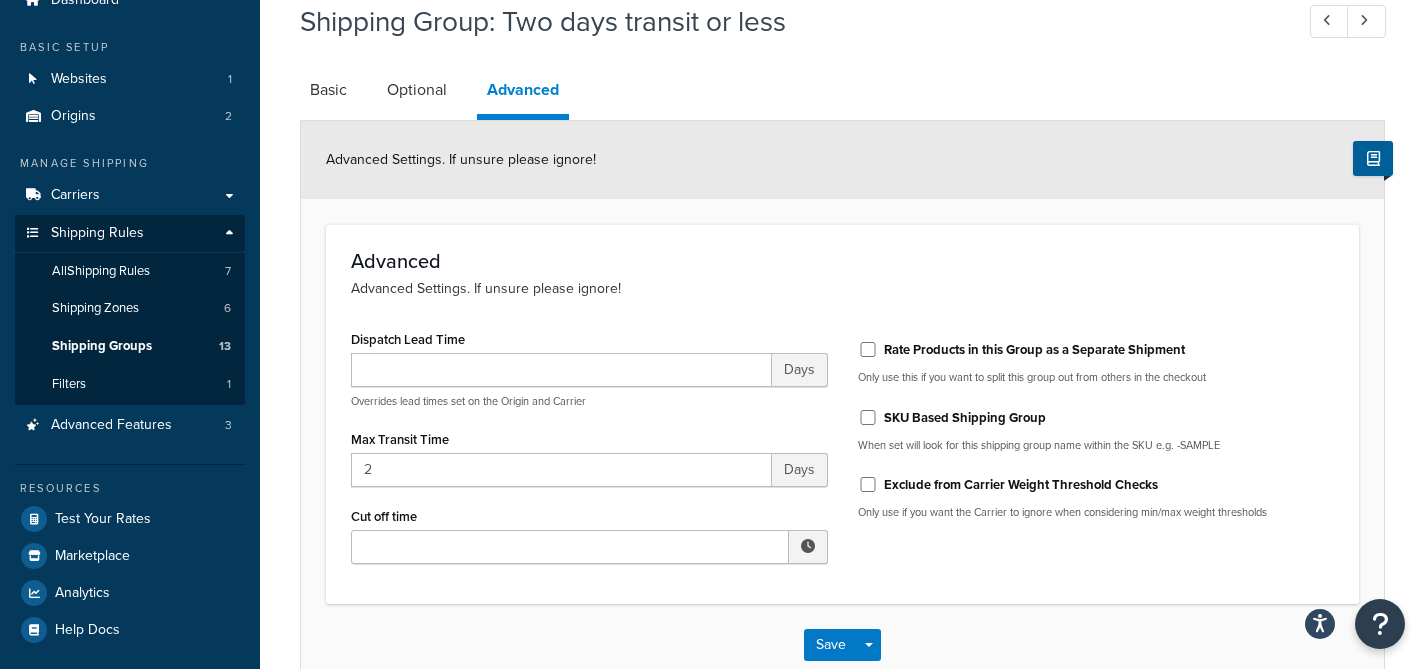 scroll, scrollTop: 84, scrollLeft: 0, axis: vertical 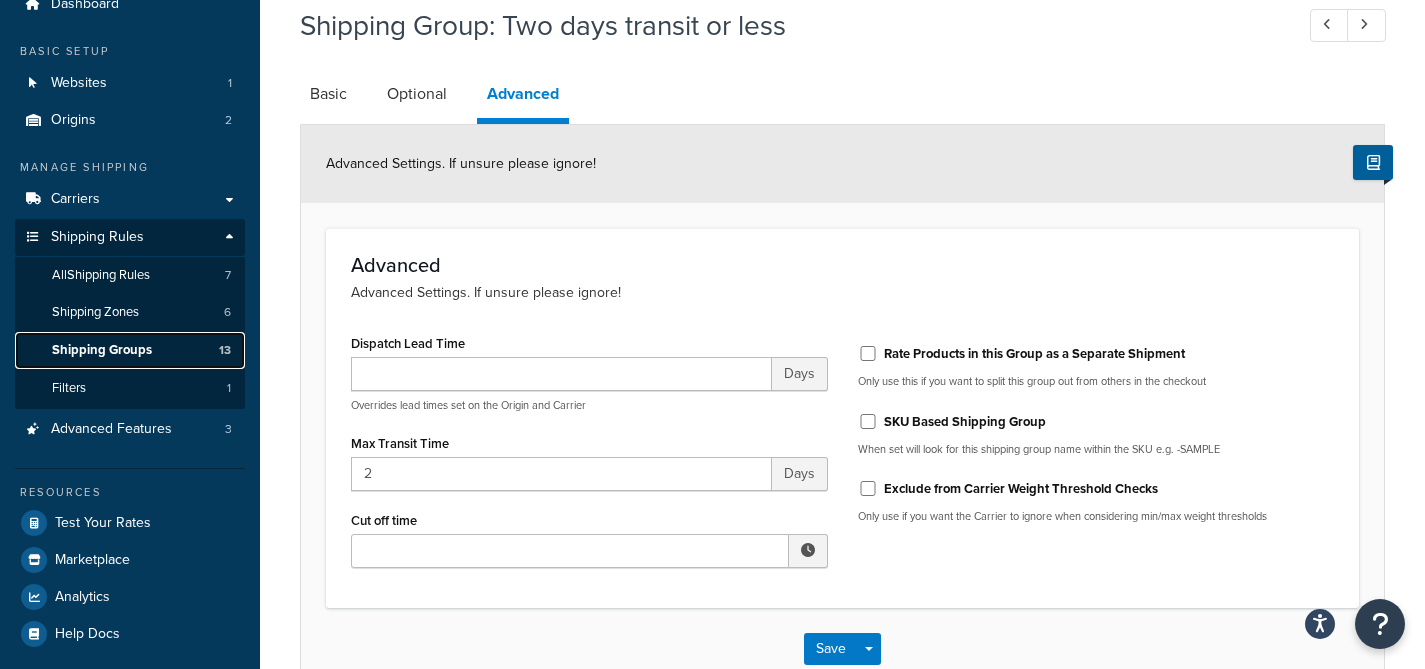 click on "Shipping Groups 13" at bounding box center [130, 350] 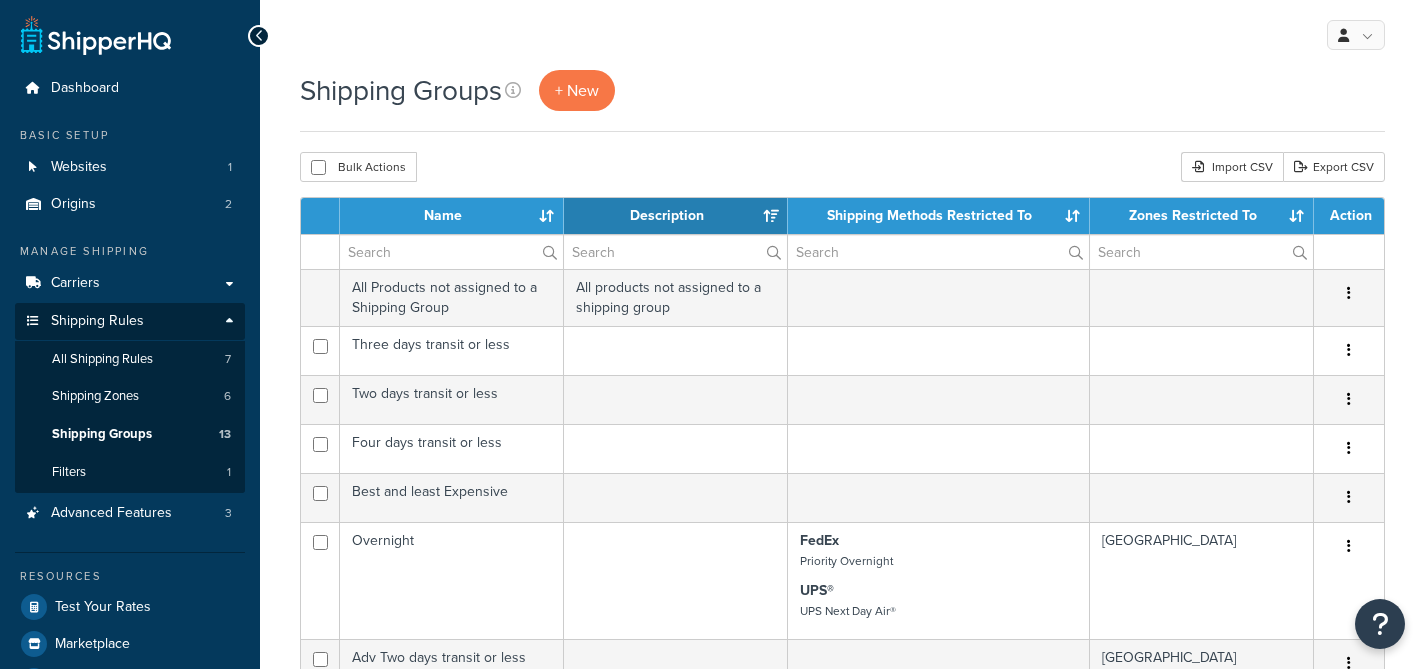 select on "15" 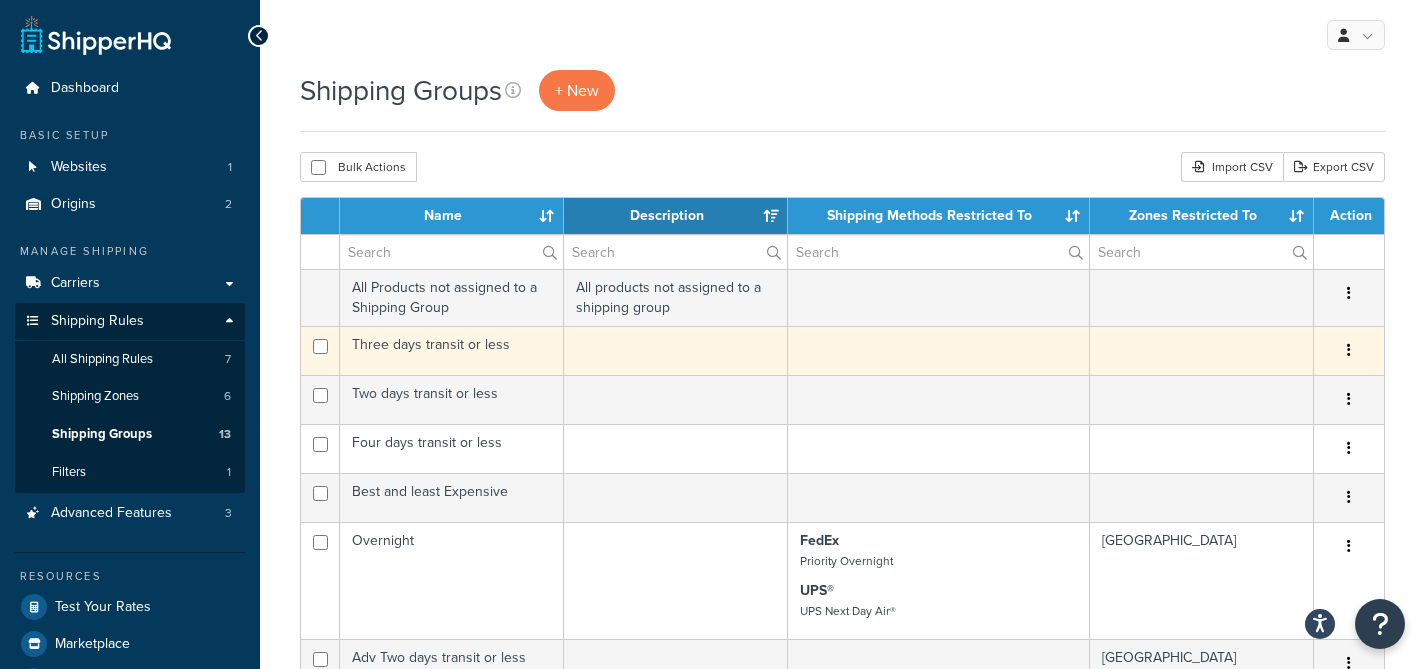 click on "Three days transit or less" at bounding box center (452, 350) 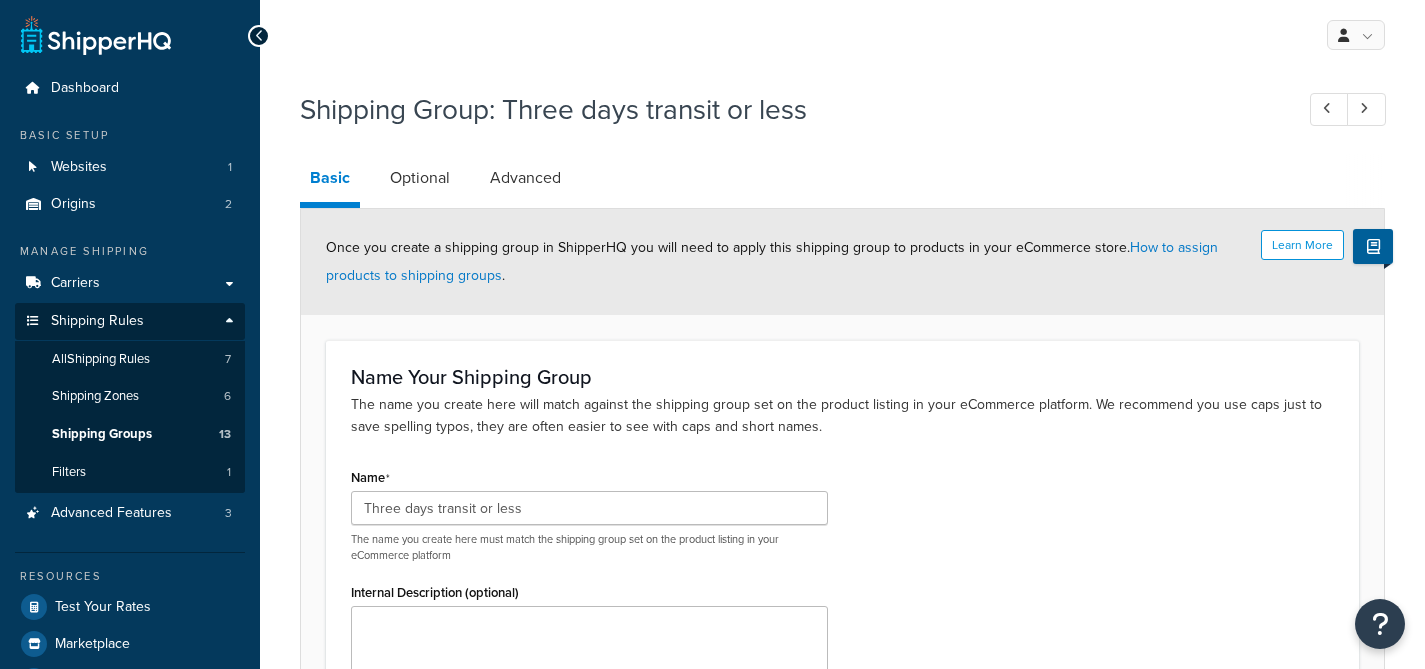 scroll, scrollTop: 0, scrollLeft: 0, axis: both 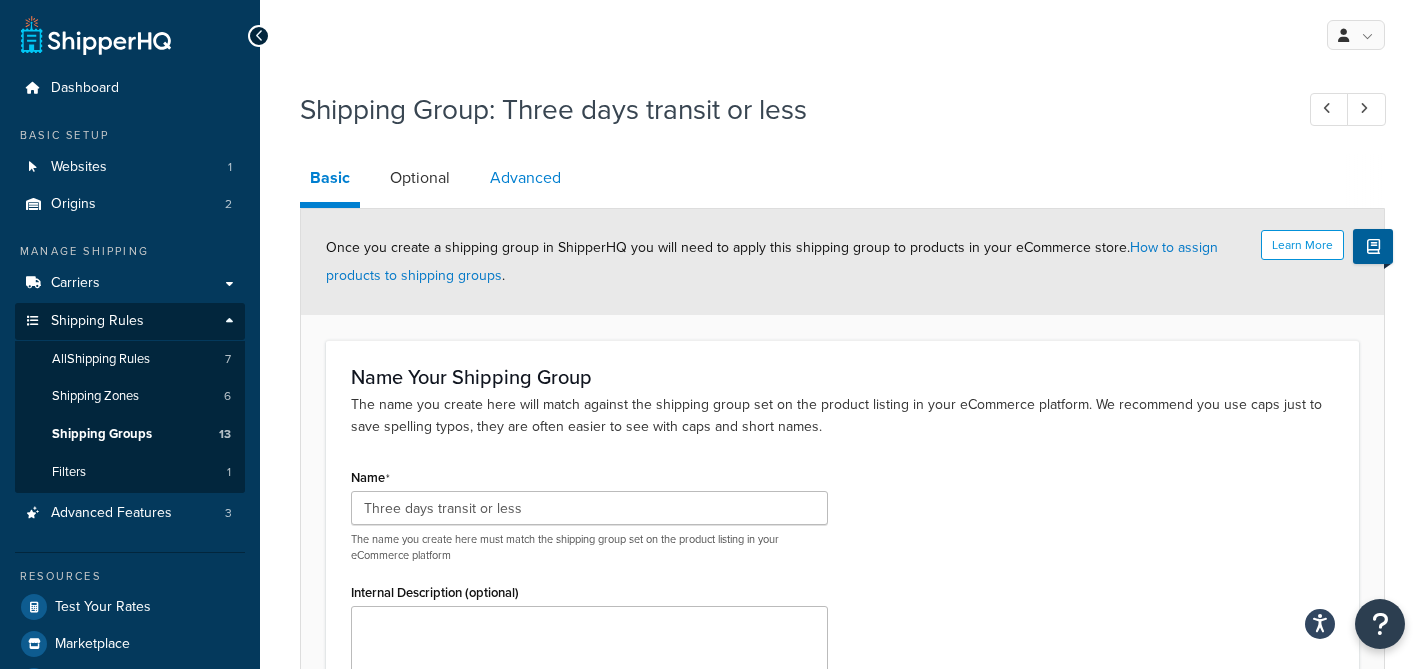 click on "Advanced" at bounding box center [525, 178] 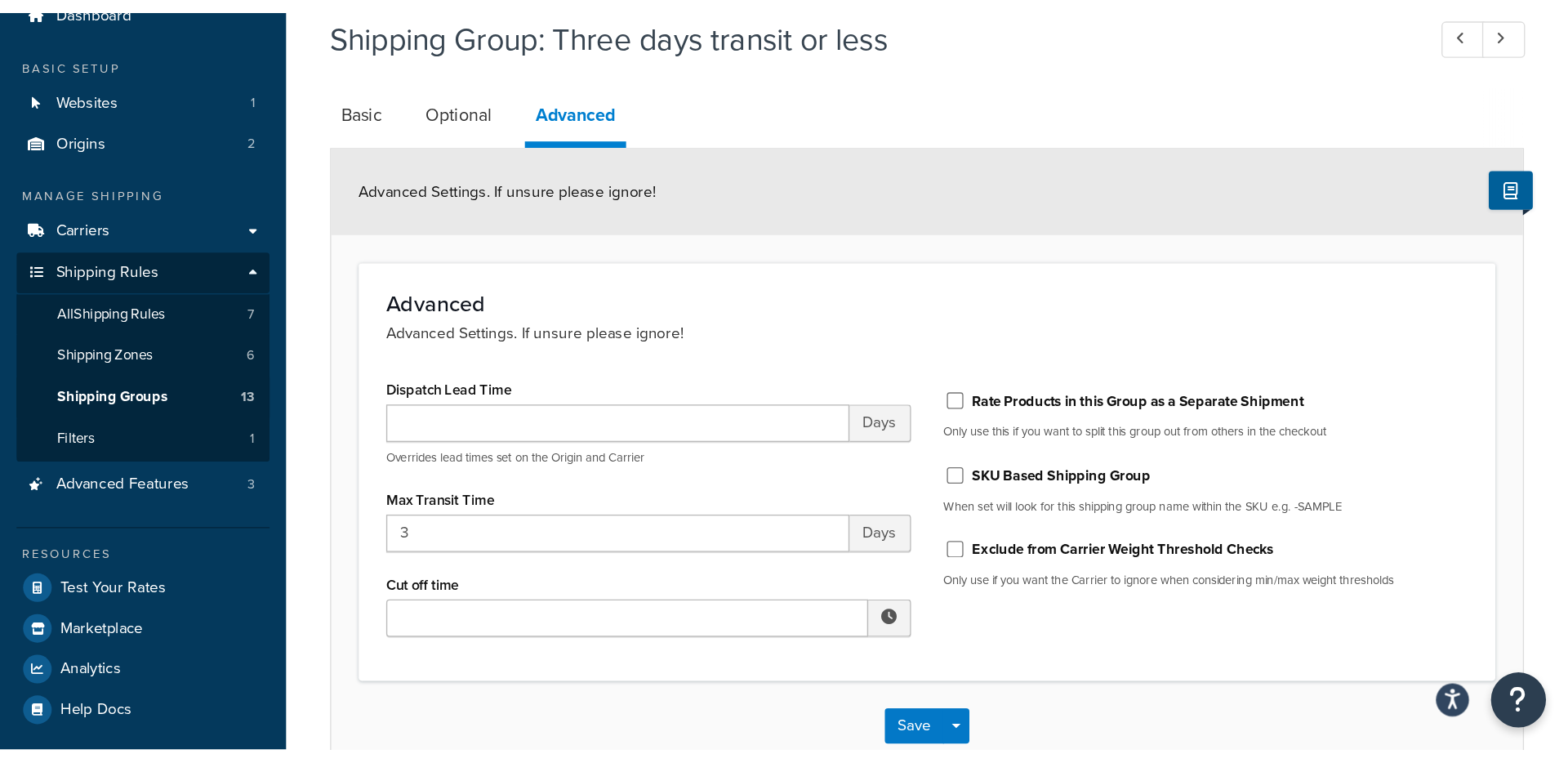 scroll, scrollTop: 0, scrollLeft: 0, axis: both 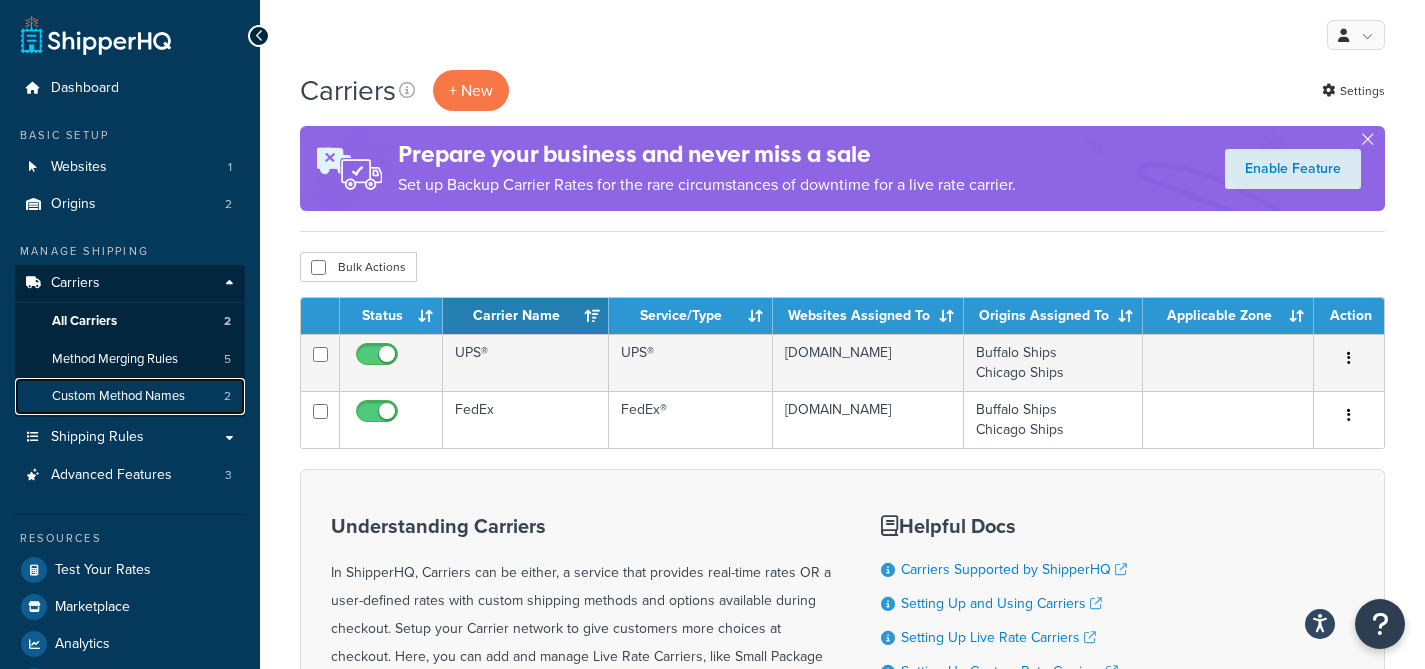 click on "Custom Method Names" at bounding box center (118, 396) 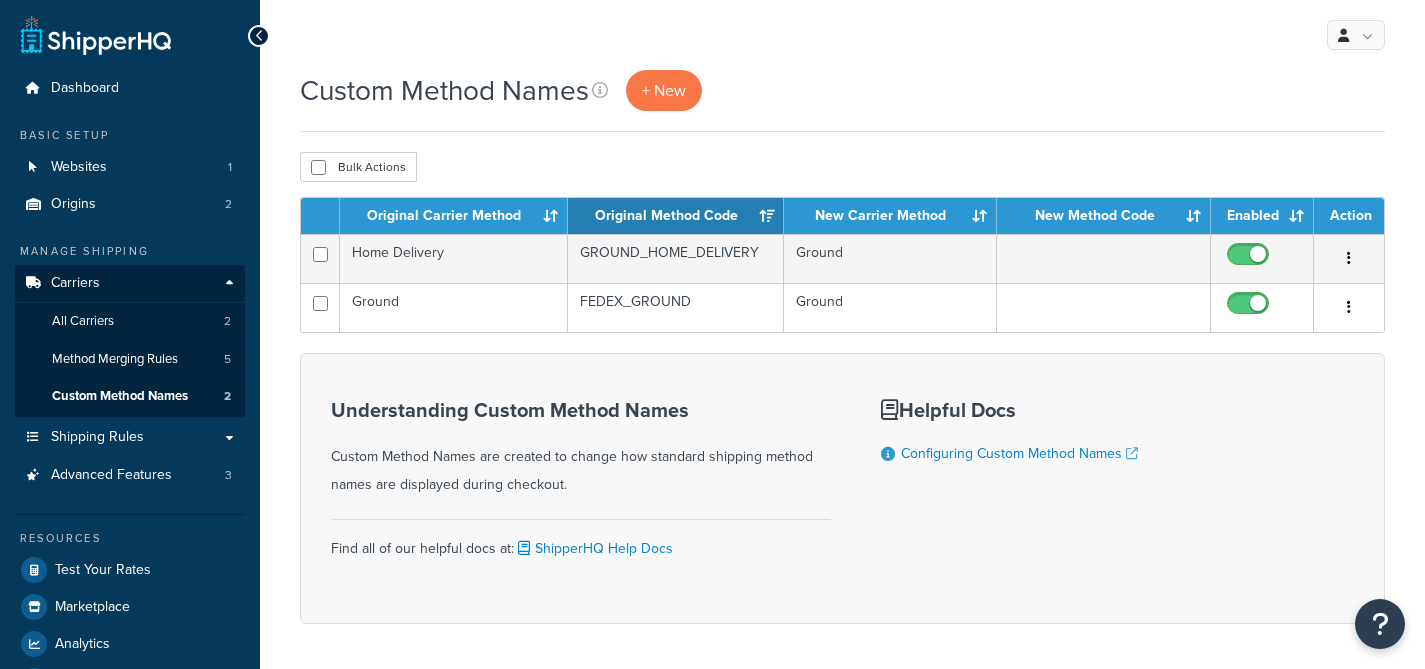 scroll, scrollTop: 0, scrollLeft: 0, axis: both 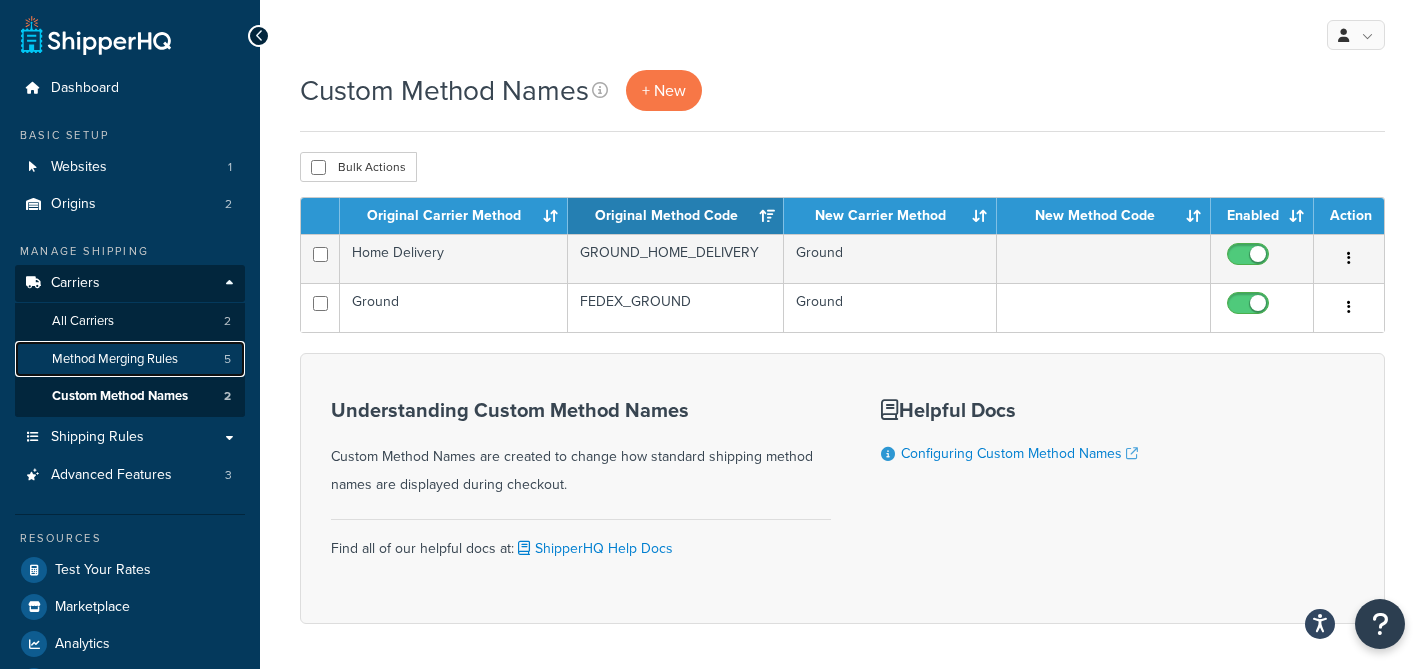 click on "Method Merging Rules" at bounding box center [115, 359] 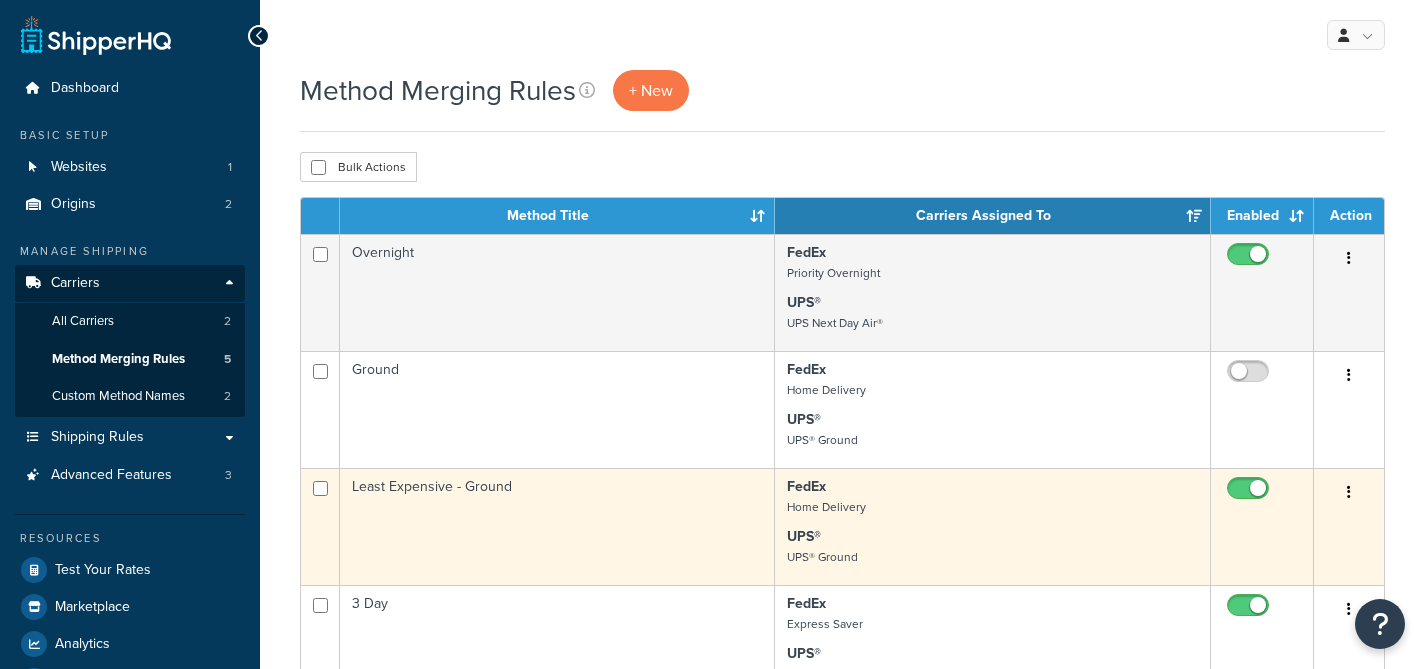 scroll, scrollTop: 0, scrollLeft: 0, axis: both 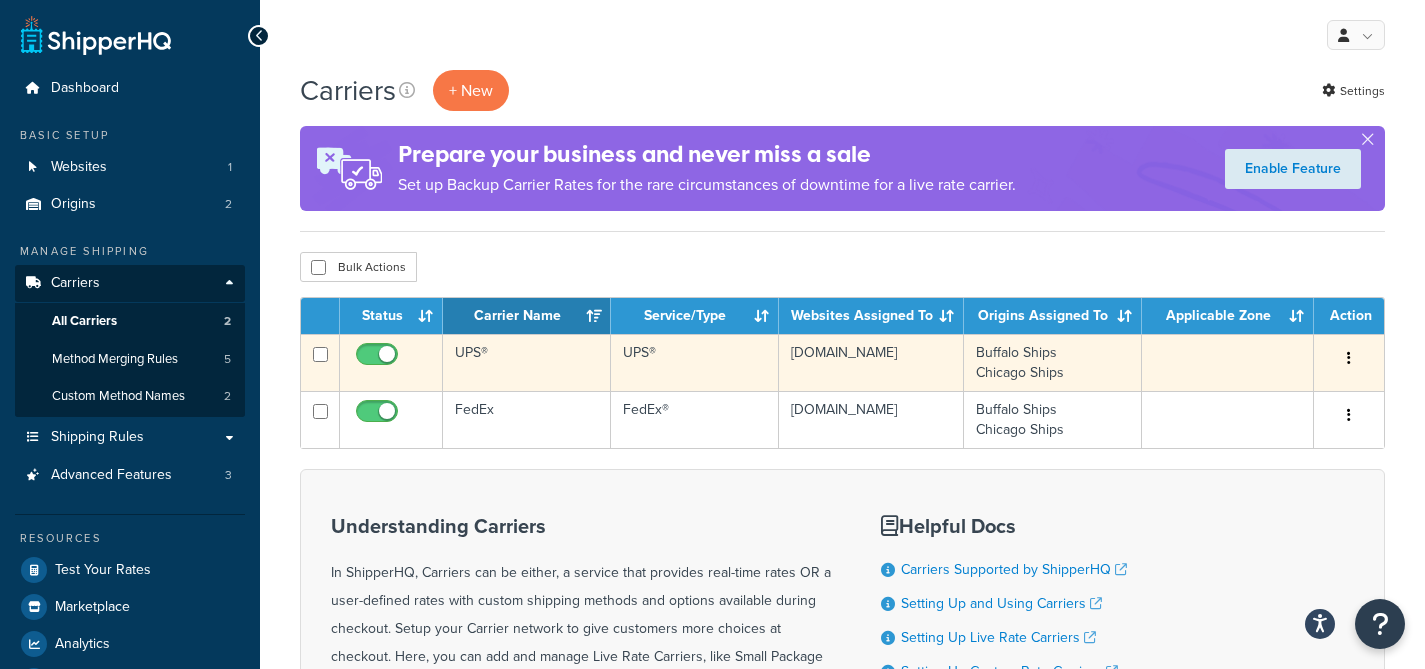 click on "UPS®" at bounding box center [527, 362] 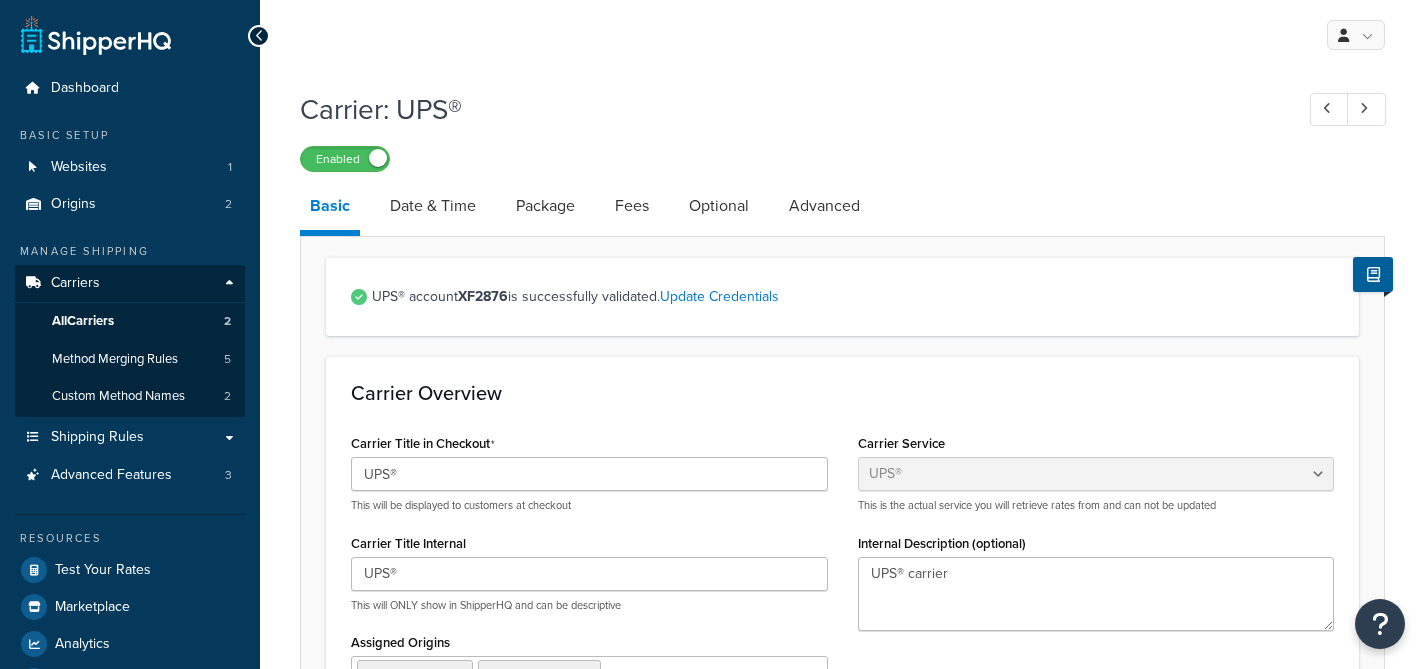 select on "ups" 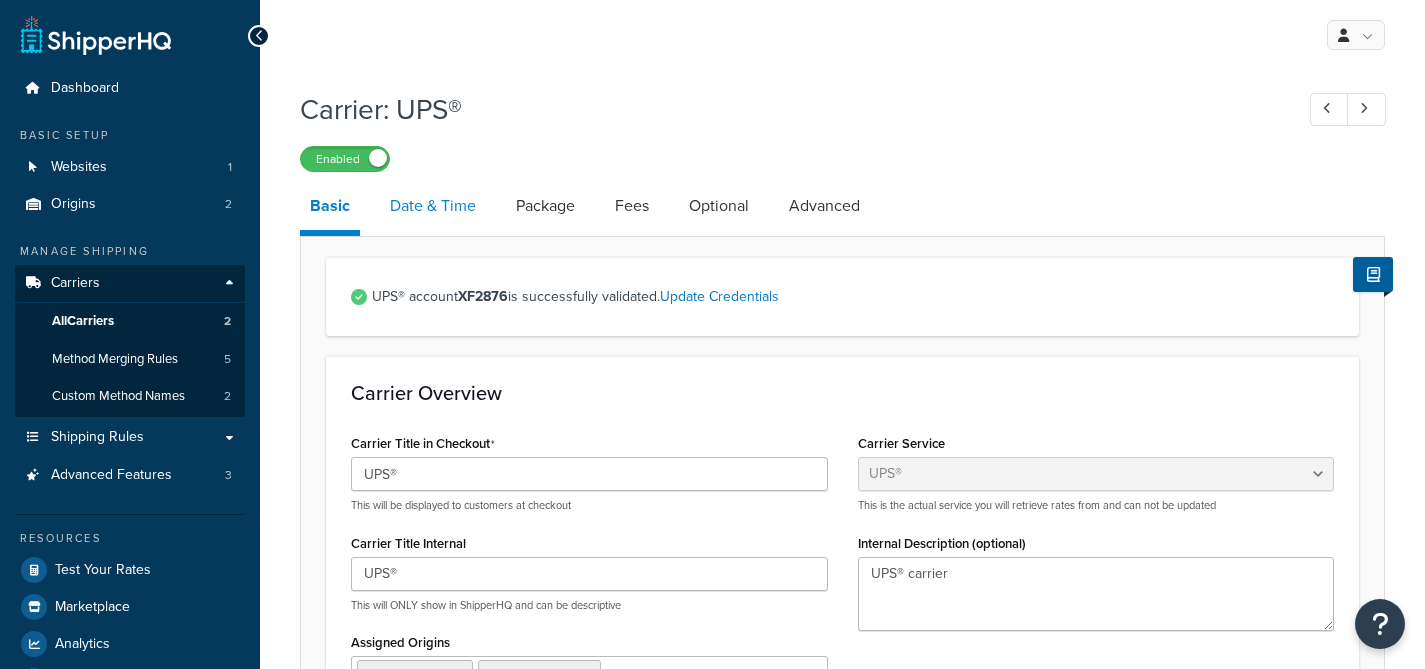 scroll, scrollTop: 0, scrollLeft: 0, axis: both 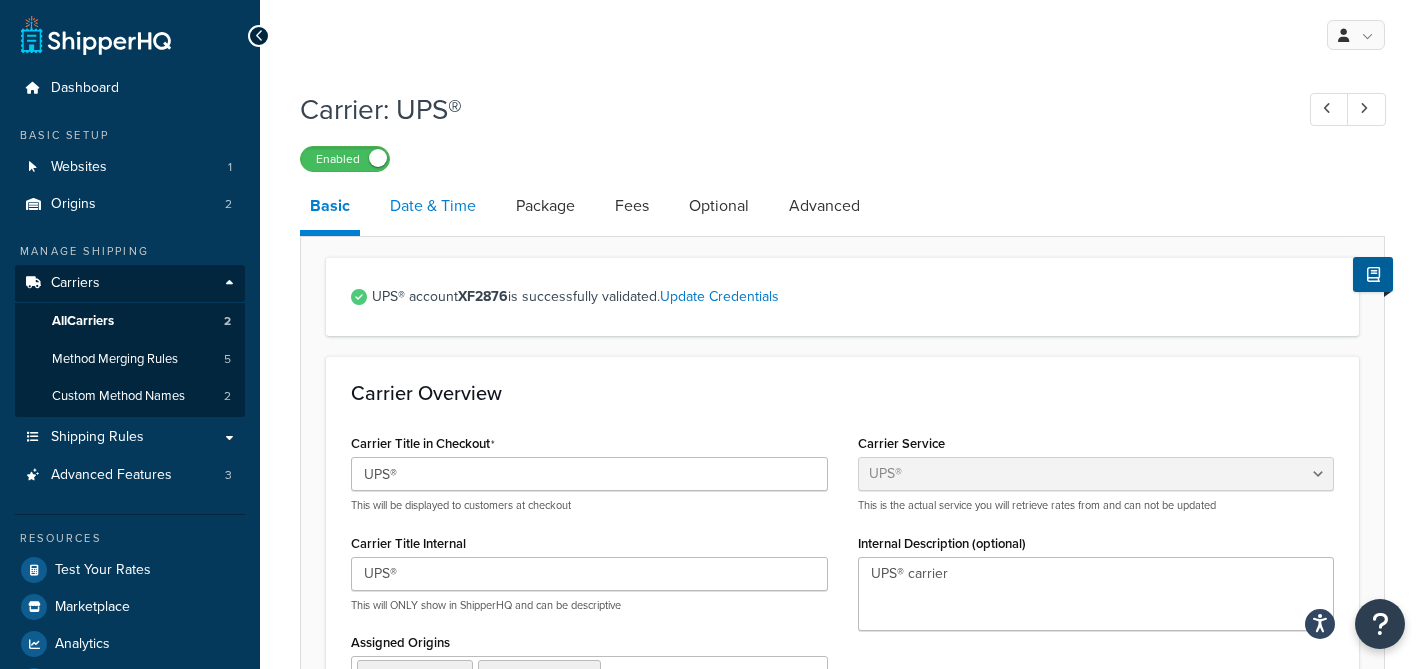 click on "Date & Time" at bounding box center (433, 206) 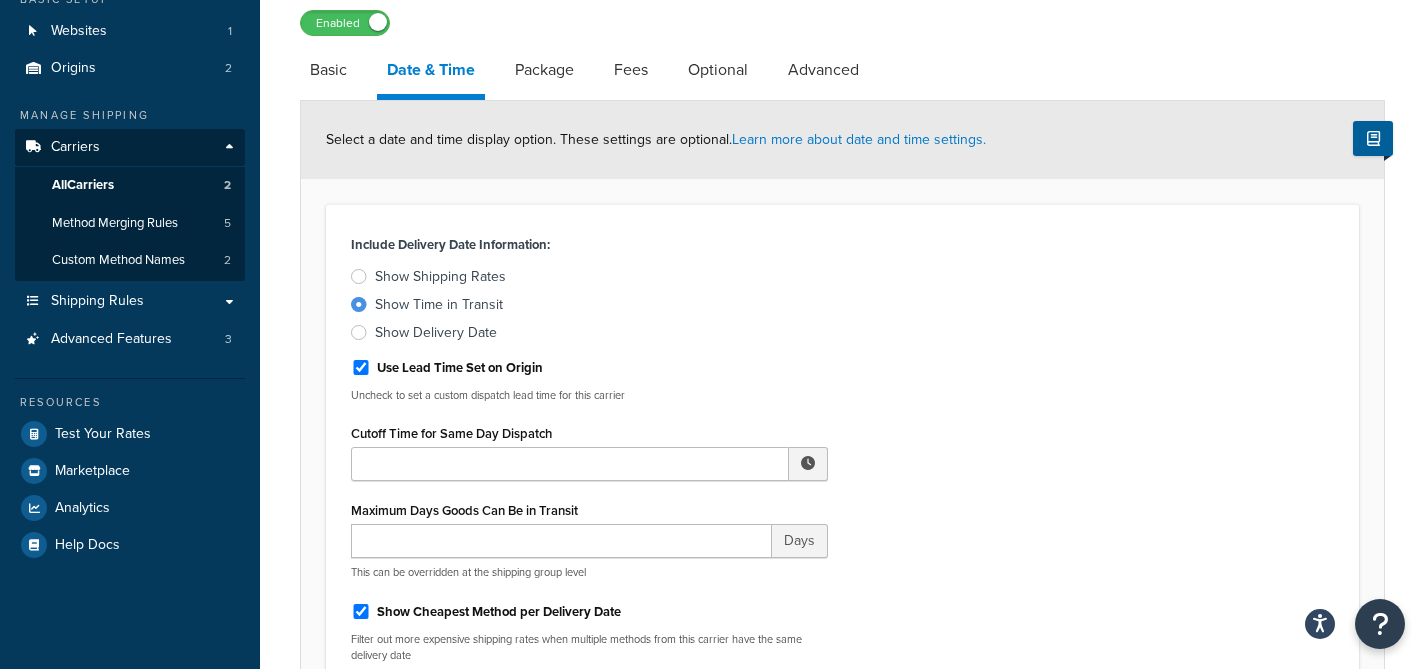 scroll, scrollTop: 76, scrollLeft: 0, axis: vertical 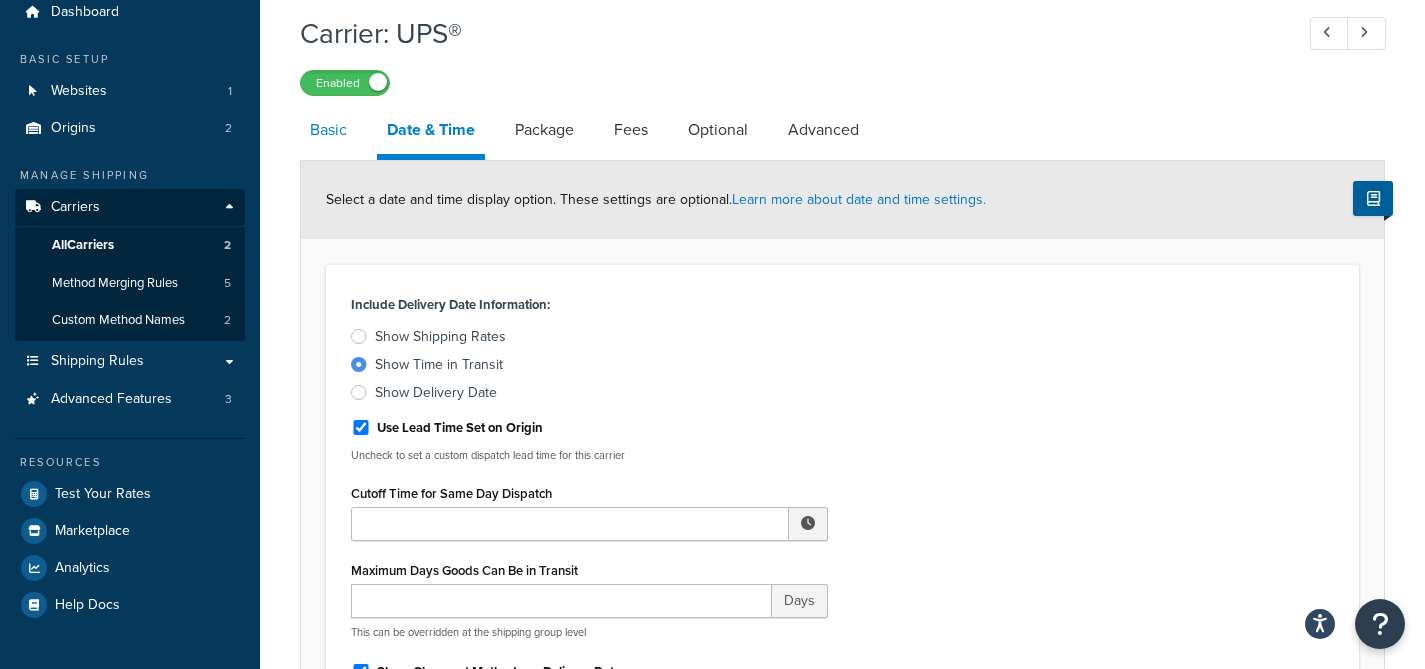 click on "Basic" at bounding box center (328, 130) 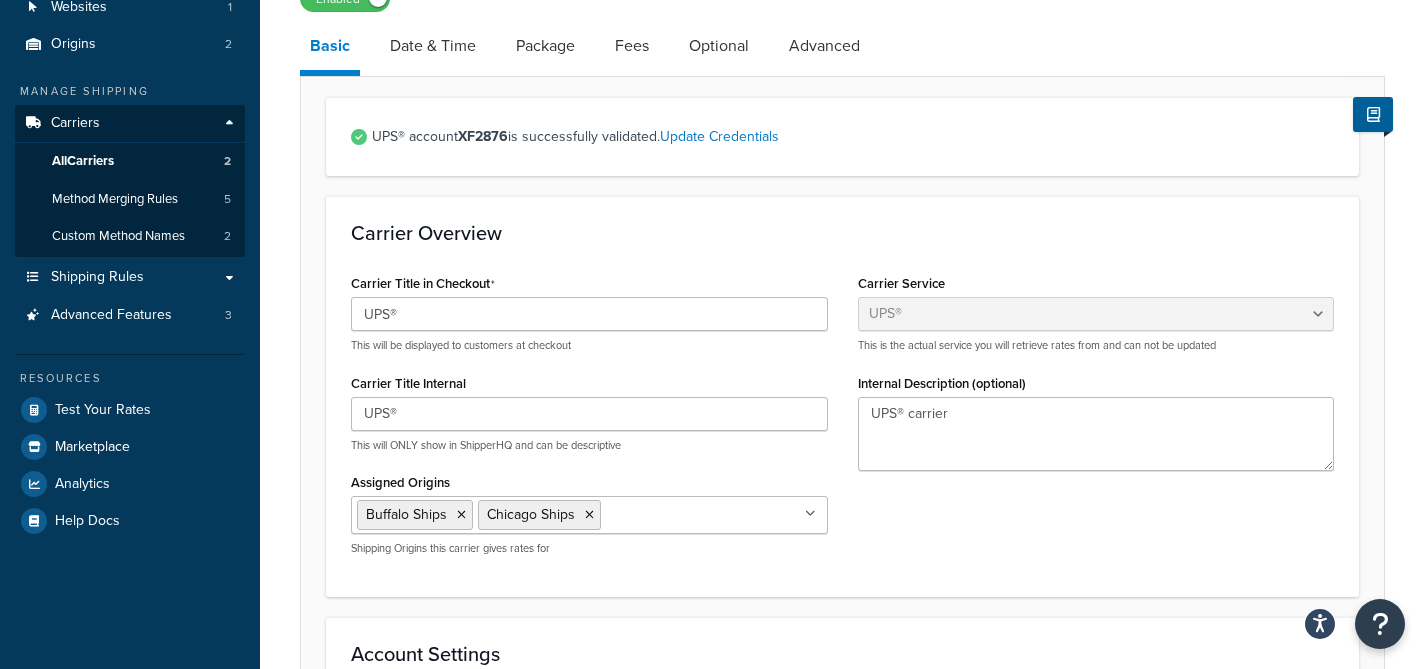 scroll, scrollTop: 58, scrollLeft: 0, axis: vertical 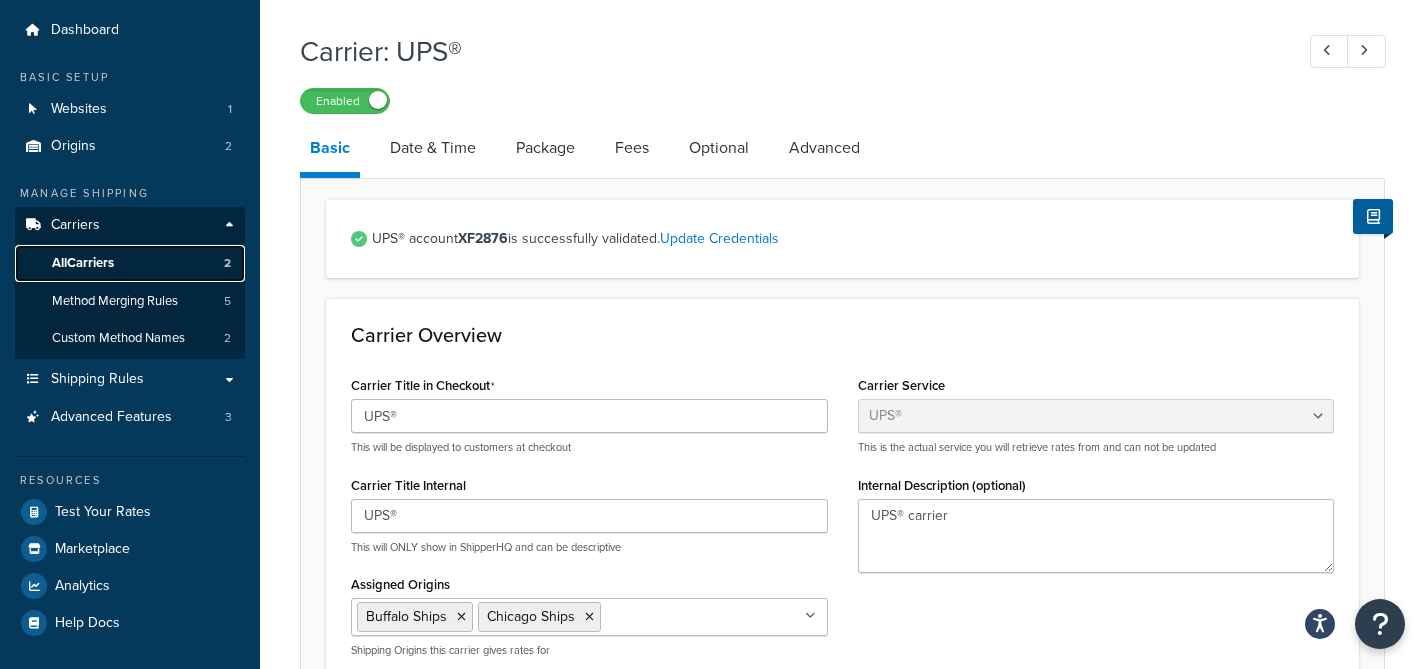 click on "All  Carriers" at bounding box center (83, 263) 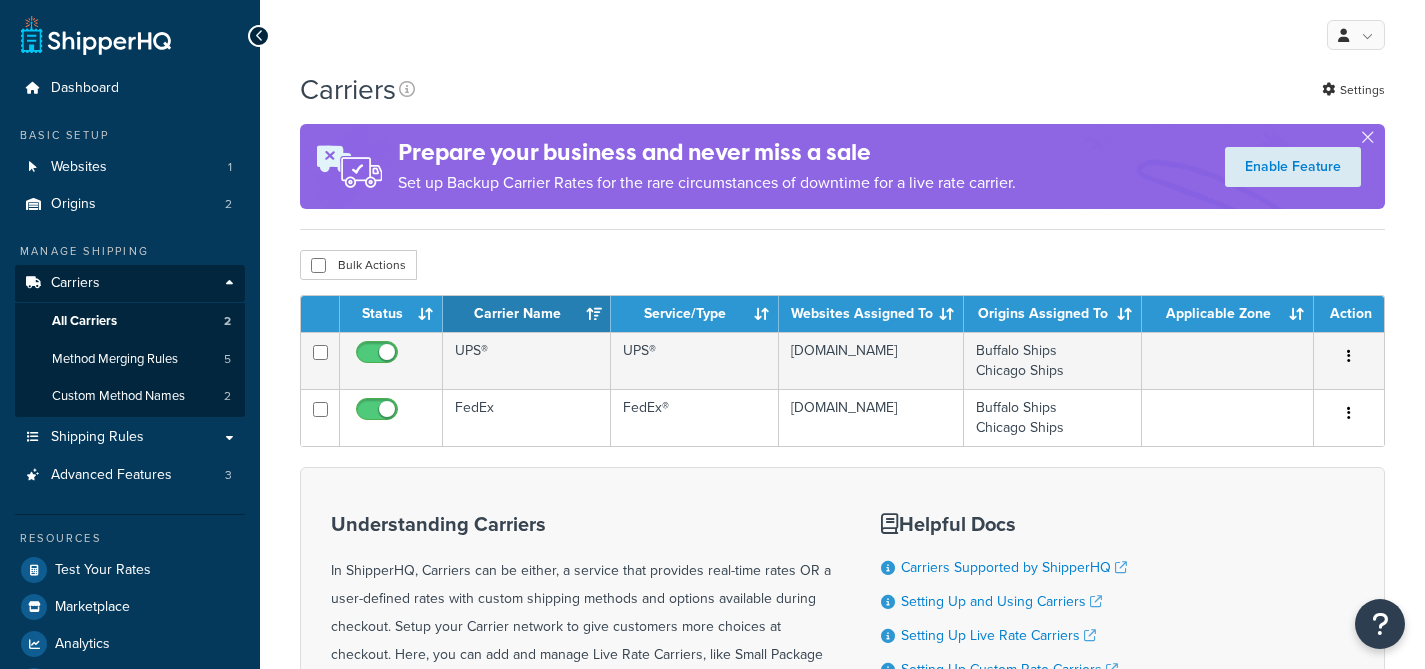 scroll, scrollTop: 0, scrollLeft: 0, axis: both 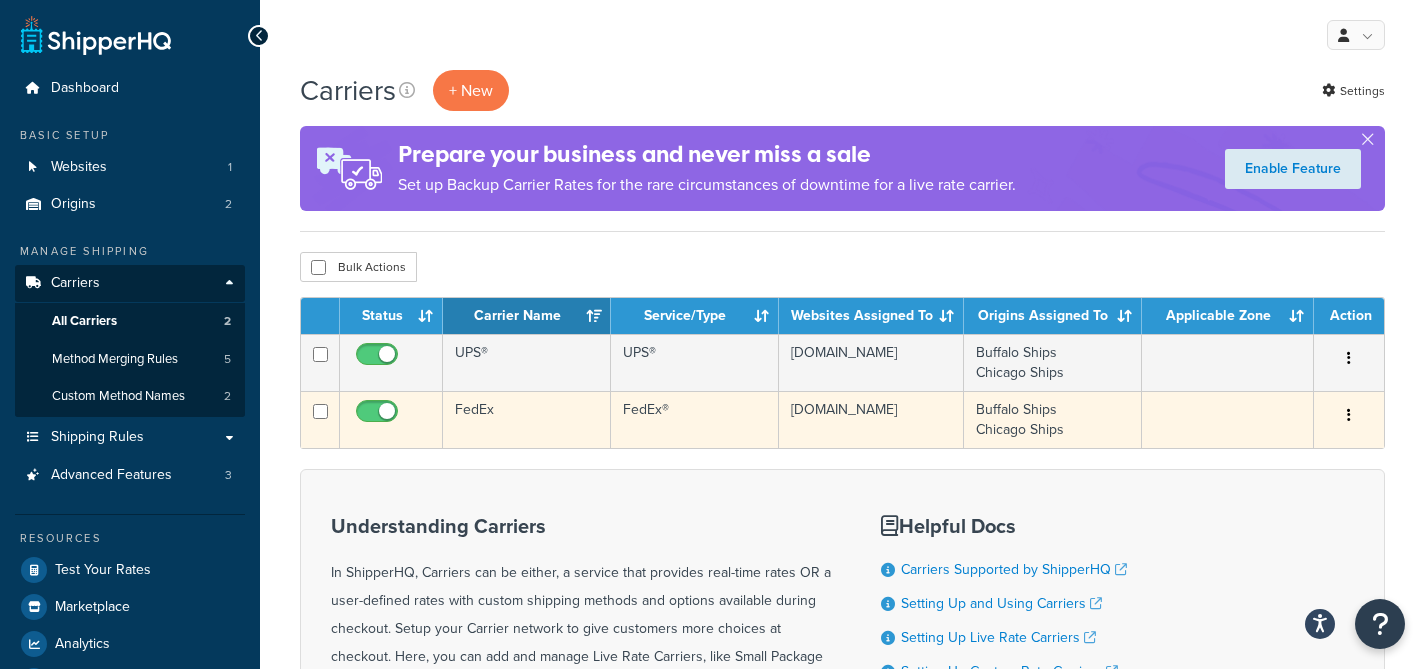 click on "FedEx" at bounding box center [527, 419] 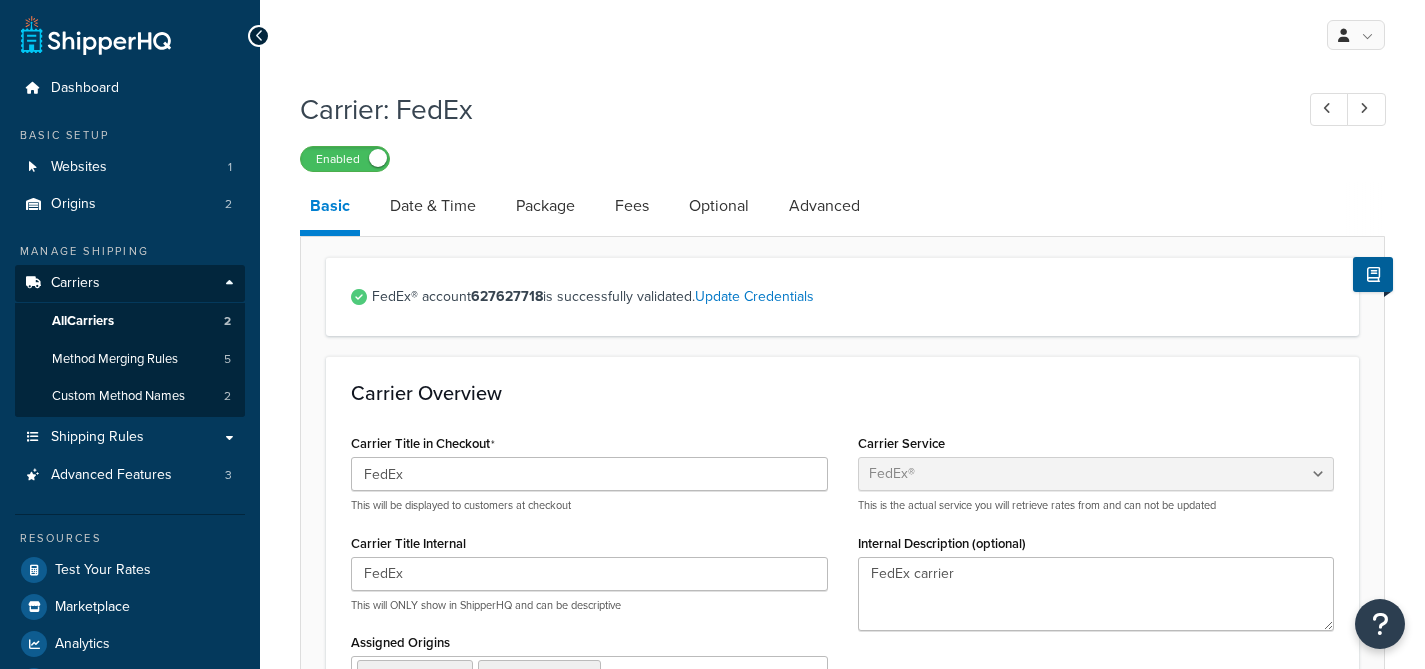 select on "fedEx" 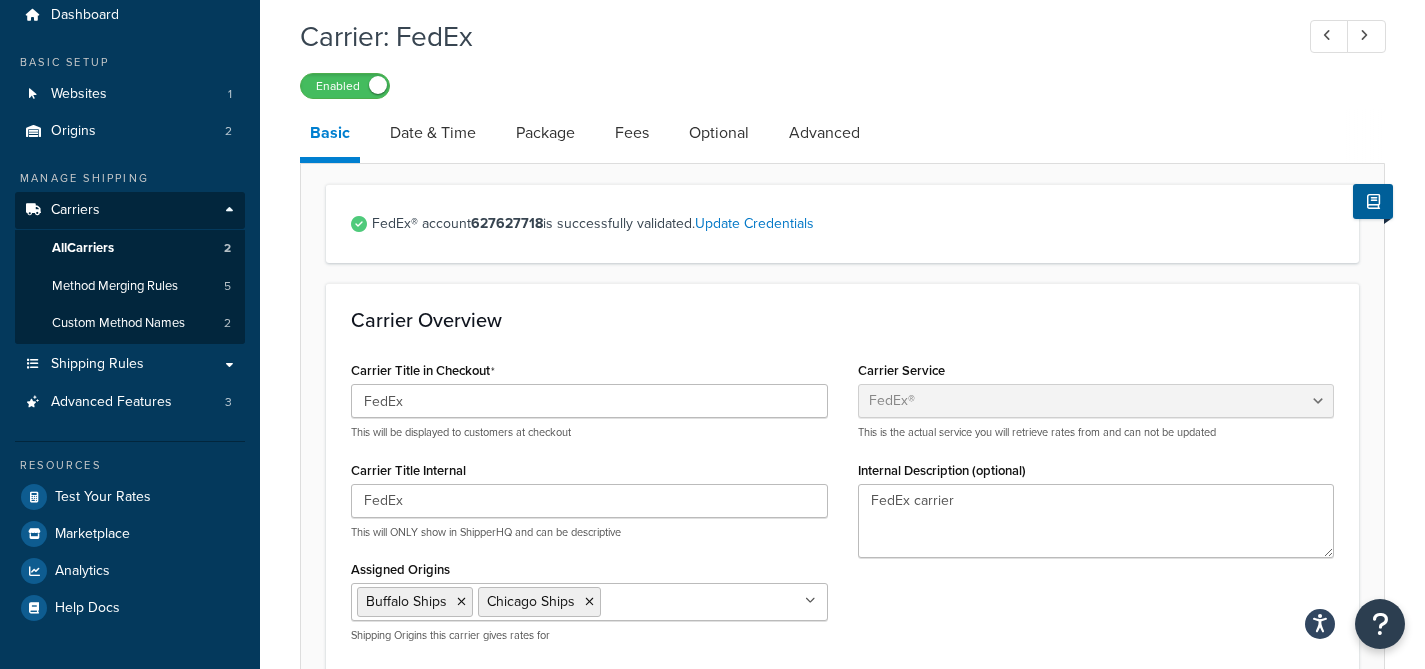 scroll, scrollTop: 0, scrollLeft: 0, axis: both 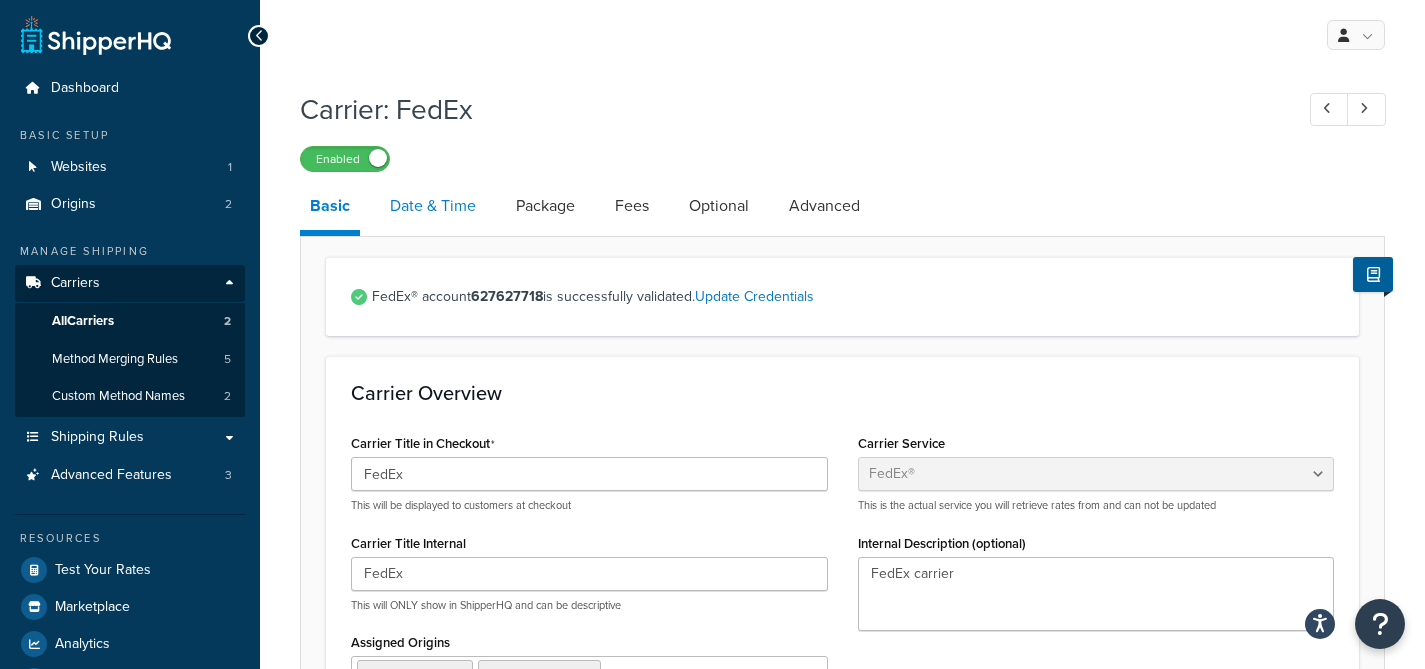 click on "Date & Time" at bounding box center (433, 206) 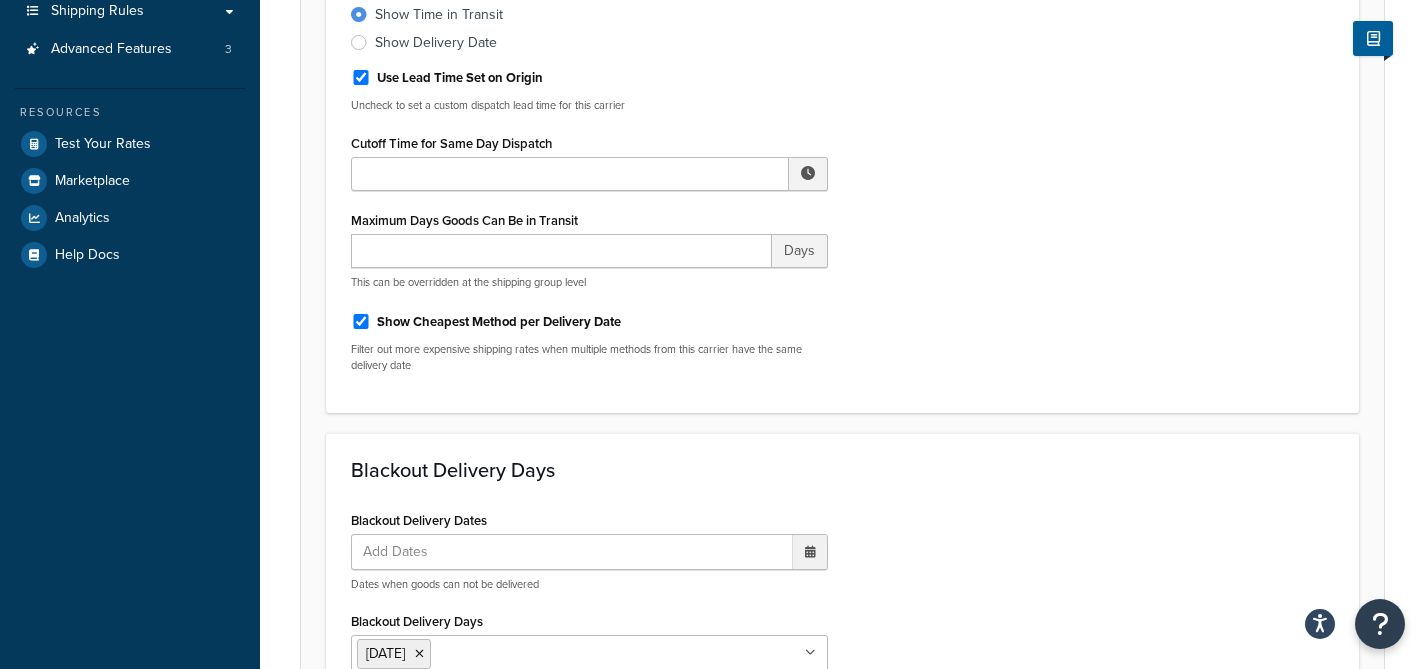 scroll, scrollTop: 0, scrollLeft: 0, axis: both 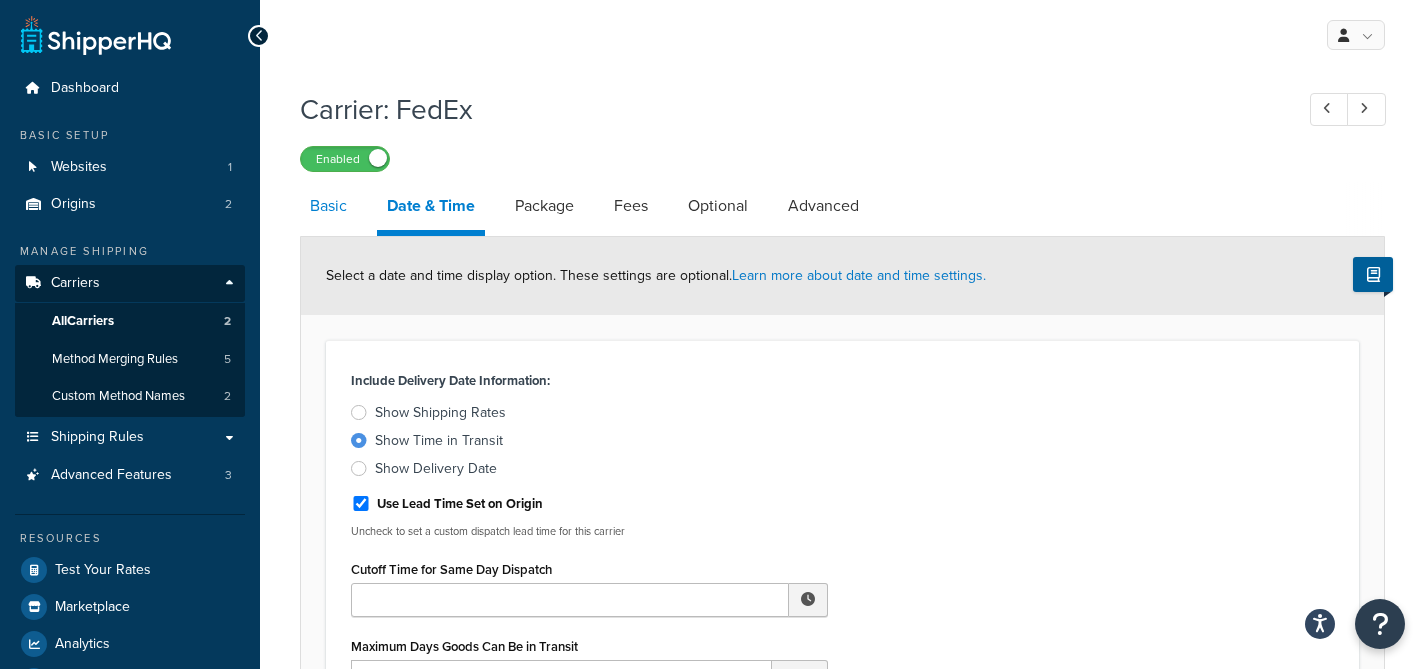 click on "Basic" at bounding box center (328, 206) 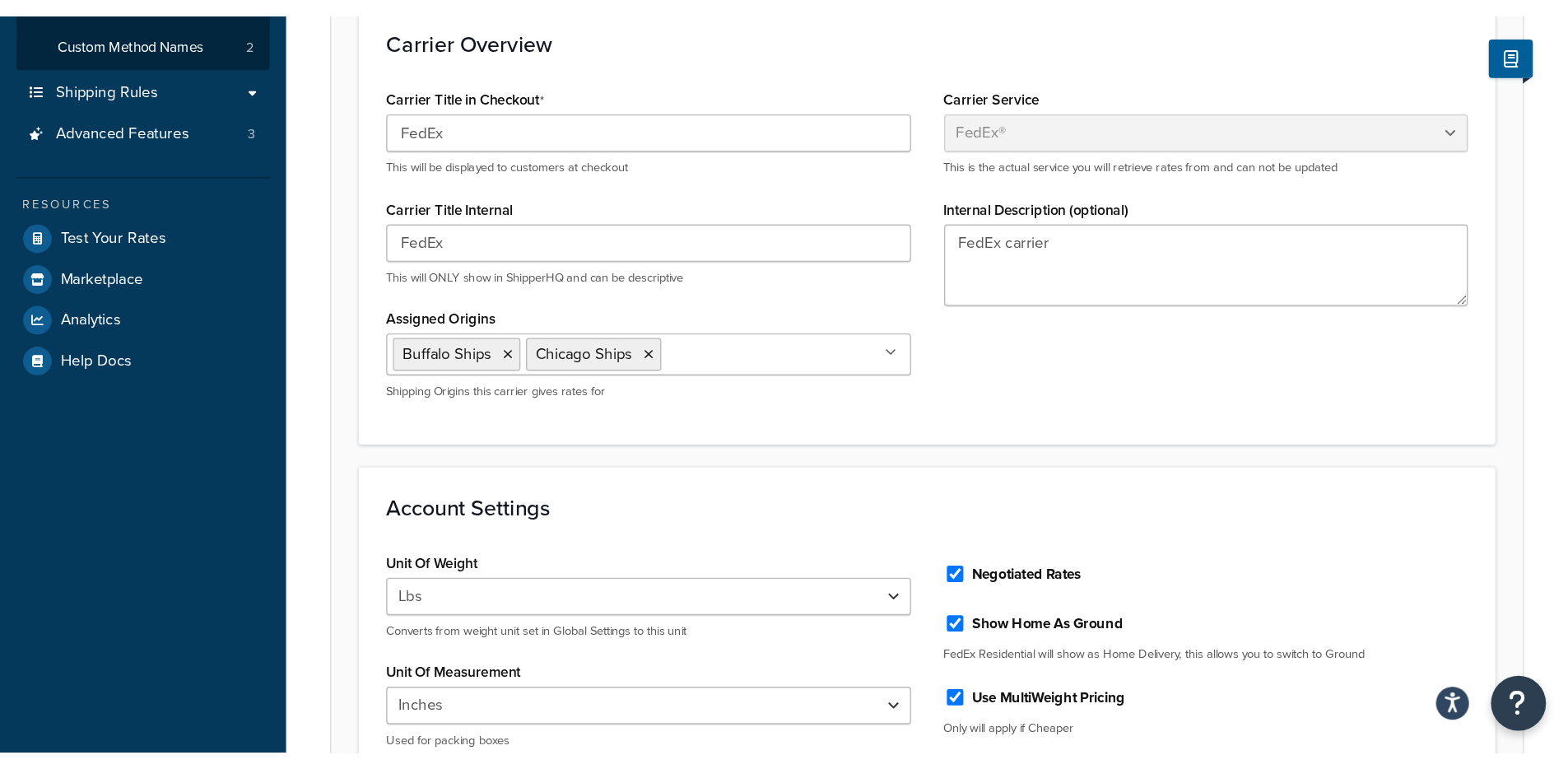 scroll, scrollTop: 0, scrollLeft: 0, axis: both 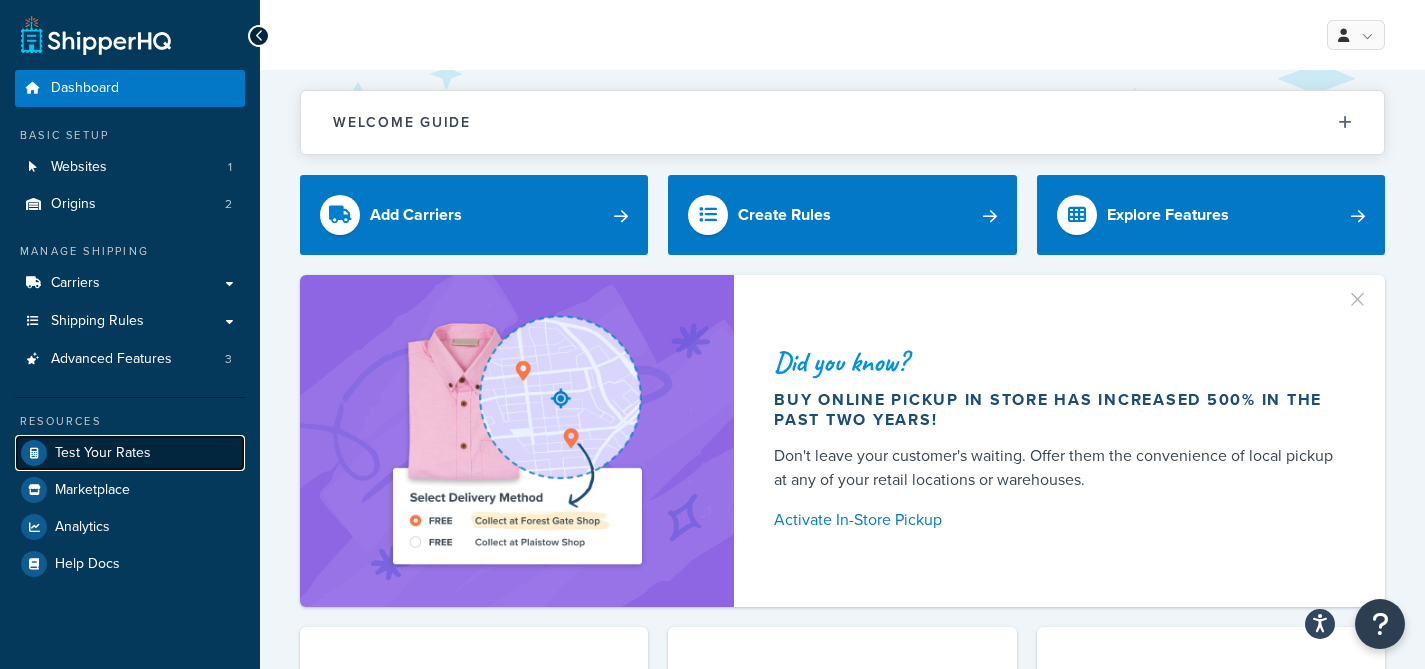 click on "Test Your Rates" at bounding box center [103, 453] 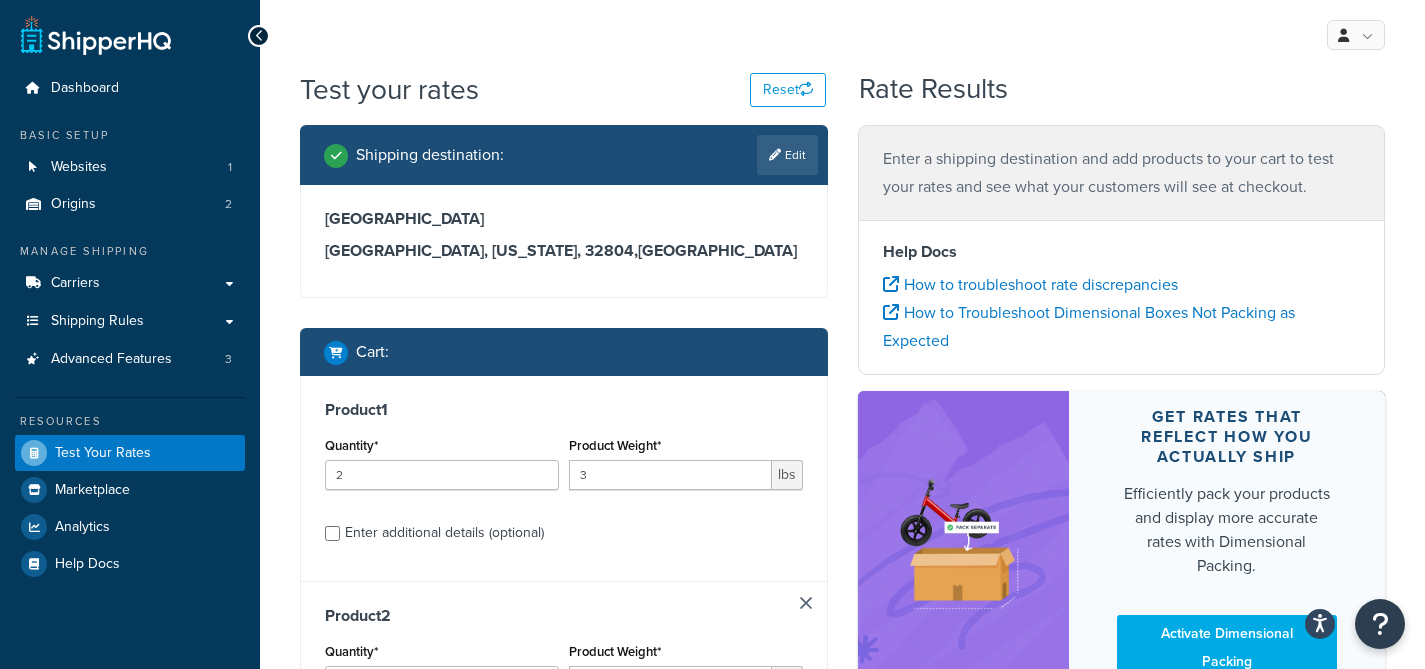 scroll, scrollTop: 14, scrollLeft: 0, axis: vertical 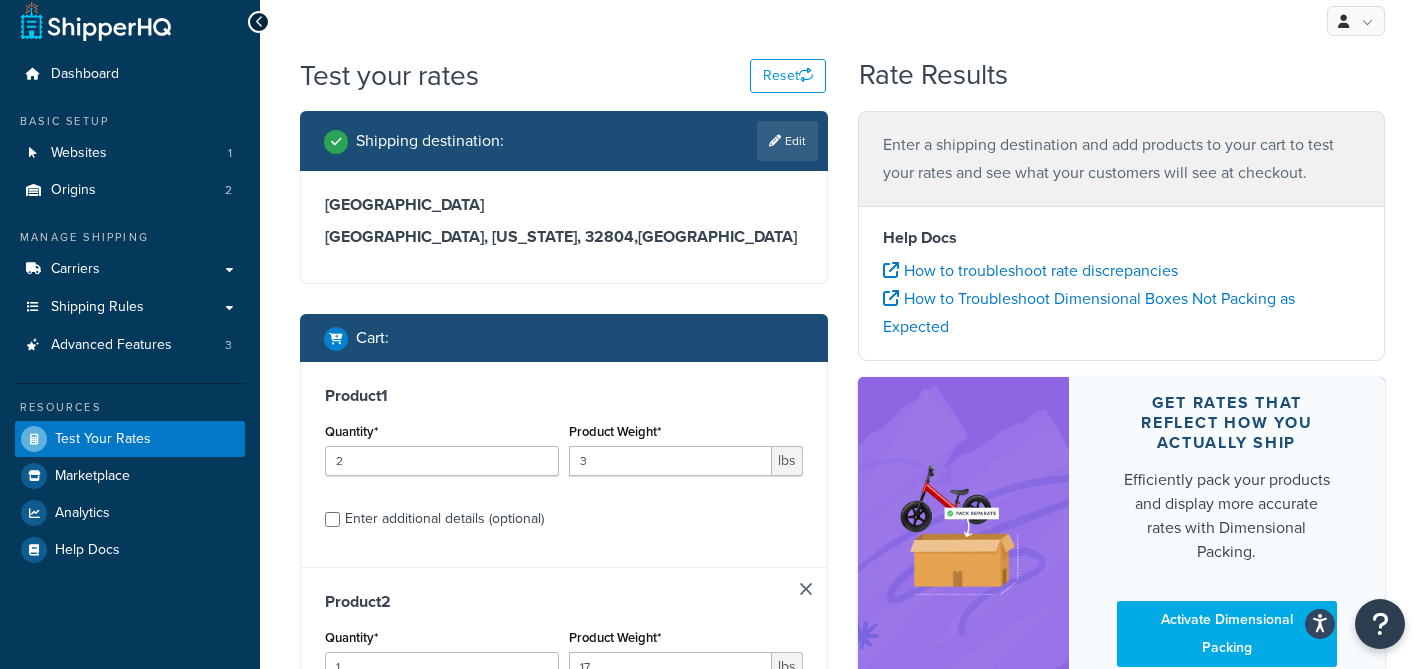click on "Enter additional details (optional)" at bounding box center (444, 519) 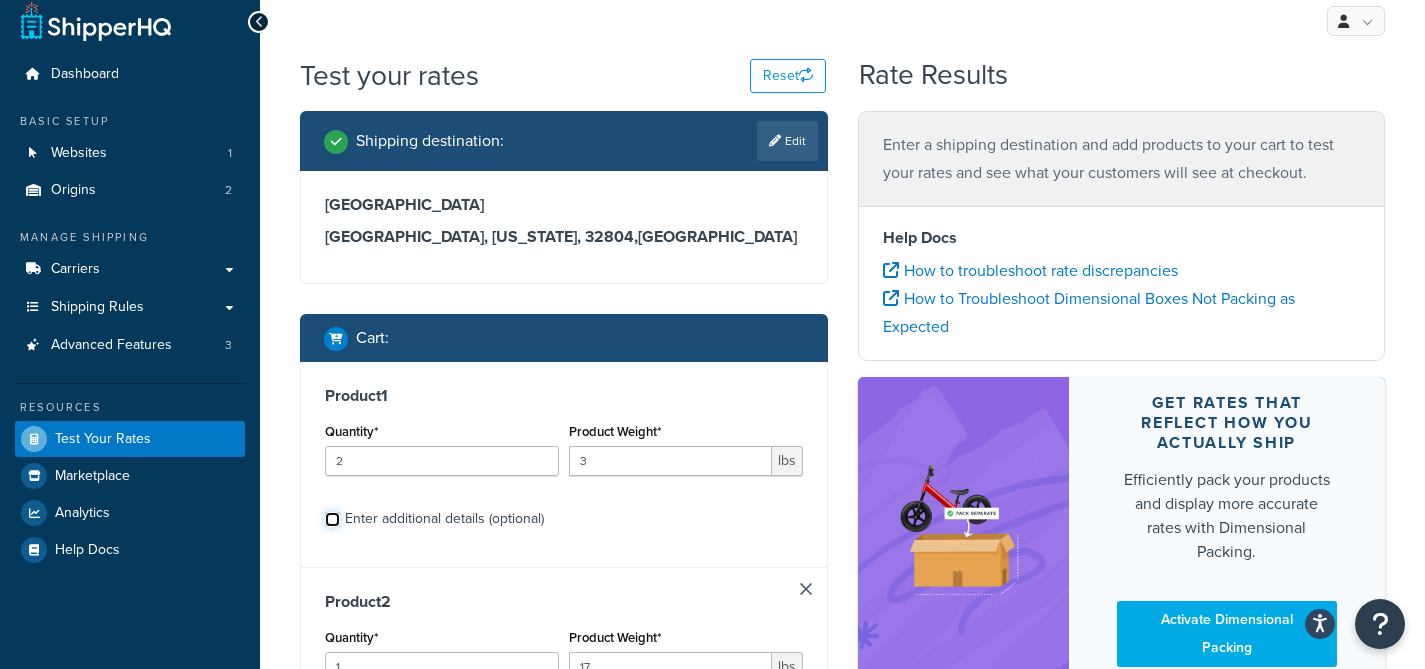click on "Enter additional details (optional)" at bounding box center (332, 519) 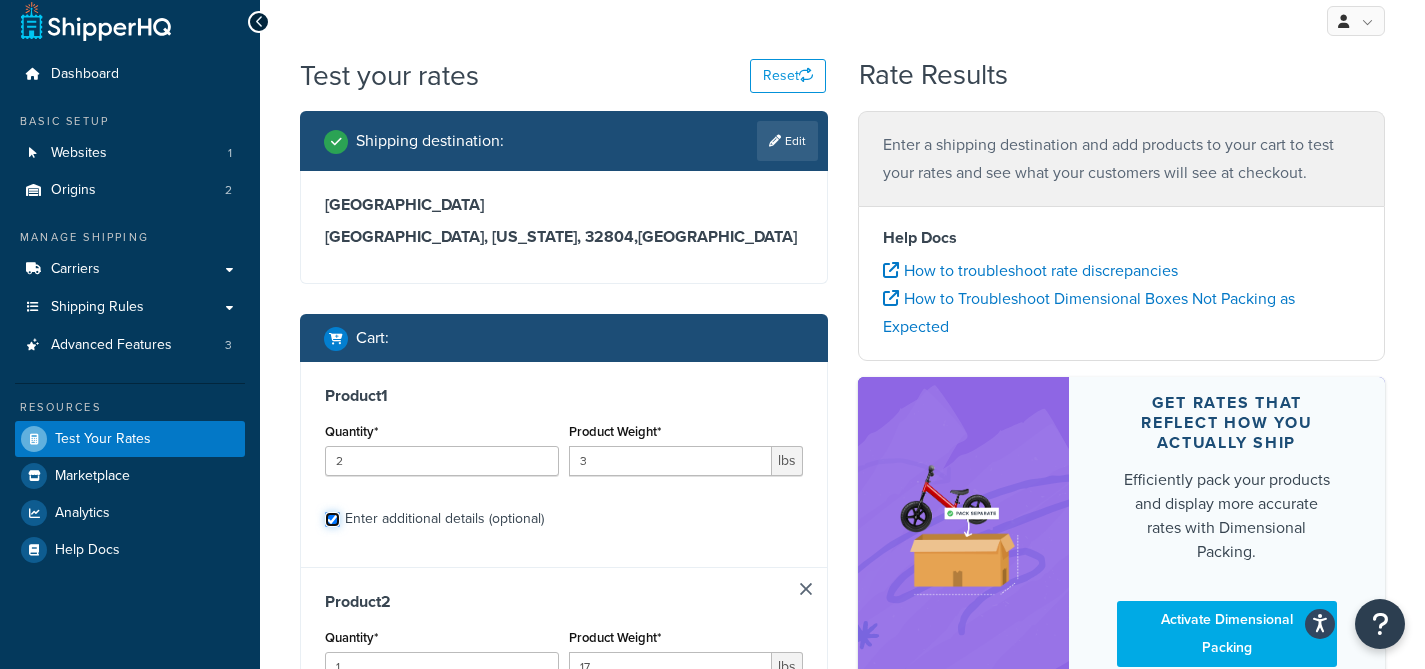 checkbox on "true" 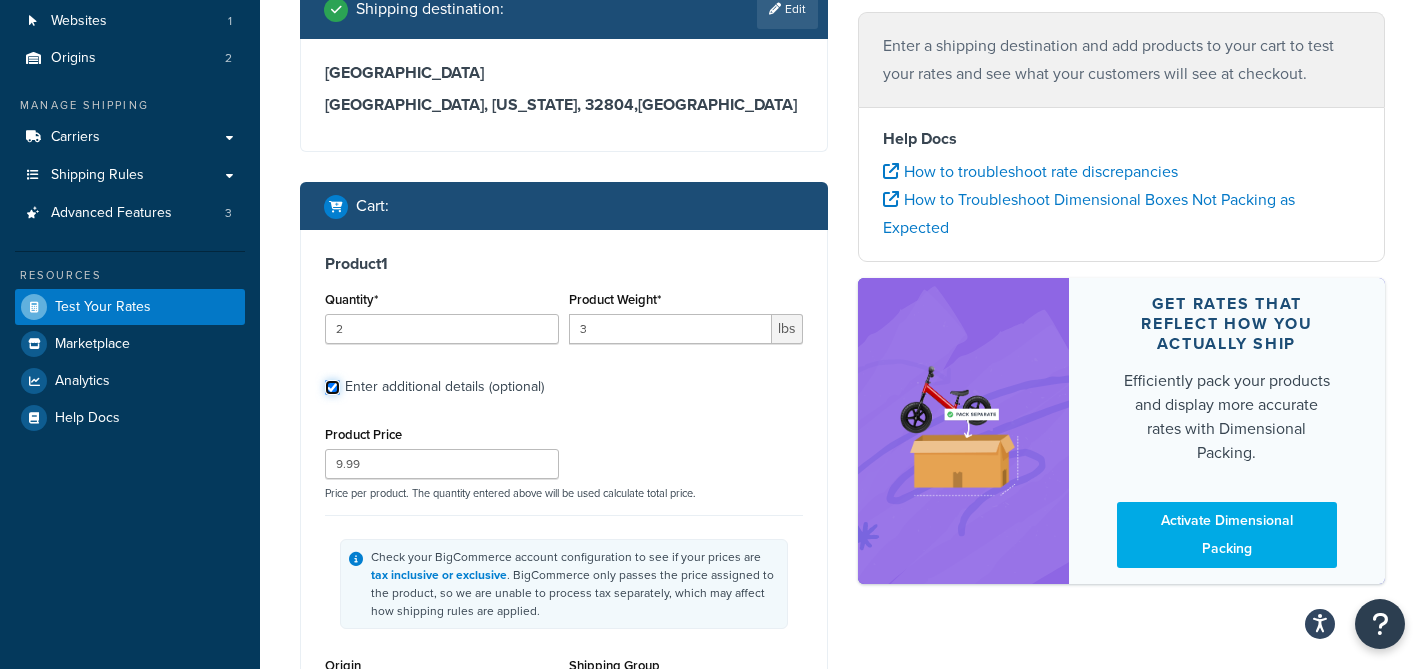 scroll, scrollTop: 151, scrollLeft: 0, axis: vertical 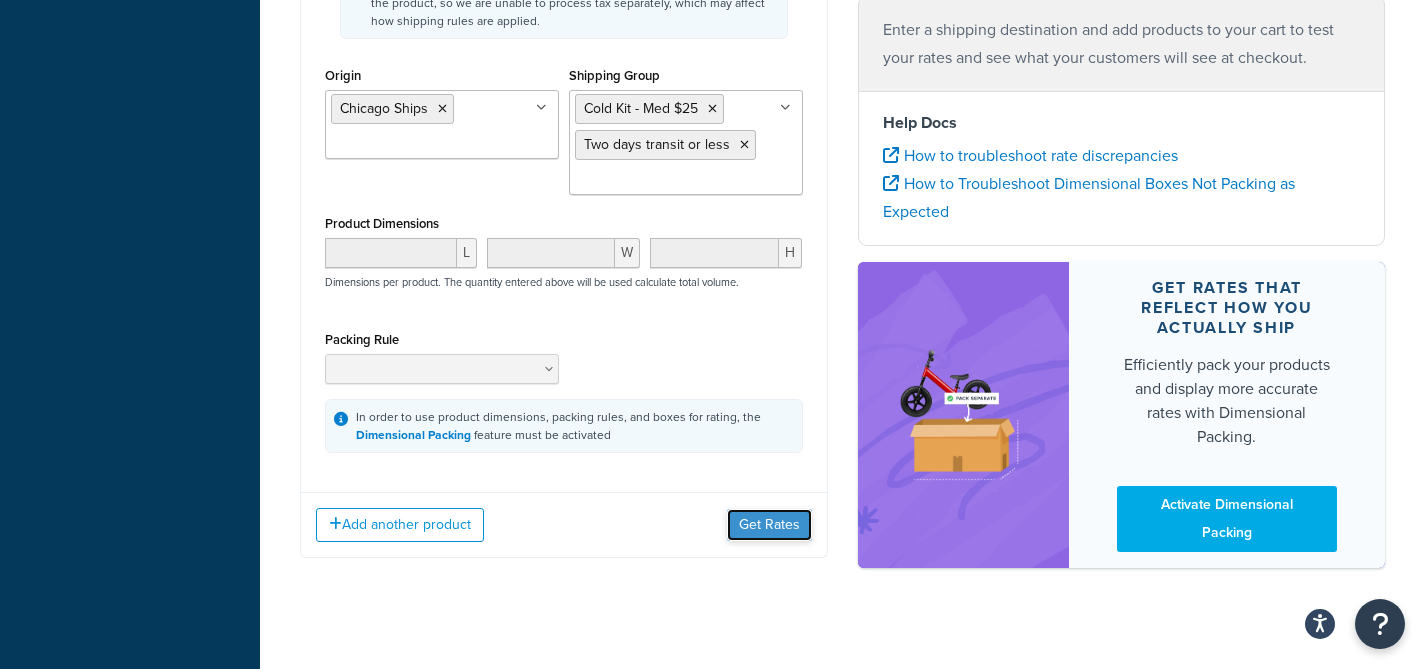 click on "Get Rates" at bounding box center (769, 525) 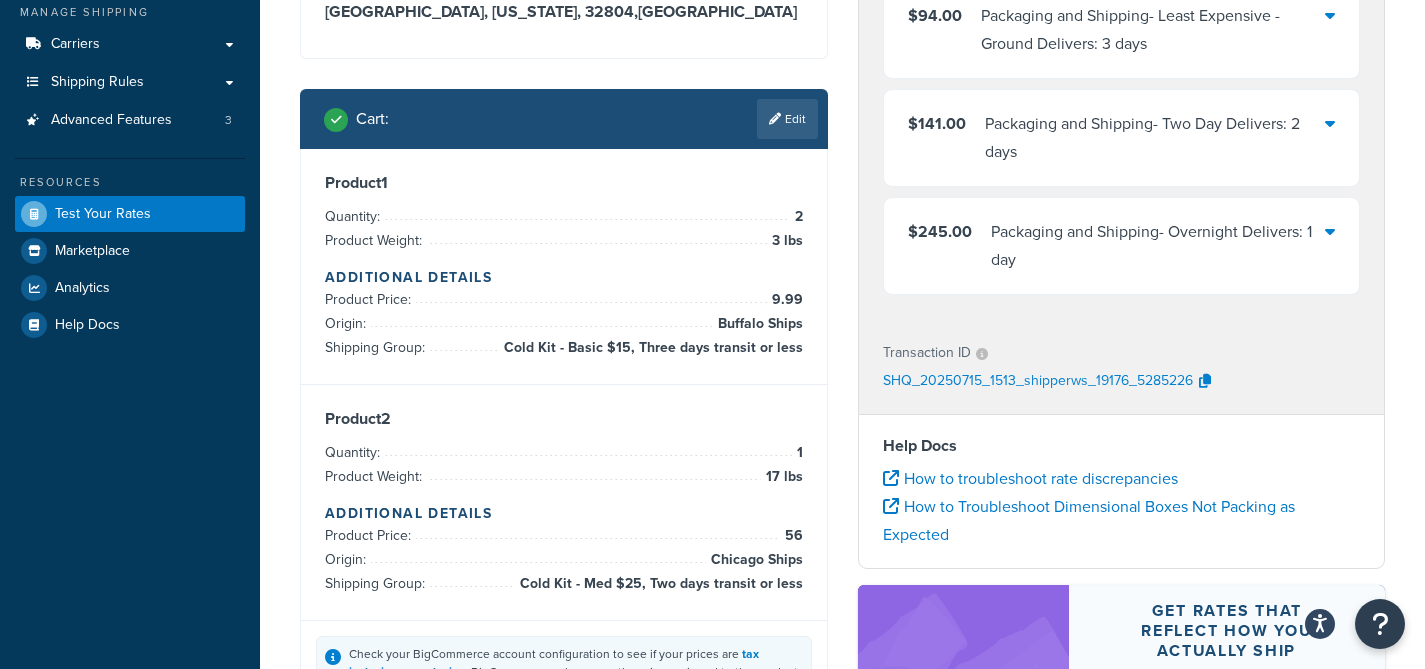 scroll, scrollTop: 230, scrollLeft: 0, axis: vertical 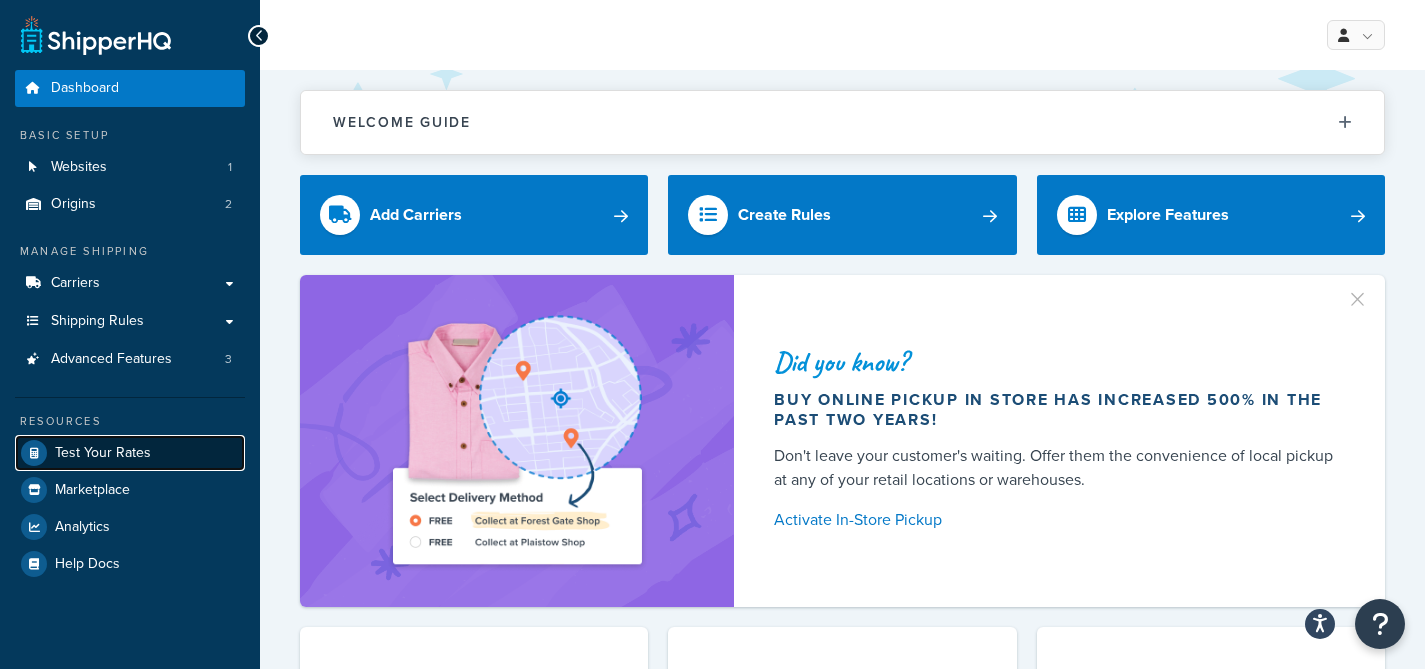 click on "Test Your Rates" at bounding box center (103, 453) 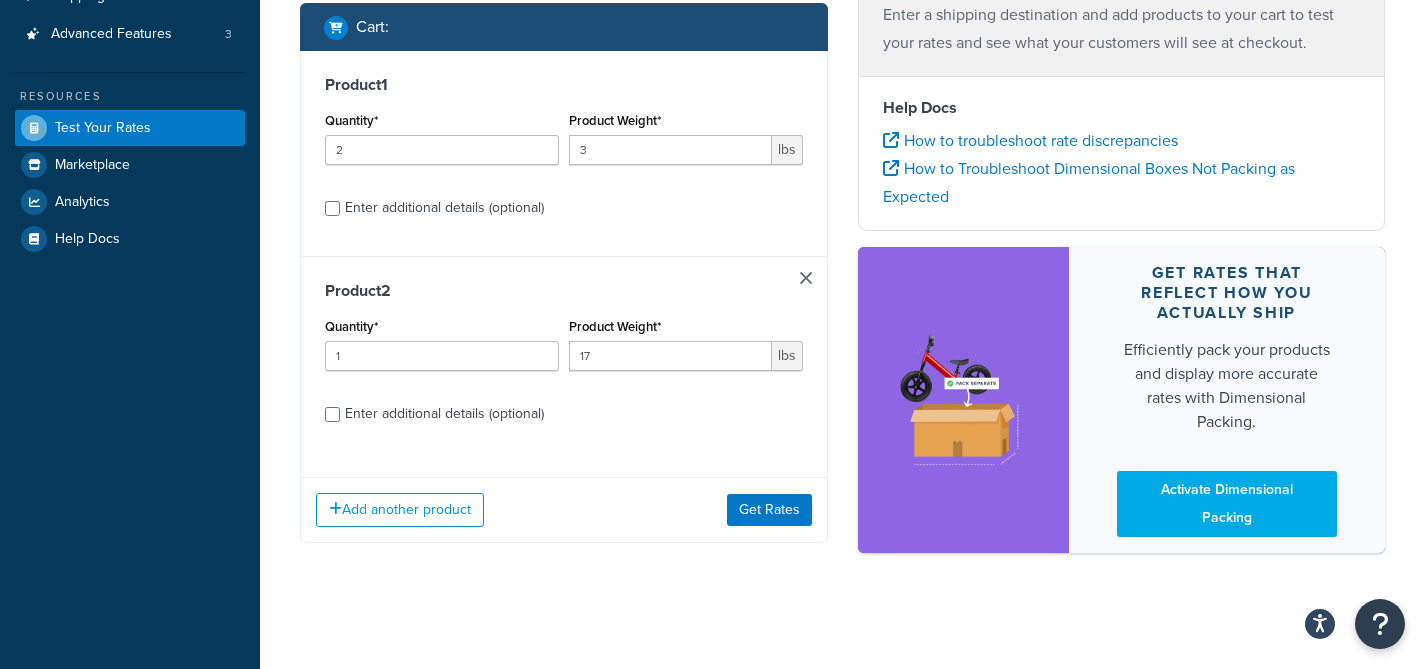 scroll, scrollTop: 329, scrollLeft: 0, axis: vertical 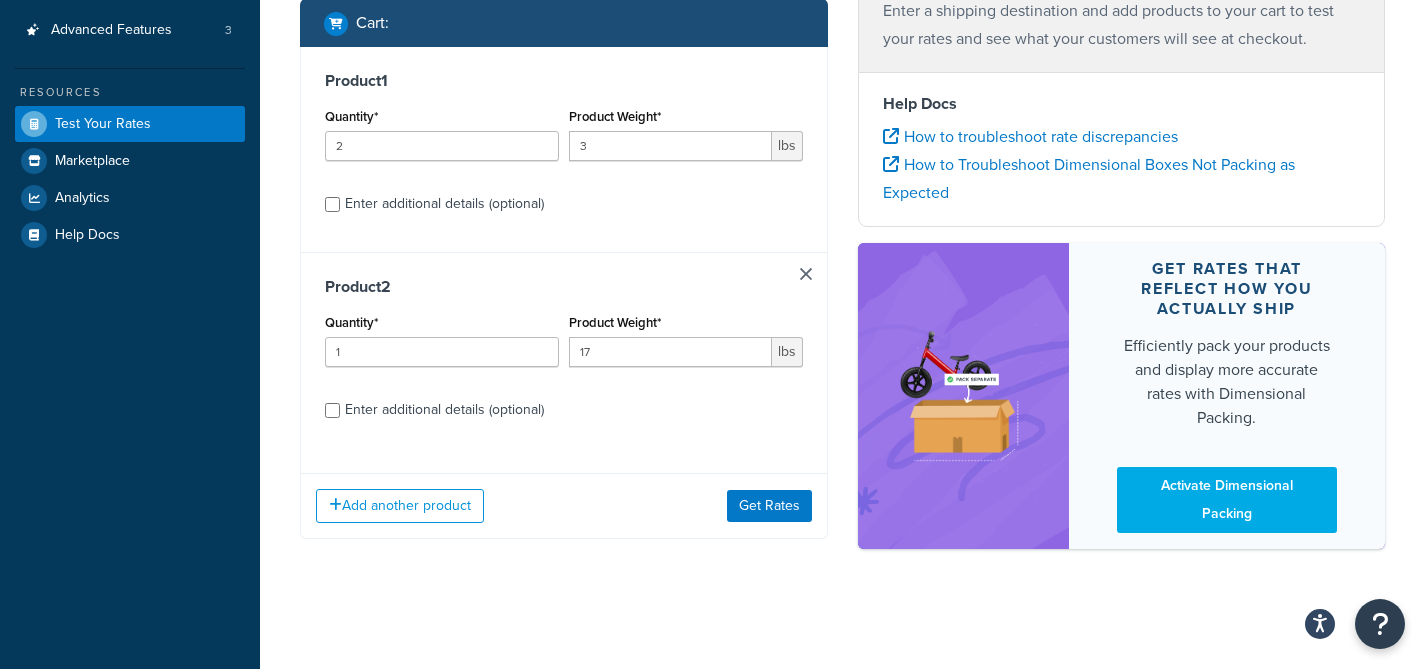 click at bounding box center (806, 274) 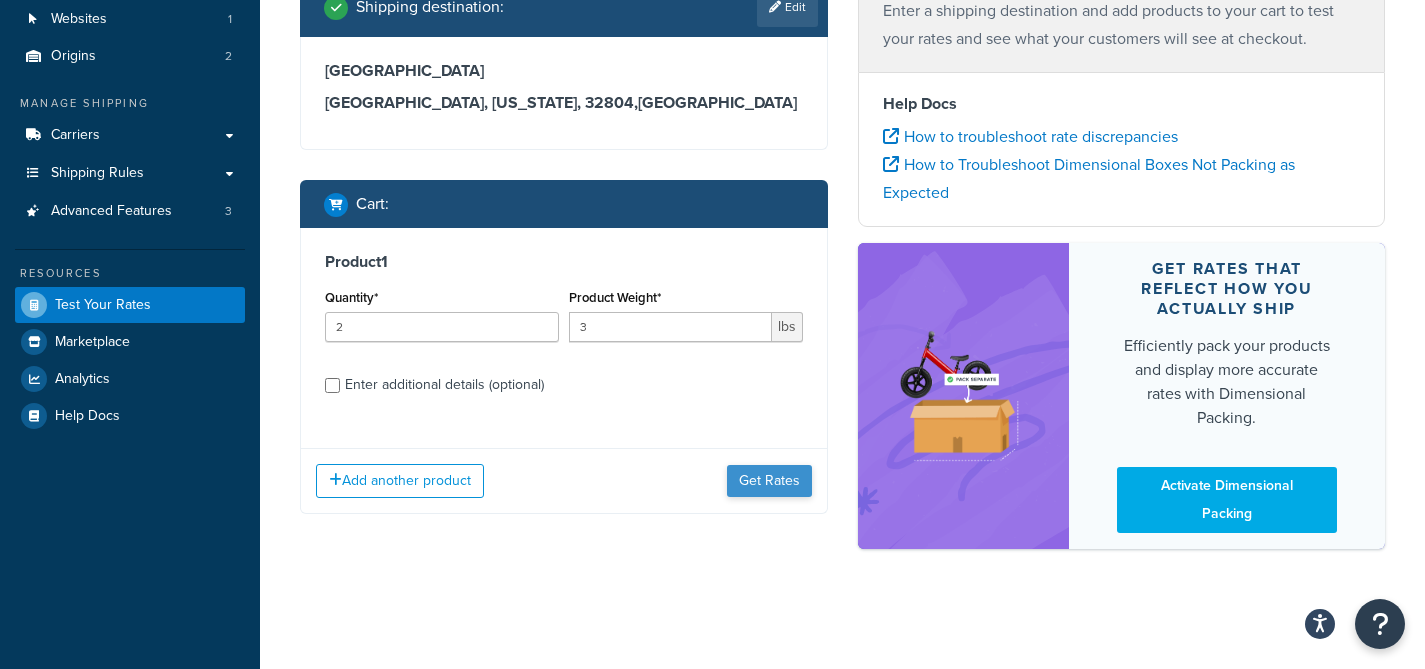 scroll, scrollTop: 148, scrollLeft: 0, axis: vertical 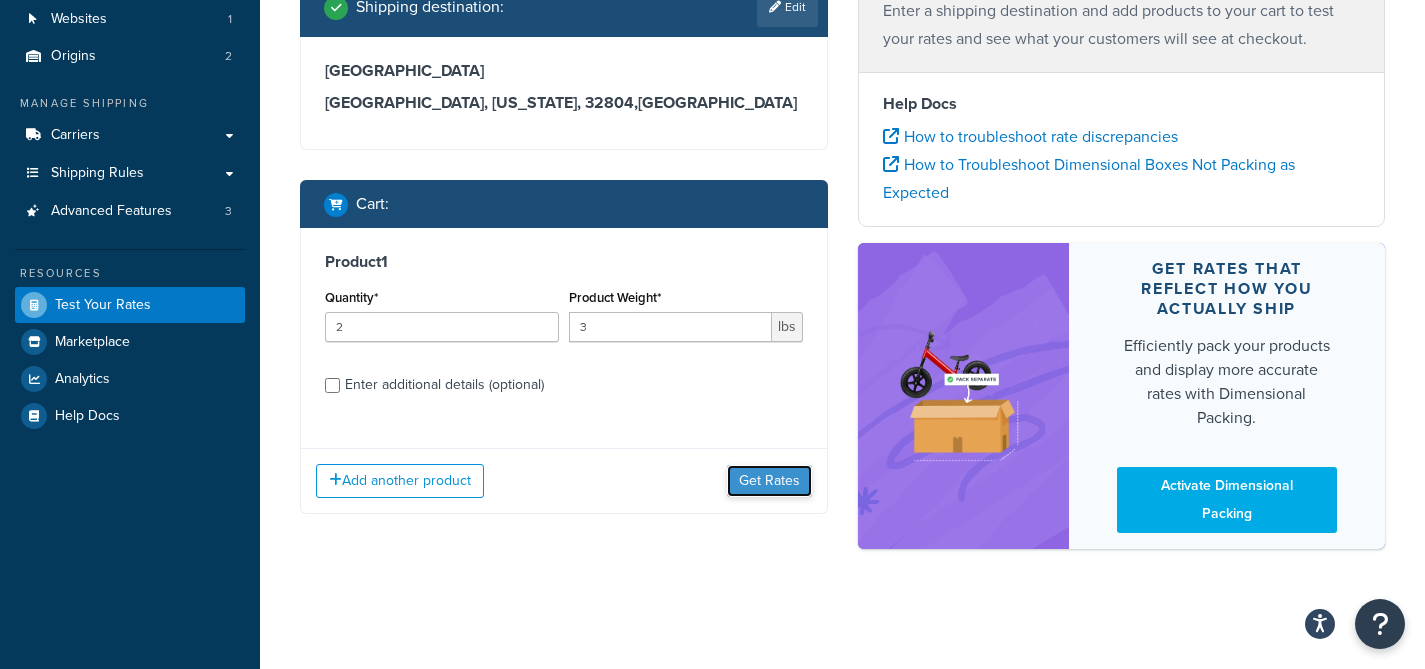 click on "Get Rates" at bounding box center (769, 481) 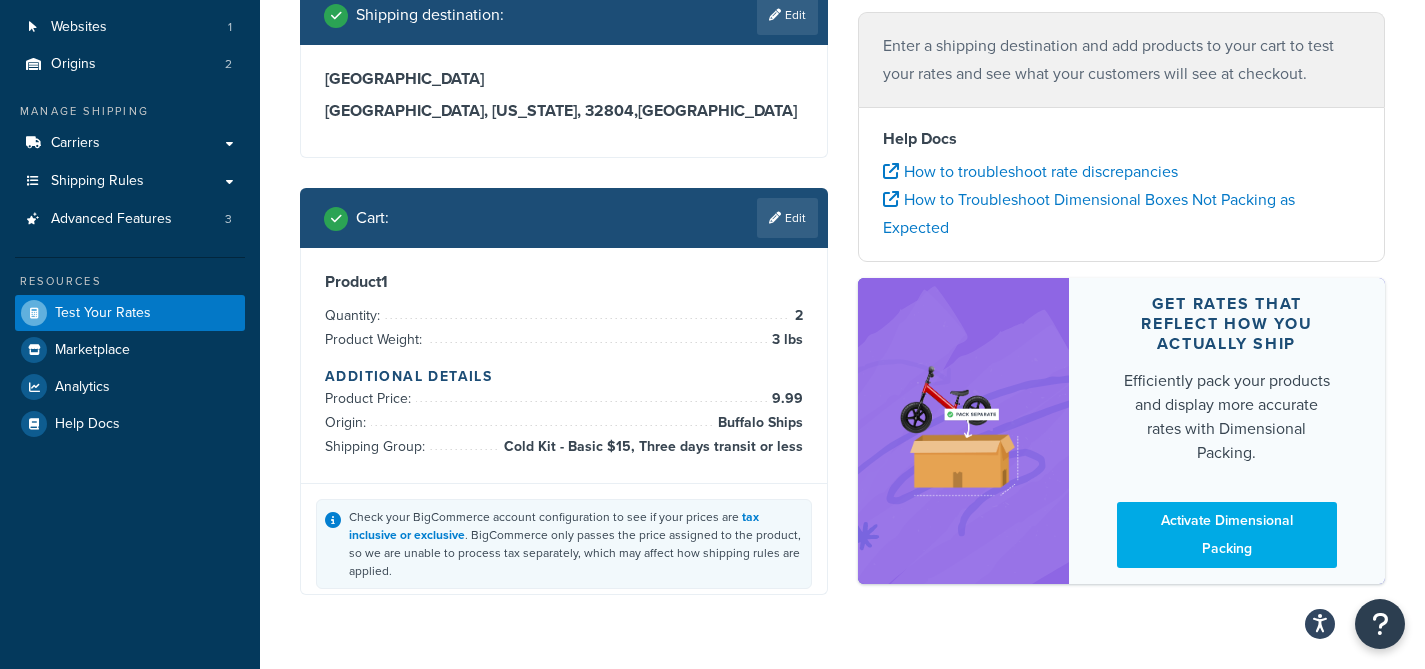 scroll, scrollTop: 148, scrollLeft: 0, axis: vertical 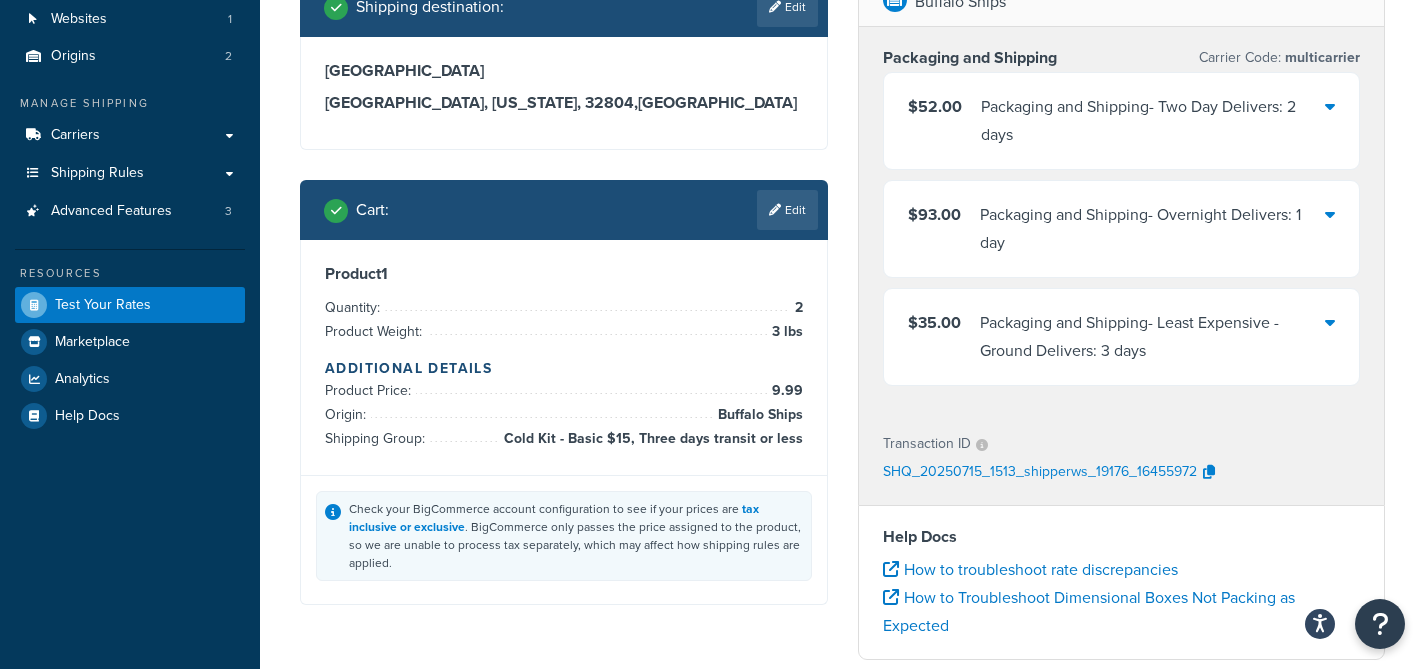 click on "Packaging and Shipping  -   Least Expensive - Ground Delivers: 3 days" at bounding box center (1153, 337) 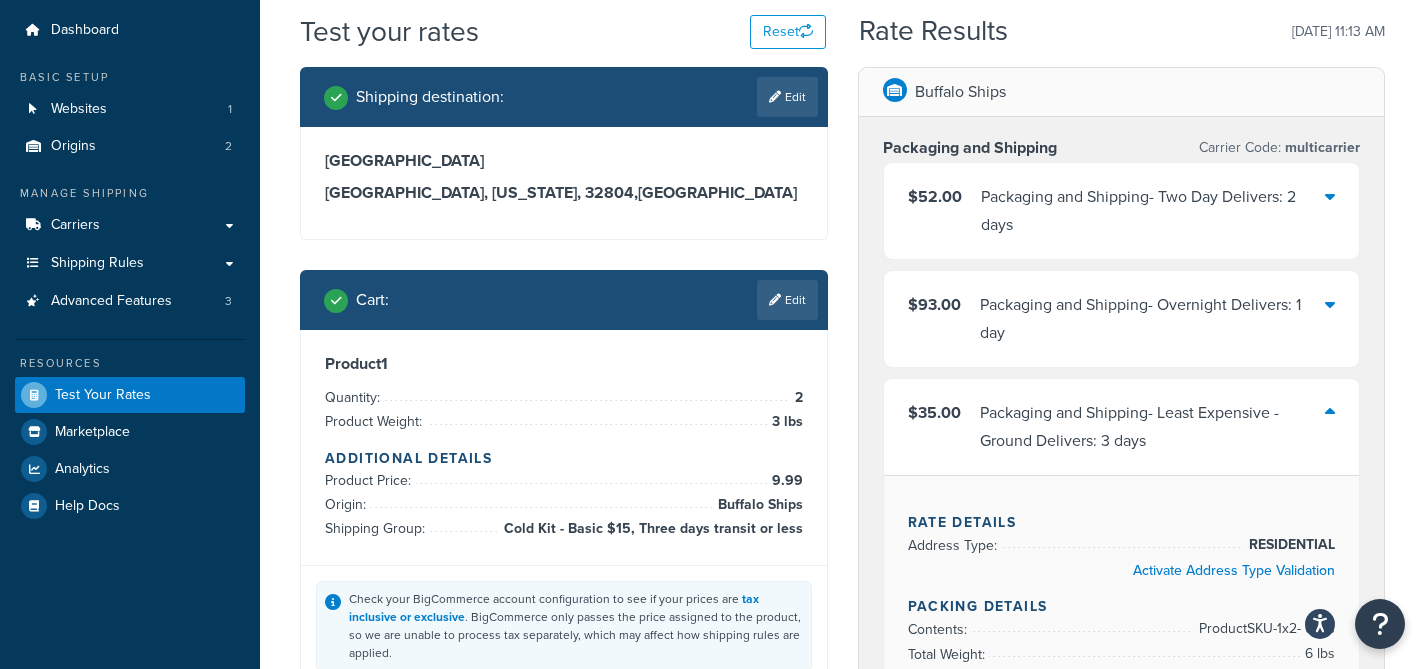 scroll, scrollTop: 19, scrollLeft: 0, axis: vertical 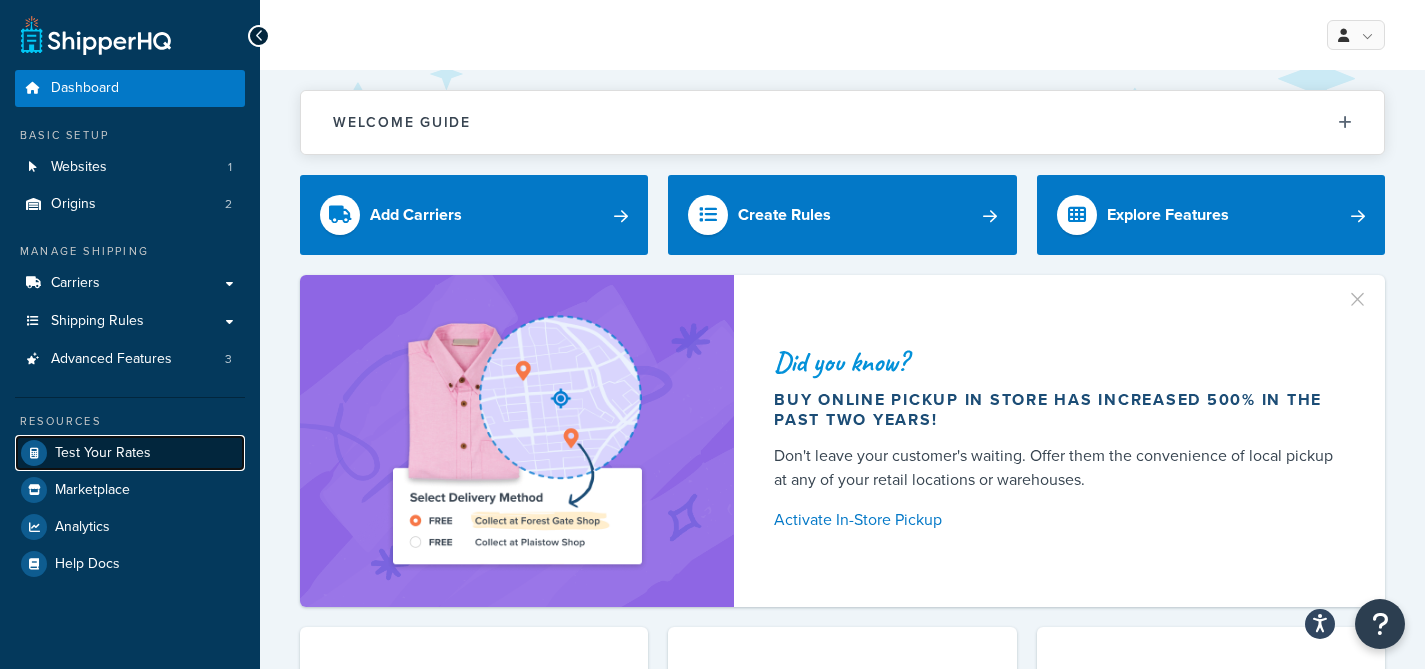 click on "Test Your Rates" at bounding box center (103, 453) 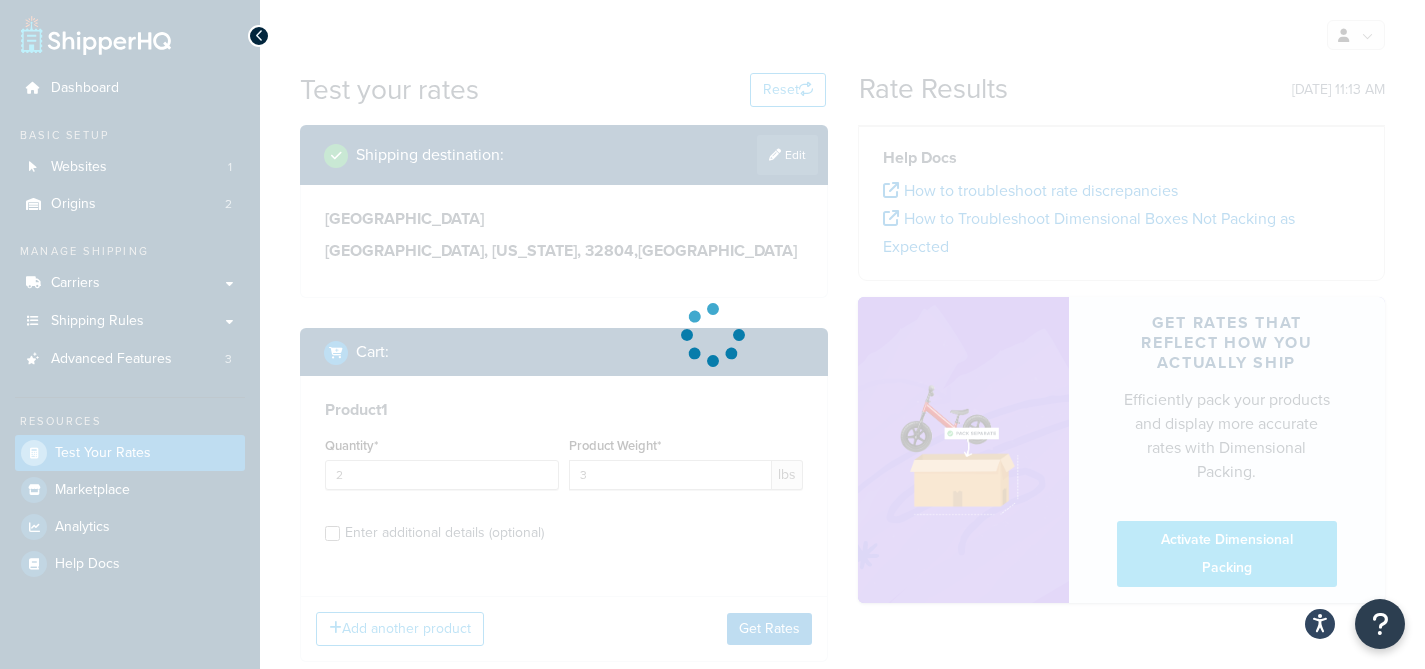 scroll, scrollTop: 123, scrollLeft: 0, axis: vertical 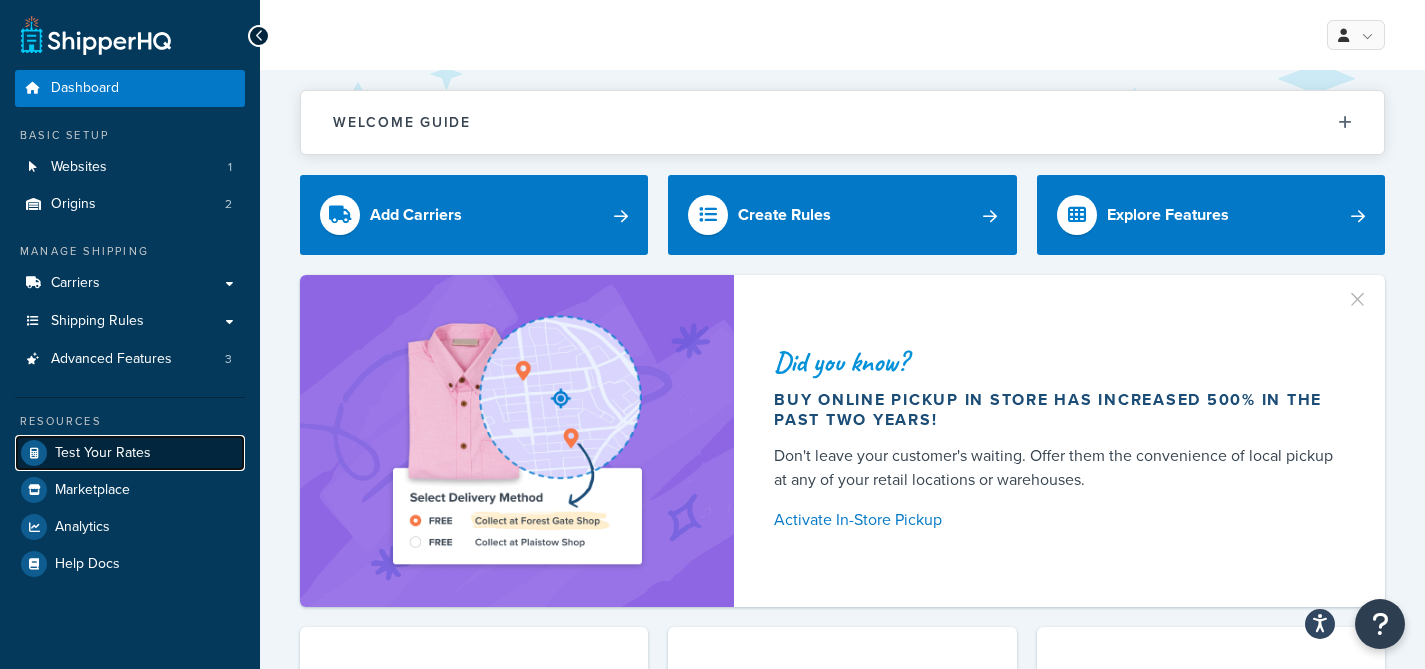 click on "Test Your Rates" at bounding box center (103, 453) 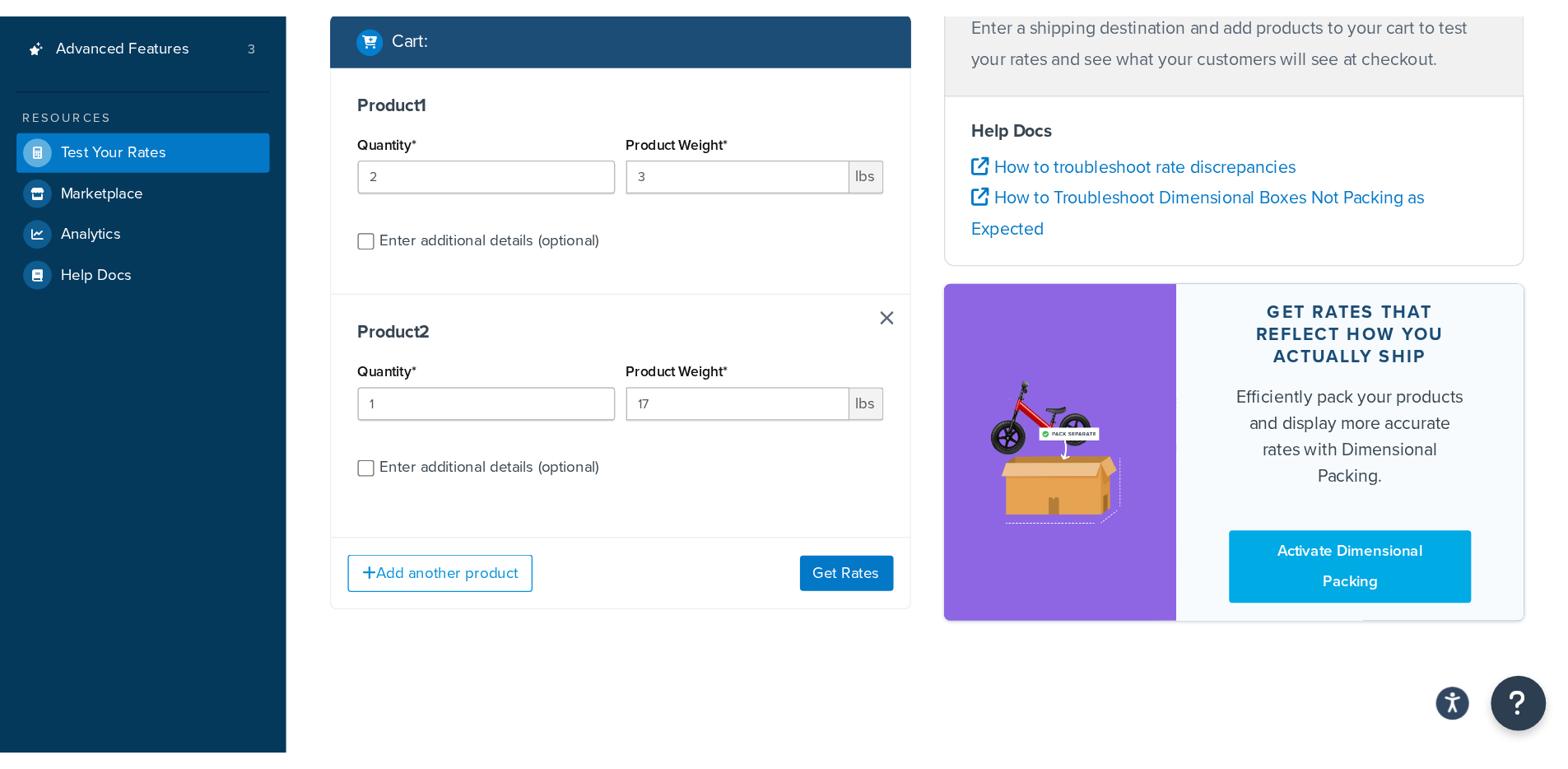 scroll, scrollTop: 53, scrollLeft: 0, axis: vertical 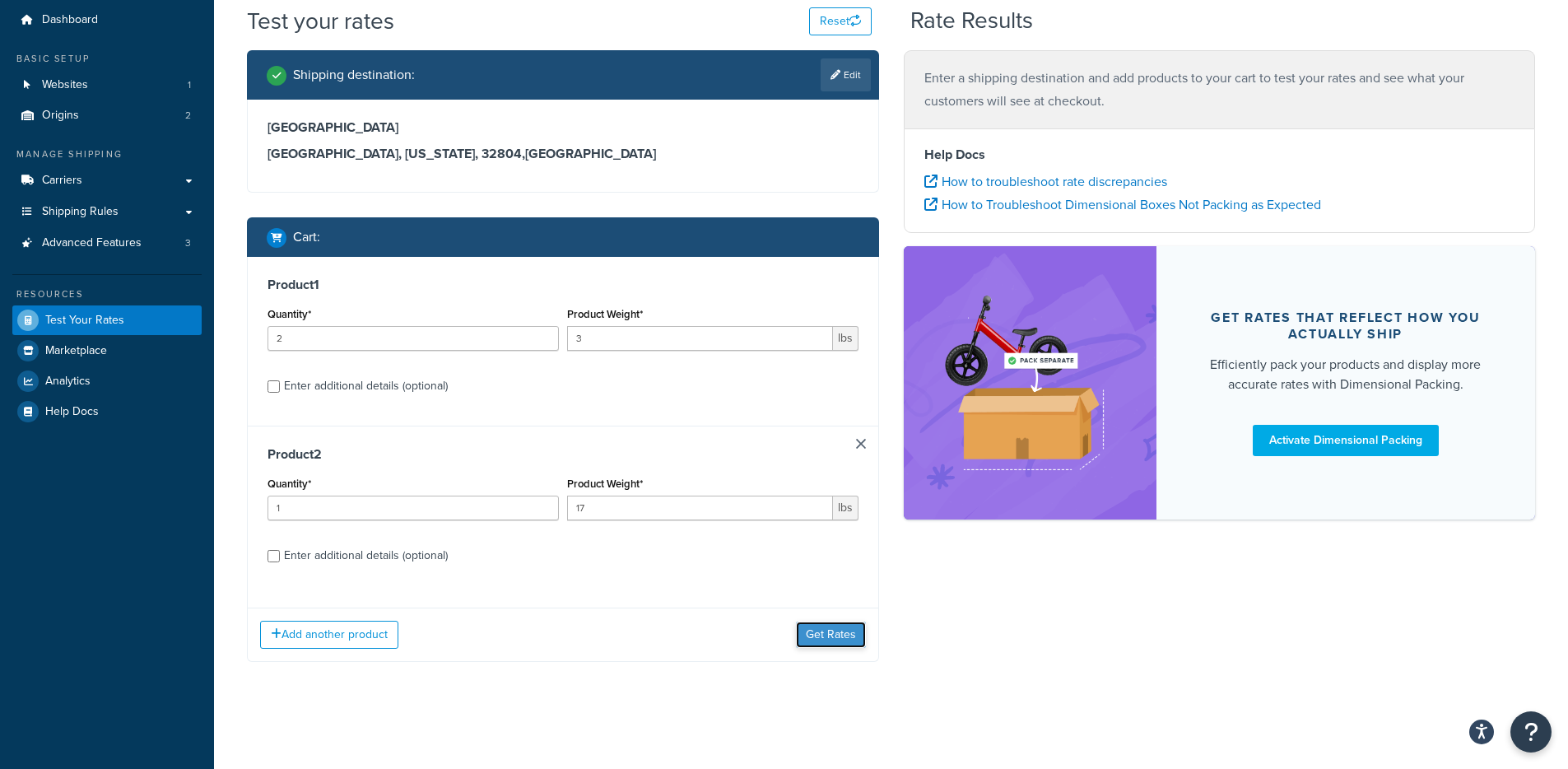 click on "Get Rates" at bounding box center (831, 635) 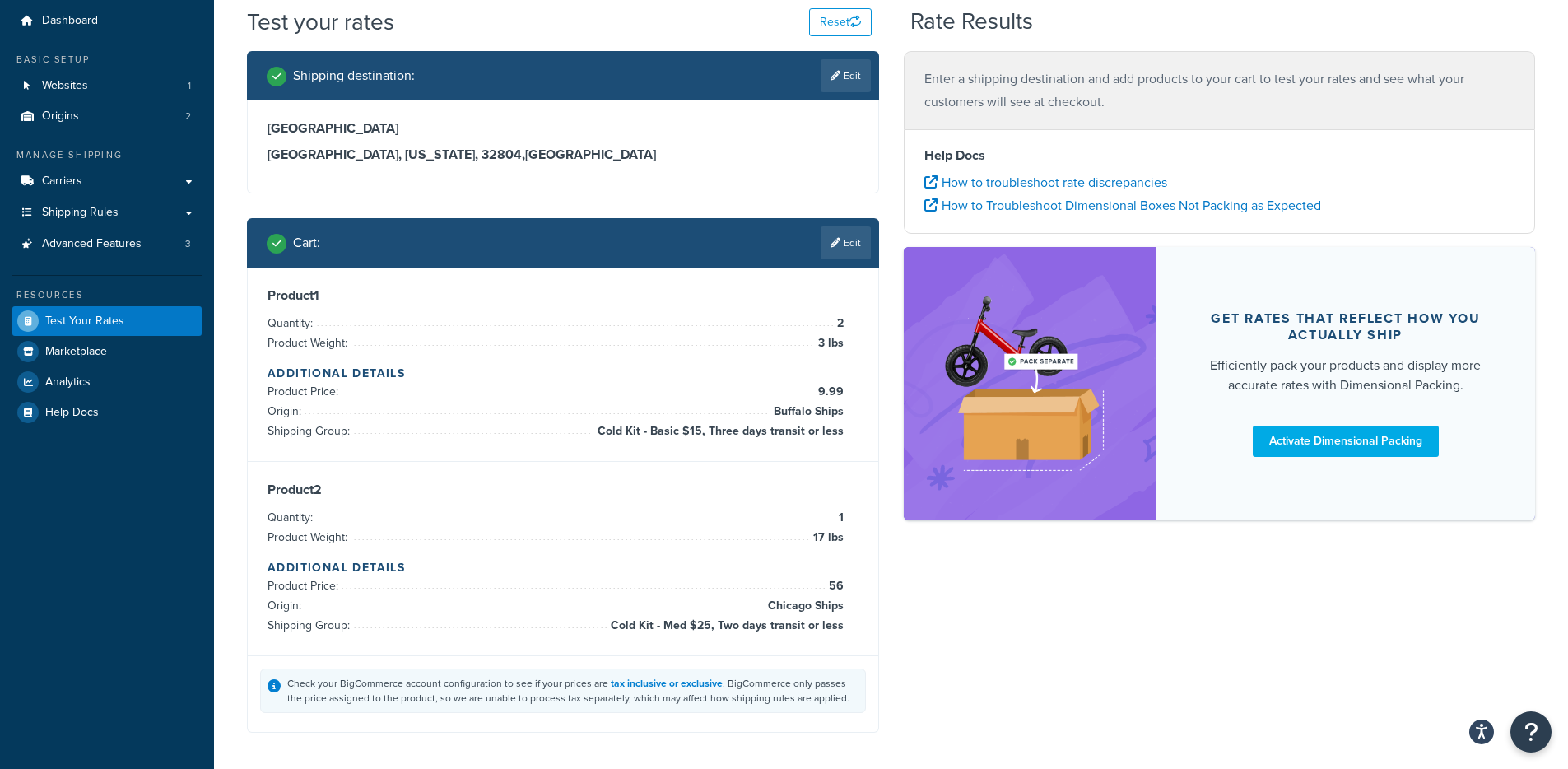 scroll, scrollTop: 53, scrollLeft: 0, axis: vertical 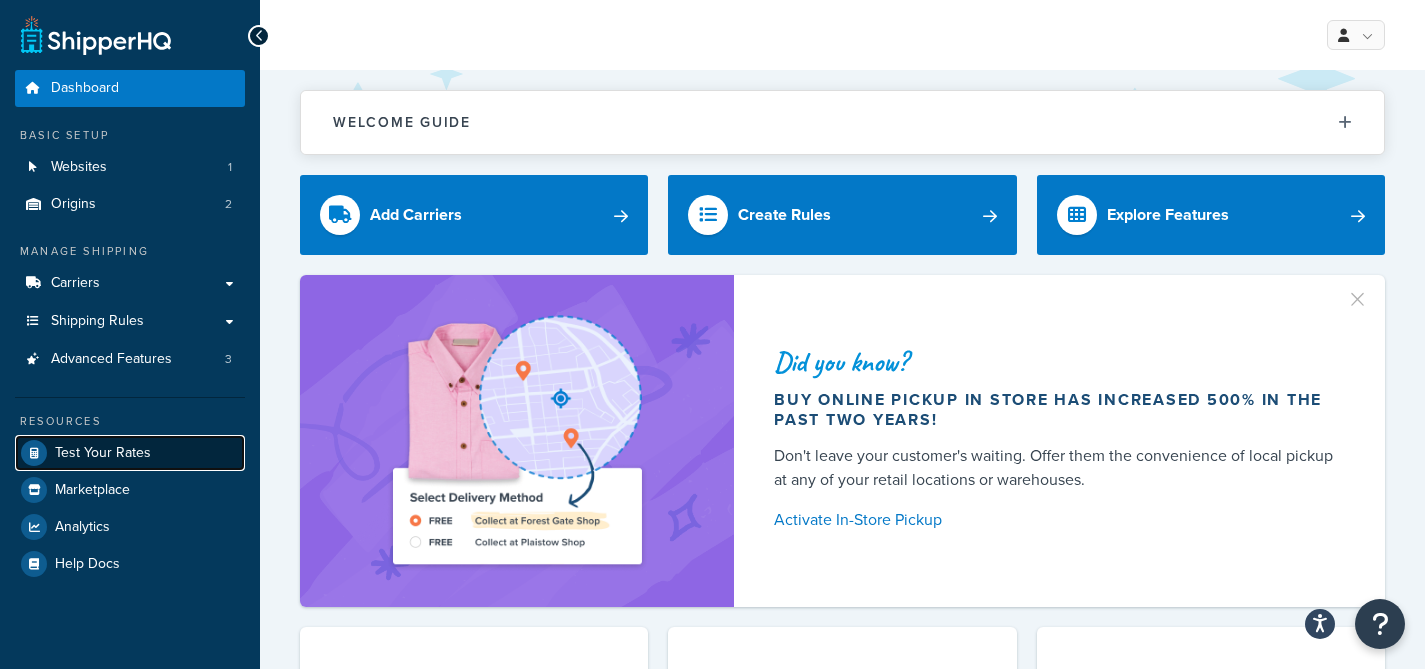 click on "Test Your Rates" at bounding box center (103, 453) 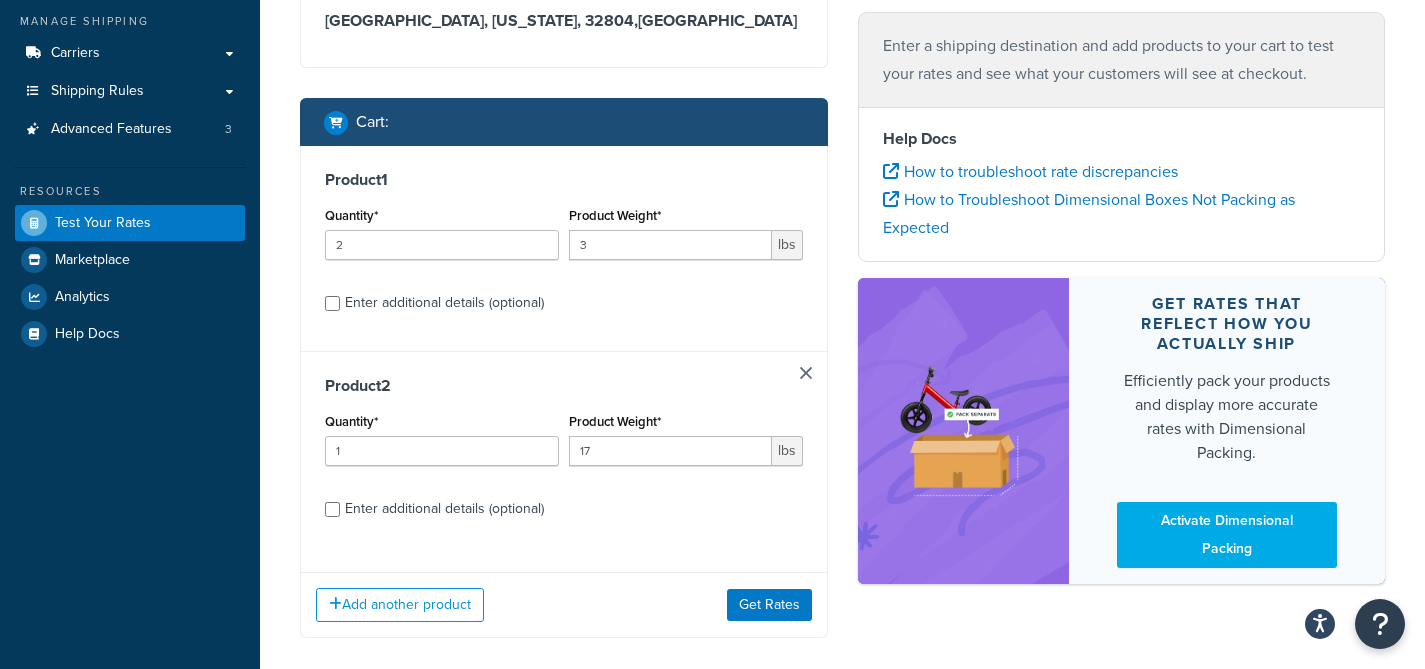 scroll, scrollTop: 242, scrollLeft: 0, axis: vertical 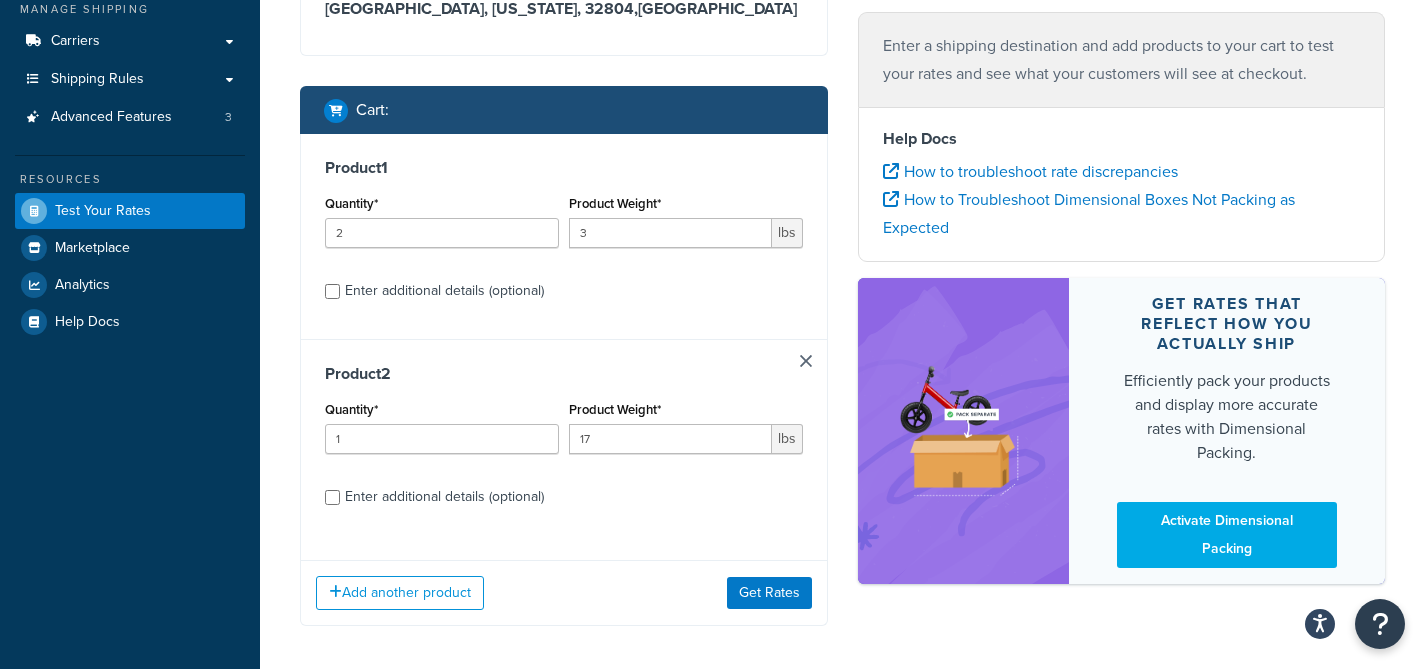 click on "Enter additional details (optional)" at bounding box center (444, 291) 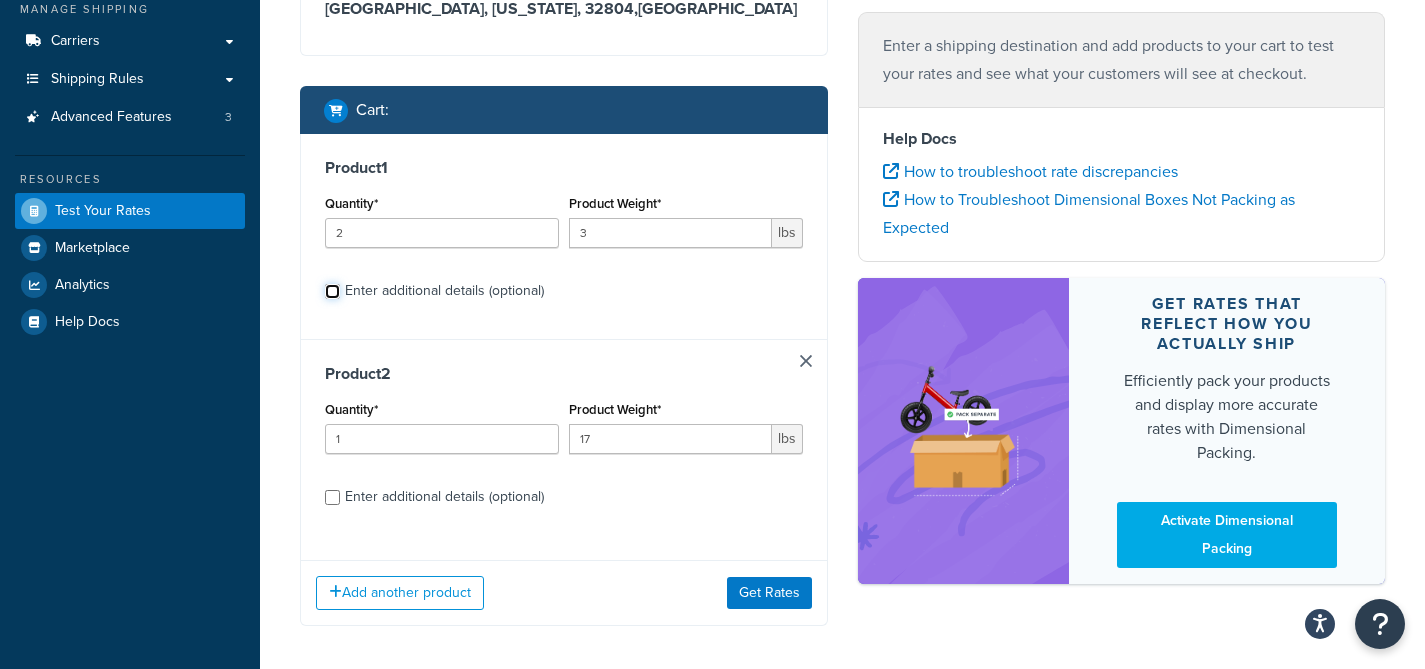 click on "Enter additional details (optional)" at bounding box center [332, 291] 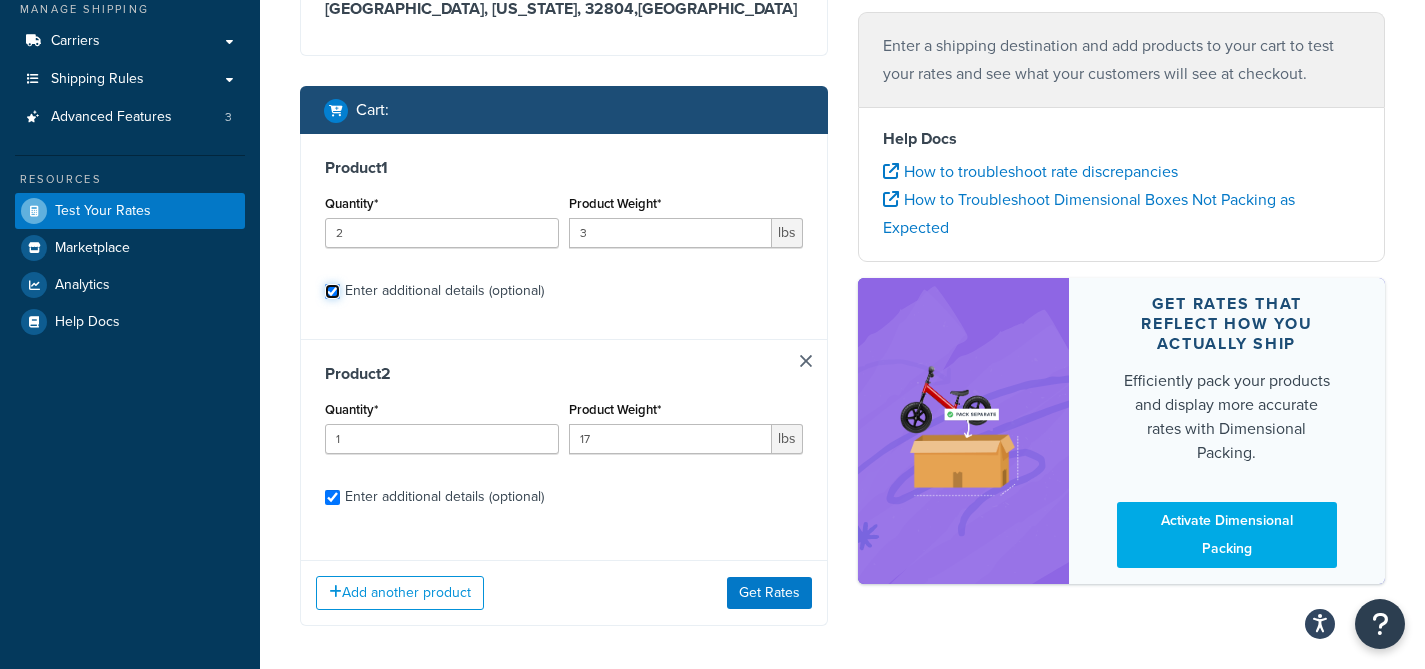 checkbox on "true" 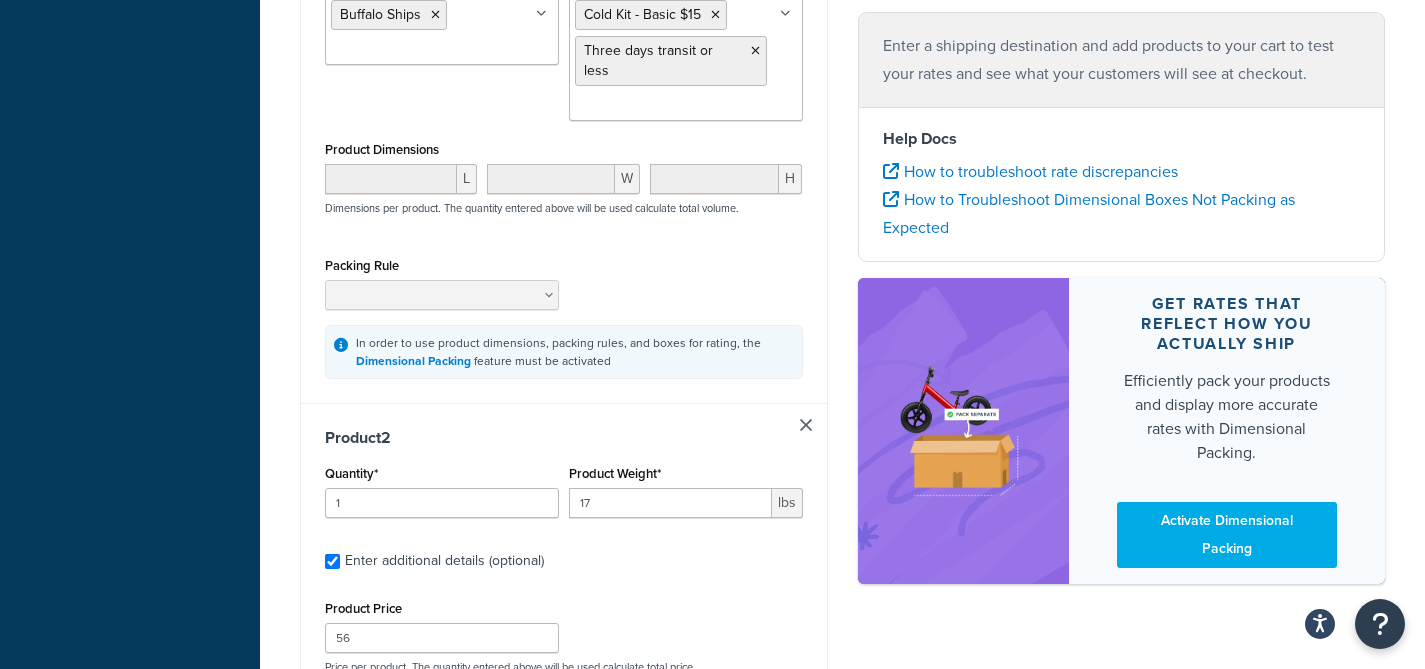scroll, scrollTop: 844, scrollLeft: 0, axis: vertical 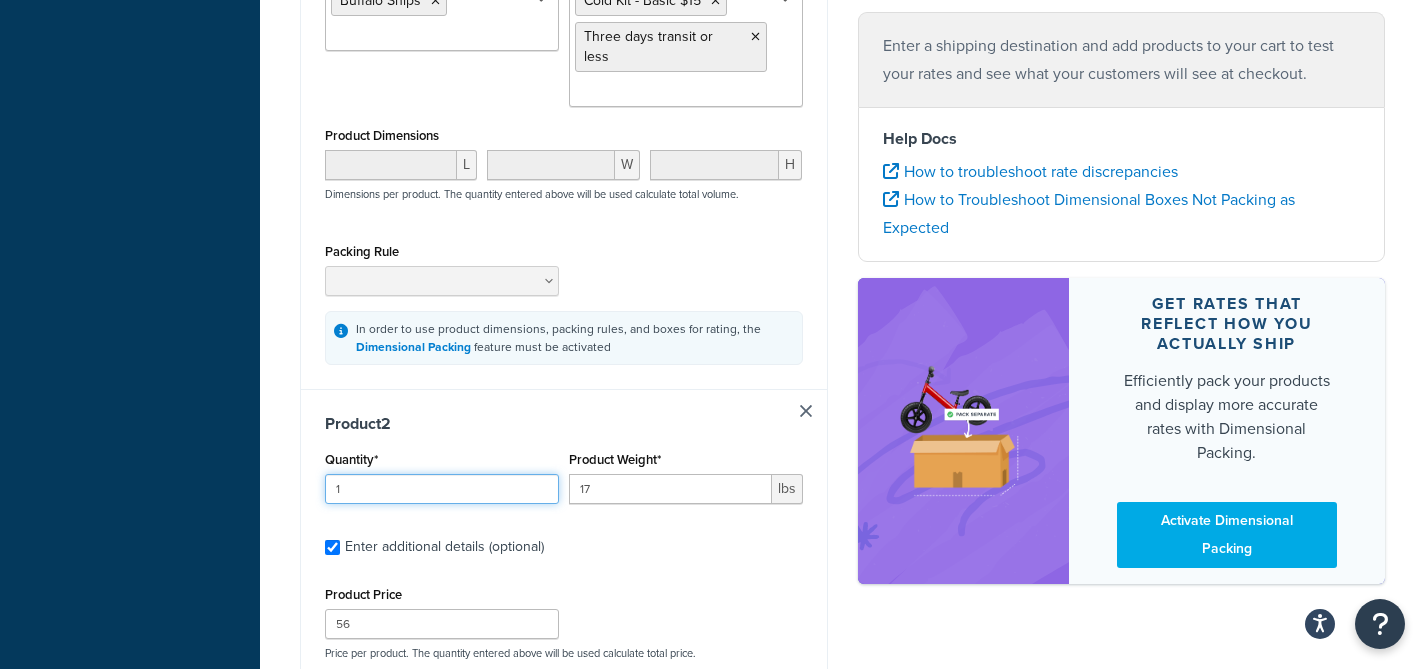 click on "1" at bounding box center [442, 489] 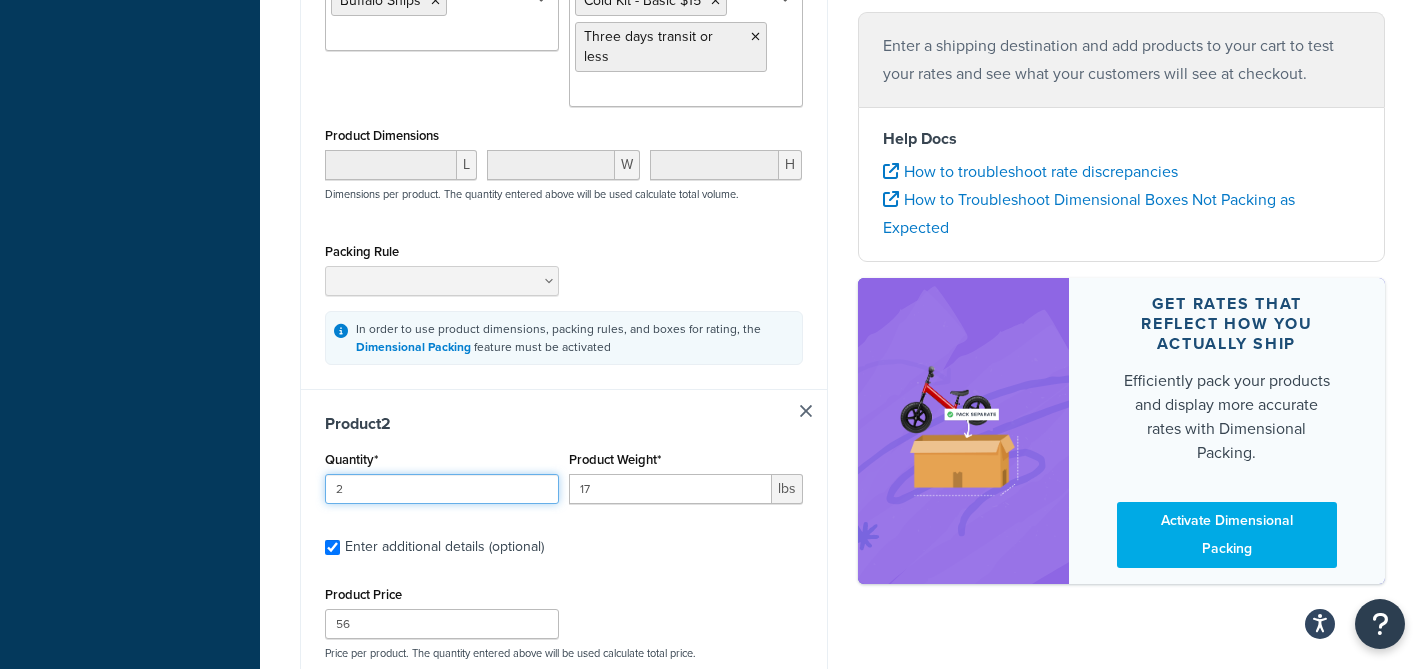 type on "2" 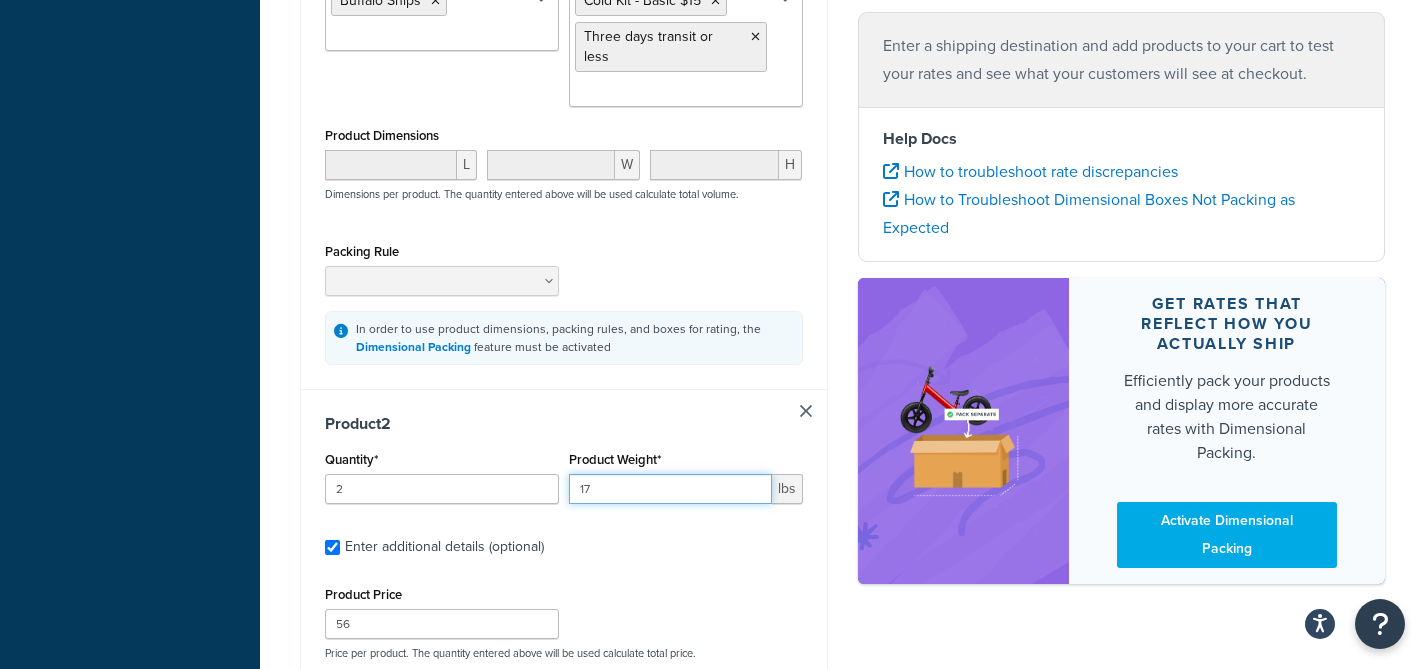 click on "17" at bounding box center (670, 489) 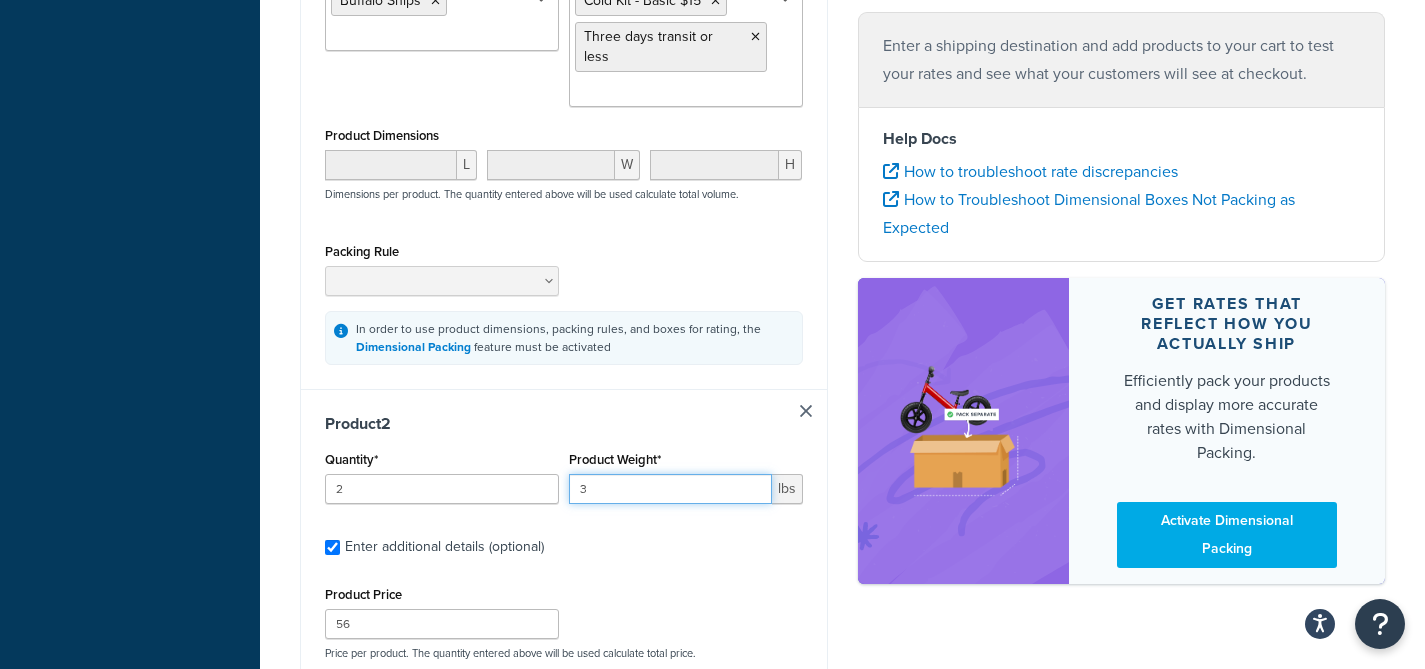 type on "3" 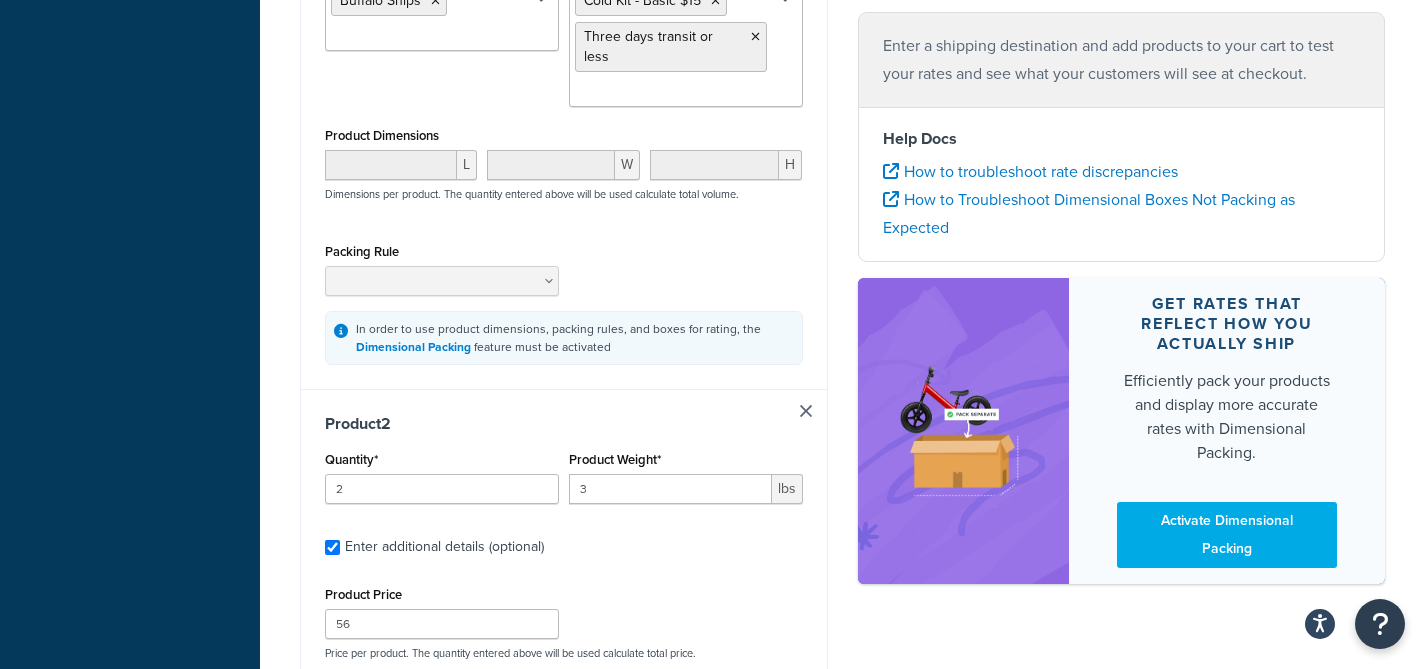 click on "Product  2" at bounding box center (564, 424) 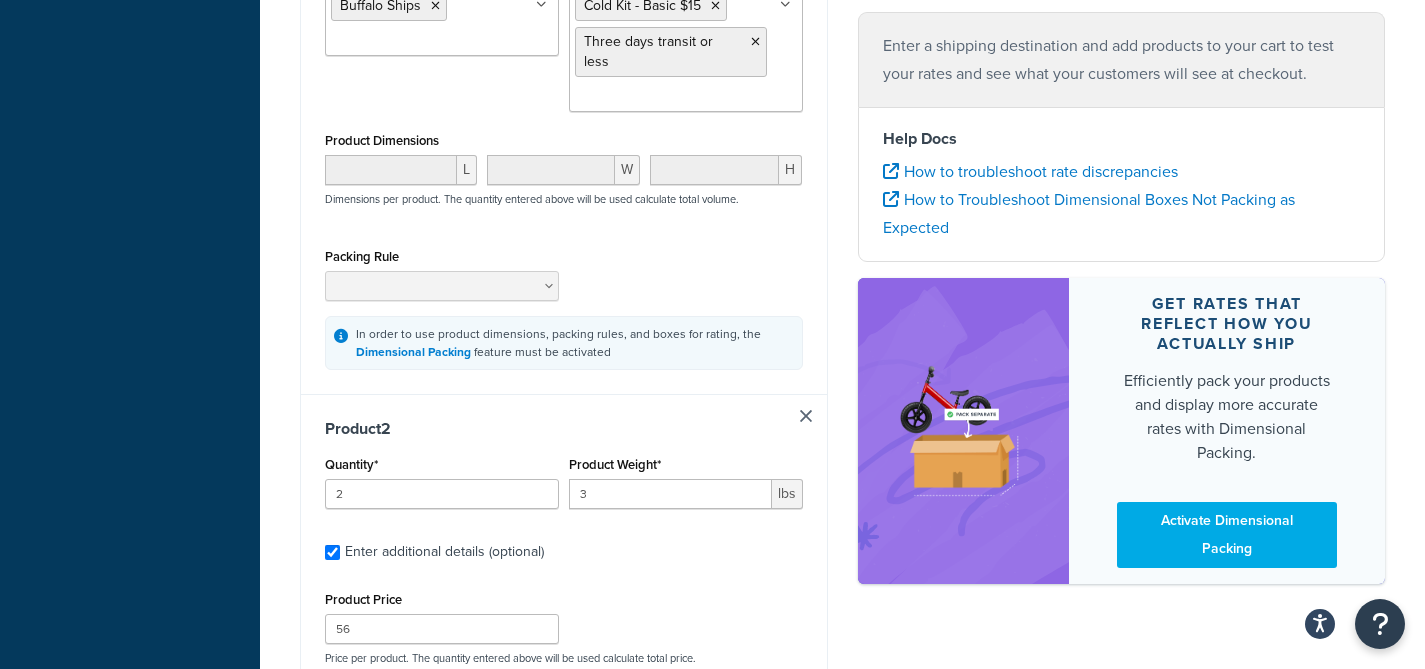 scroll, scrollTop: 844, scrollLeft: 0, axis: vertical 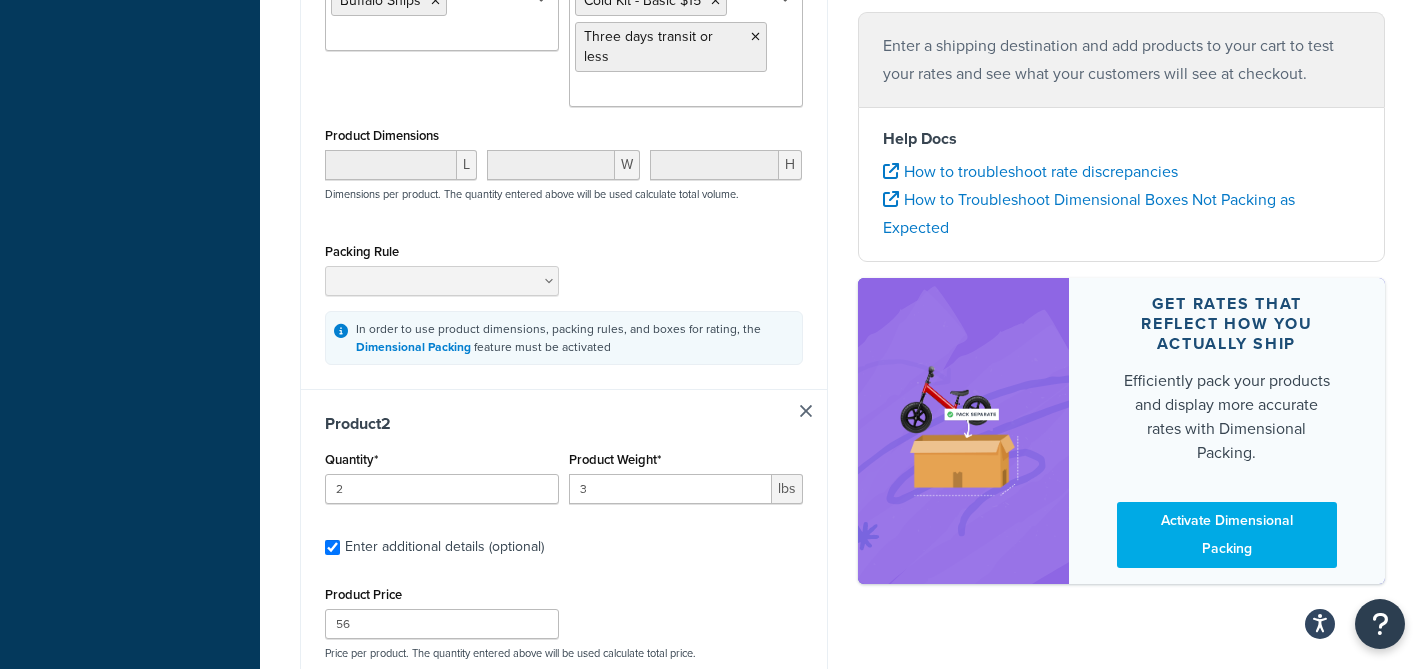 click on "Quantity*   2" at bounding box center (442, 482) 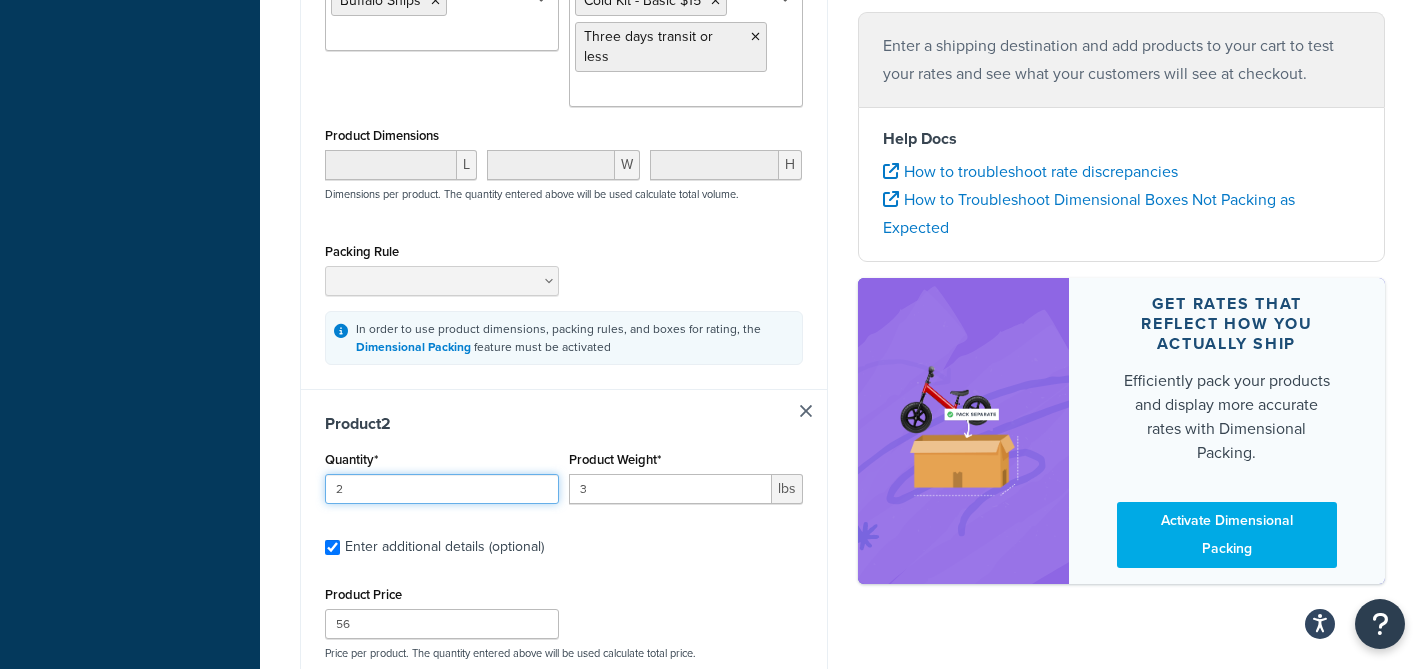 click on "2" at bounding box center [442, 489] 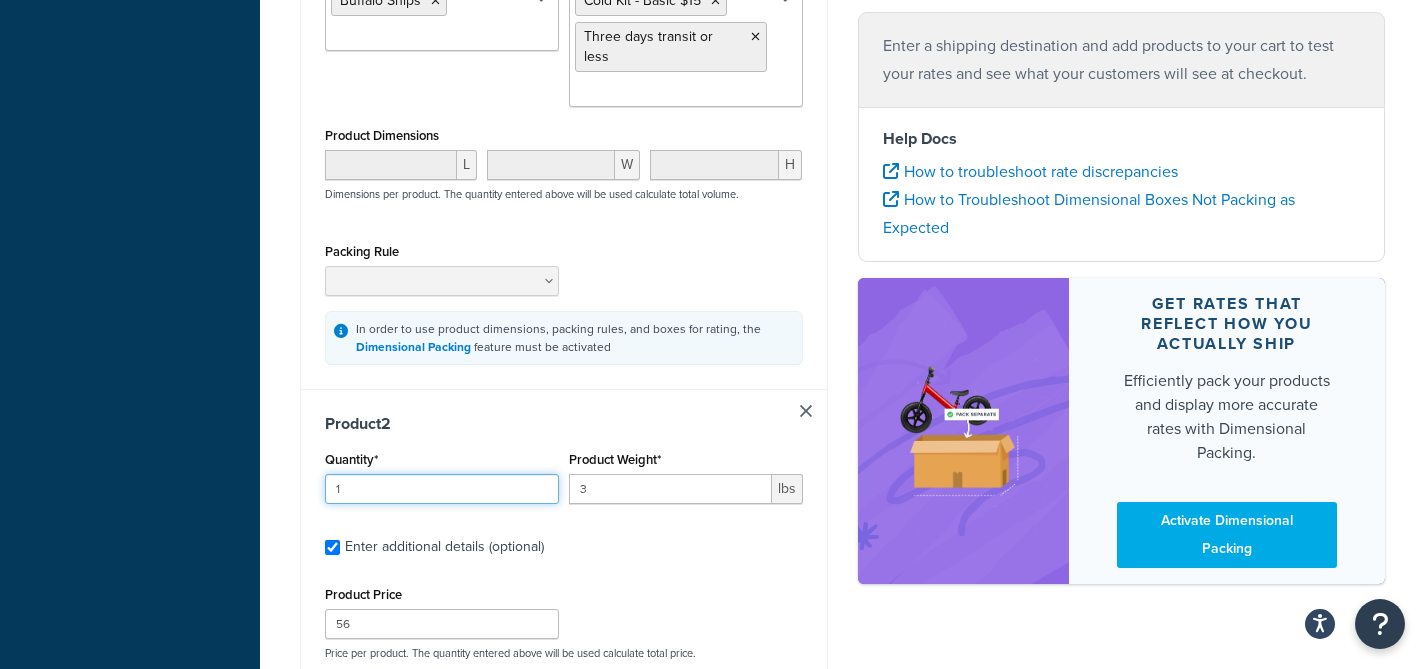 type on "1" 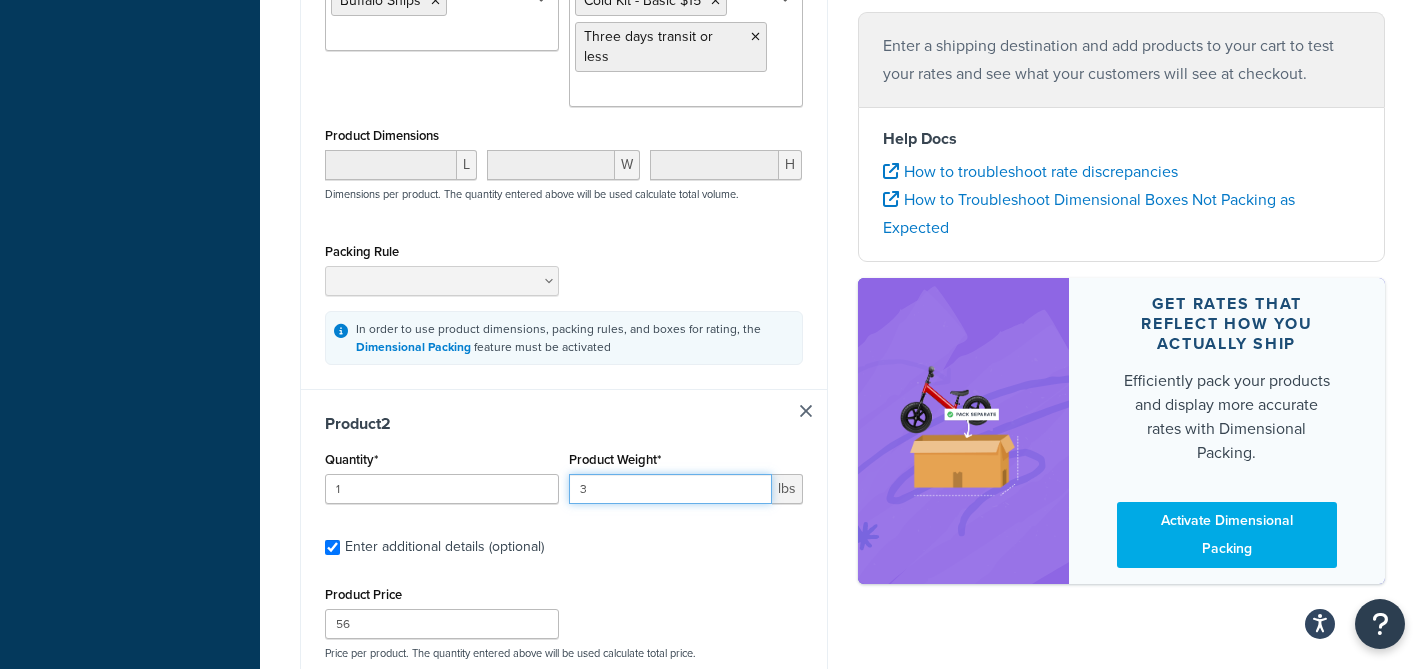 click on "3" at bounding box center (670, 489) 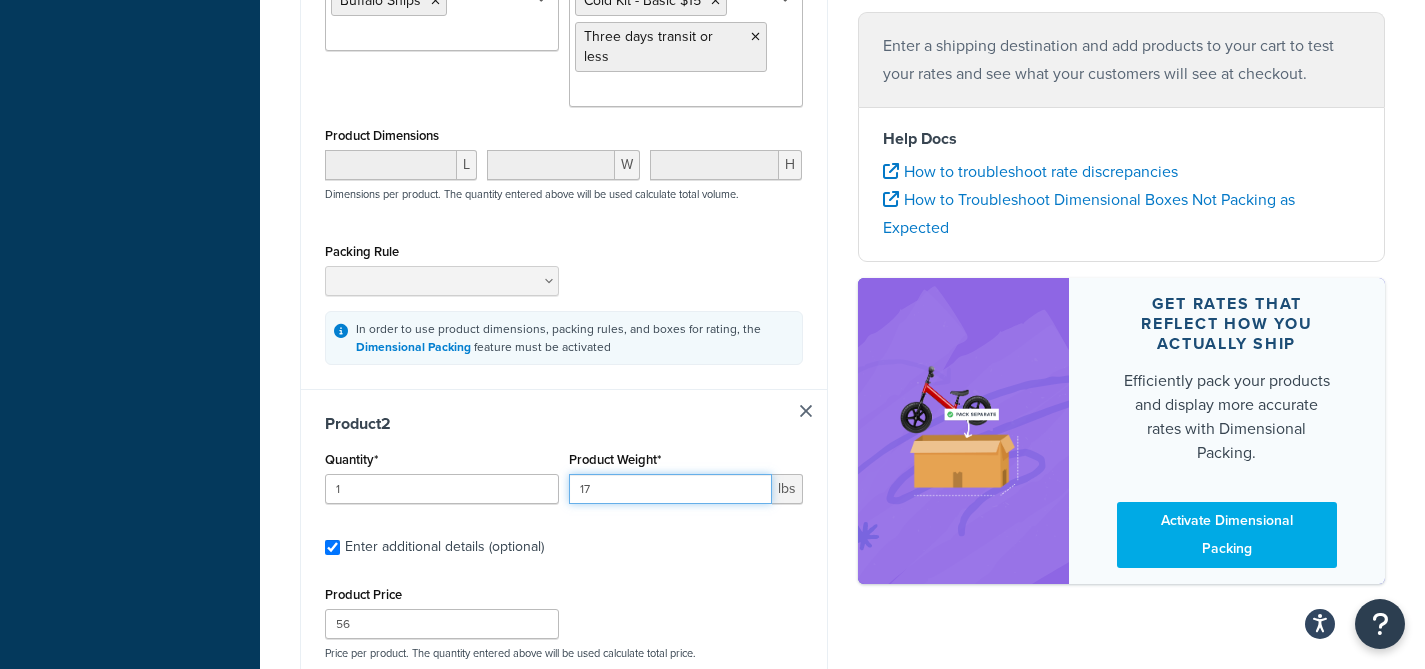 type on "17" 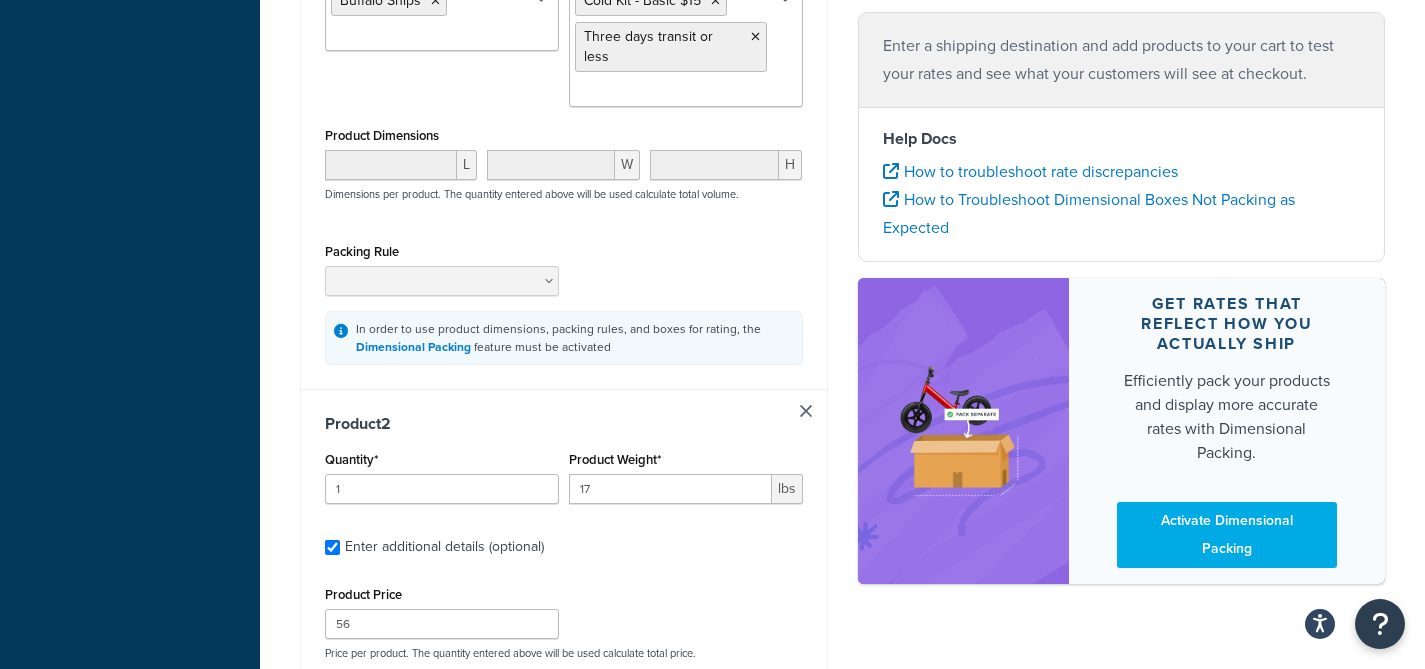 click on "Product  2" at bounding box center [564, 424] 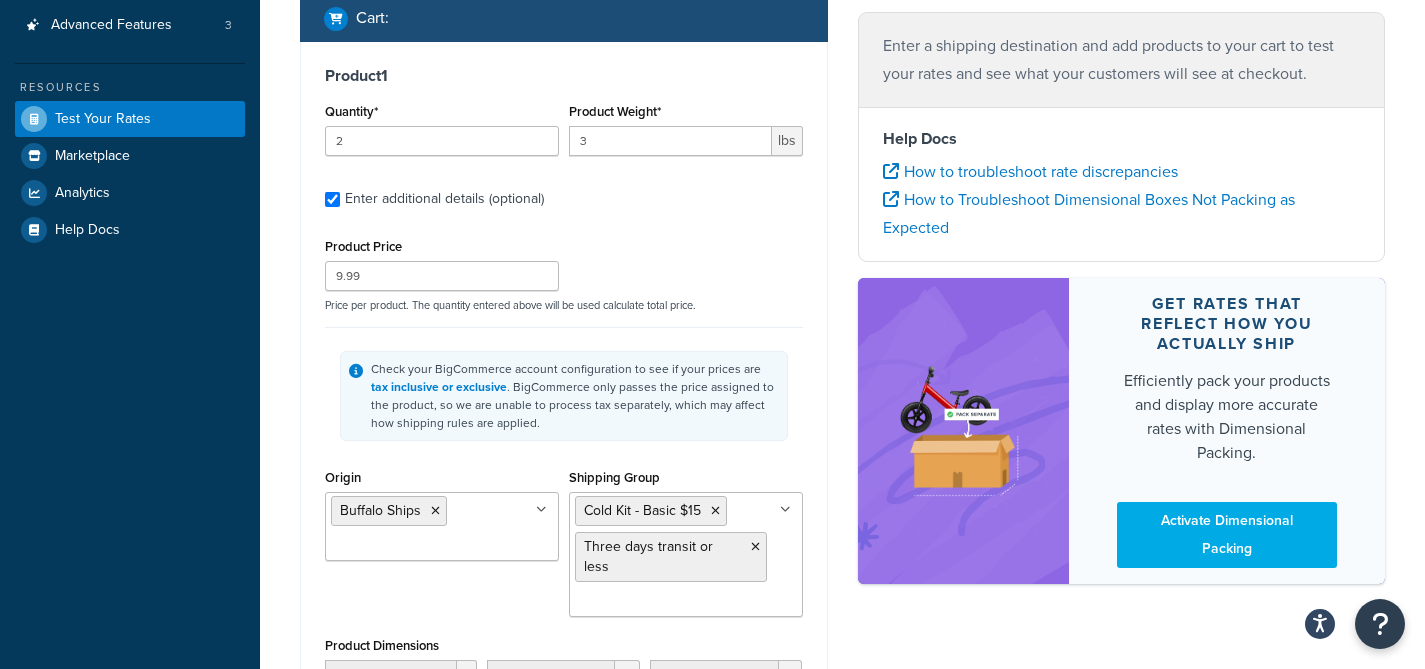 scroll, scrollTop: 289, scrollLeft: 0, axis: vertical 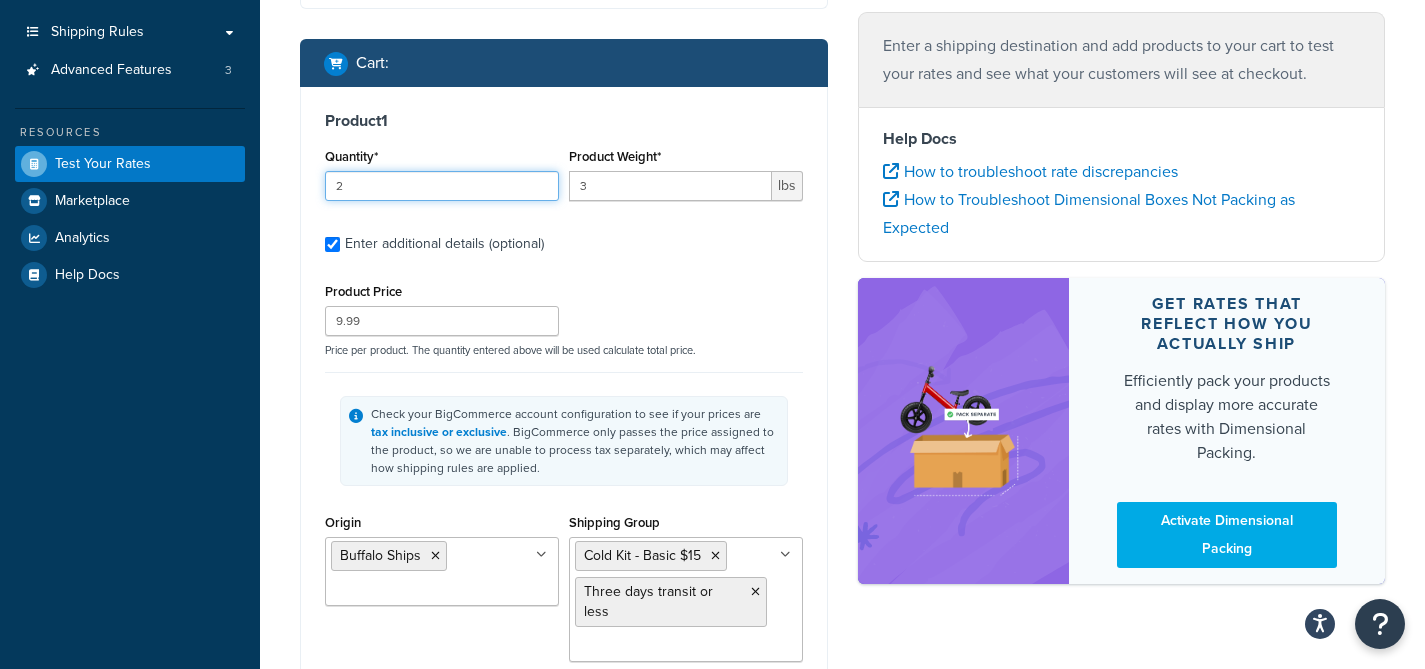click on "2" at bounding box center [442, 186] 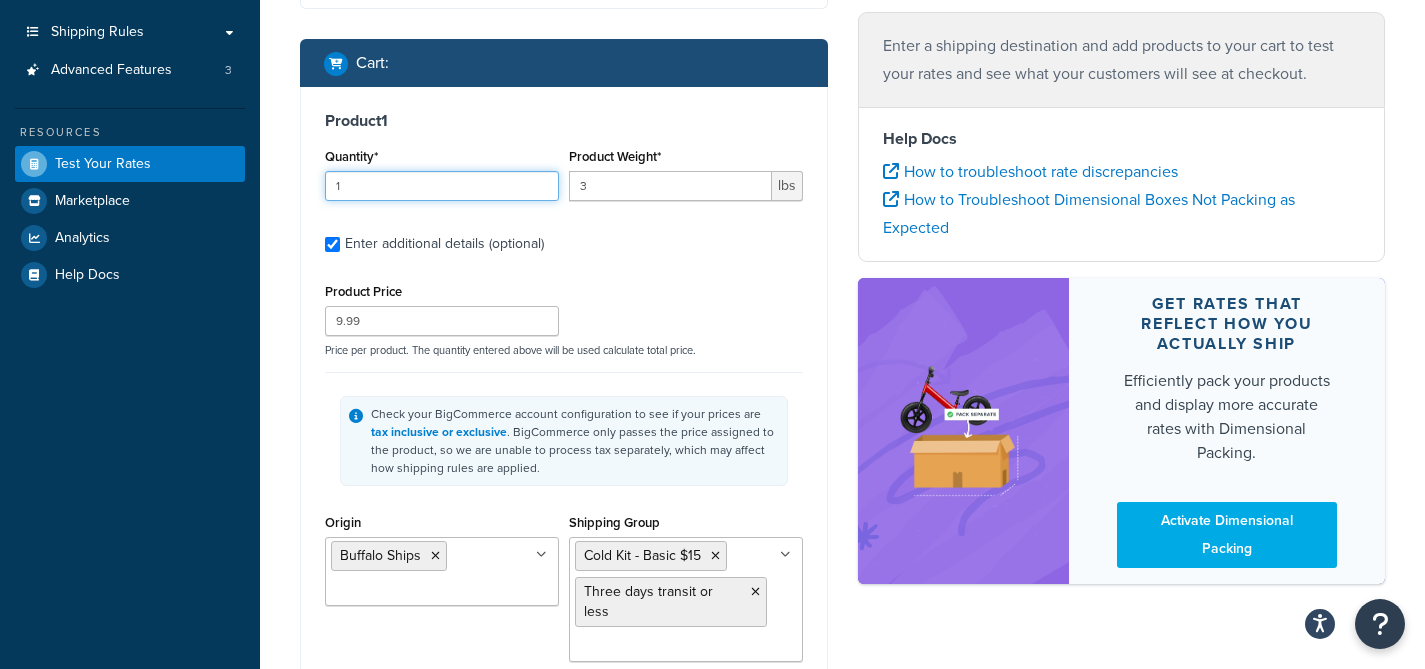 type on "1" 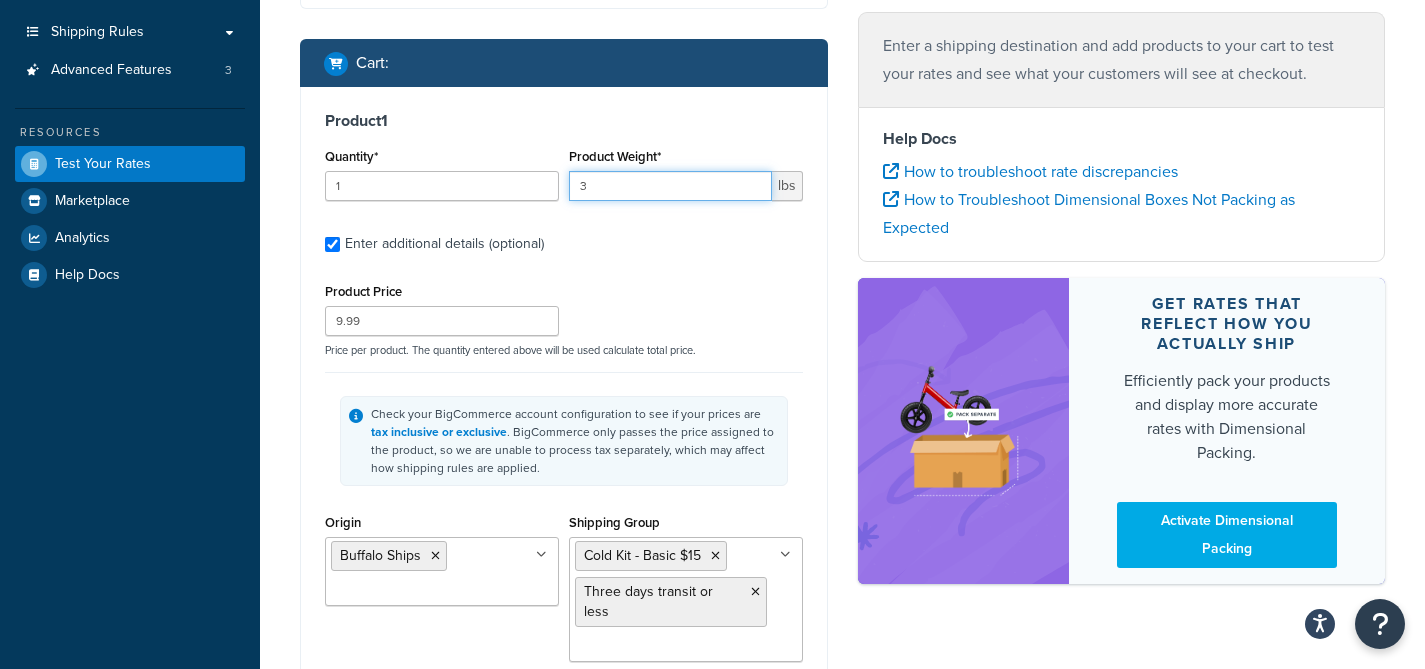 click on "3" at bounding box center (670, 186) 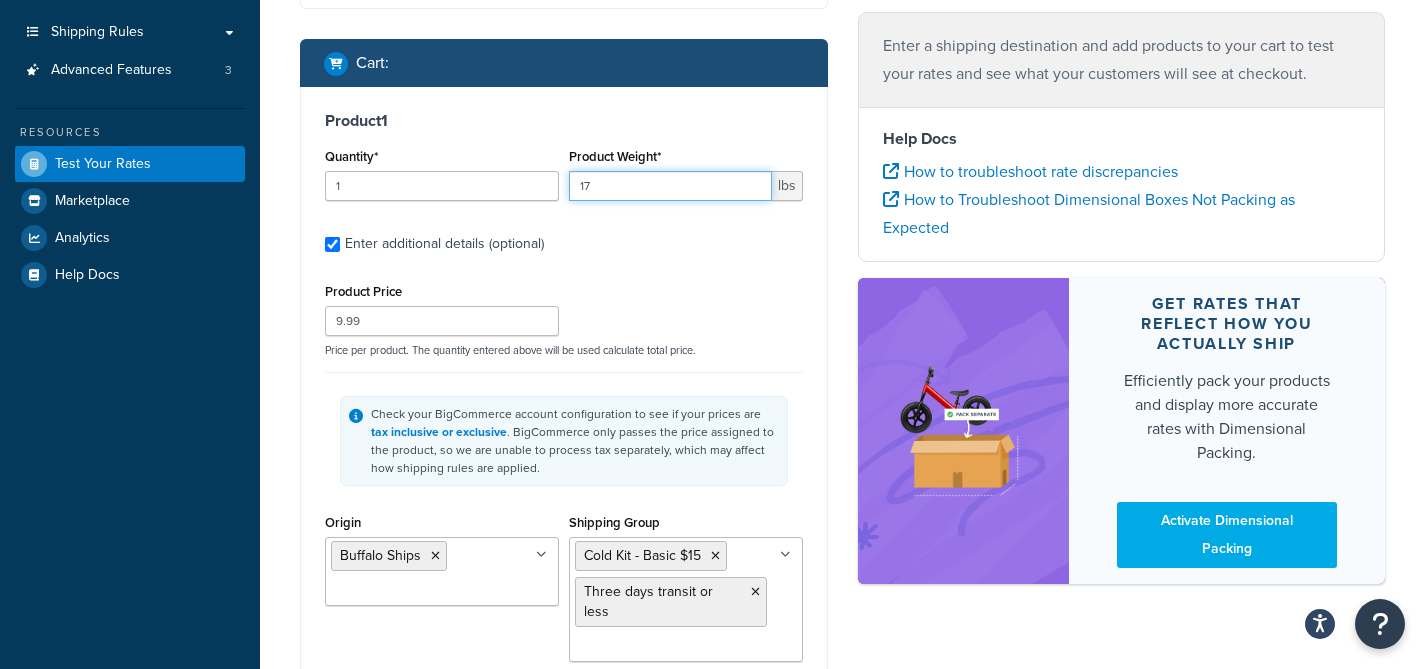type on "17" 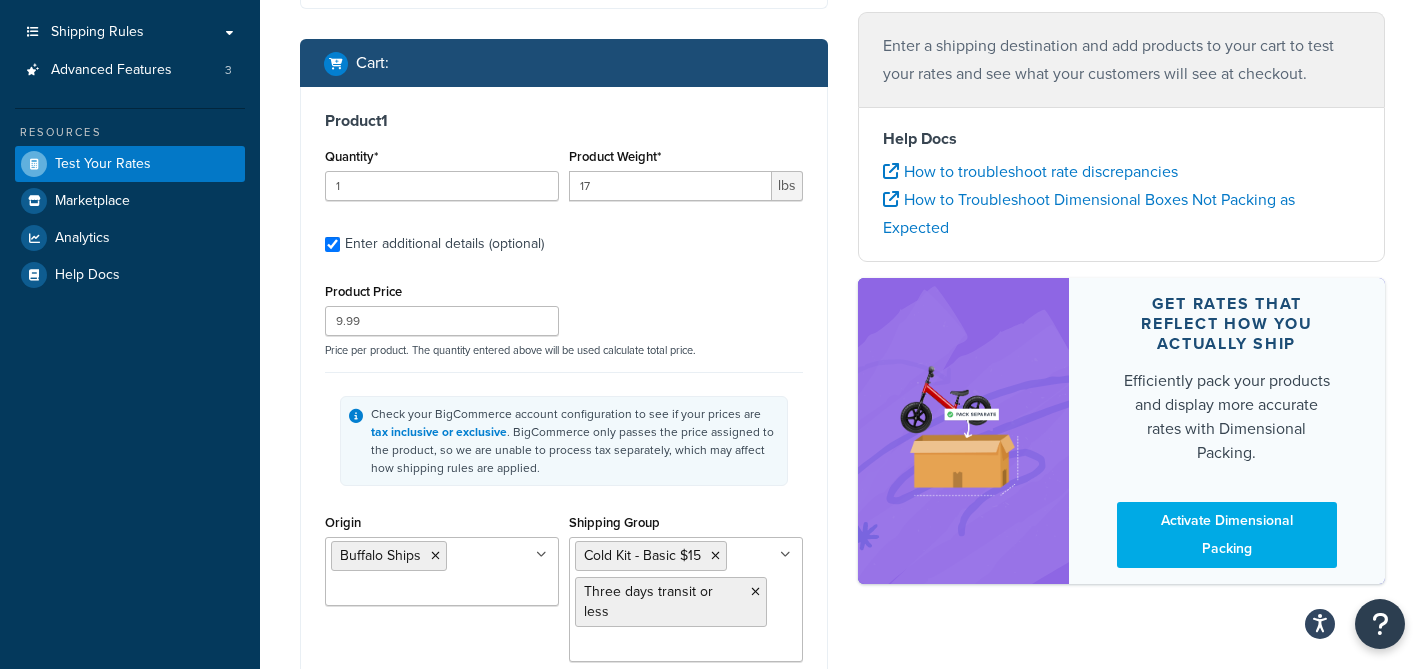 click on "Test your rates Reset   Rate Results Shipping destination :  Edit 123 Road Orlando,    Florida,    32804 ,  United States Cart : Product  1 Quantity*   1 Product Weight*   17 lbs   Enter additional details (optional) Product Price   9.99 Price per product. The quantity entered above will be used calculate total price. Check your BigCommerce account configuration to see if your prices are   tax inclusive or exclusive . BigCommerce only passes the price assigned to the product, so we are unable to process tax separately, which may affect how shipping rules are applied. Origin   Buffalo Ships   Chicago Ships Shipping Group   Cold Kit - Basic $15   Three days transit or less   Adv Overnight Adv Two days transit or less Best and least Expensive Cold Kit - Advanced $40 Cold Kit - Base $5.00 Cold Kit - Med $25 Four days transit or less Free Shipping Overnight Two days transit or less Product Dimensions   L   W   H Dimensions per product. The quantity entered above will be used calculate total volume. Packing Rule" at bounding box center [842, 862] 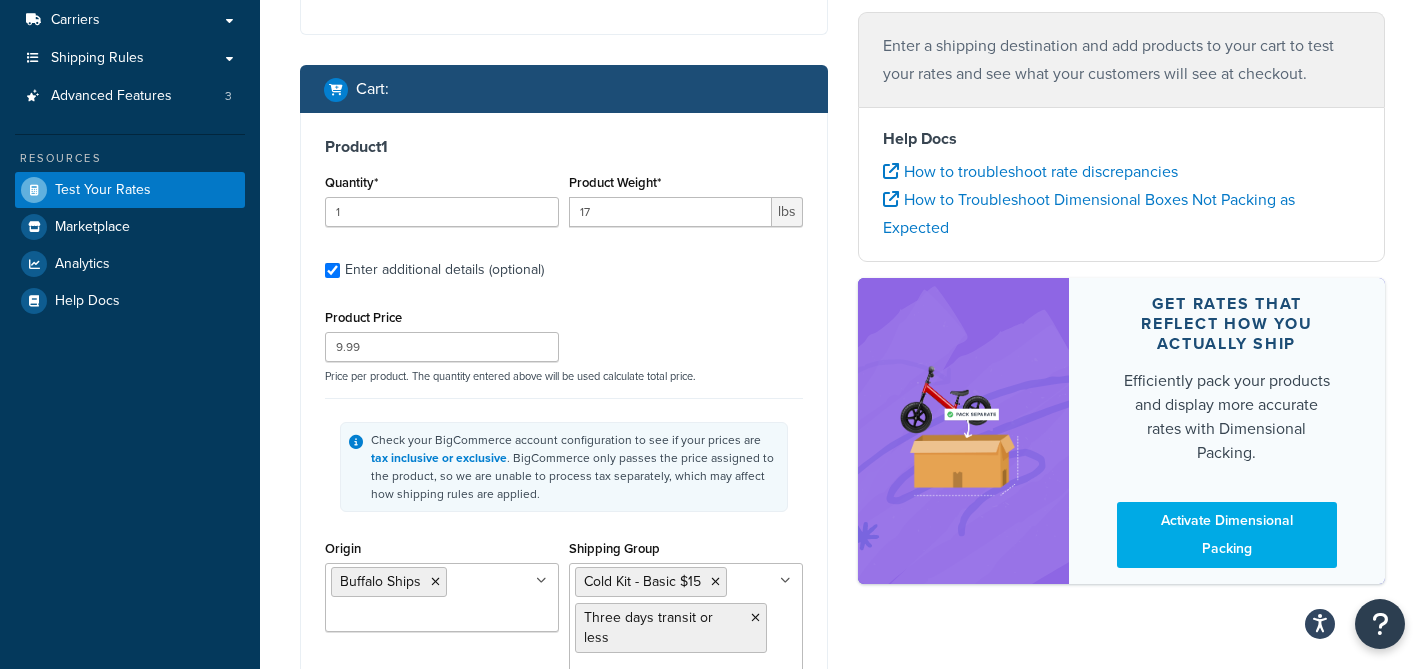 scroll, scrollTop: 221, scrollLeft: 0, axis: vertical 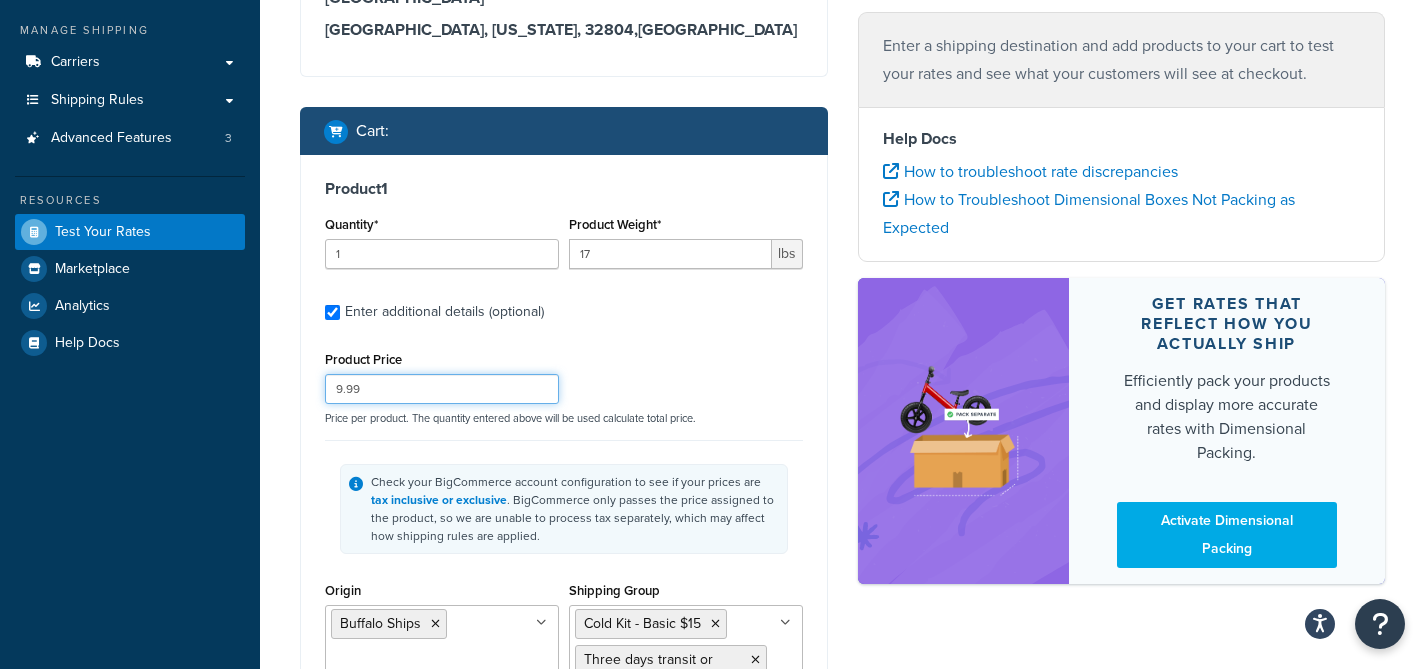 click on "9.99" at bounding box center [442, 389] 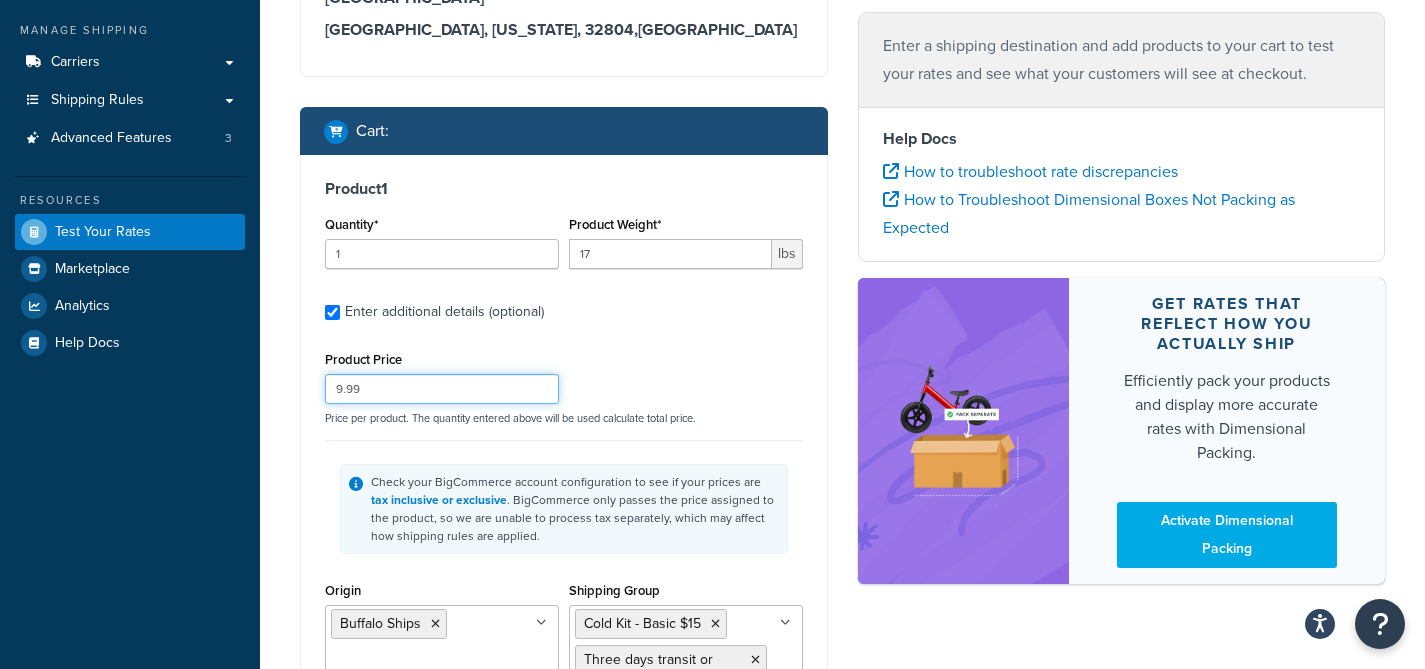 click on "9.99" at bounding box center [442, 389] 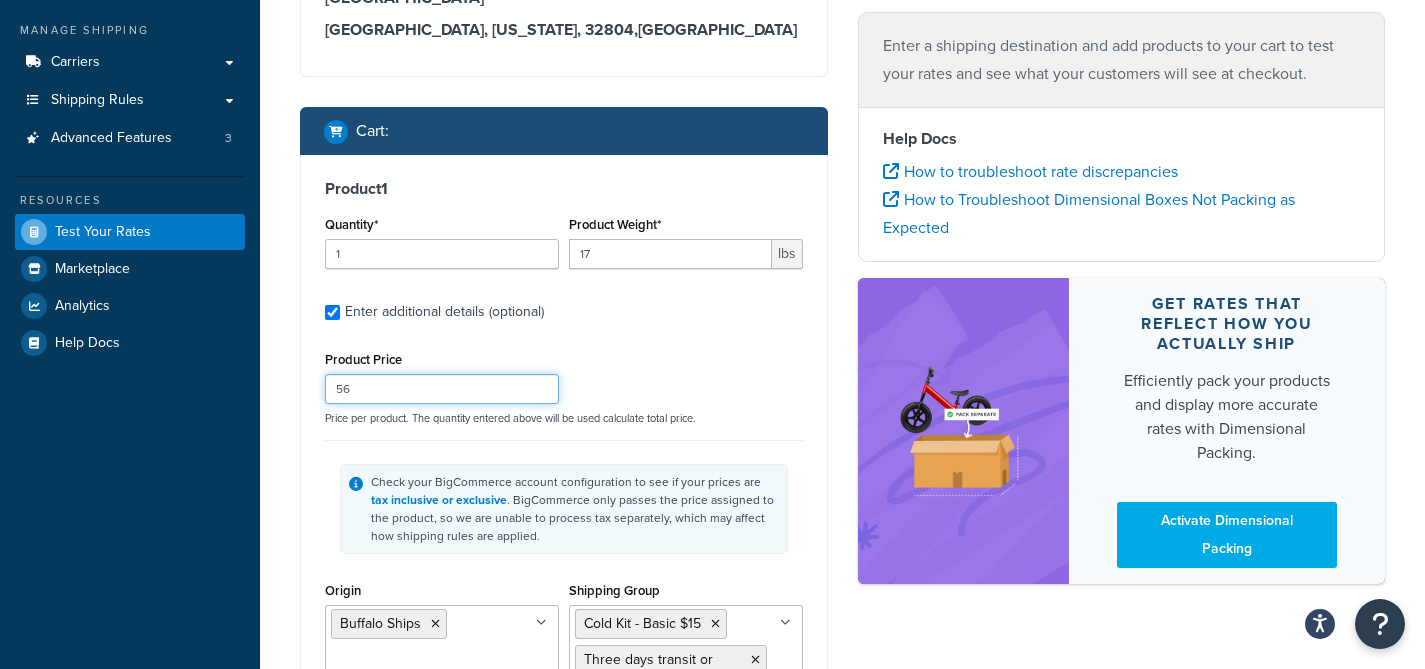 type on "56" 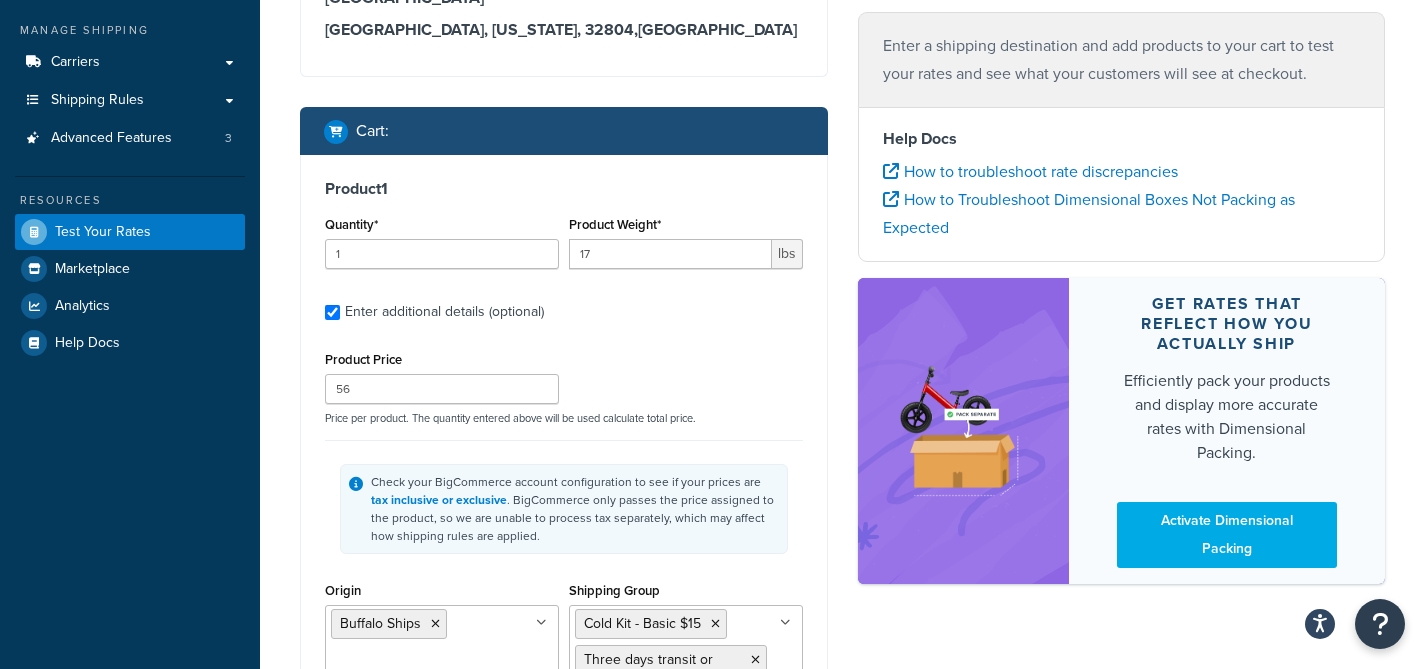 click on "Test your rates Reset   Rate Results Shipping destination :  Edit 123 Road Orlando,    Florida,    32804 ,  United States Cart : Product  1 Quantity*   1 Product Weight*   17 lbs   Enter additional details (optional) Product Price   56 Price per product. The quantity entered above will be used calculate total price. Check your BigCommerce account configuration to see if your prices are   tax inclusive or exclusive . BigCommerce only passes the price assigned to the product, so we are unable to process tax separately, which may affect how shipping rules are applied. Origin   Buffalo Ships   Chicago Ships Shipping Group   Cold Kit - Basic $15   Three days transit or less   Adv Overnight Adv Two days transit or less Best and least Expensive Cold Kit - Advanced $40 Cold Kit - Base $5.00 Cold Kit - Med $25 Four days transit or less Free Shipping Overnight Two days transit or less Product Dimensions   L   W   H Dimensions per product. The quantity entered above will be used calculate total volume. Packing Rule" at bounding box center [842, 930] 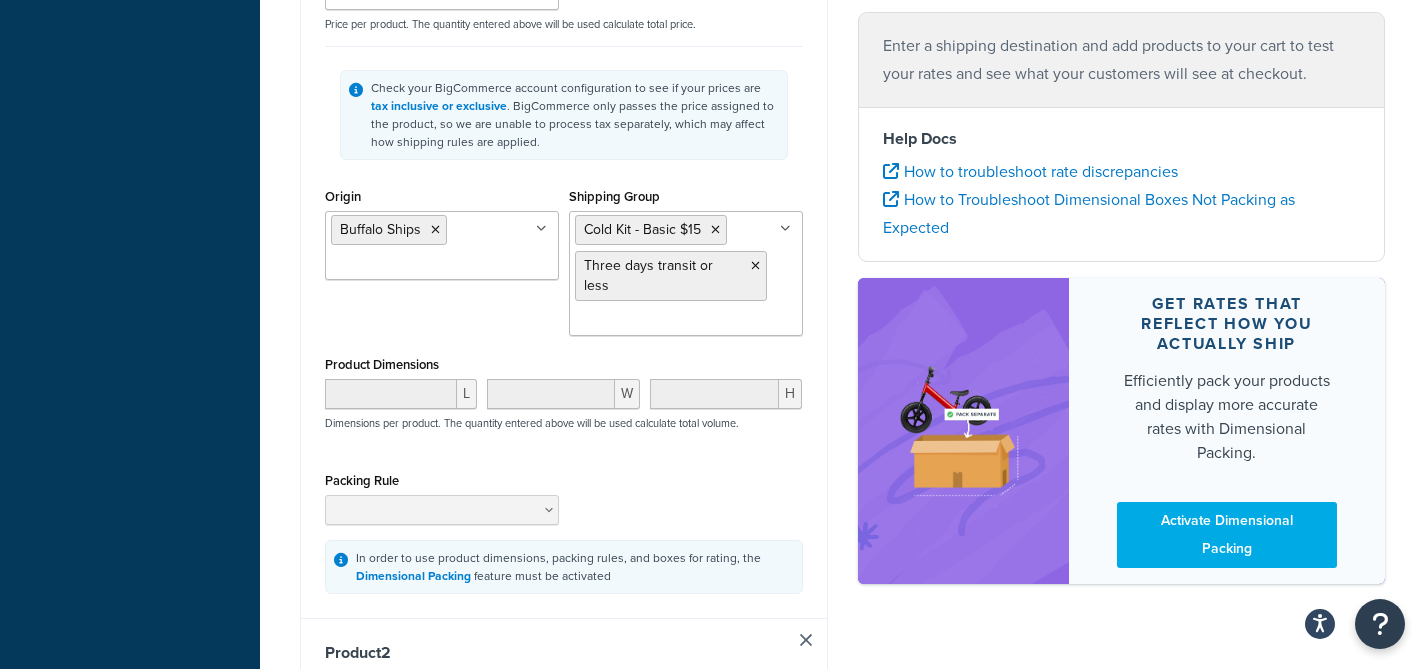 scroll, scrollTop: 599, scrollLeft: 0, axis: vertical 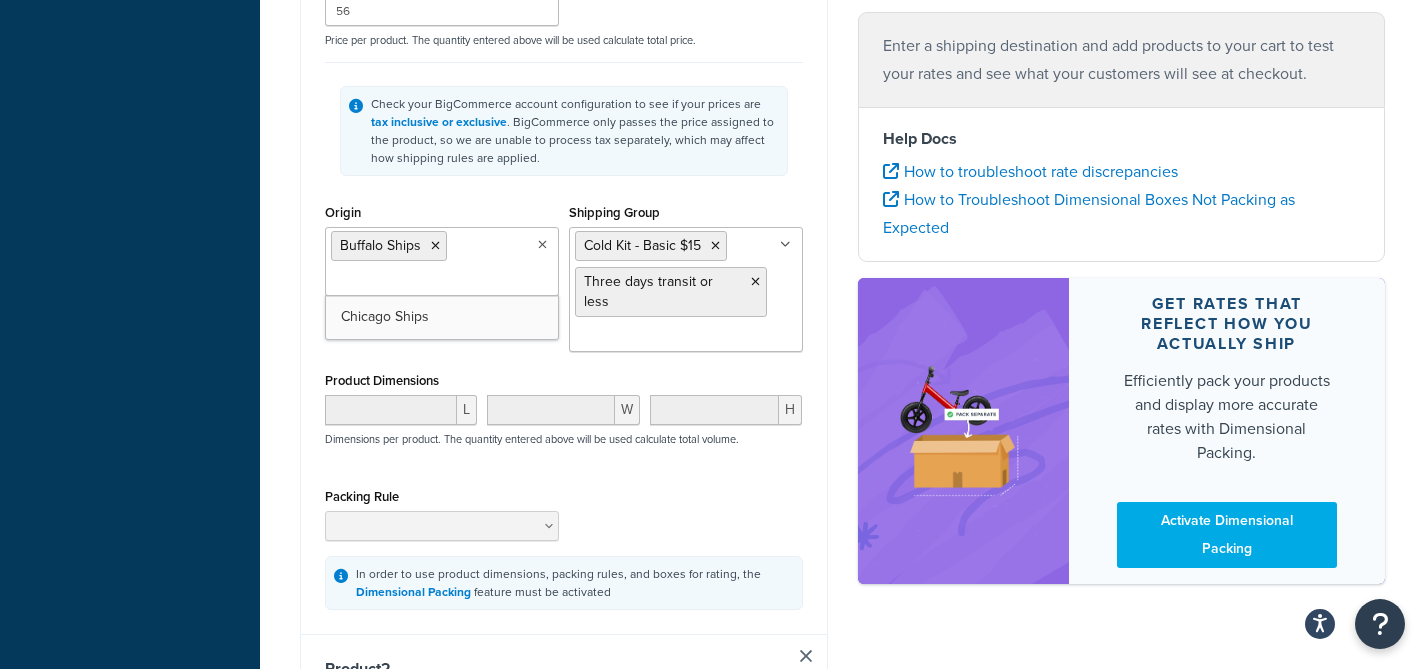 click on "Buffalo Ships" at bounding box center (442, 261) 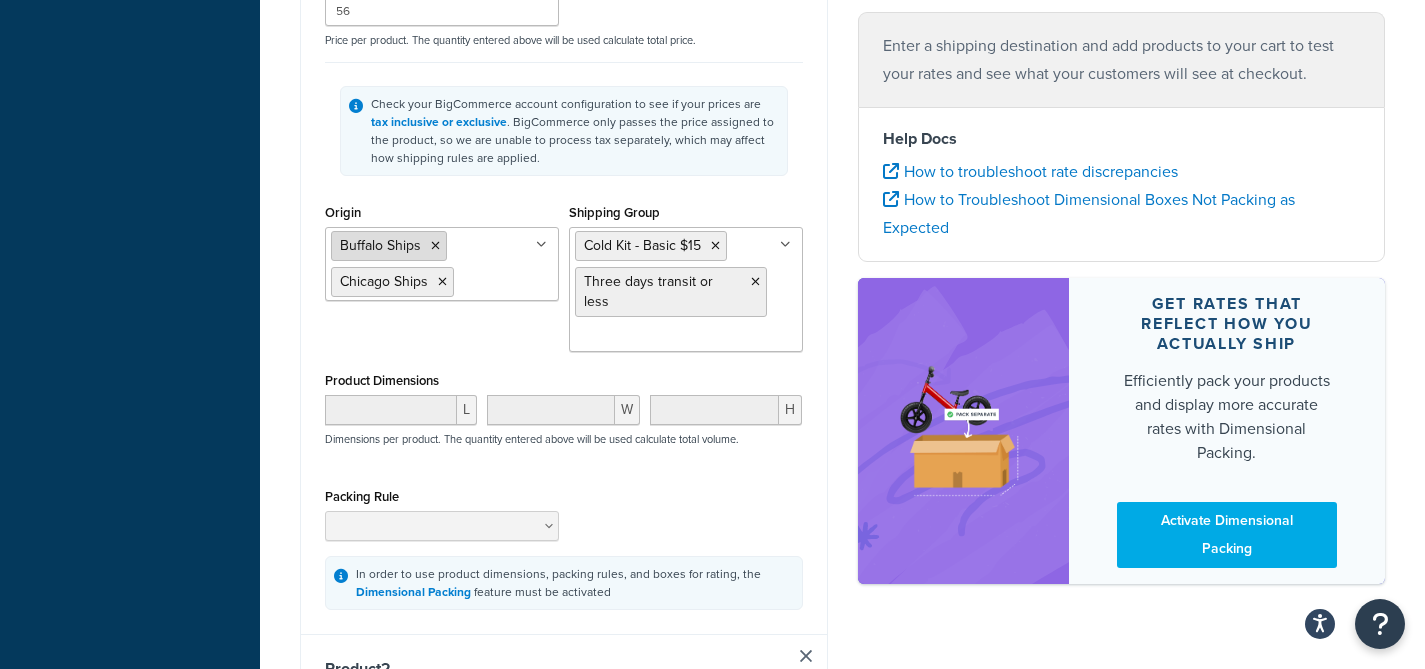 click at bounding box center [435, 246] 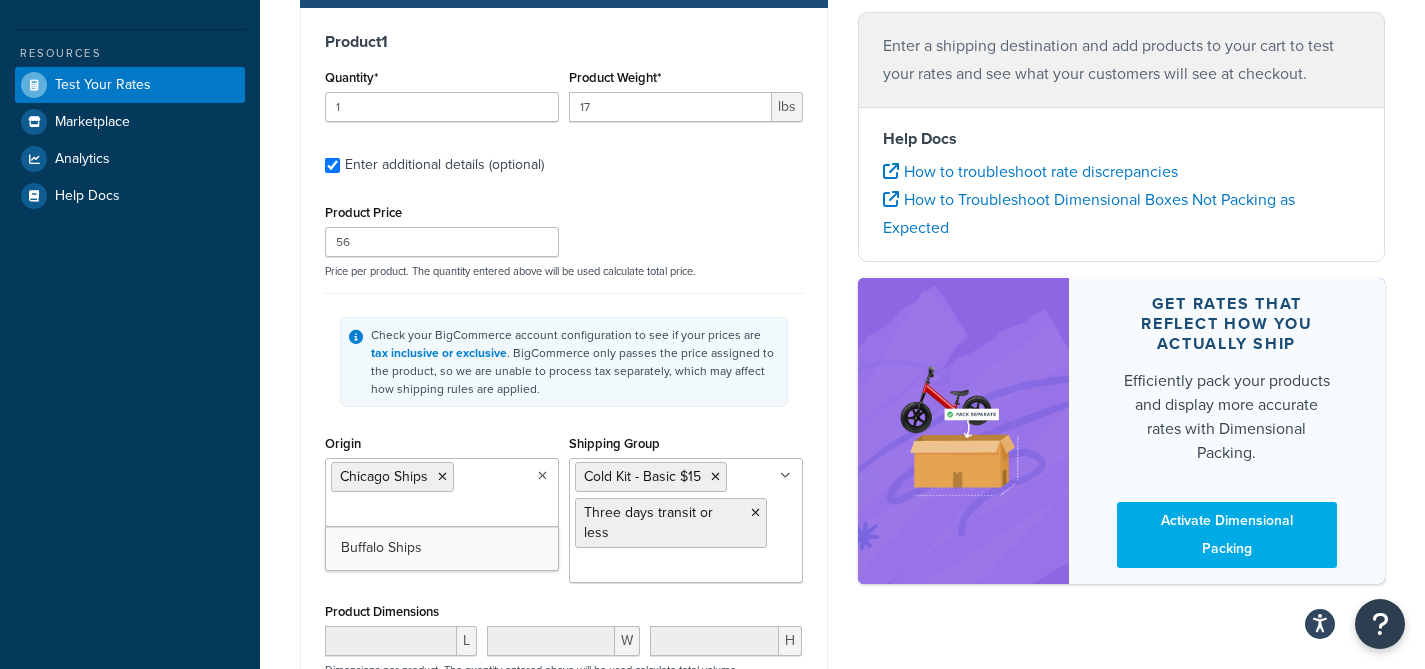 scroll, scrollTop: 354, scrollLeft: 0, axis: vertical 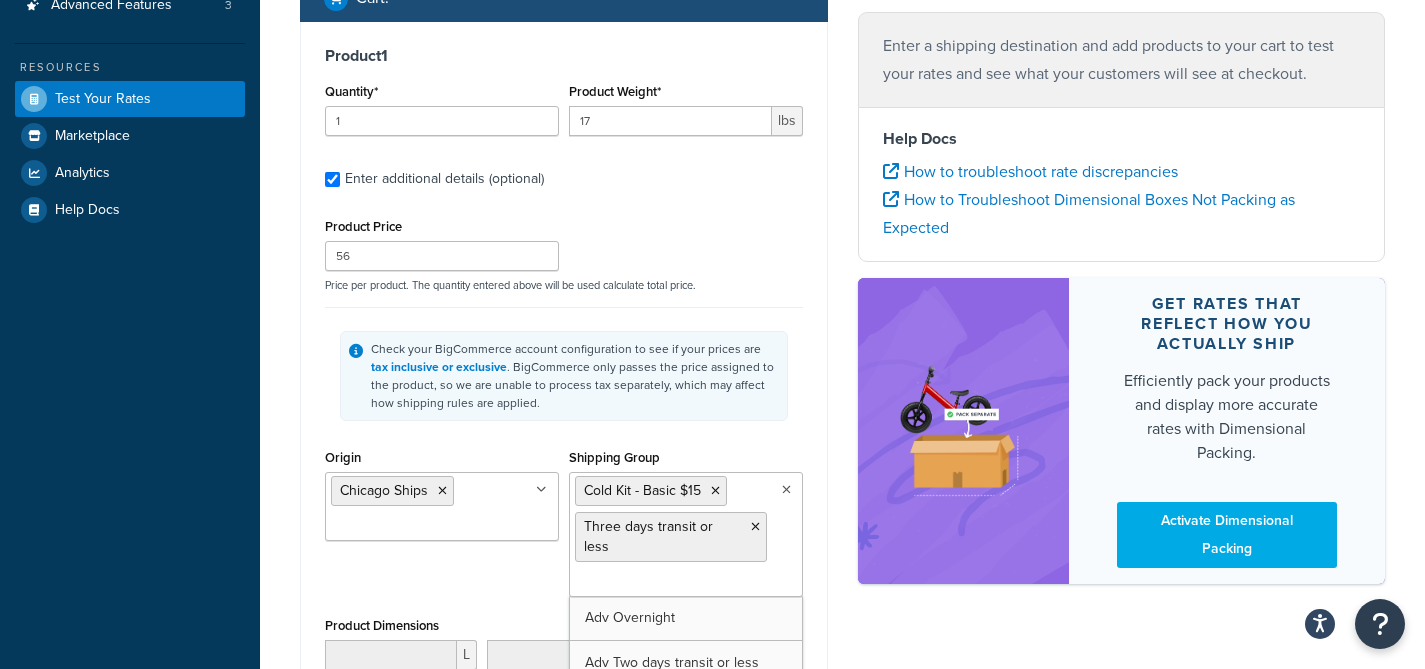 click on "Cold Kit - Basic $15   Three days transit or less" at bounding box center (686, 534) 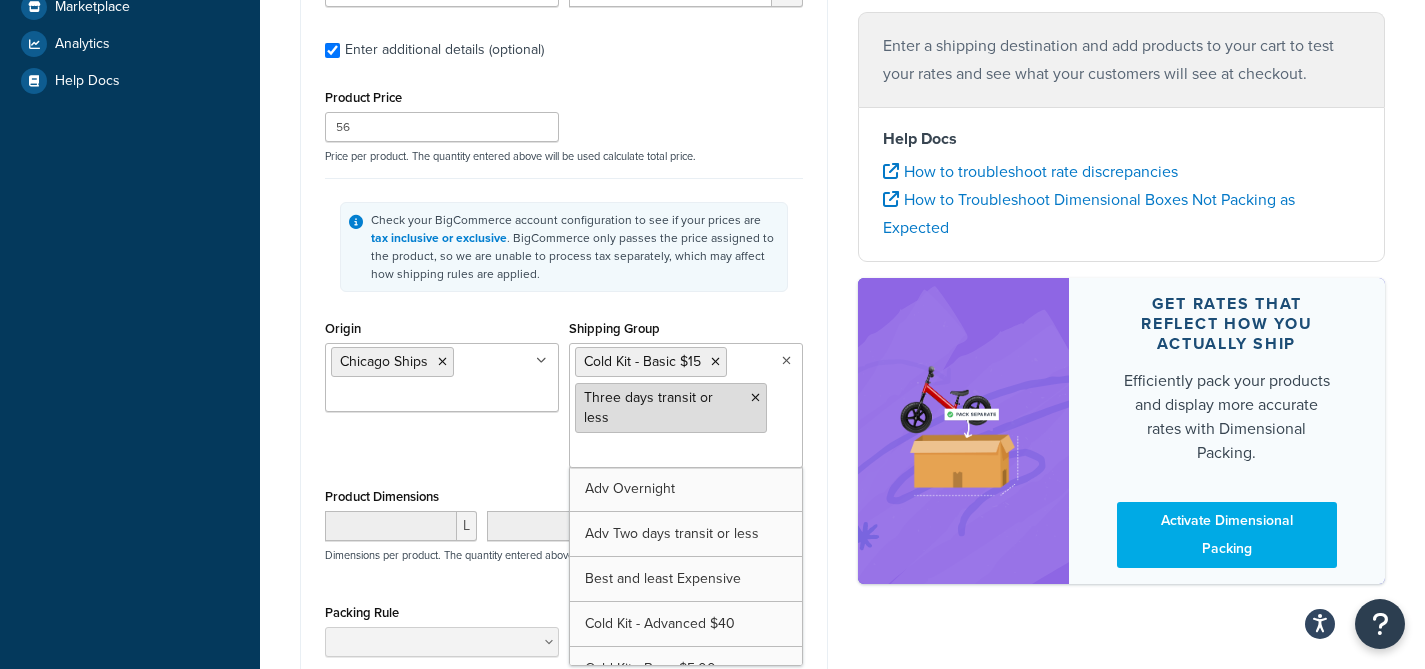 scroll, scrollTop: 556, scrollLeft: 0, axis: vertical 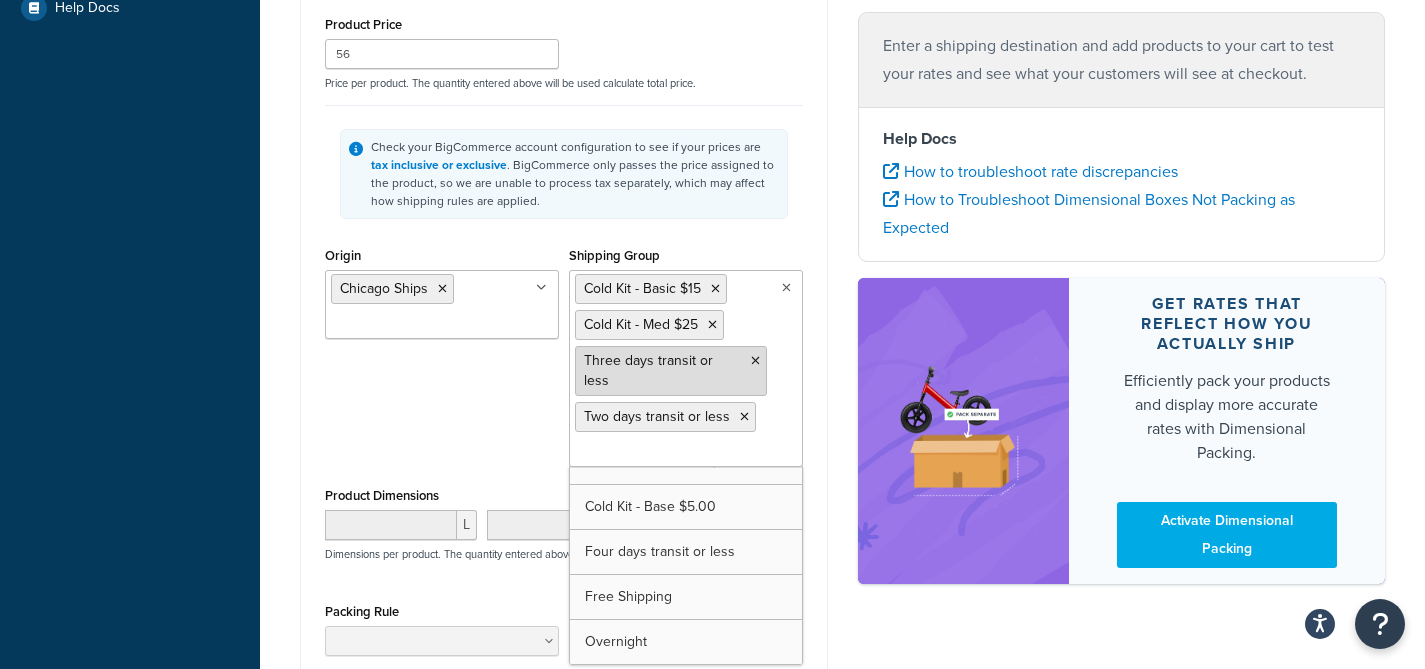 click at bounding box center [755, 361] 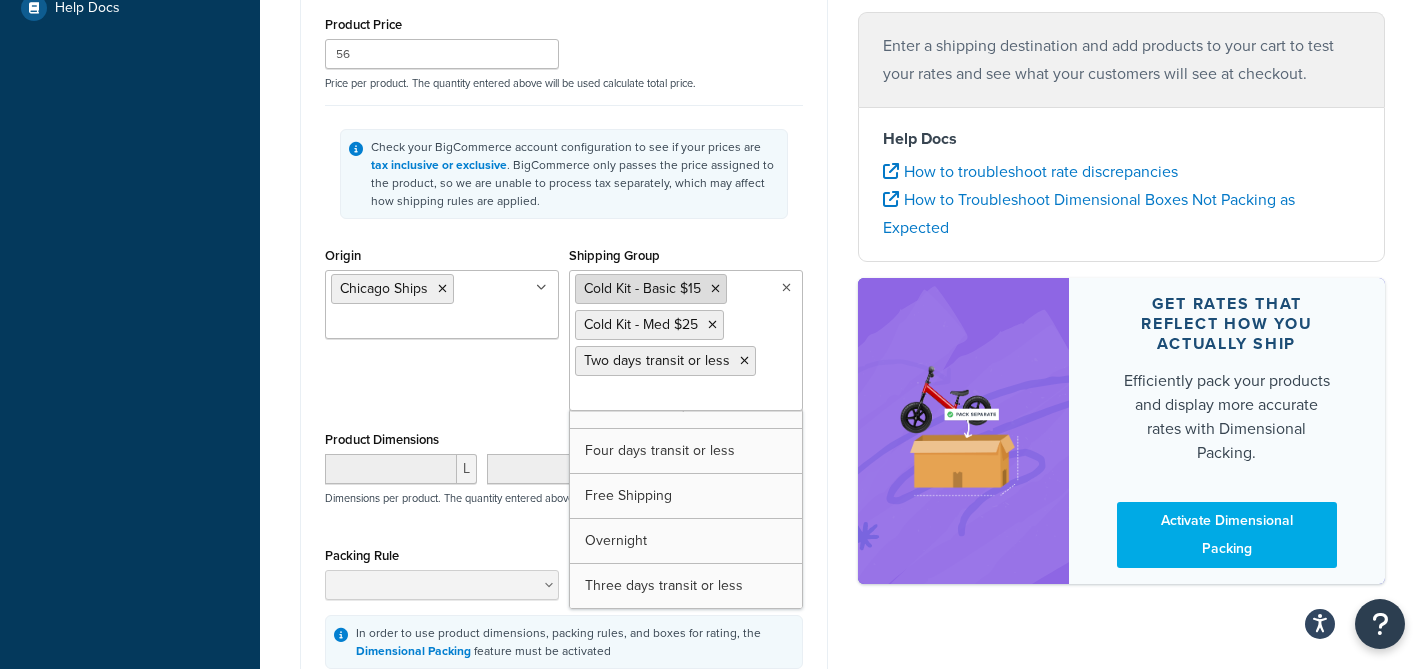 click at bounding box center [715, 289] 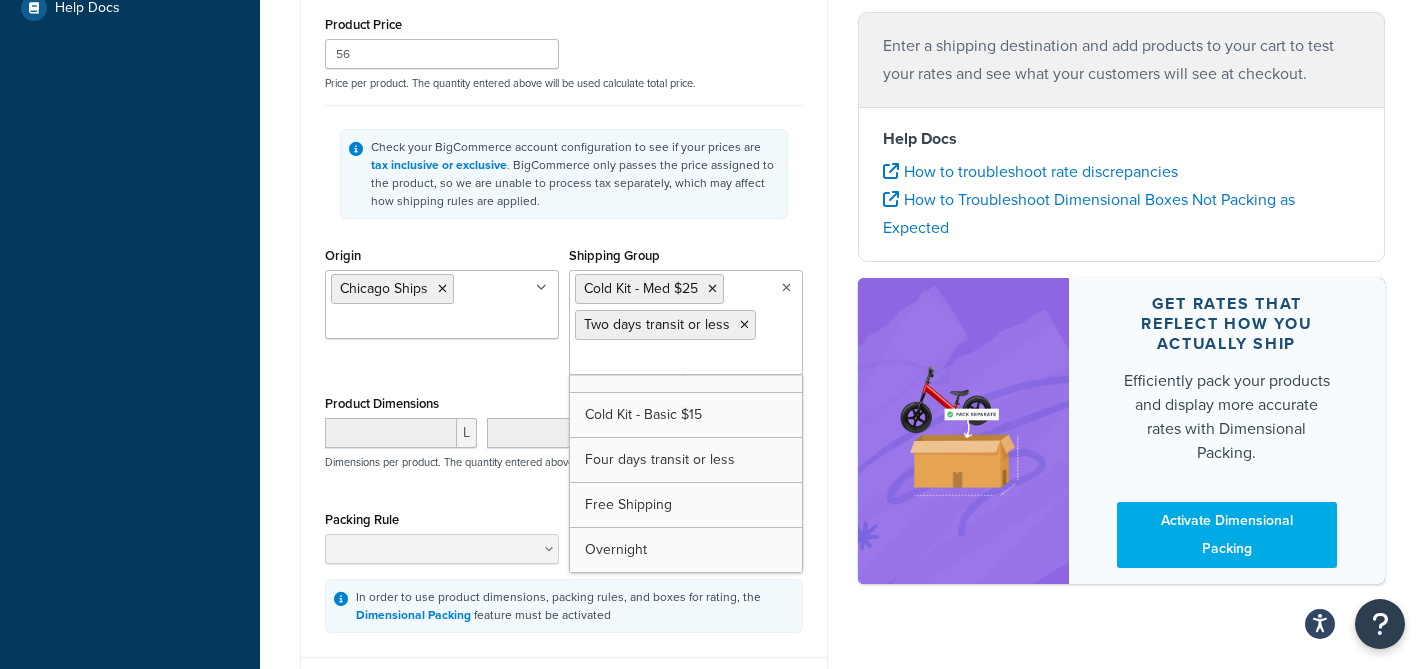 click on "Origin   Chicago Ships   Buffalo Ships Shipping Group   Cold Kit - Med $25   Two days transit or less   Adv Overnight Adv Two days transit or less Best and least Expensive Cold Kit - Advanced $40 Cold Kit - Base $5.00 Cold Kit - Basic $15 Four days transit or less Free Shipping Overnight Three days transit or less" at bounding box center (564, 316) 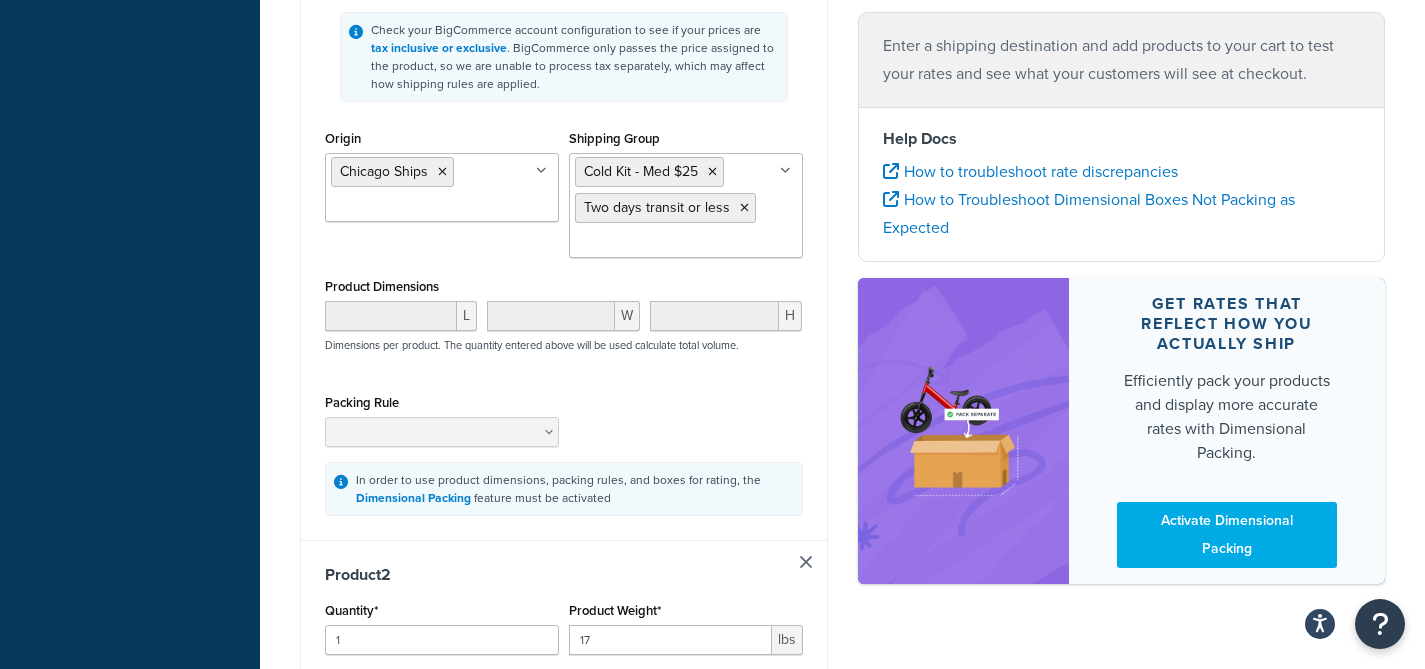 scroll, scrollTop: 670, scrollLeft: 0, axis: vertical 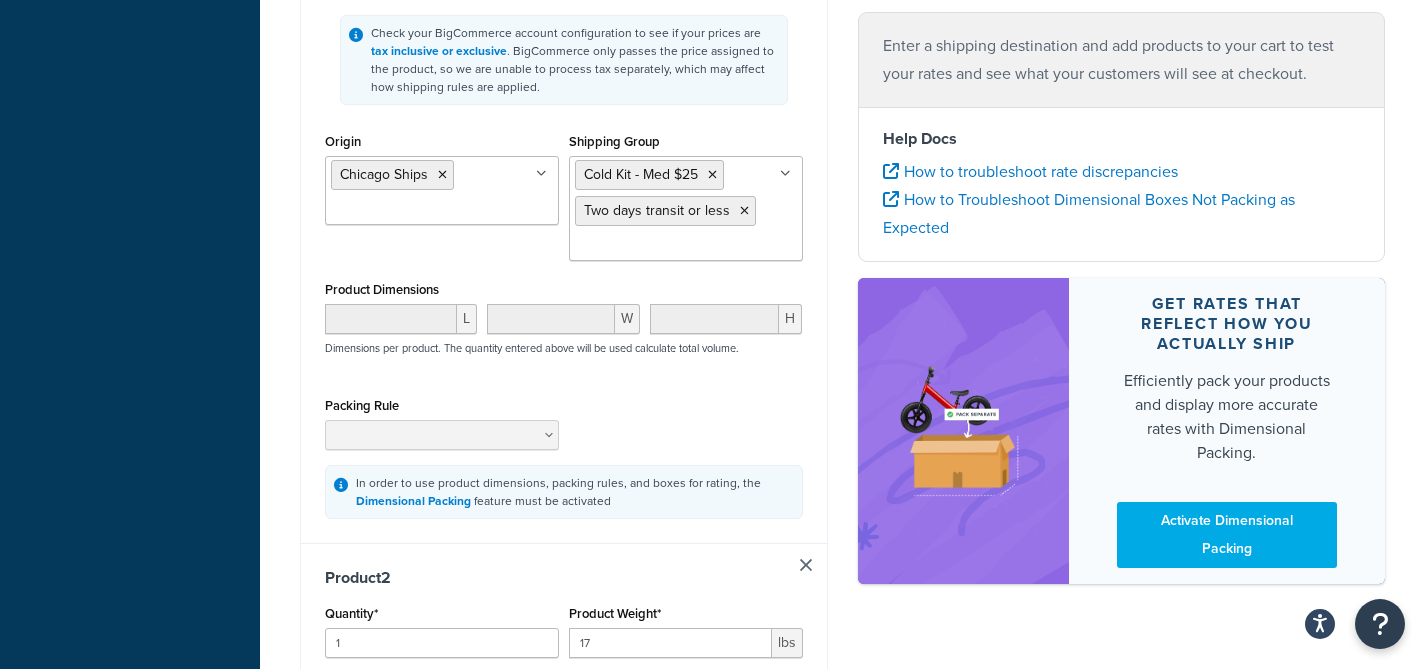 click at bounding box center (806, 565) 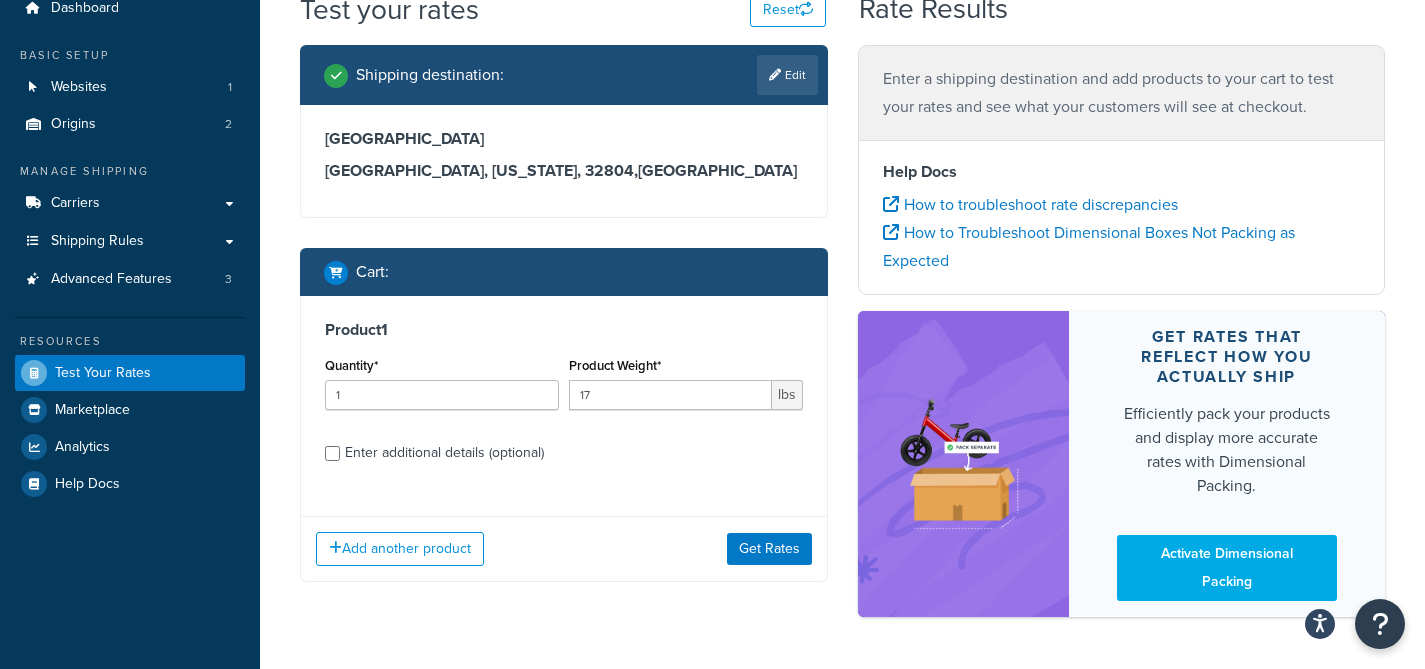 scroll, scrollTop: 148, scrollLeft: 0, axis: vertical 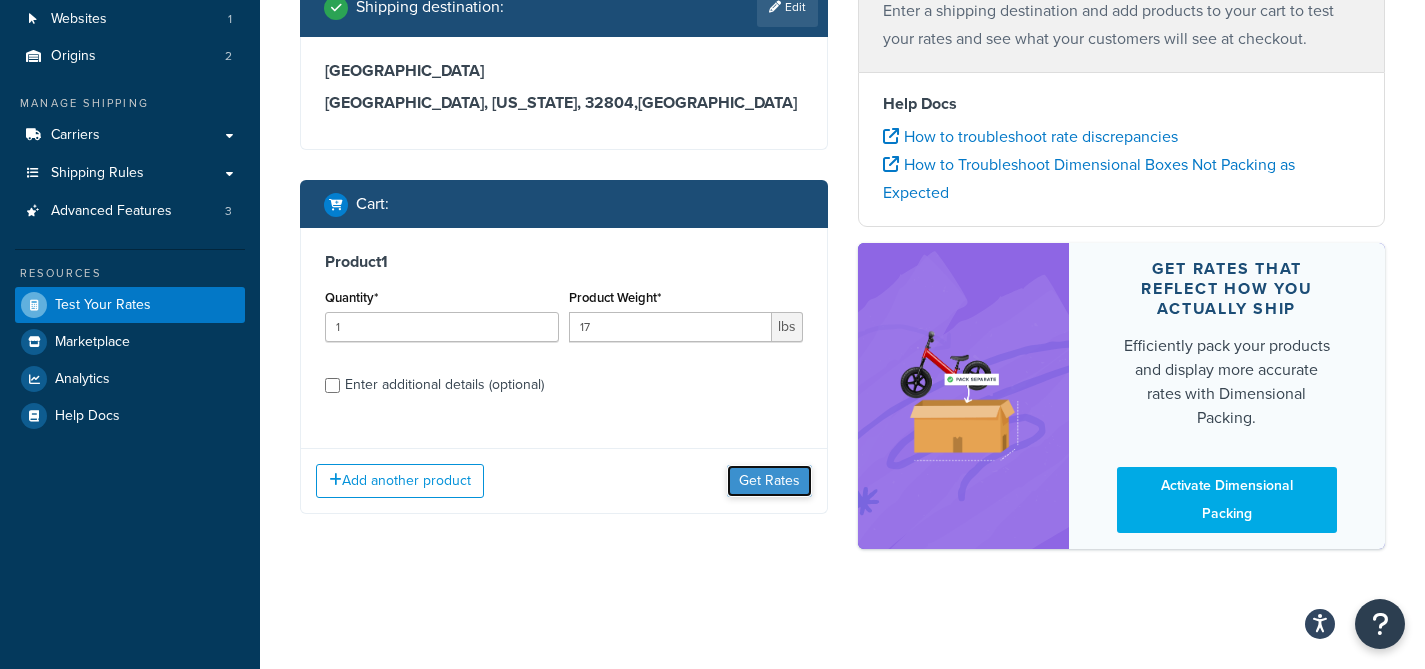 click on "Get Rates" at bounding box center [769, 481] 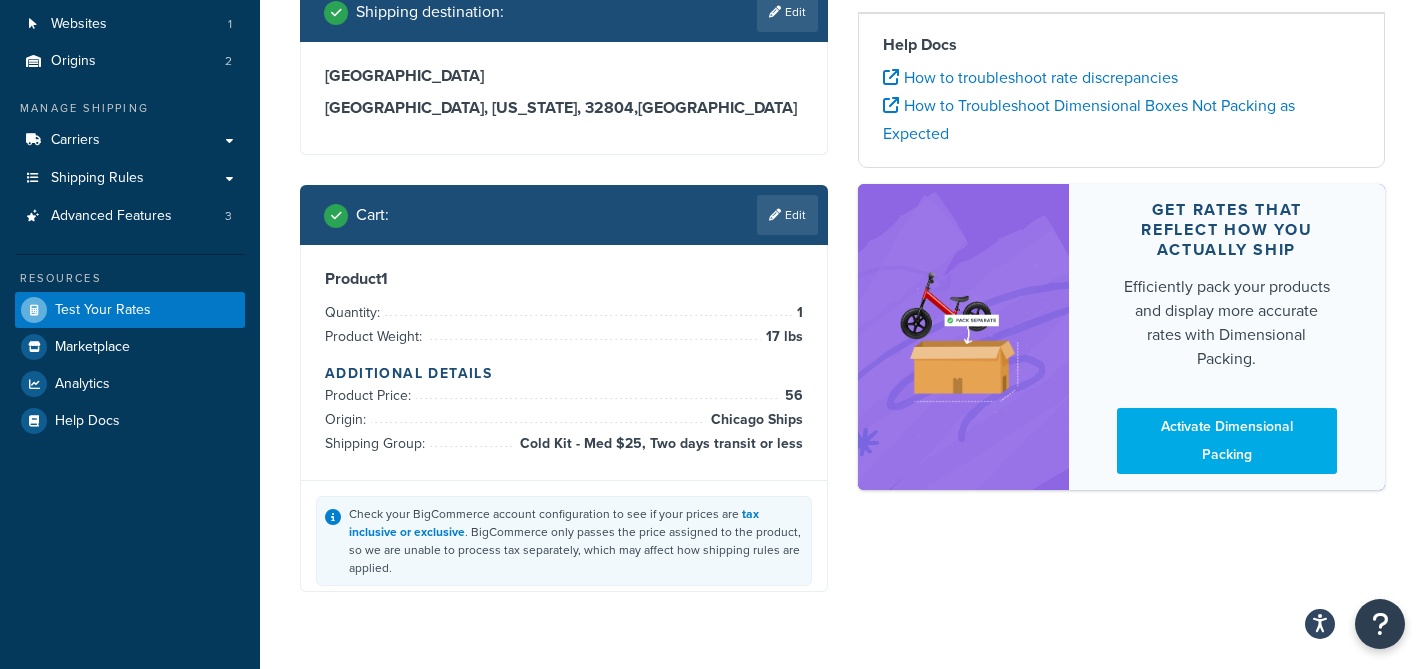 scroll, scrollTop: 148, scrollLeft: 0, axis: vertical 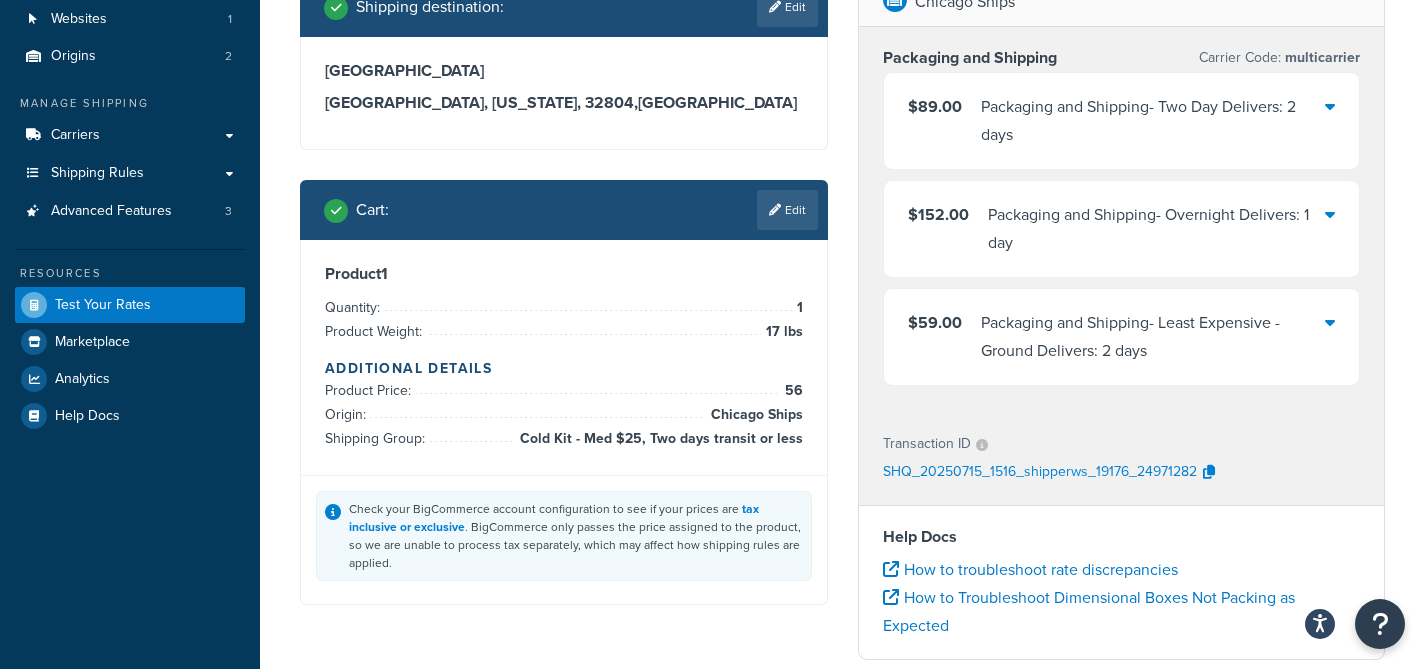 click on "$59.00 Packaging and Shipping  -   Least Expensive - Ground Delivers: 2 days" at bounding box center (1117, 337) 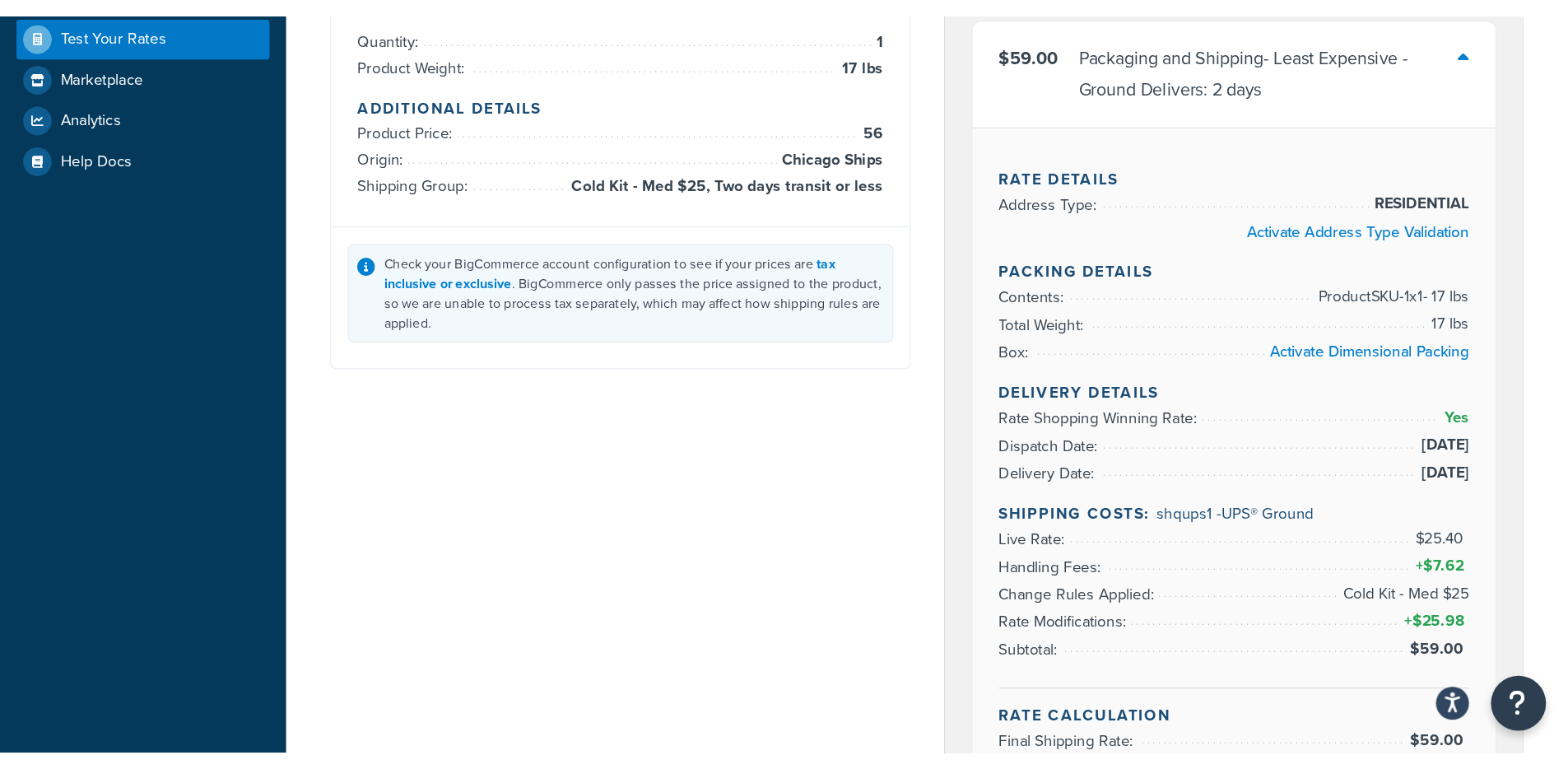scroll, scrollTop: 358, scrollLeft: 0, axis: vertical 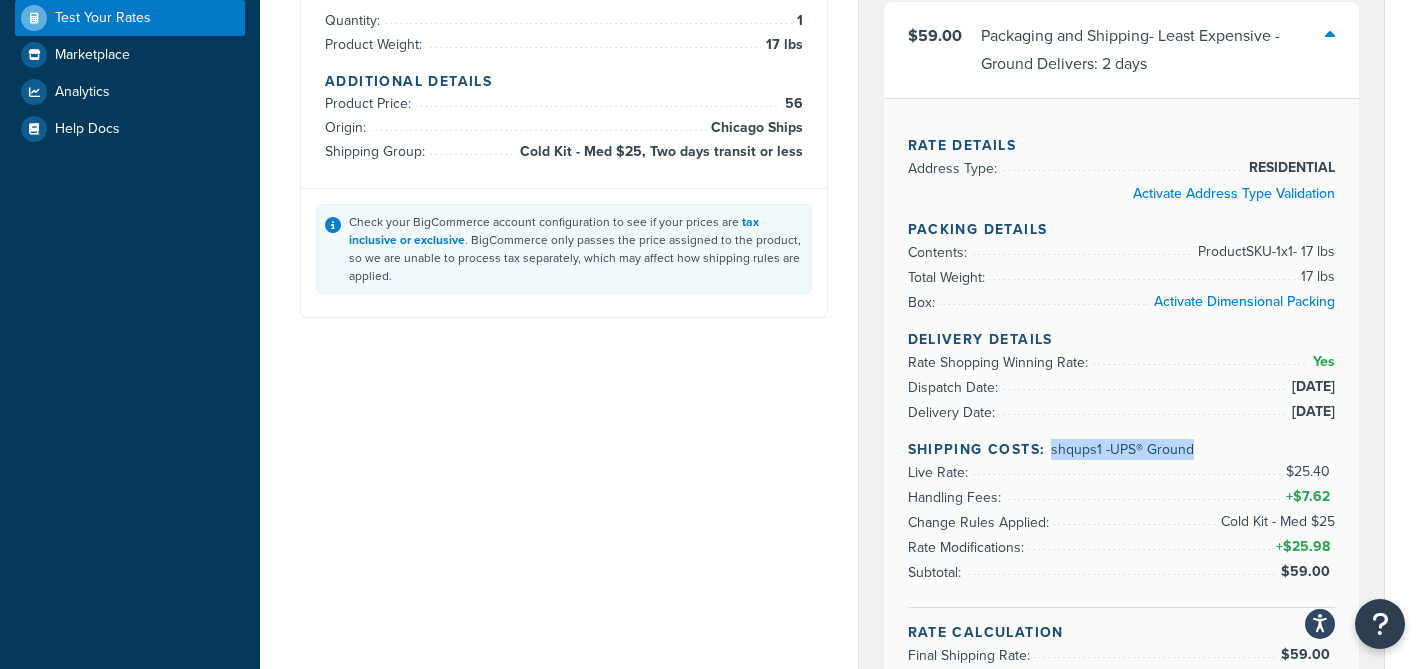 drag, startPoint x: 1248, startPoint y: 447, endPoint x: 1047, endPoint y: 446, distance: 201.00249 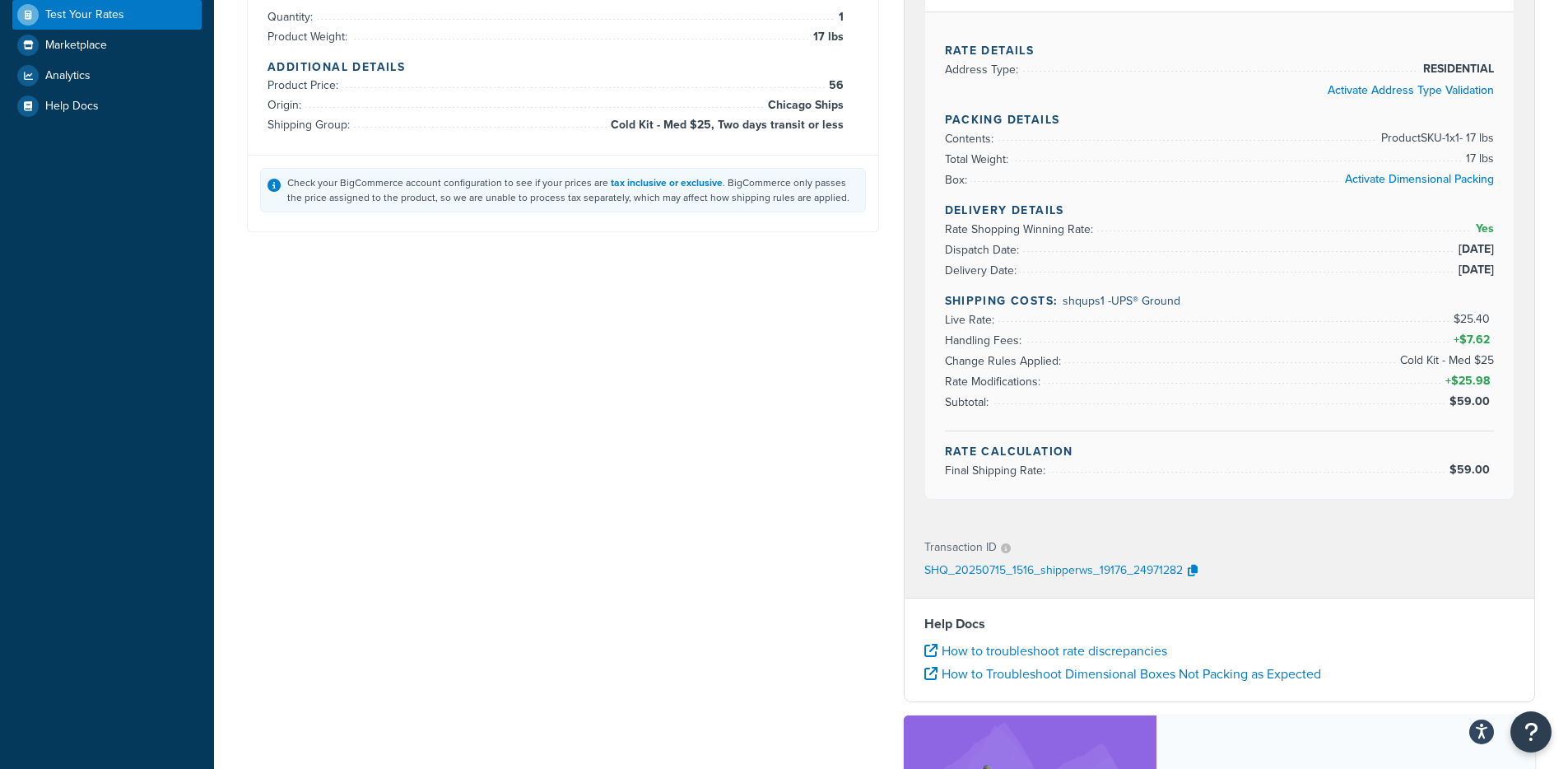 click on "Shipping destination :  Edit 123 Road Orlando,    Florida,    32804 ,  United States Cart :  Edit Product  1 Quantity: 1 Product Weight: 17   lbs Additional Details Product Price: 56 Origin: Chicago Ships Shipping Group: Cold Kit - Med $25, Two days transit or less Check your BigCommerce account configuration to see if your prices are   tax inclusive or exclusive . BigCommerce only passes the price assigned to the product, so we are unable to process tax separately, which may affect how shipping rules are applied. Chicago Ships Packaging and Shipping Carrier Code:   multicarrier $89.00 Packaging and Shipping  -   Two Day Delivers: 2 days $152.00 Packaging and Shipping  -   Overnight Delivers: 1 day $59.00 Packaging and Shipping  -   Least Expensive - Ground Delivers: 2 days Rate Details Address Type: RESIDENTIAL Activate Address Type Validation Packing Details Contents: Product  SKU-1  x  1  -   17 lbs Total Weight: 17 lbs Box: Activate Dimensional Packing Delivery Details Rate Shopping Winning Rate: Yes" at bounding box center (891, 375) 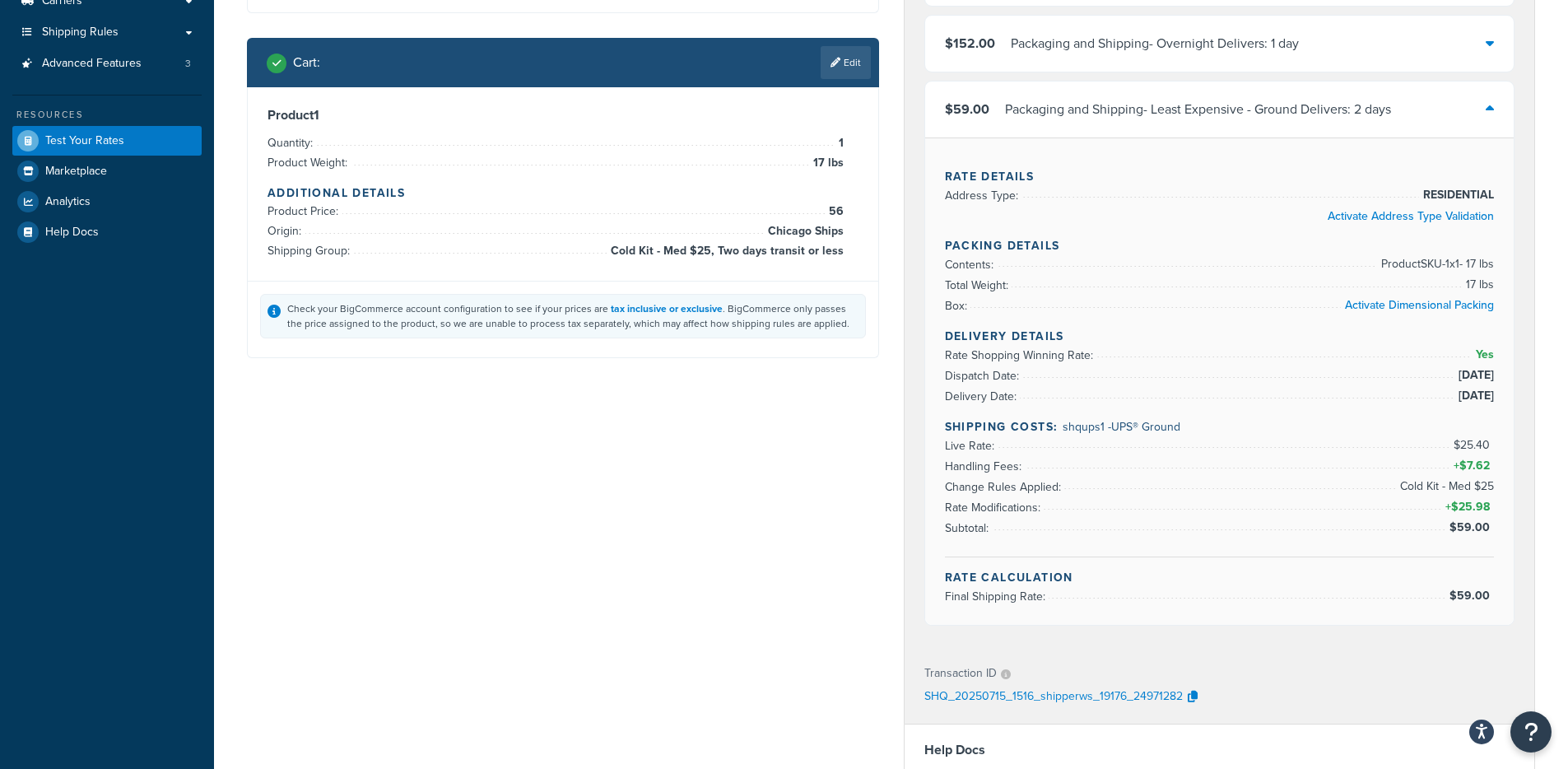 scroll, scrollTop: 198, scrollLeft: 0, axis: vertical 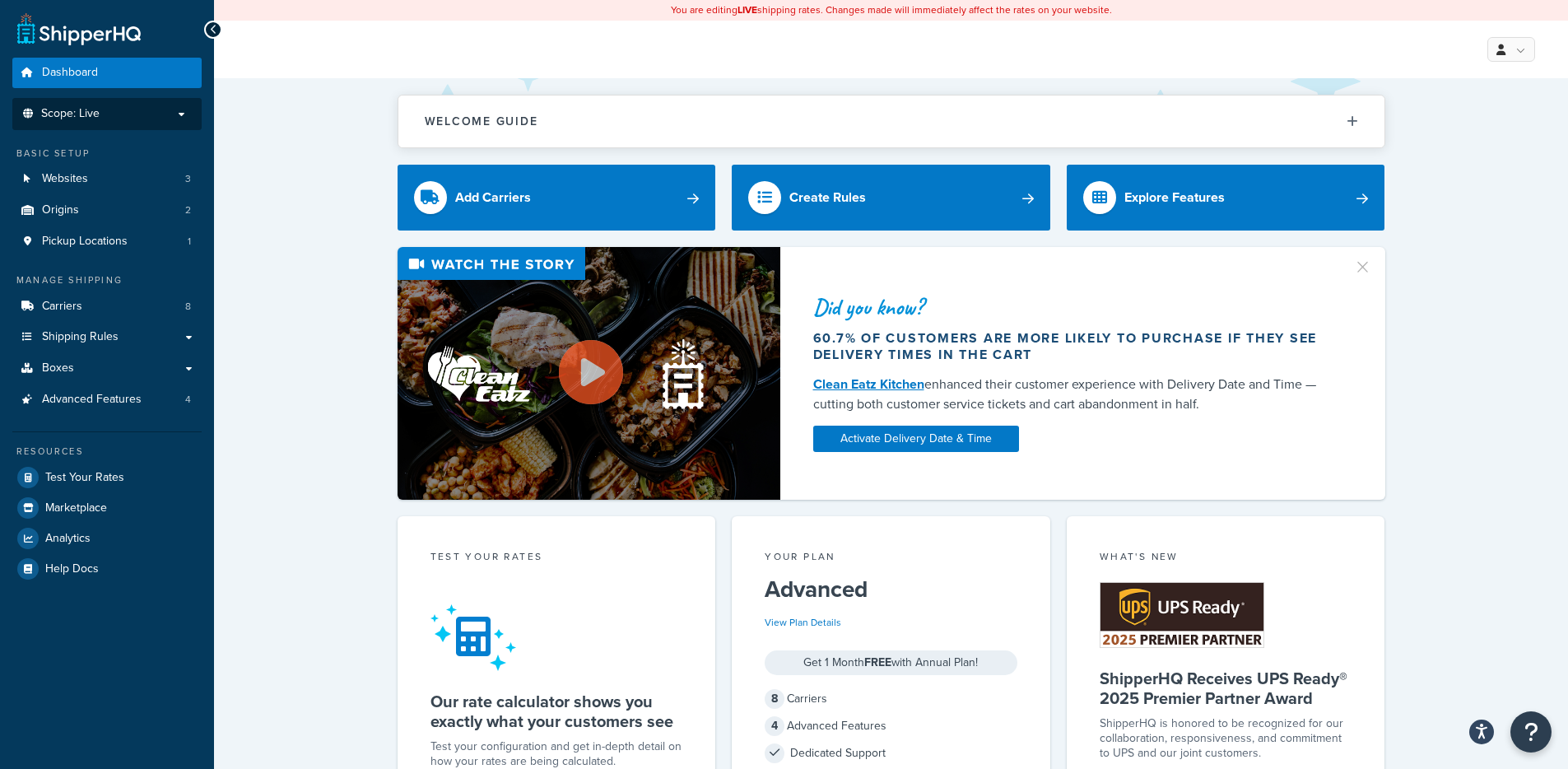 click on "Scope:   Live" at bounding box center (107, 114) 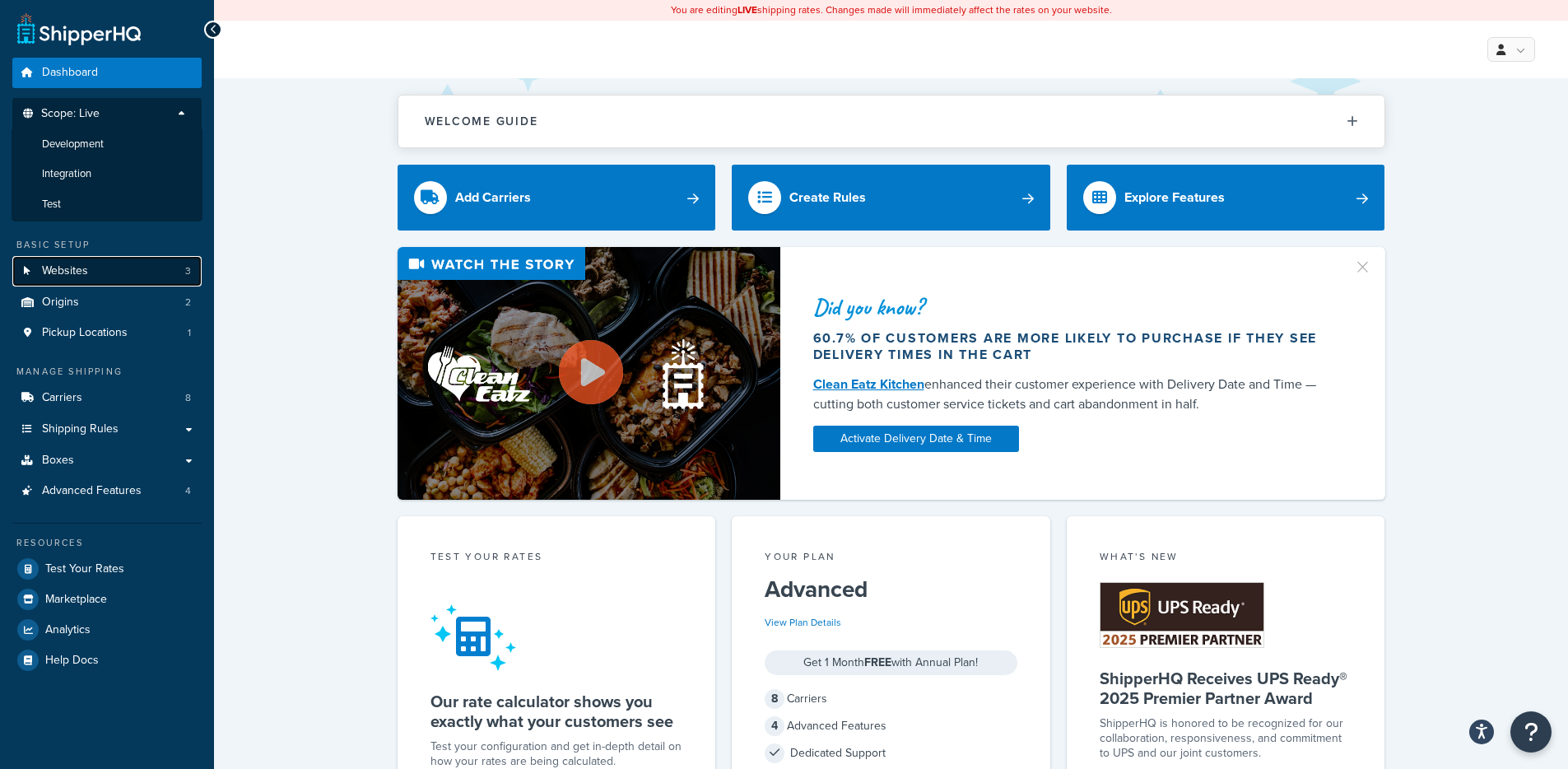 click on "Websites 3" at bounding box center (107, 271) 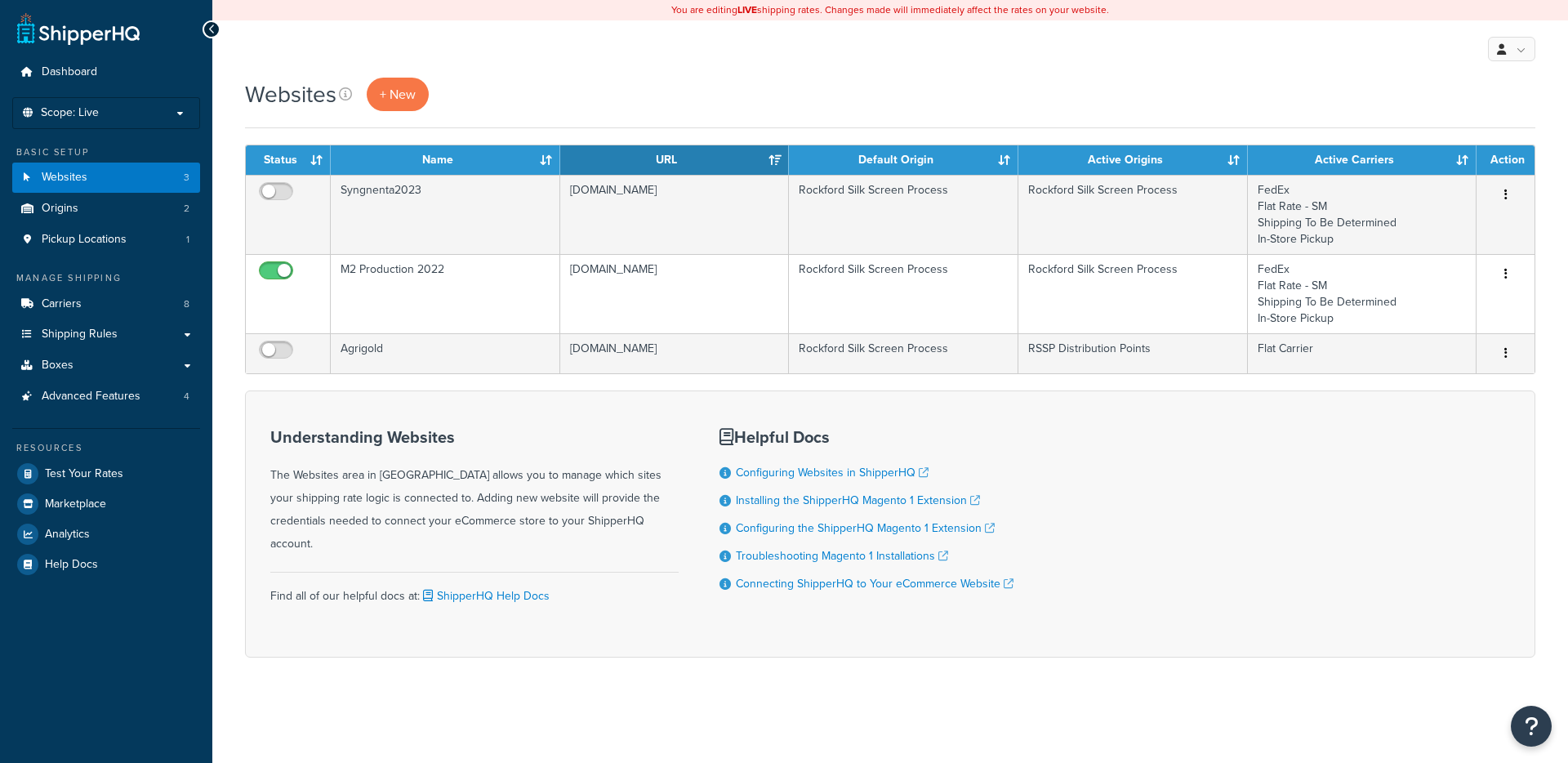 scroll, scrollTop: 0, scrollLeft: 0, axis: both 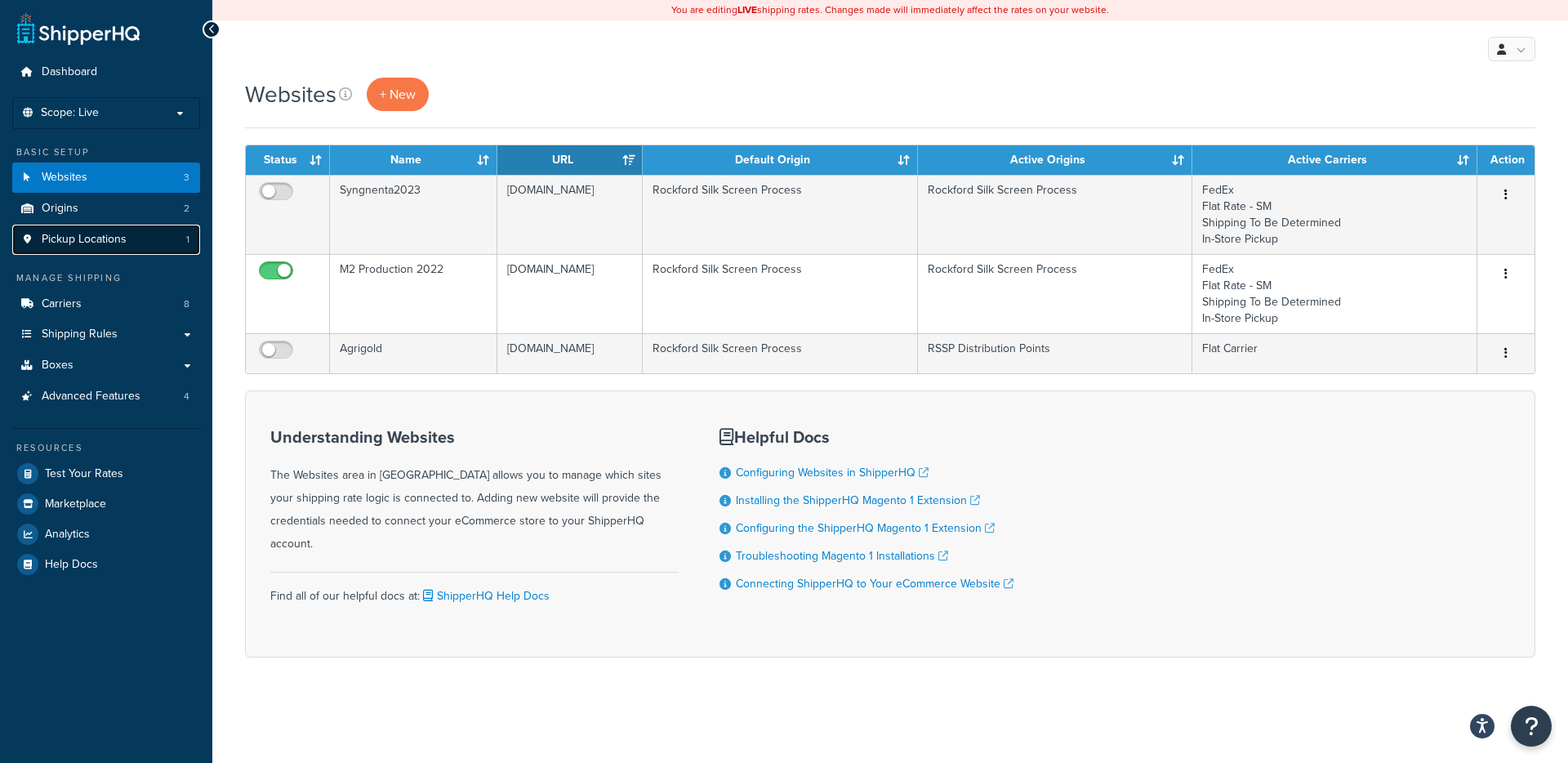 click on "Pickup Locations
1" at bounding box center [106, 239] 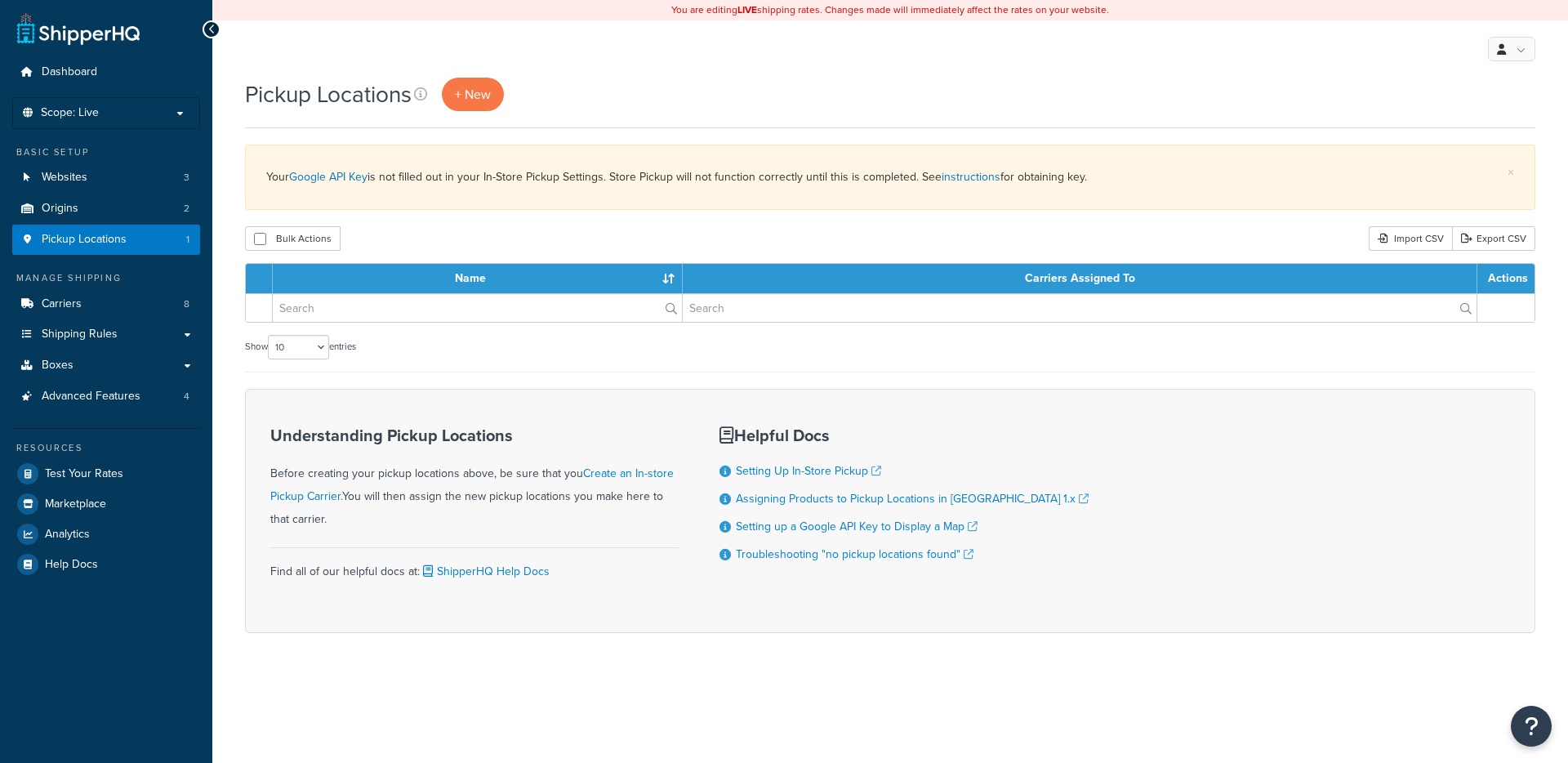 scroll, scrollTop: 0, scrollLeft: 0, axis: both 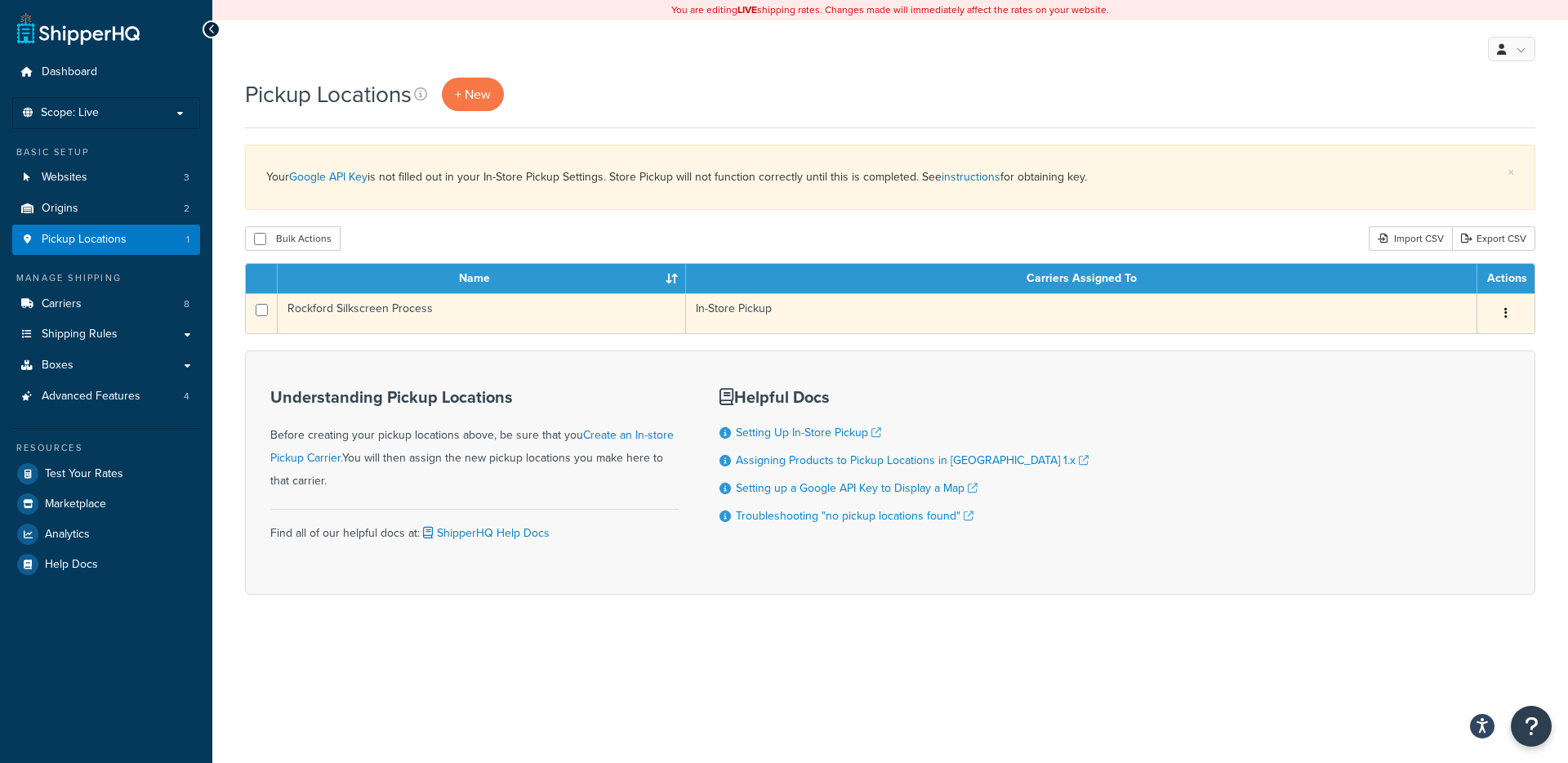 click on "Rockford Silkscreen Process" at bounding box center (482, 313) 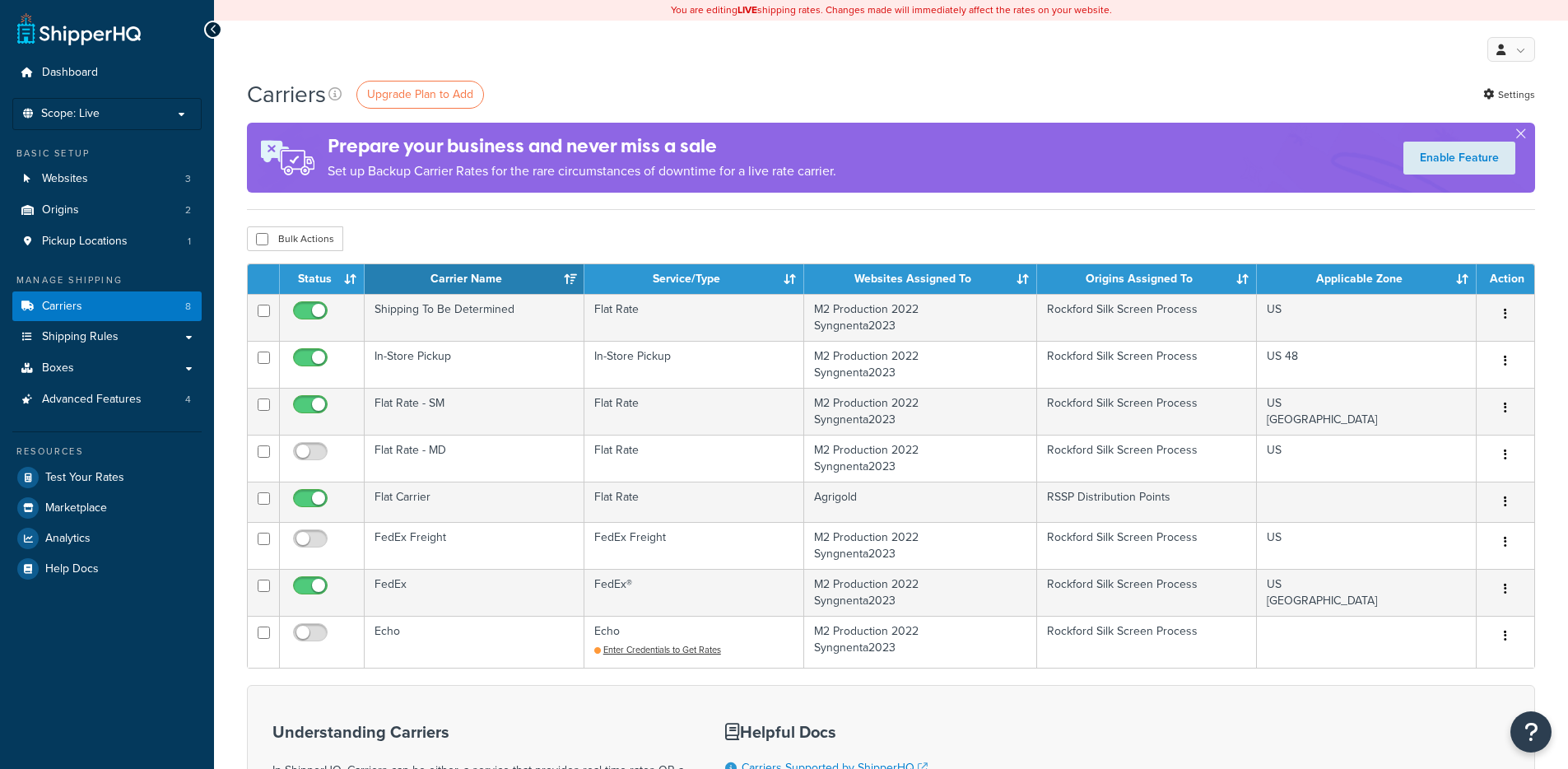 scroll, scrollTop: 0, scrollLeft: 0, axis: both 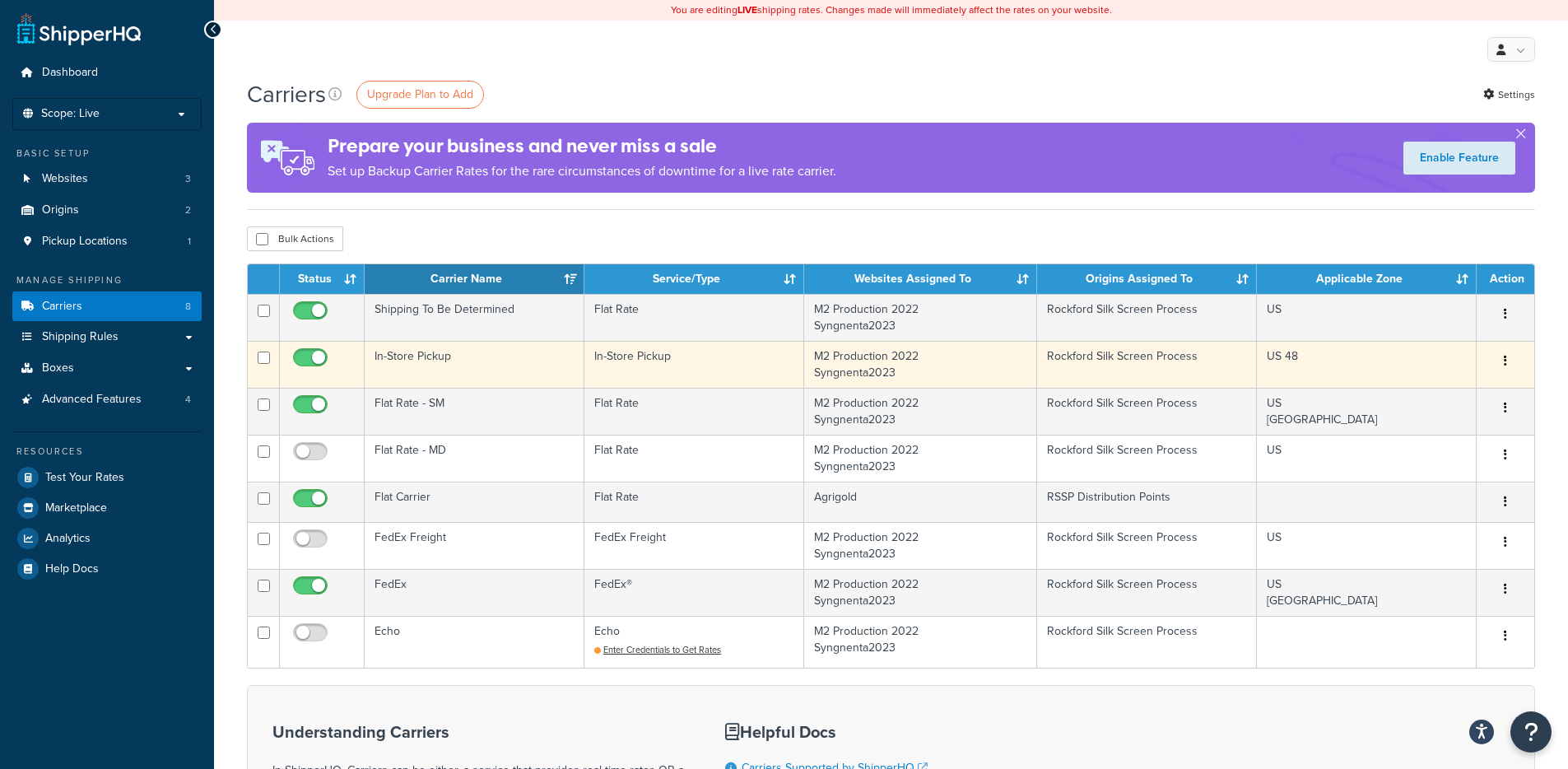 click on "In-Store Pickup" at bounding box center (474, 364) 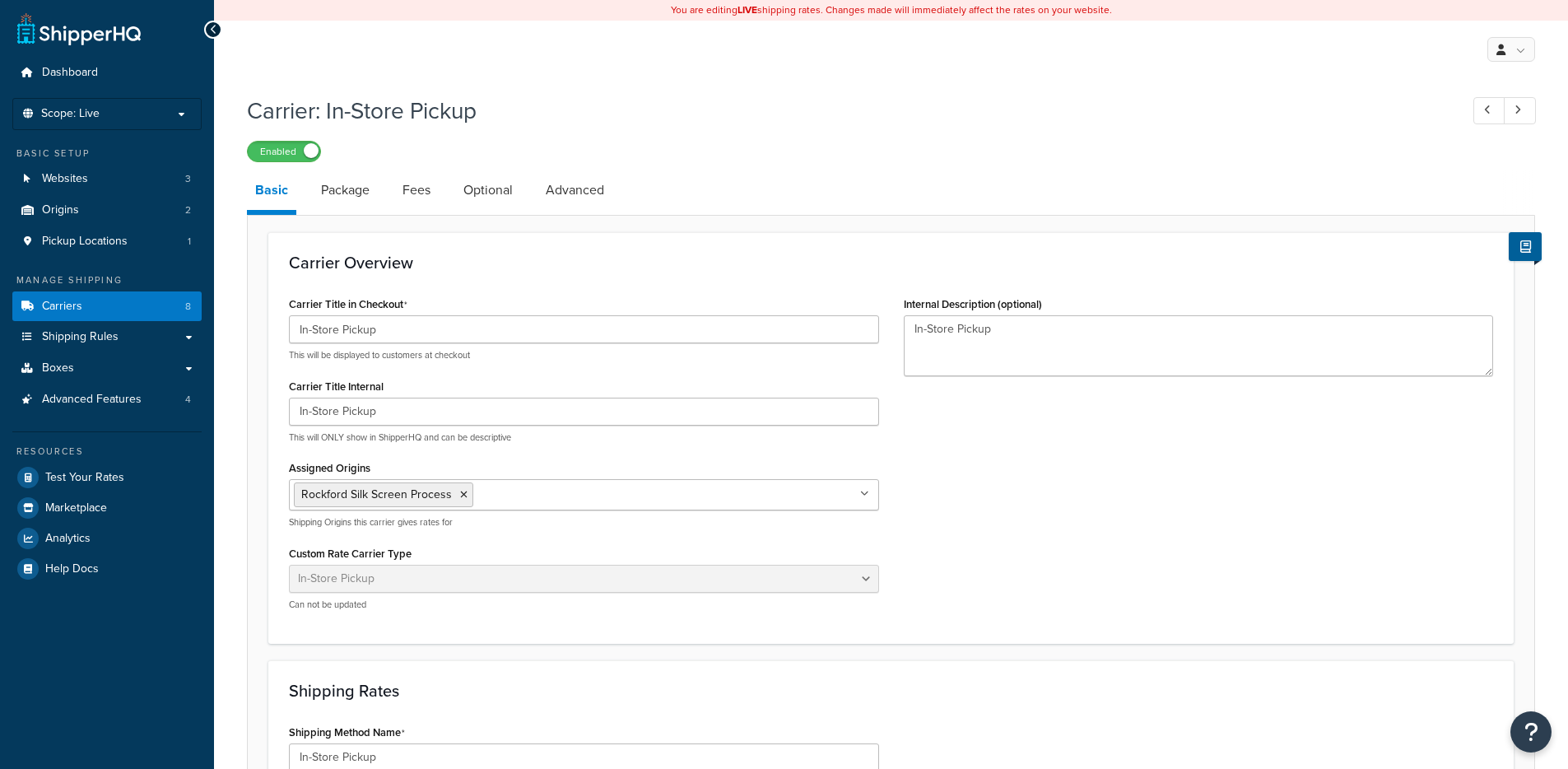select on "pickup" 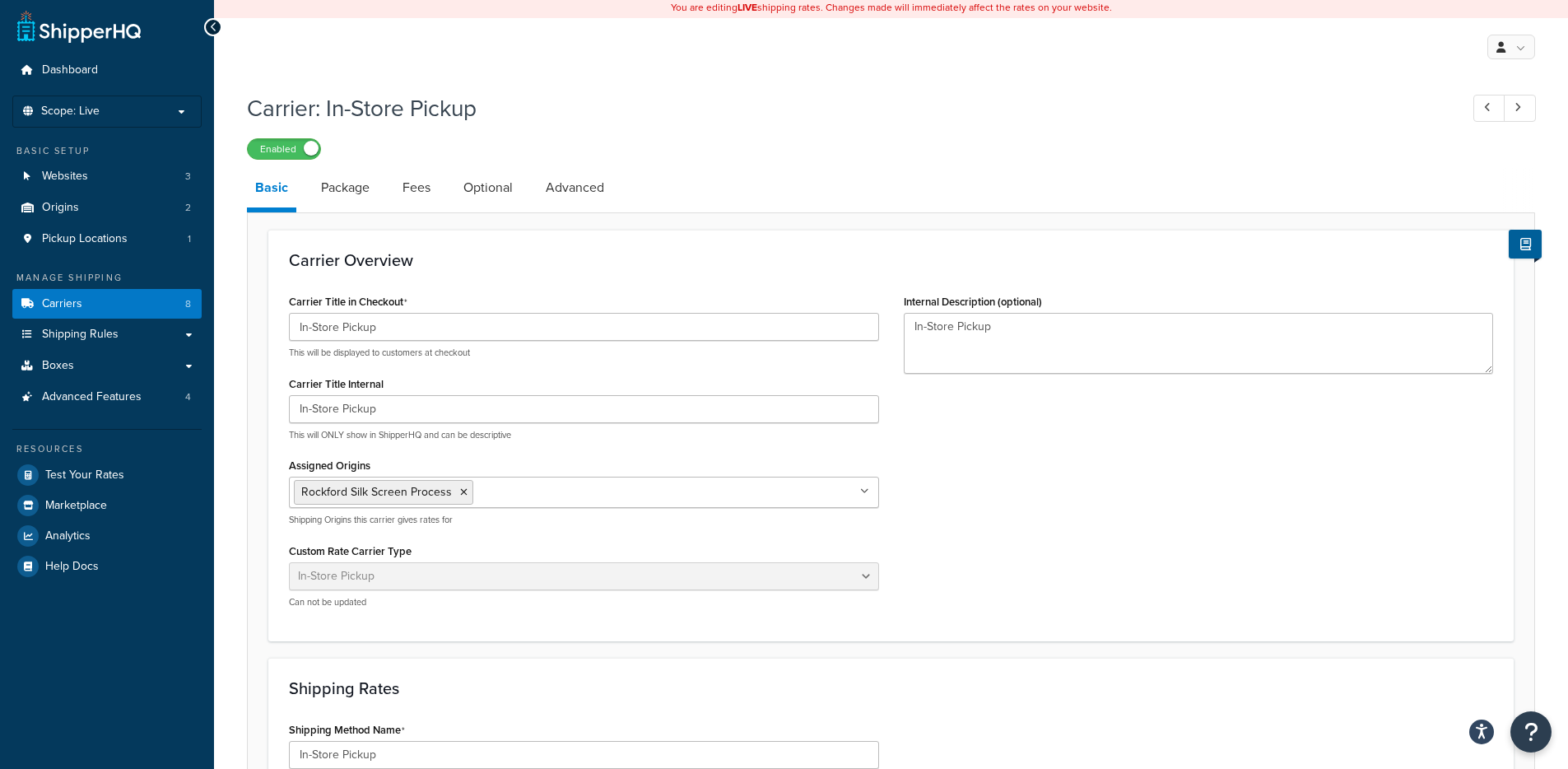scroll, scrollTop: 0, scrollLeft: 0, axis: both 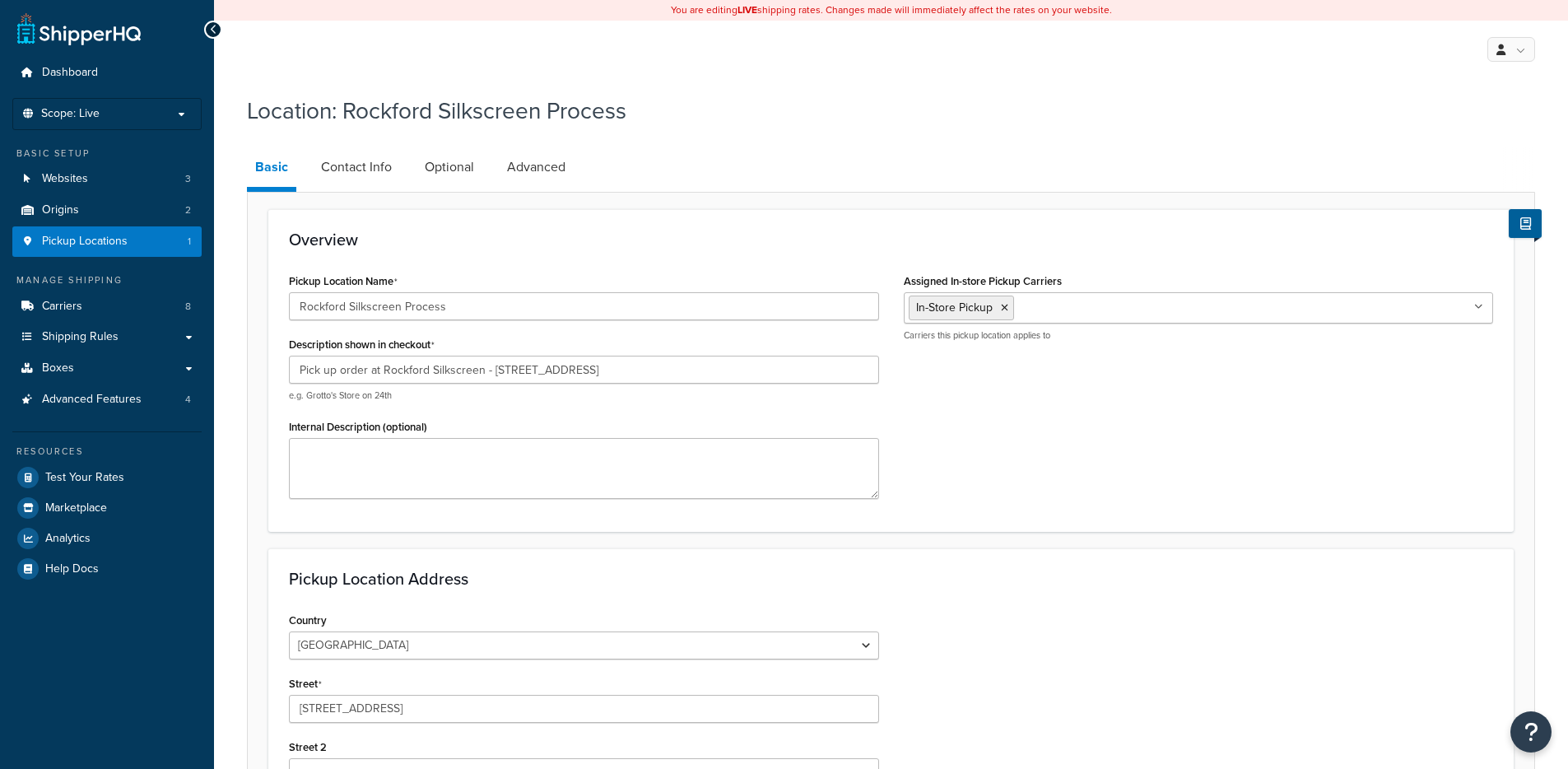 select on "13" 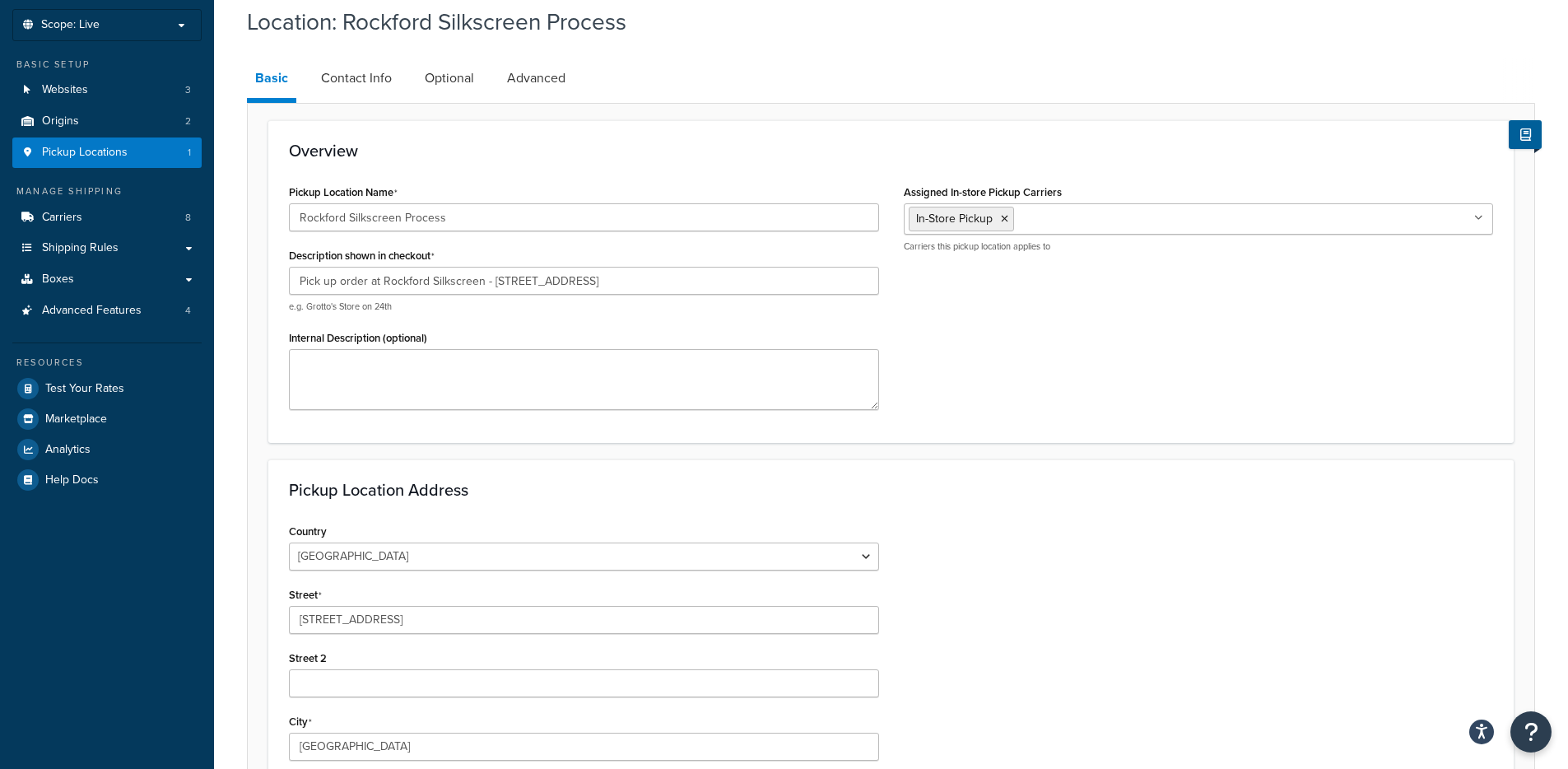 scroll, scrollTop: 88, scrollLeft: 0, axis: vertical 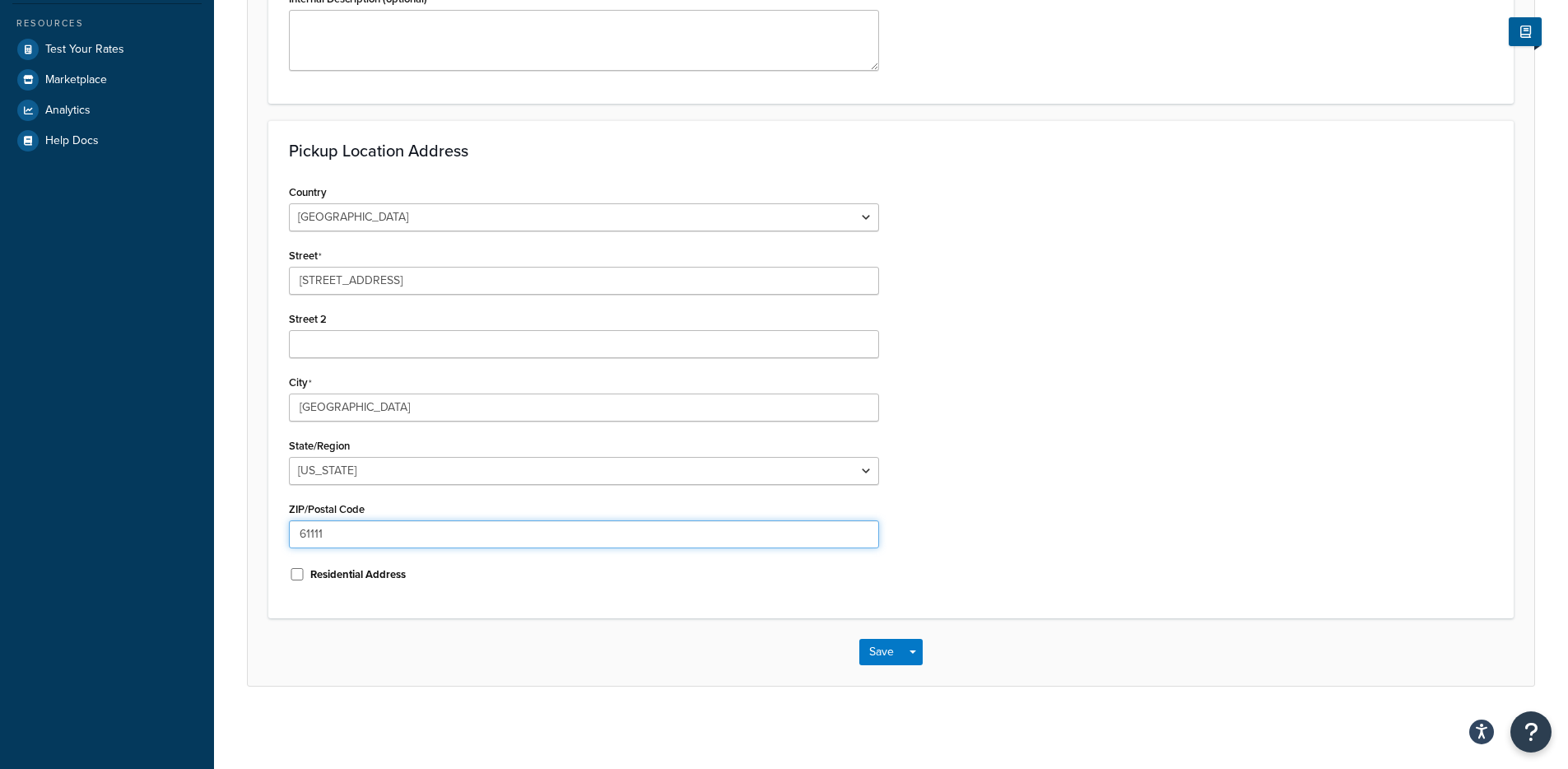 click on "61111" at bounding box center (584, 534) 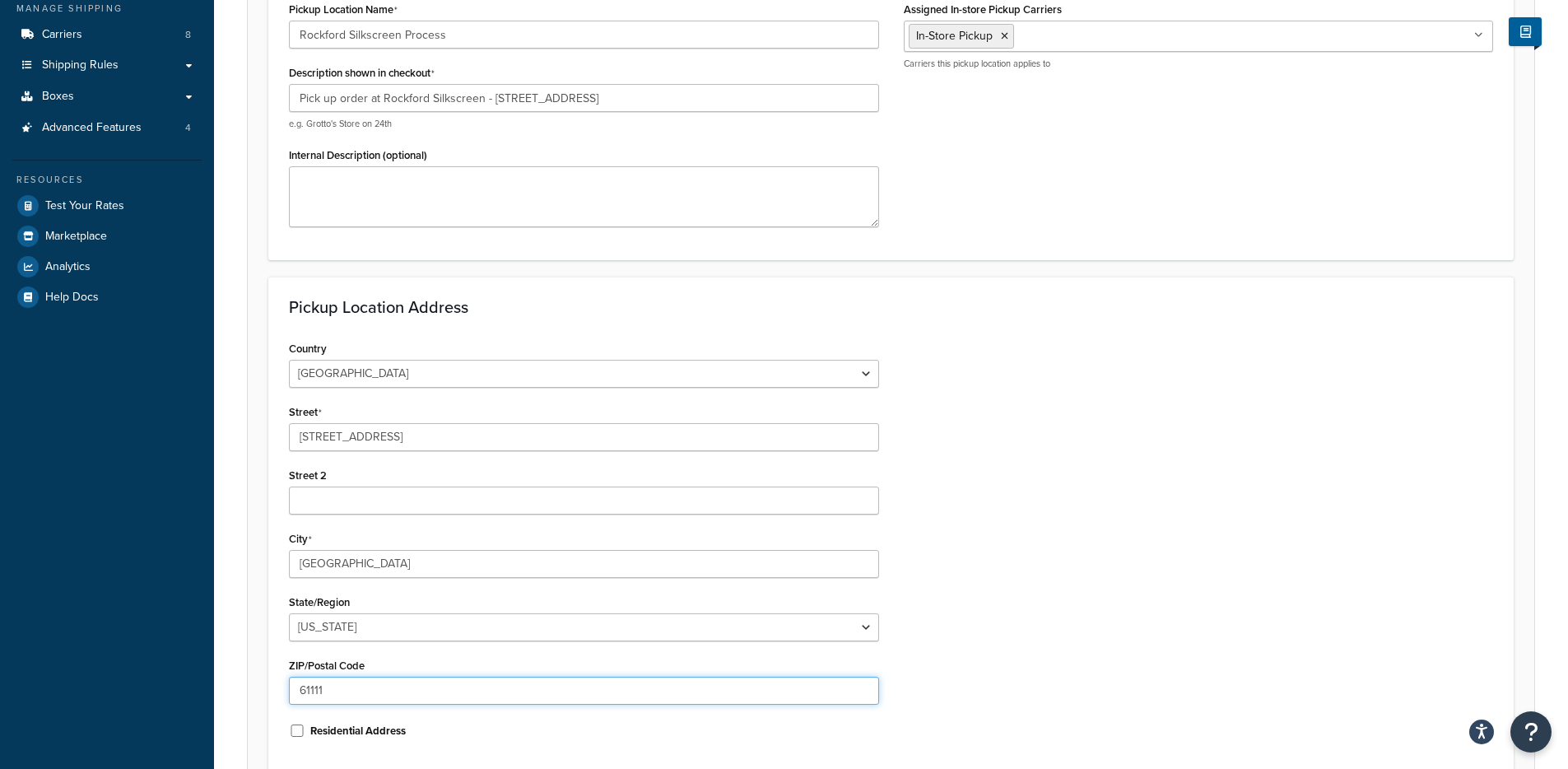scroll, scrollTop: 0, scrollLeft: 0, axis: both 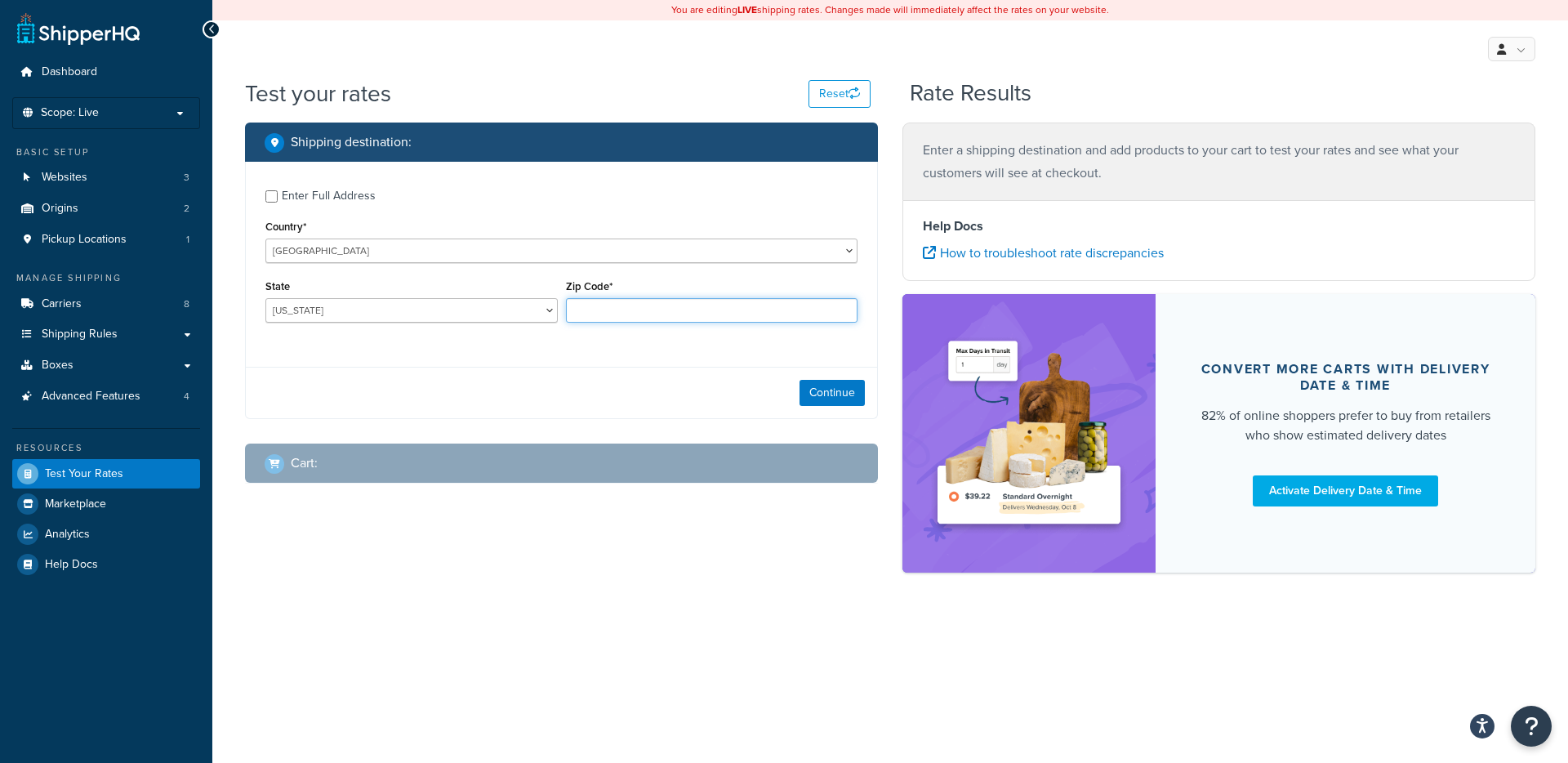 click on "Zip Code*" at bounding box center [712, 310] 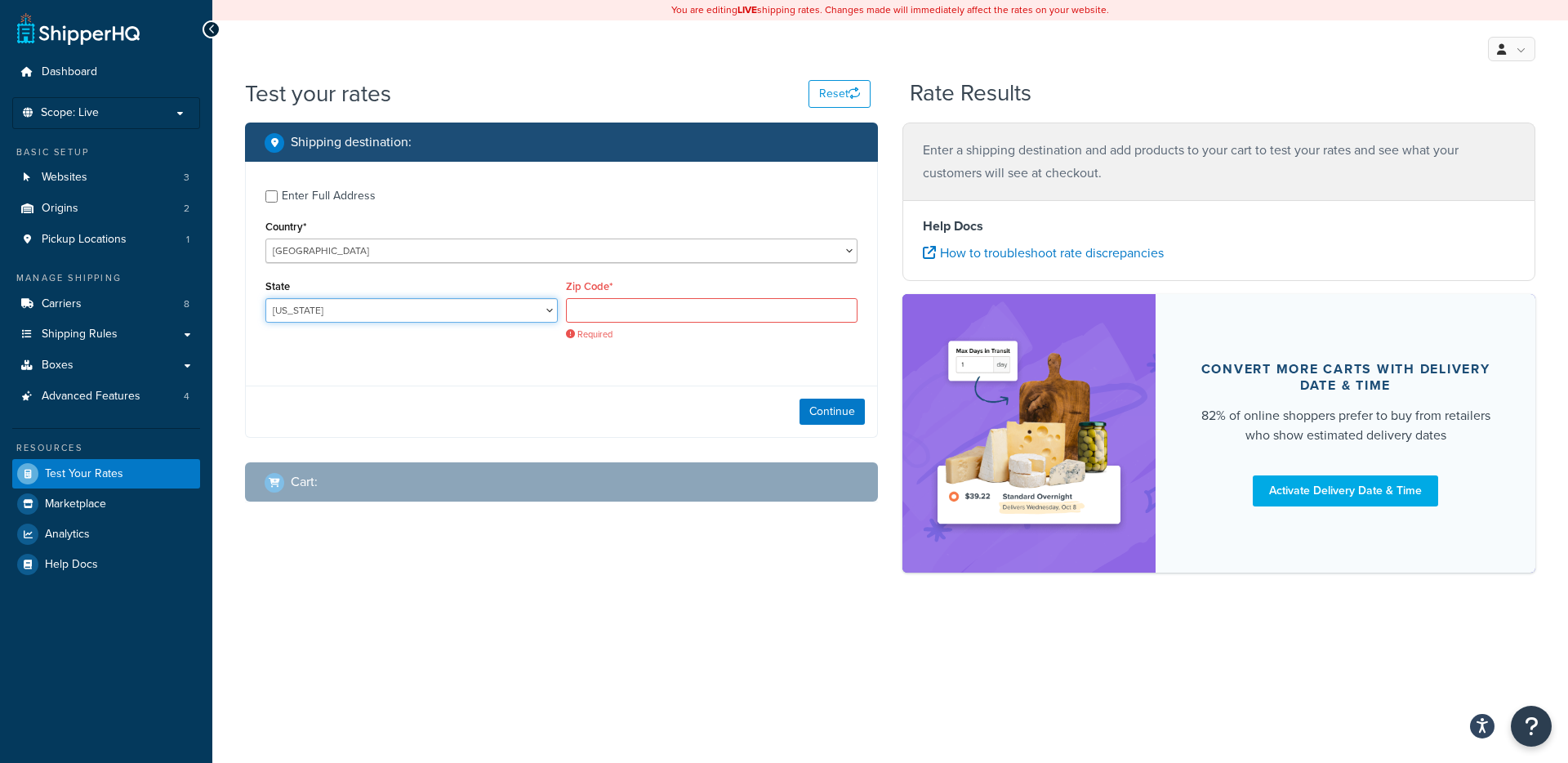 click on "[US_STATE]  [US_STATE]  [US_STATE]  [US_STATE]  [US_STATE]  Armed Forces Americas  Armed Forces [GEOGRAPHIC_DATA], [GEOGRAPHIC_DATA], [GEOGRAPHIC_DATA], [GEOGRAPHIC_DATA]  Armed Forces Pacific  [US_STATE]  [US_STATE]  [US_STATE]  [US_STATE]  [US_STATE]  [US_STATE]  [US_STATE]  [US_STATE]  [US_STATE]  [US_STATE]  [US_STATE]  [US_STATE]  [US_STATE]  [US_STATE]  [US_STATE]  [US_STATE]  [US_STATE]  [US_STATE]  [PERSON_NAME][US_STATE]  [US_STATE]  [US_STATE]  [US_STATE]  [US_STATE]  [US_STATE]  [US_STATE]  [US_STATE]  [US_STATE]  [US_STATE]  [US_STATE]  [US_STATE]  [US_STATE]  [US_STATE]  [US_STATE]  [US_STATE]  [US_STATE]  [US_STATE]  [US_STATE]  [US_STATE]  [US_STATE]  [US_STATE]  [US_STATE]  [US_STATE]  [US_STATE]  [US_STATE]  [US_STATE]  [US_STATE]  [GEOGRAPHIC_DATA] [GEOGRAPHIC_DATA]  [US_STATE]  [US_STATE]  [GEOGRAPHIC_DATA]  [US_STATE][PERSON_NAME][US_STATE]  [US_STATE][PERSON_NAME]  [US_STATE]  [US_STATE]" at bounding box center (412, 310) 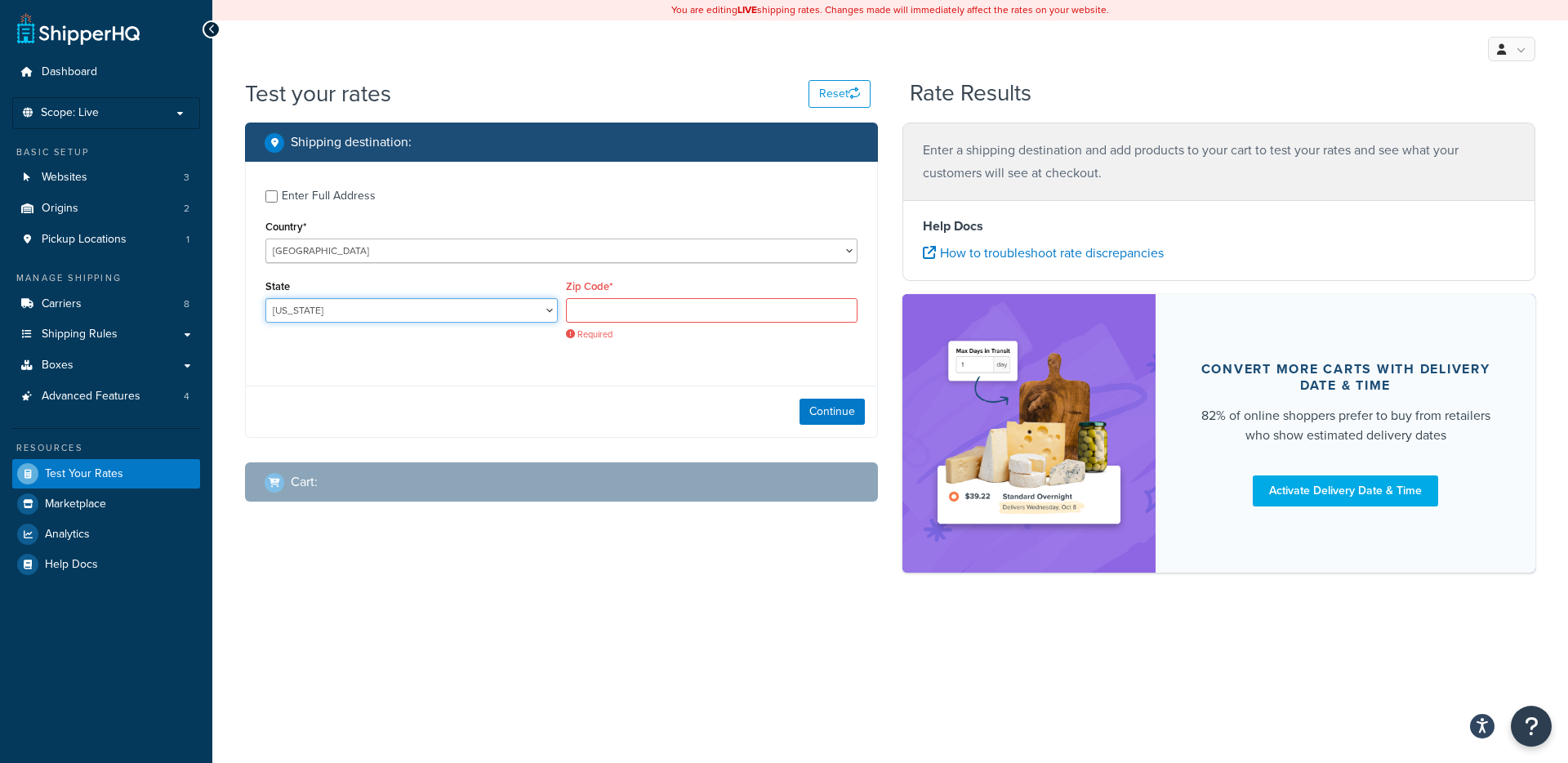 select on "IL" 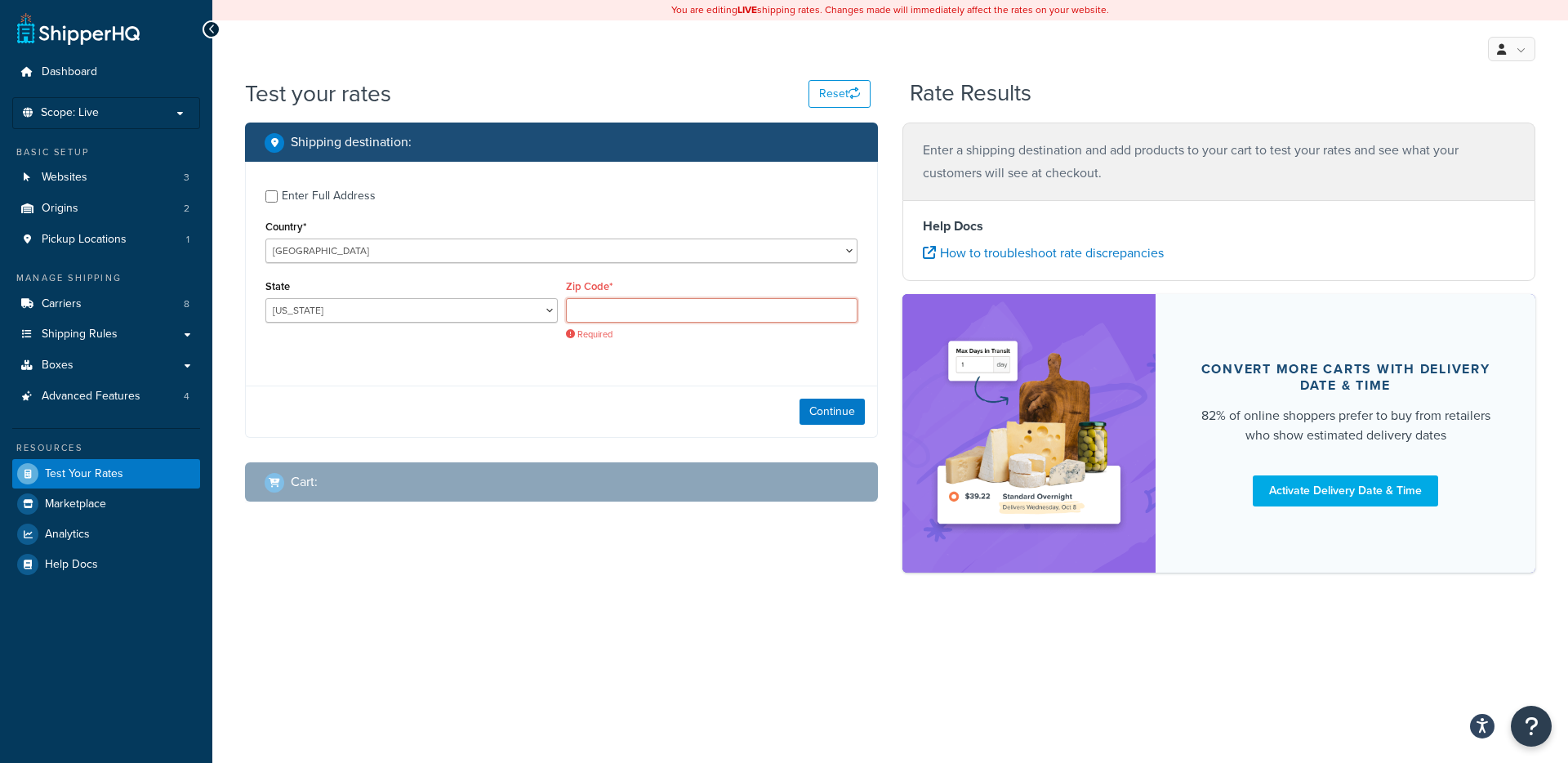 click on "Zip Code*" at bounding box center (712, 310) 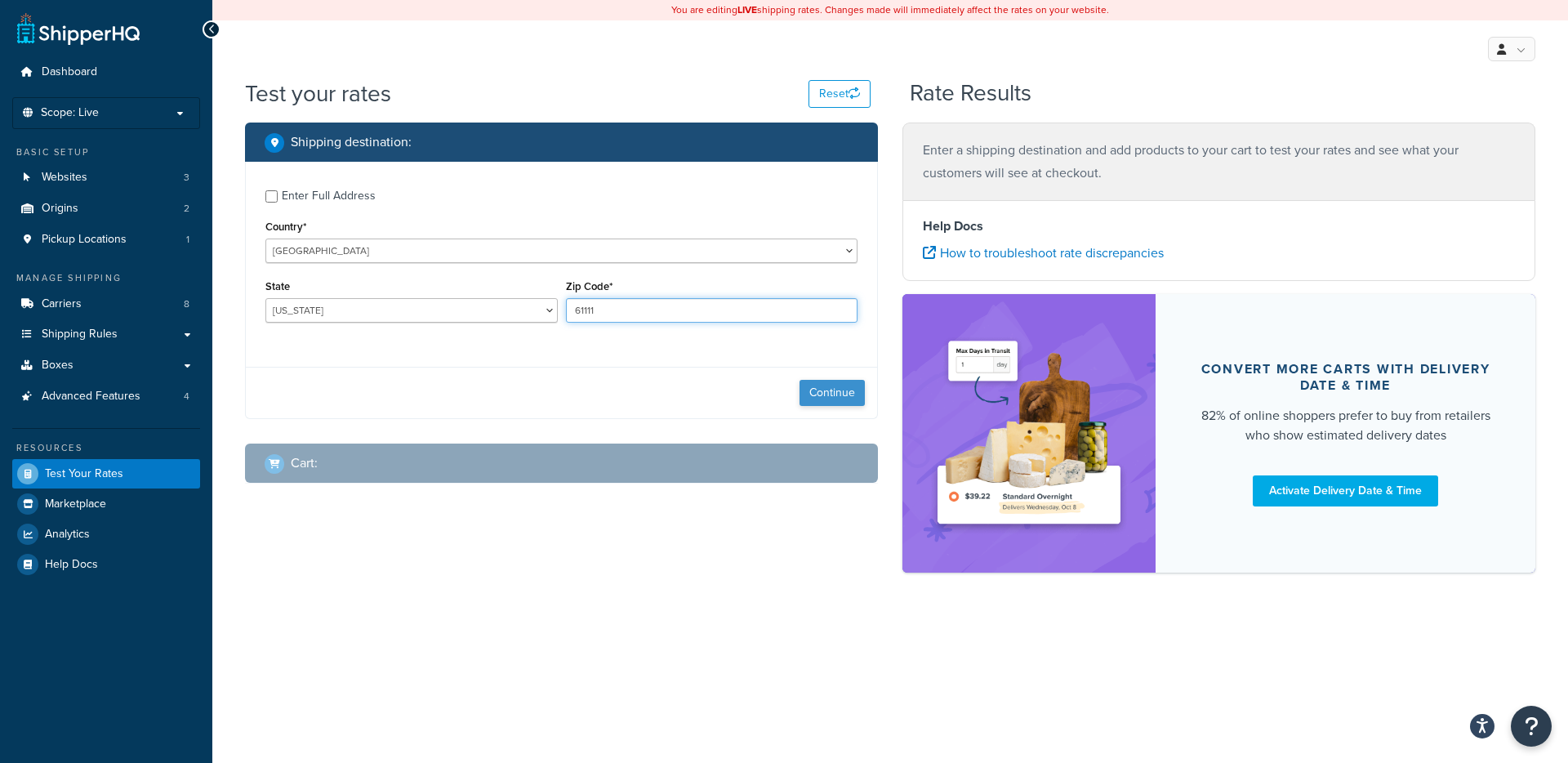 type on "61111" 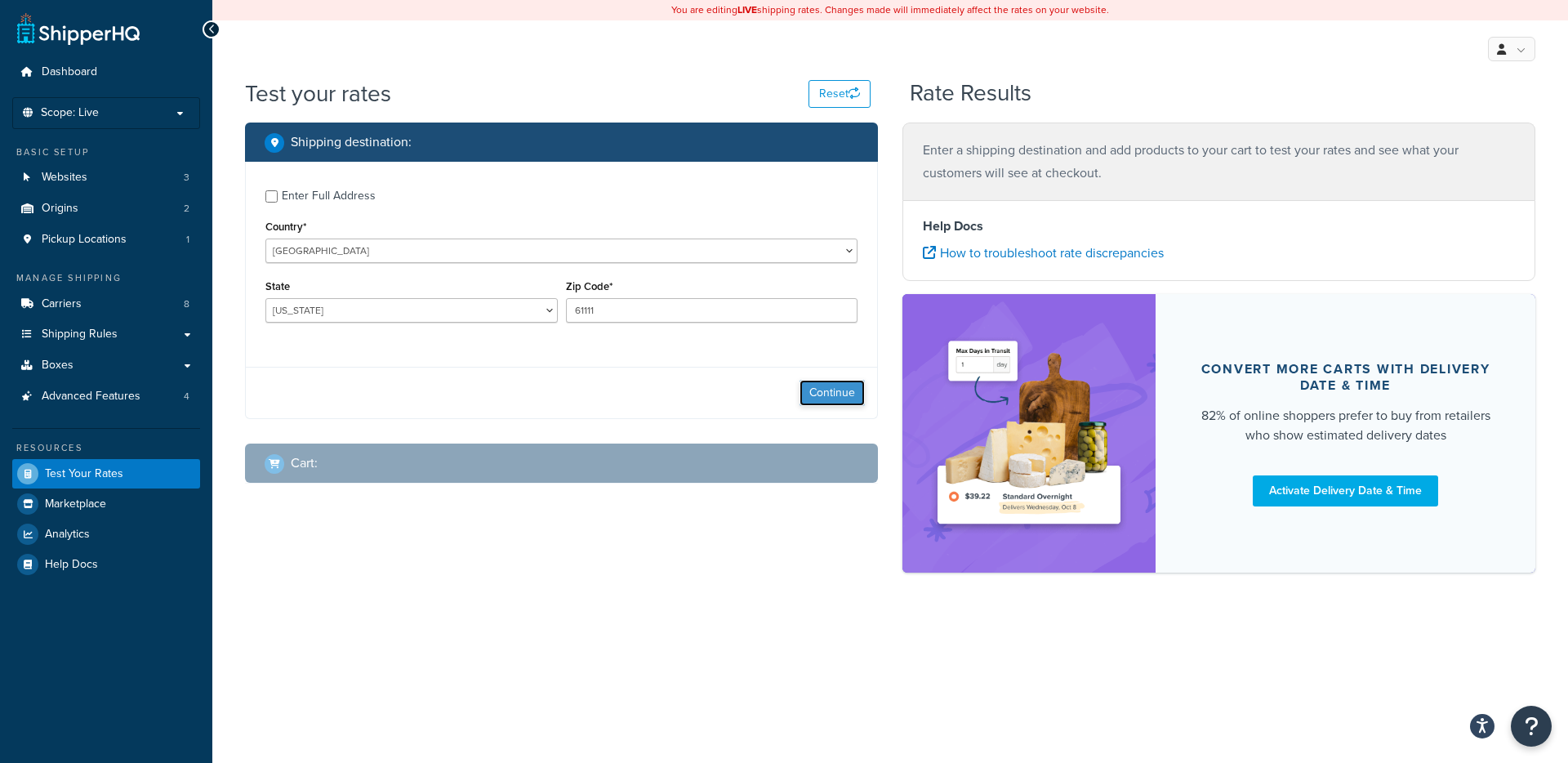 click on "Continue" at bounding box center [832, 393] 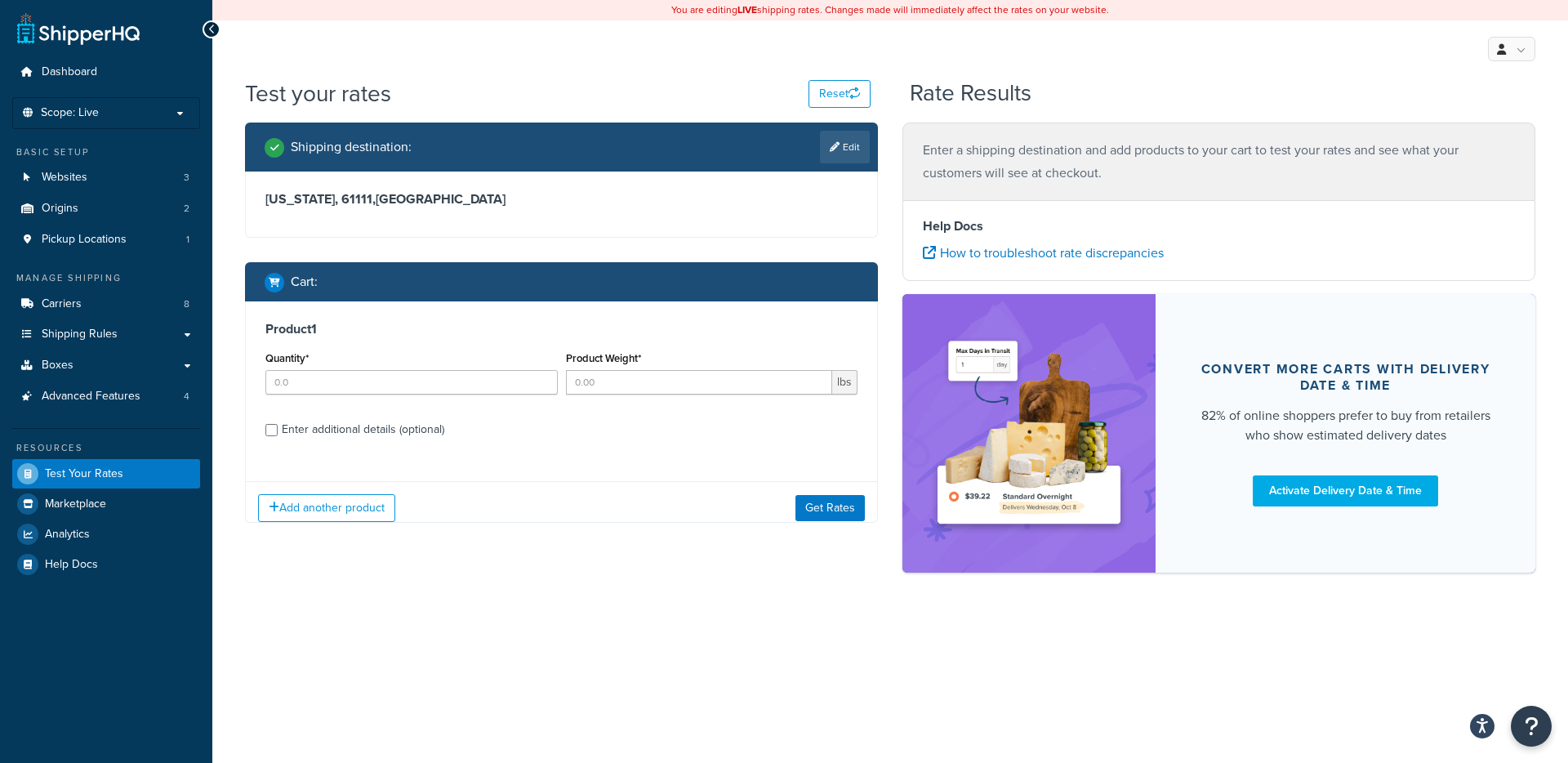 click on "Quantity*" at bounding box center [412, 377] 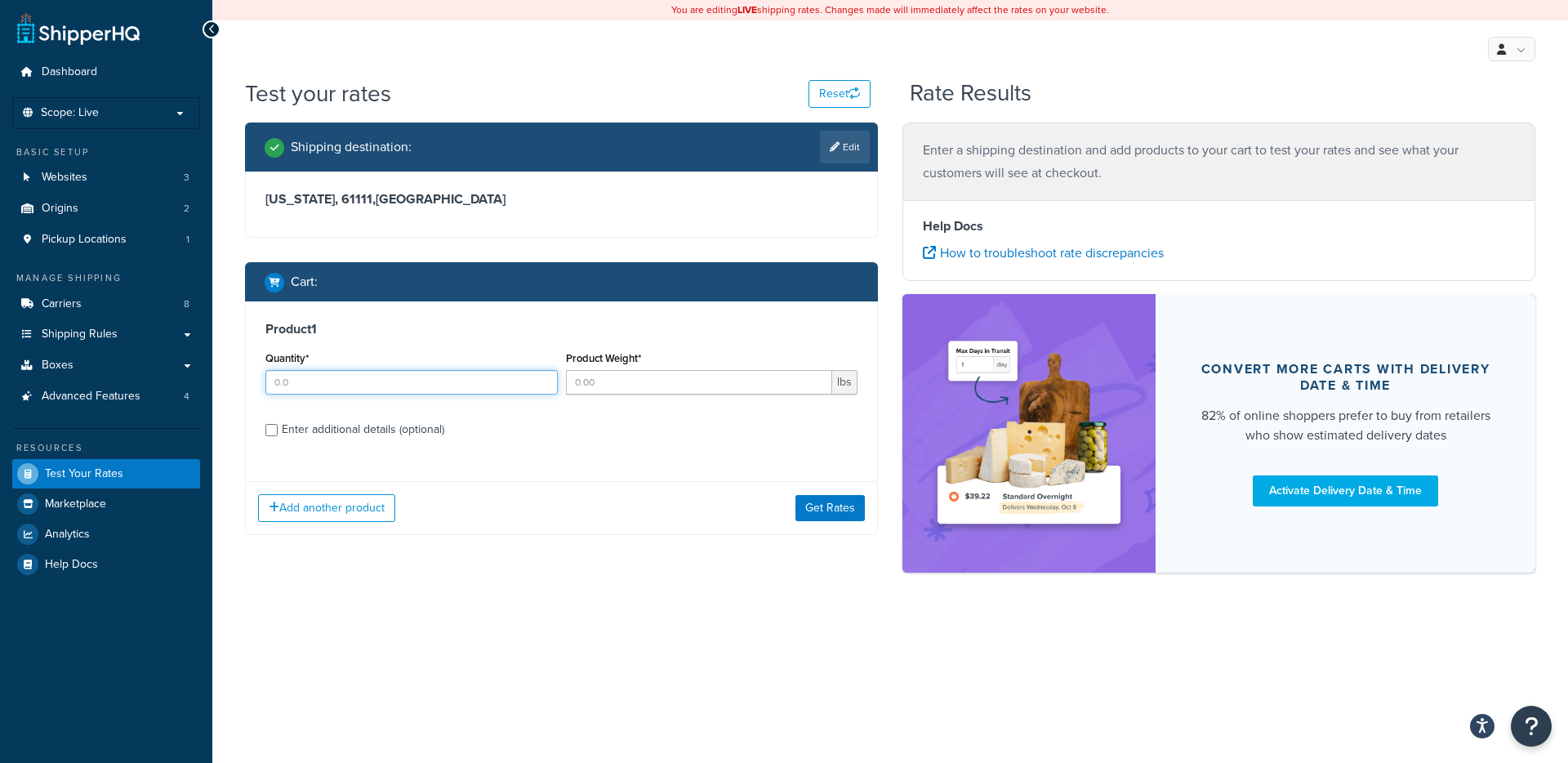 click on "Quantity*" at bounding box center (412, 382) 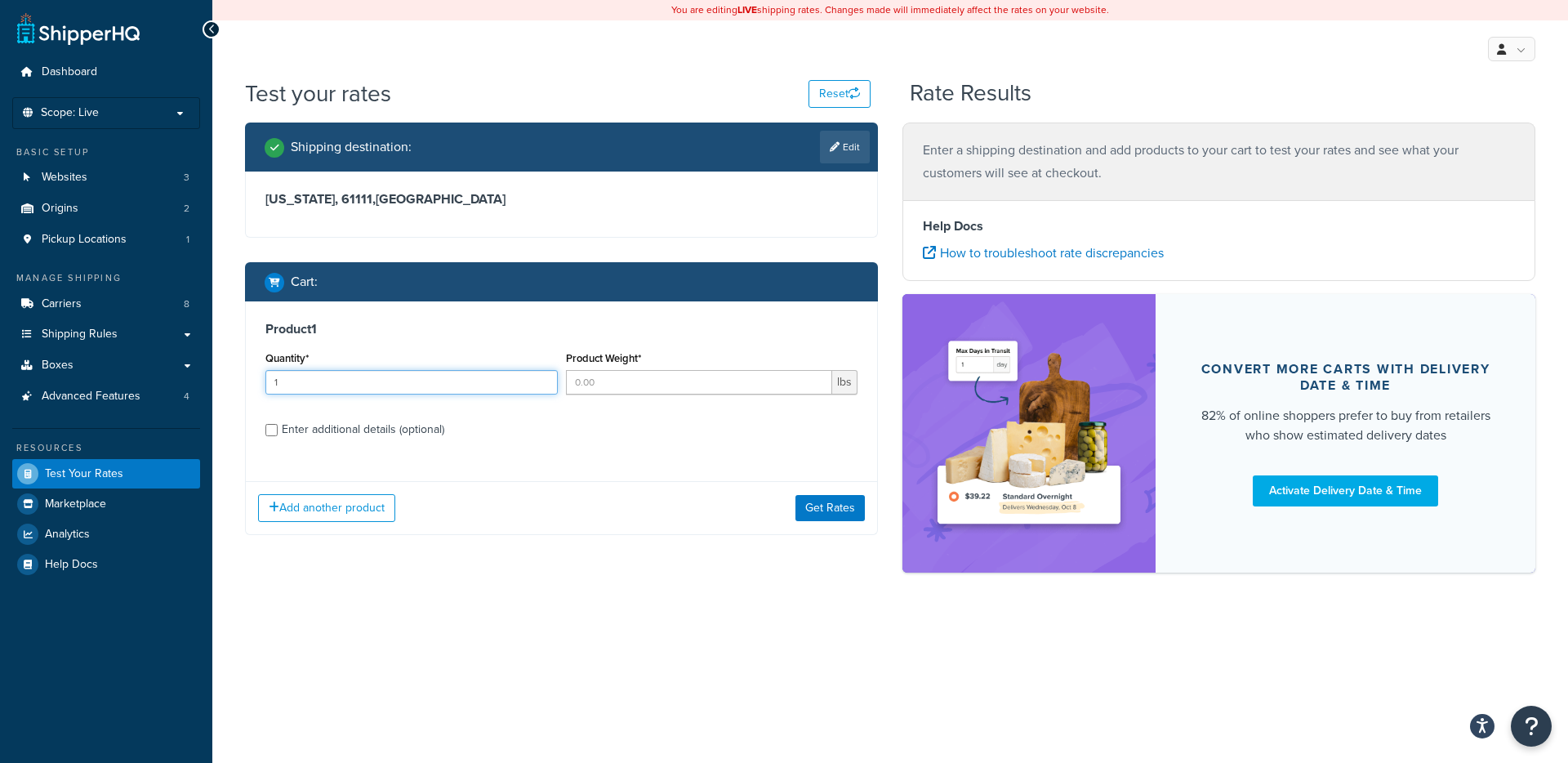 type on "1" 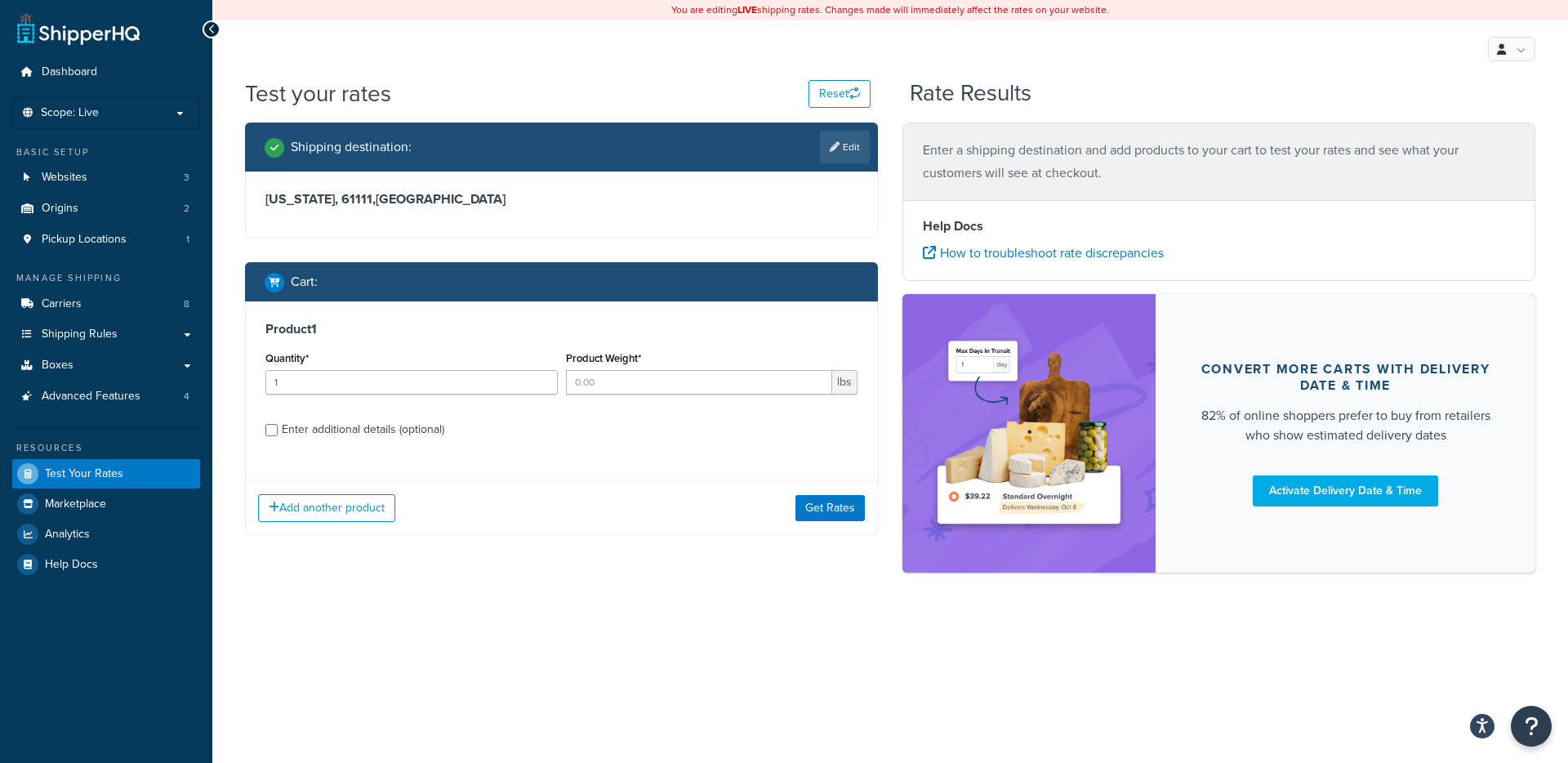 click on "Product Weight*   lbs" at bounding box center [712, 377] 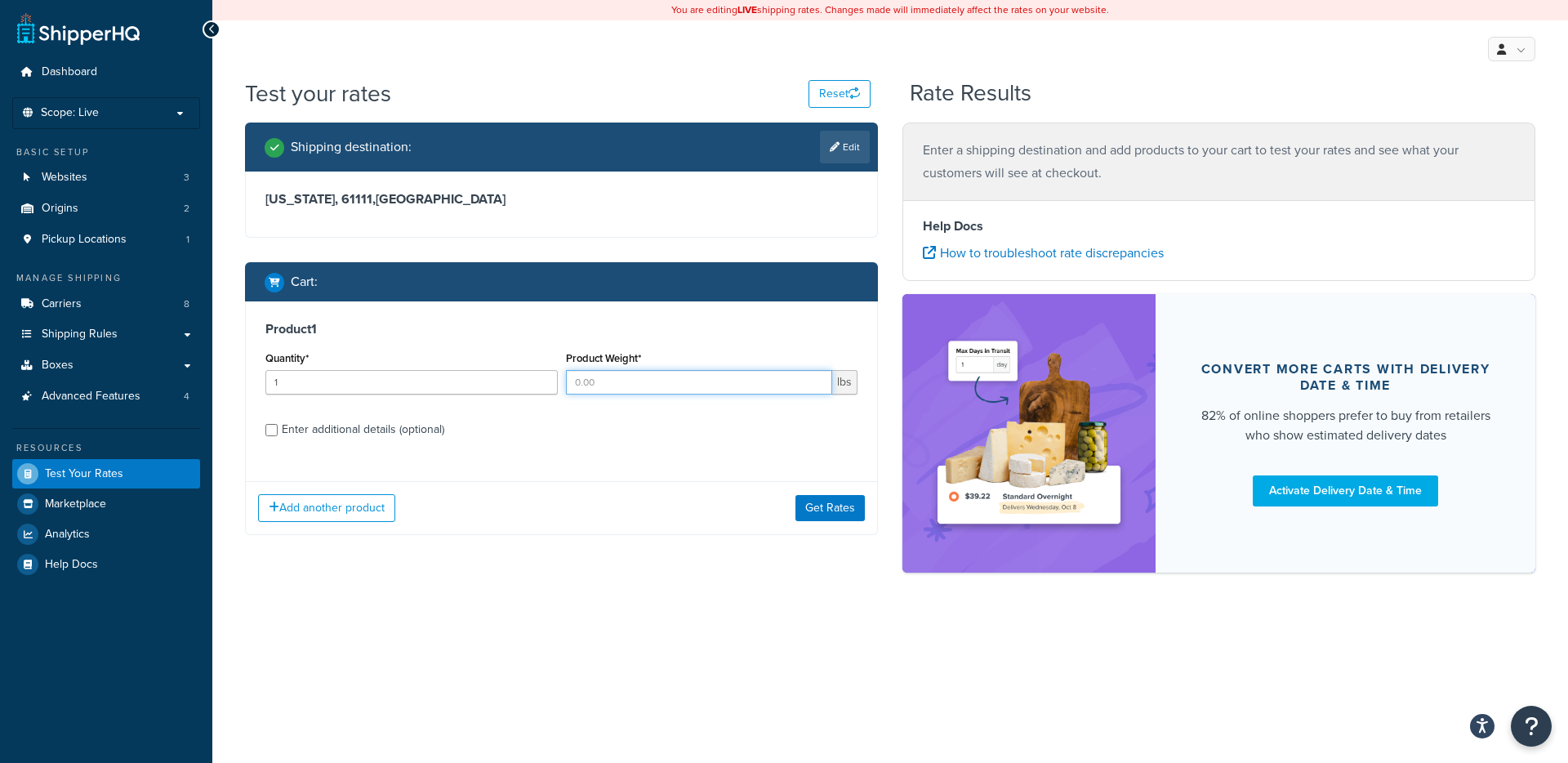 click on "Product Weight*" at bounding box center (699, 382) 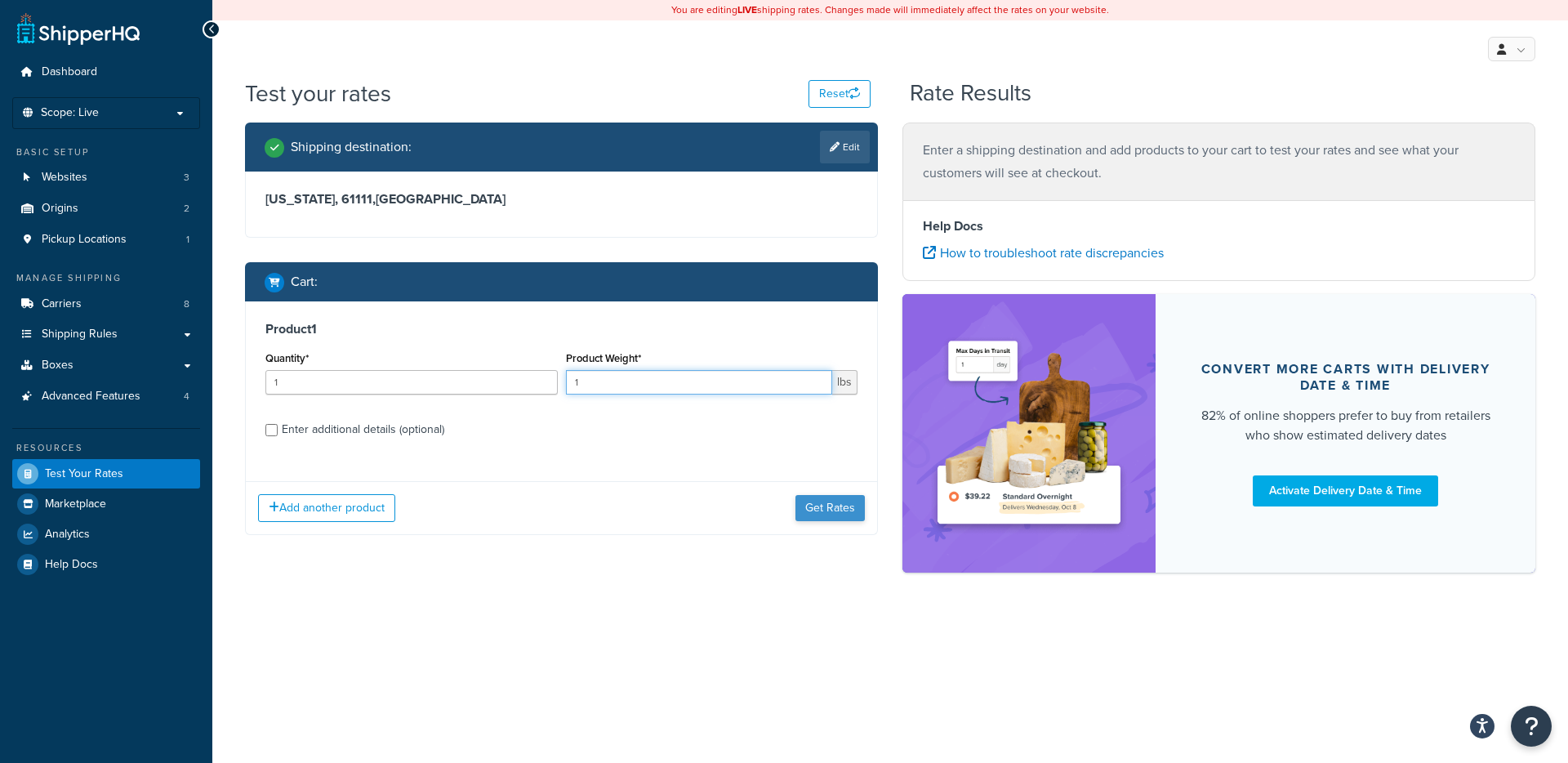 type on "1" 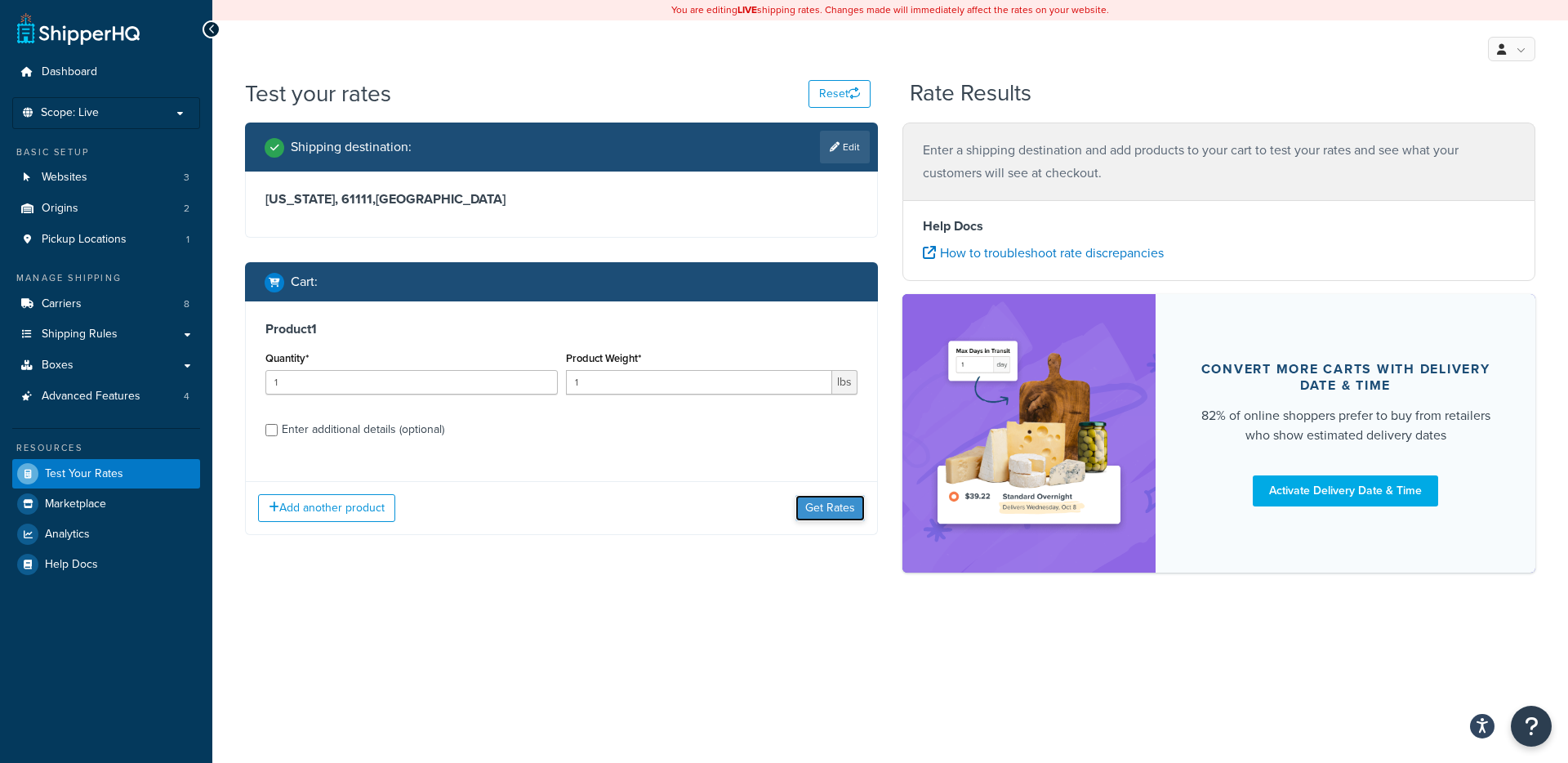 click on "Get Rates" at bounding box center [830, 508] 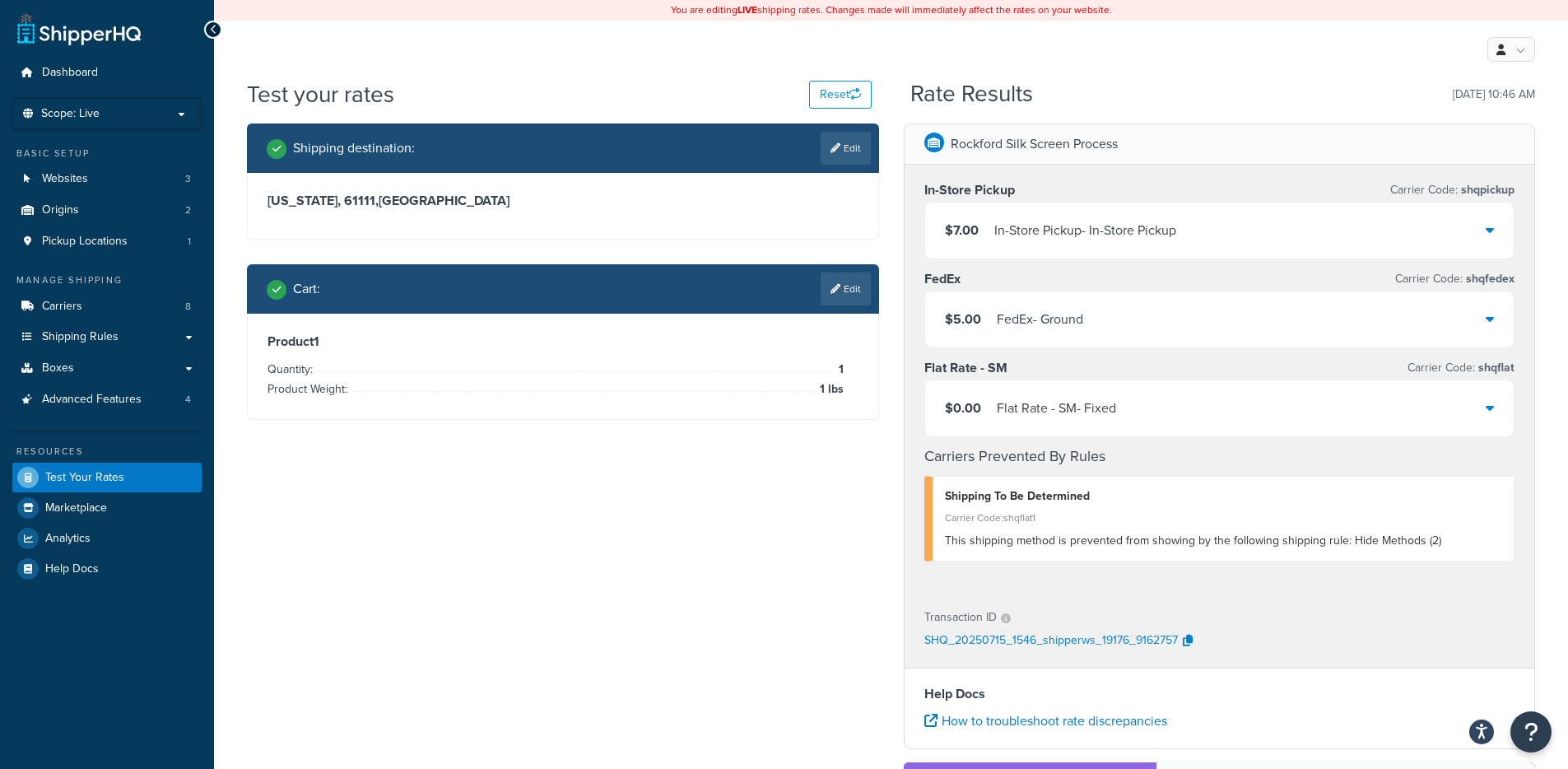 click on "In-Store Pickup  -   In-Store Pickup" at bounding box center [1085, 231] 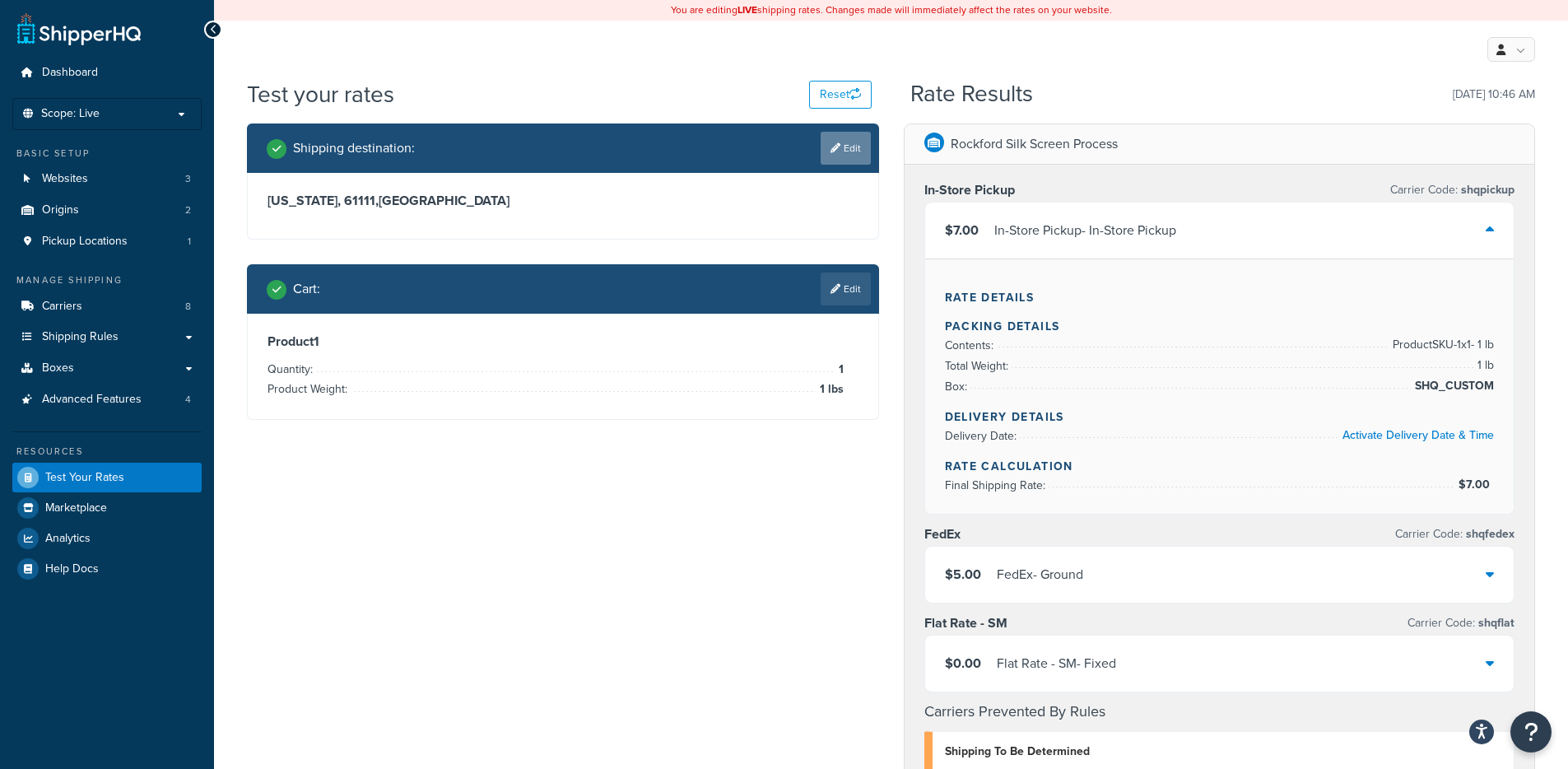 click on "Edit" at bounding box center (845, 148) 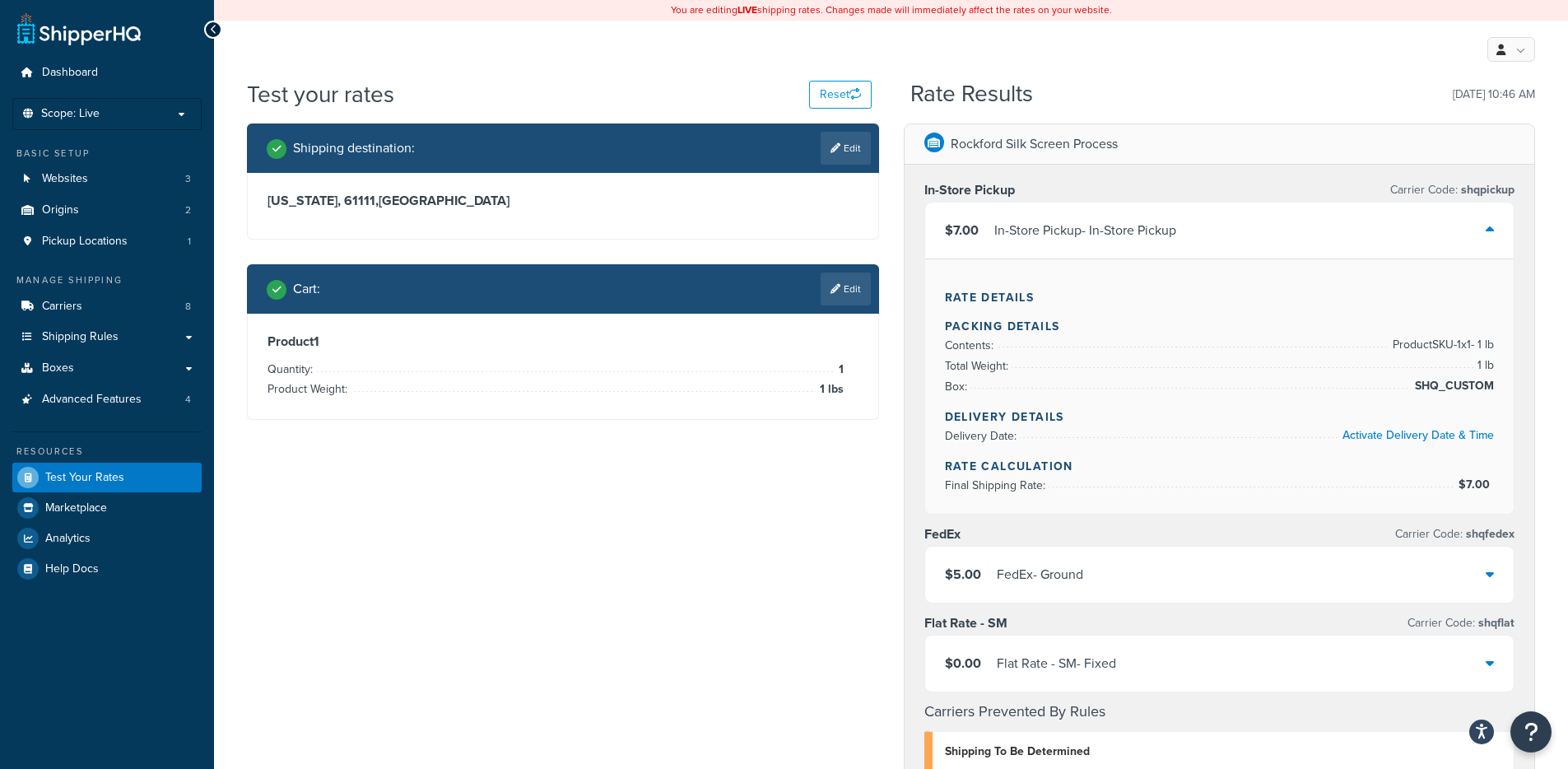 select on "IL" 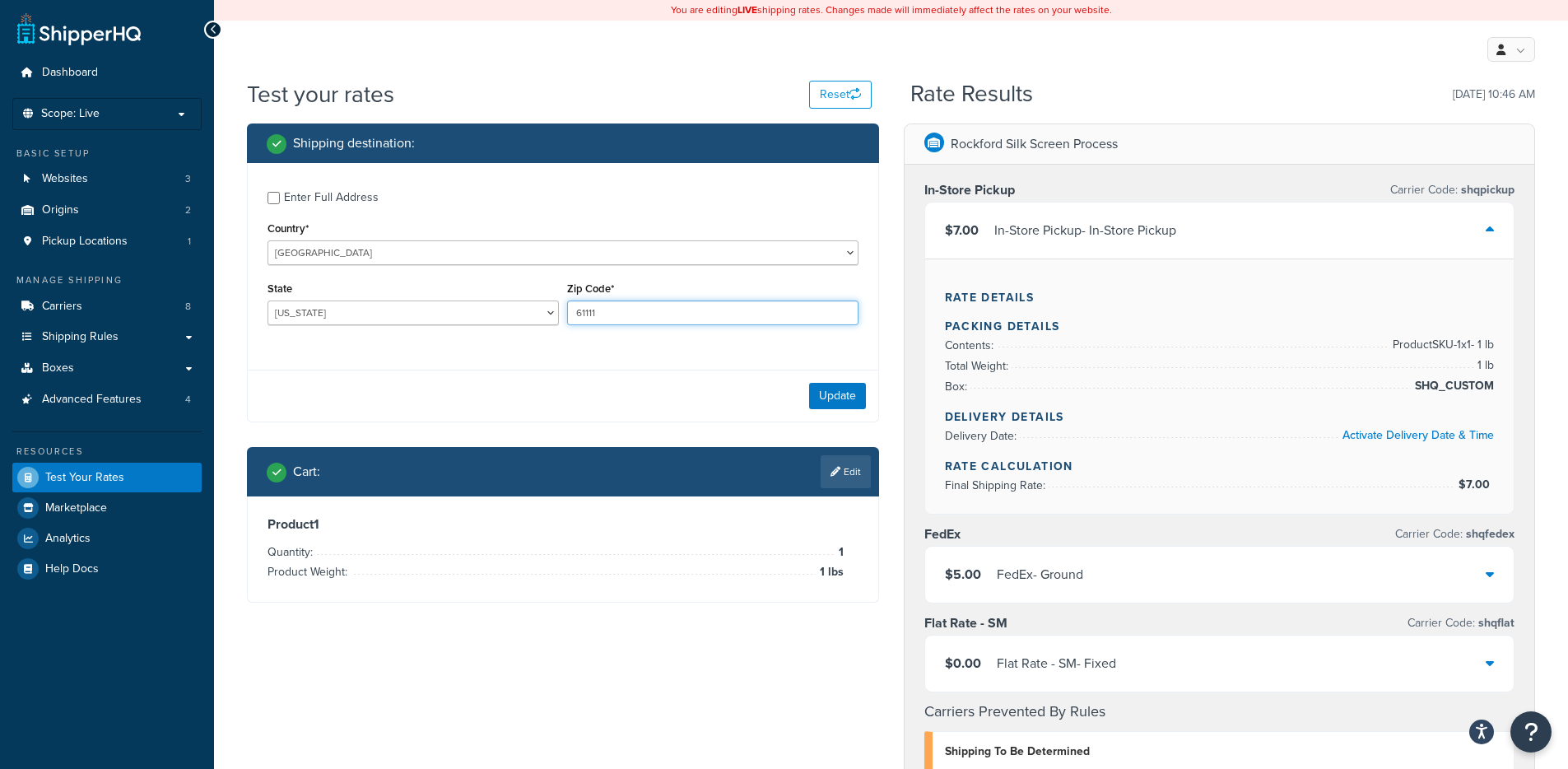 click on "61111" at bounding box center (713, 313) 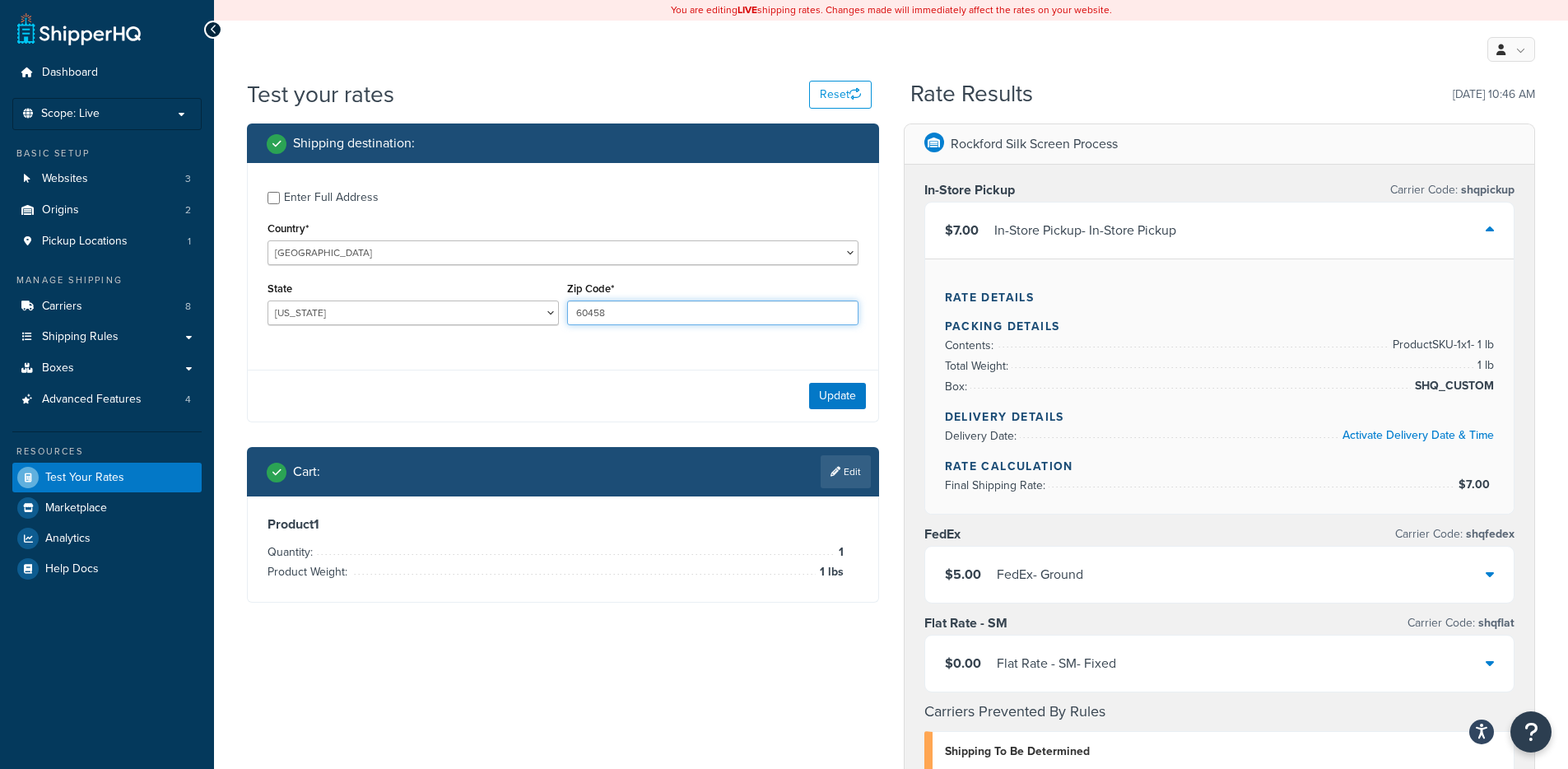 type on "60458" 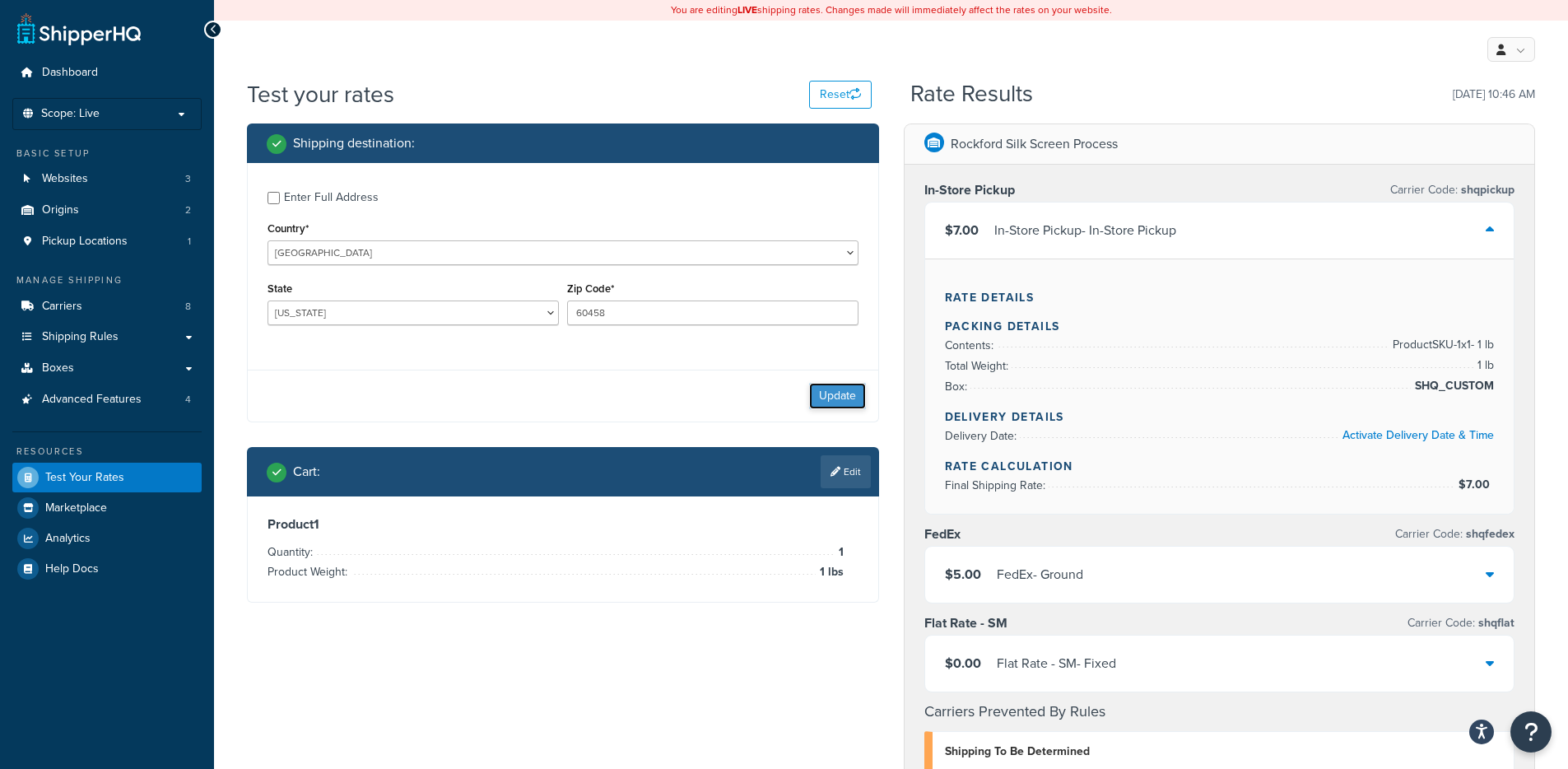 click on "Update" at bounding box center (837, 396) 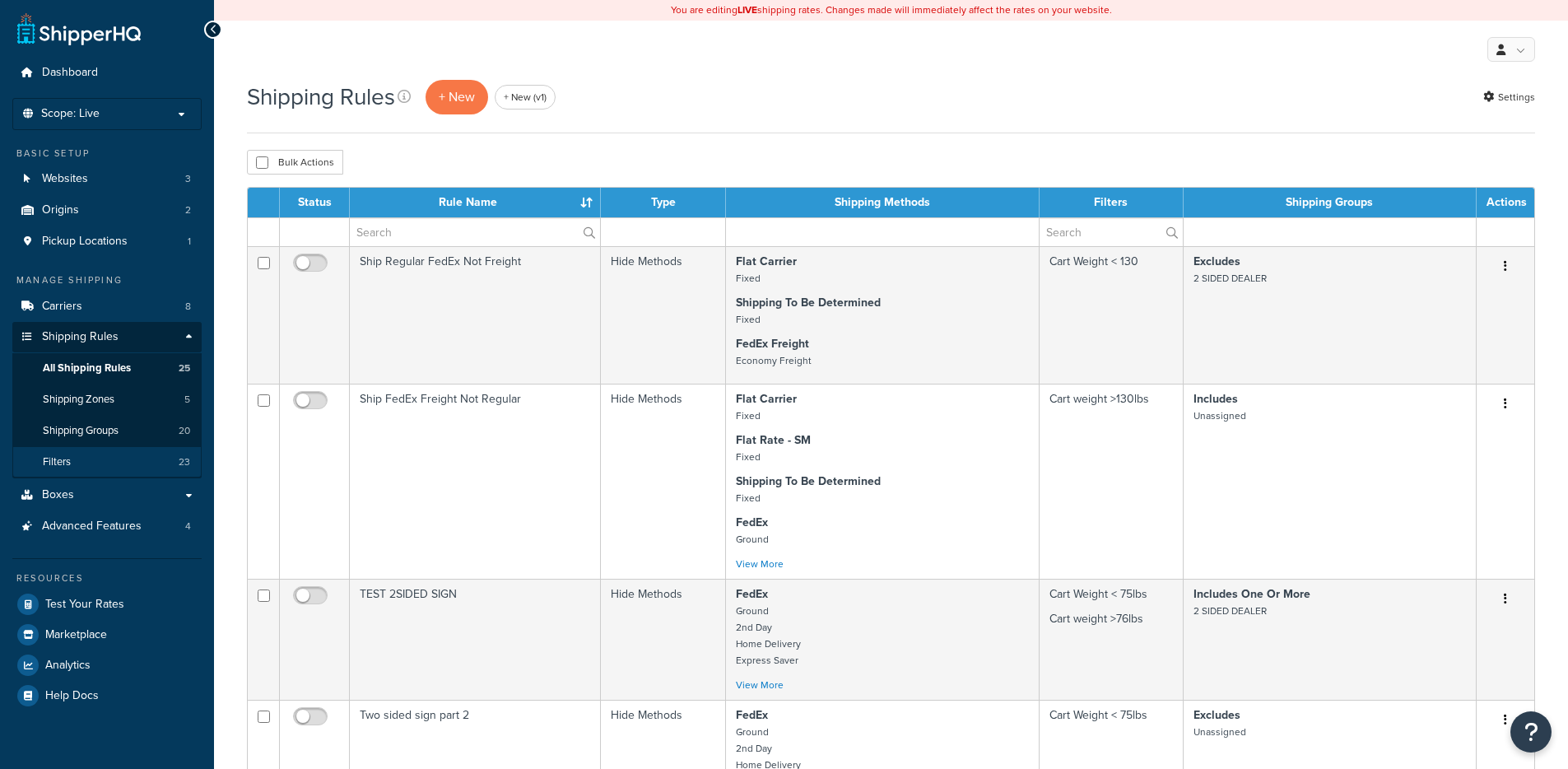 scroll, scrollTop: 0, scrollLeft: 0, axis: both 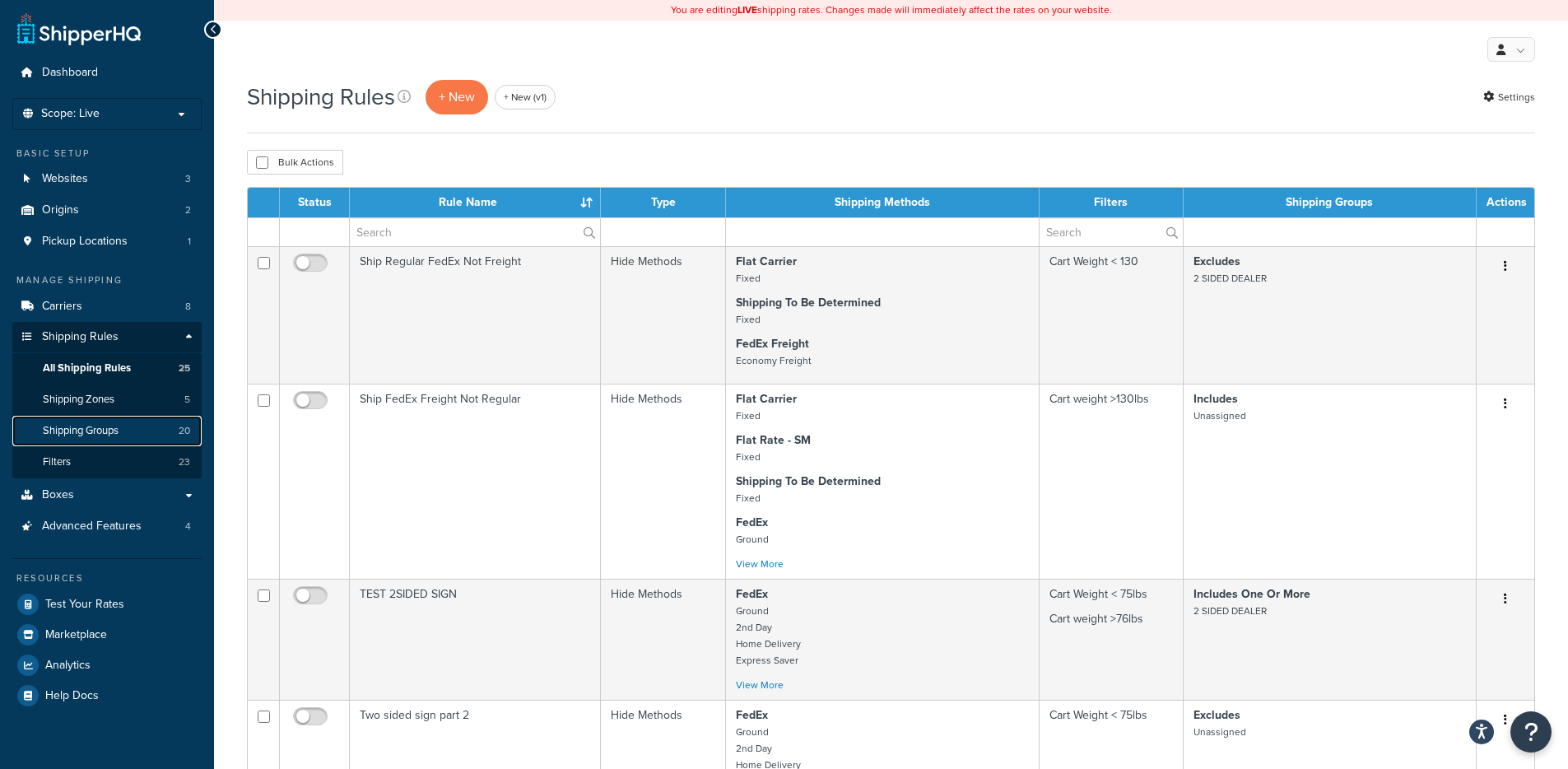 click on "Shipping Groups
20" at bounding box center [107, 431] 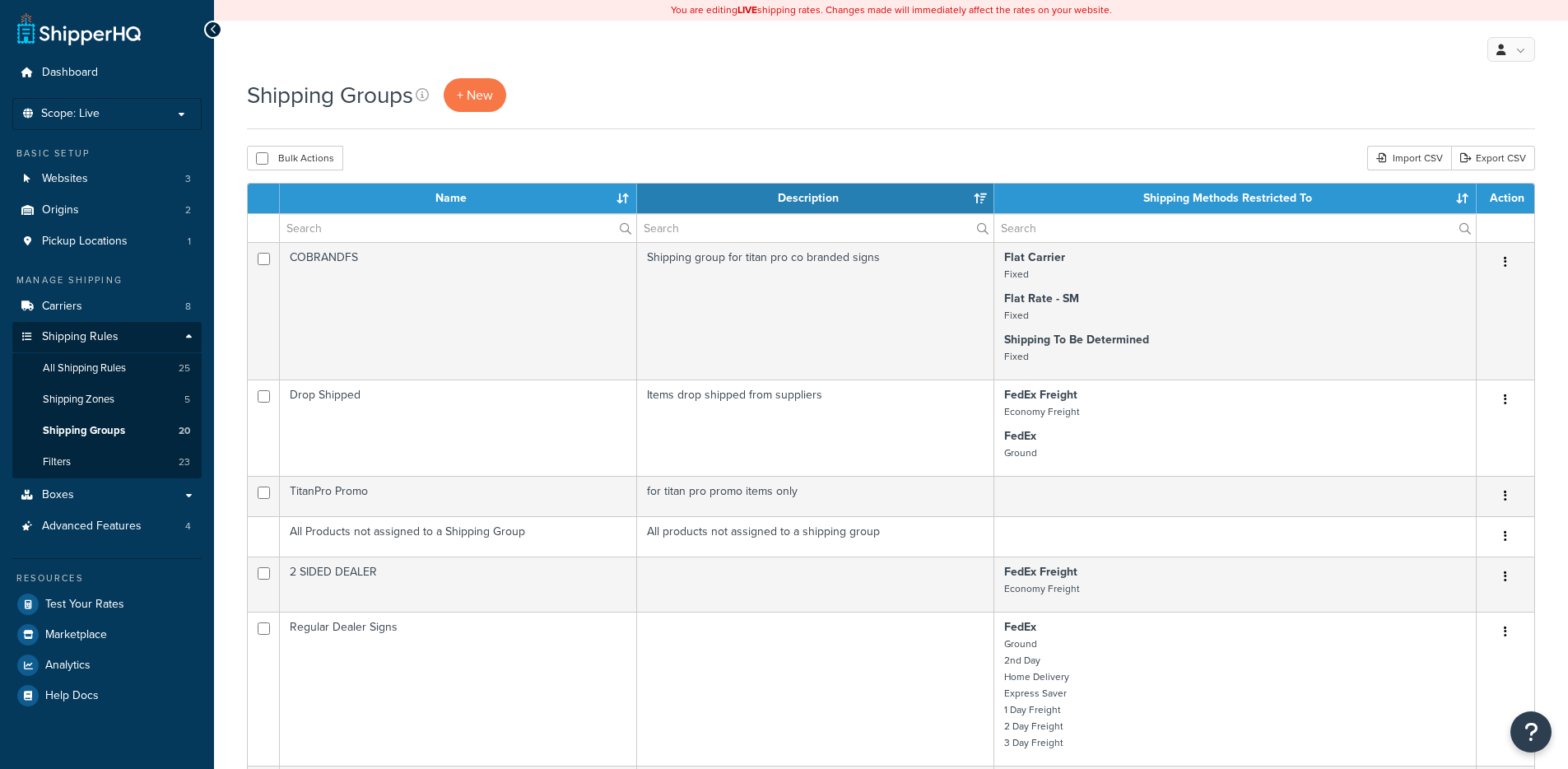 select on "15" 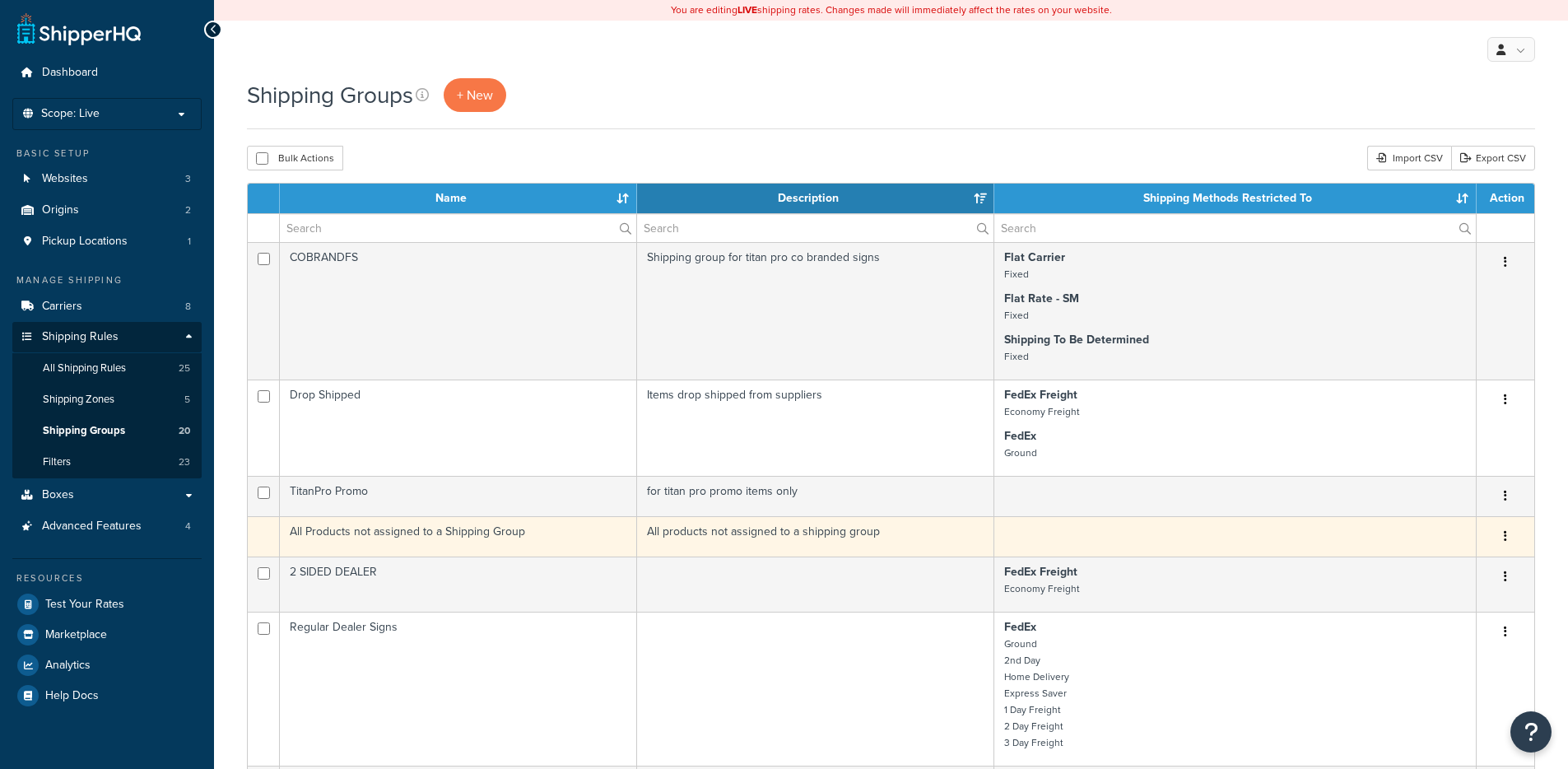 scroll, scrollTop: 0, scrollLeft: 0, axis: both 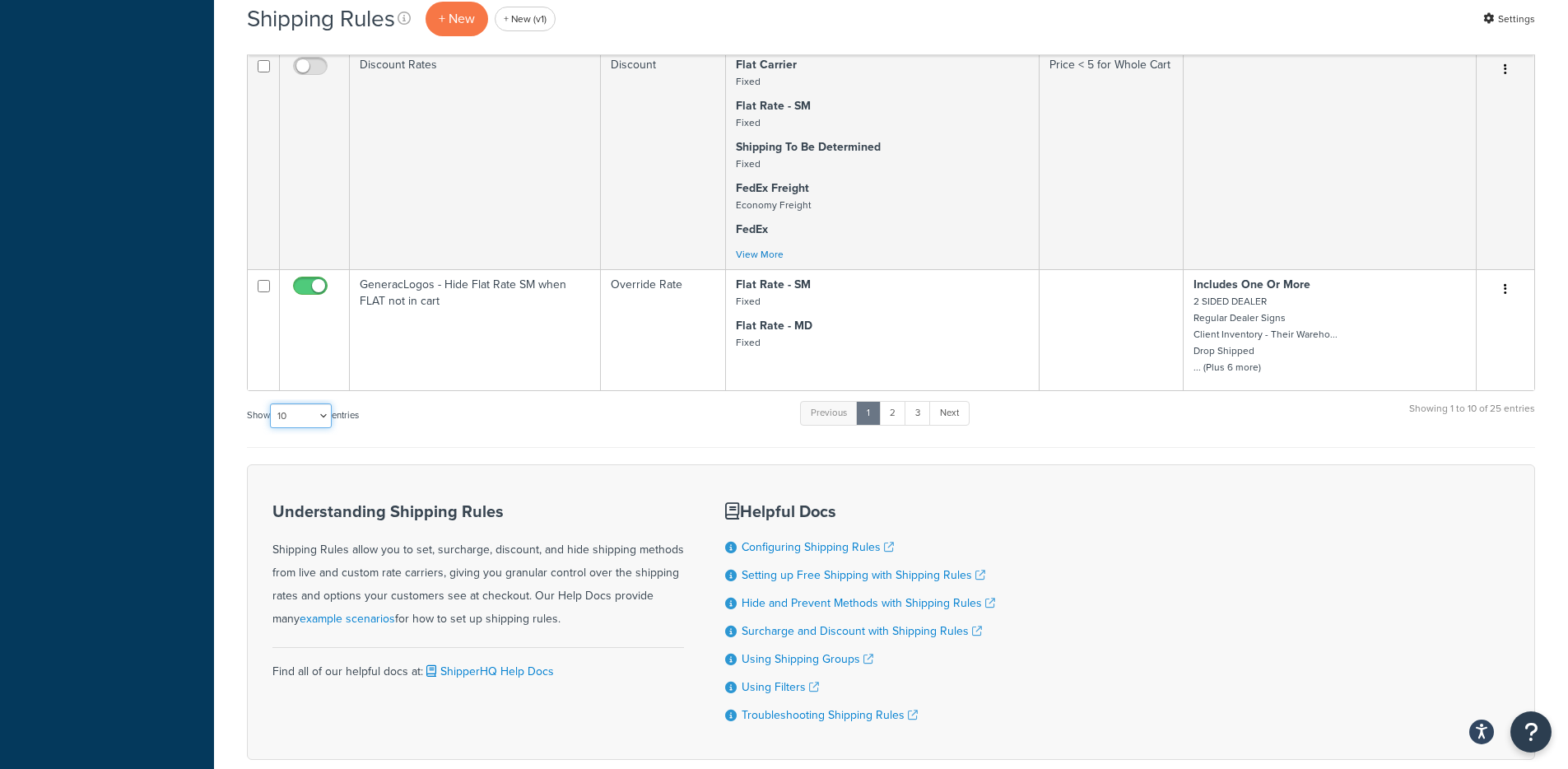 click on "10 15 25 50 100 1000" at bounding box center [300, 416] 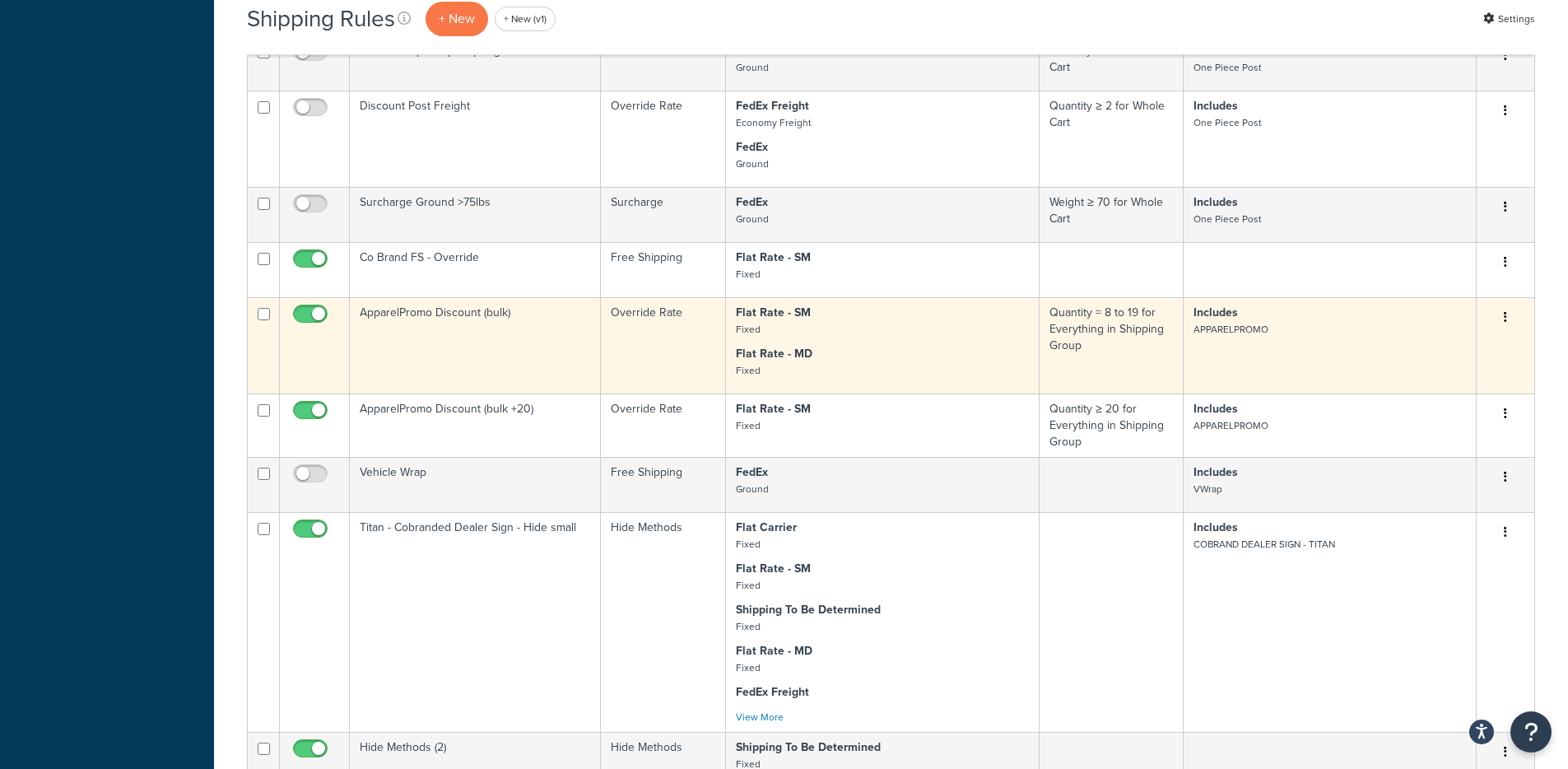 scroll, scrollTop: 2243, scrollLeft: 0, axis: vertical 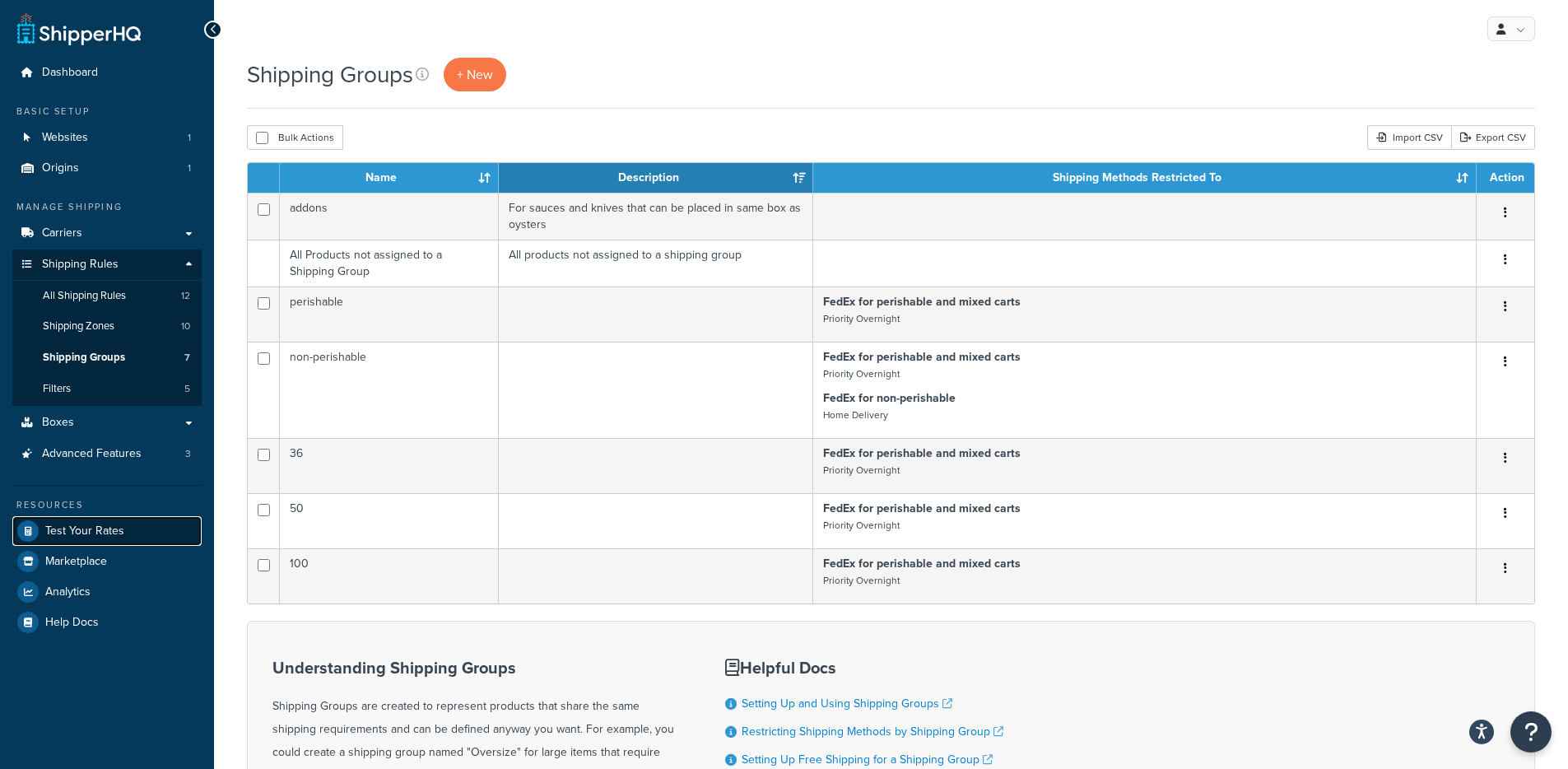 click on "Test Your Rates" at bounding box center (85, 531) 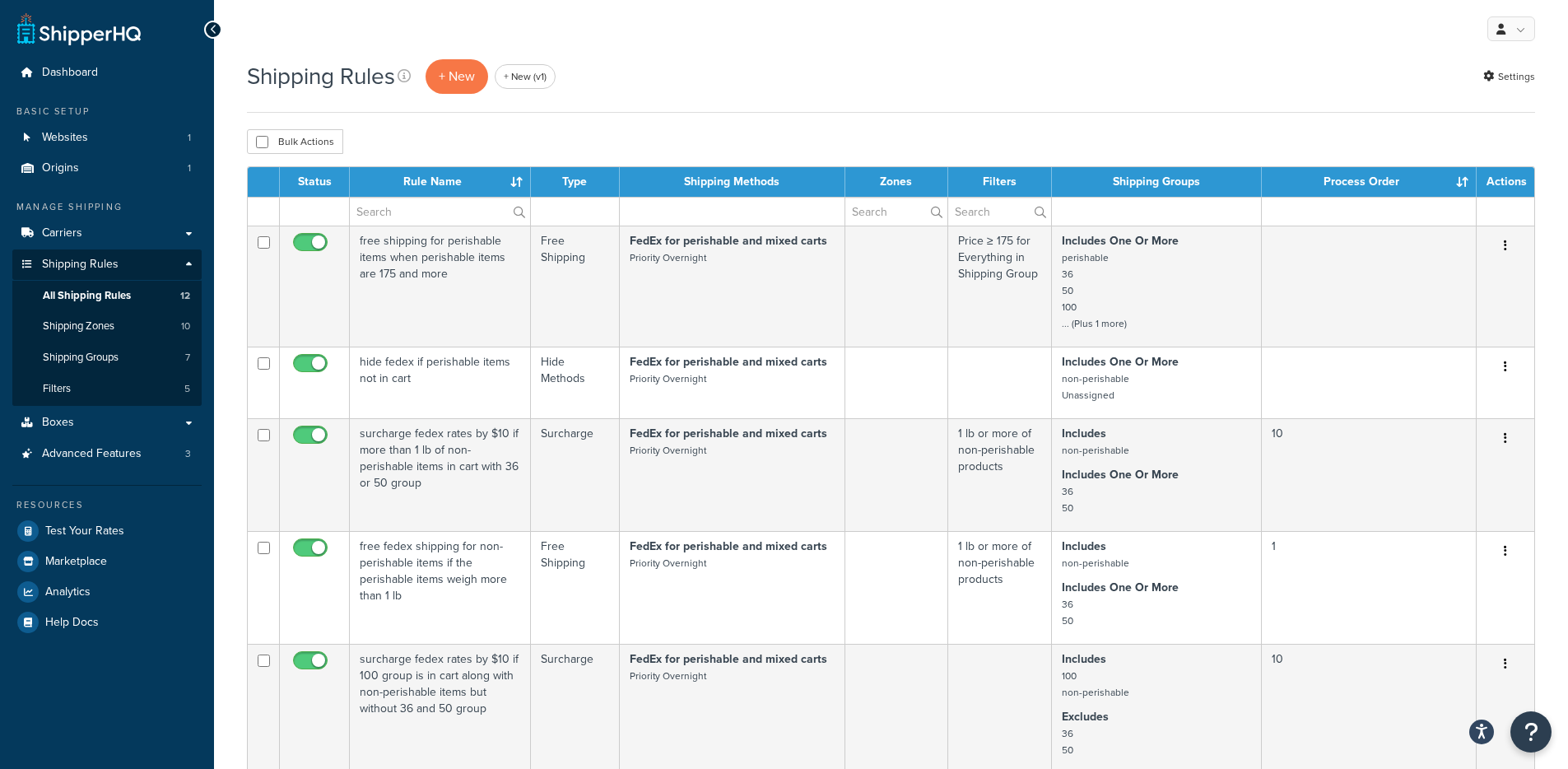 scroll, scrollTop: 0, scrollLeft: 0, axis: both 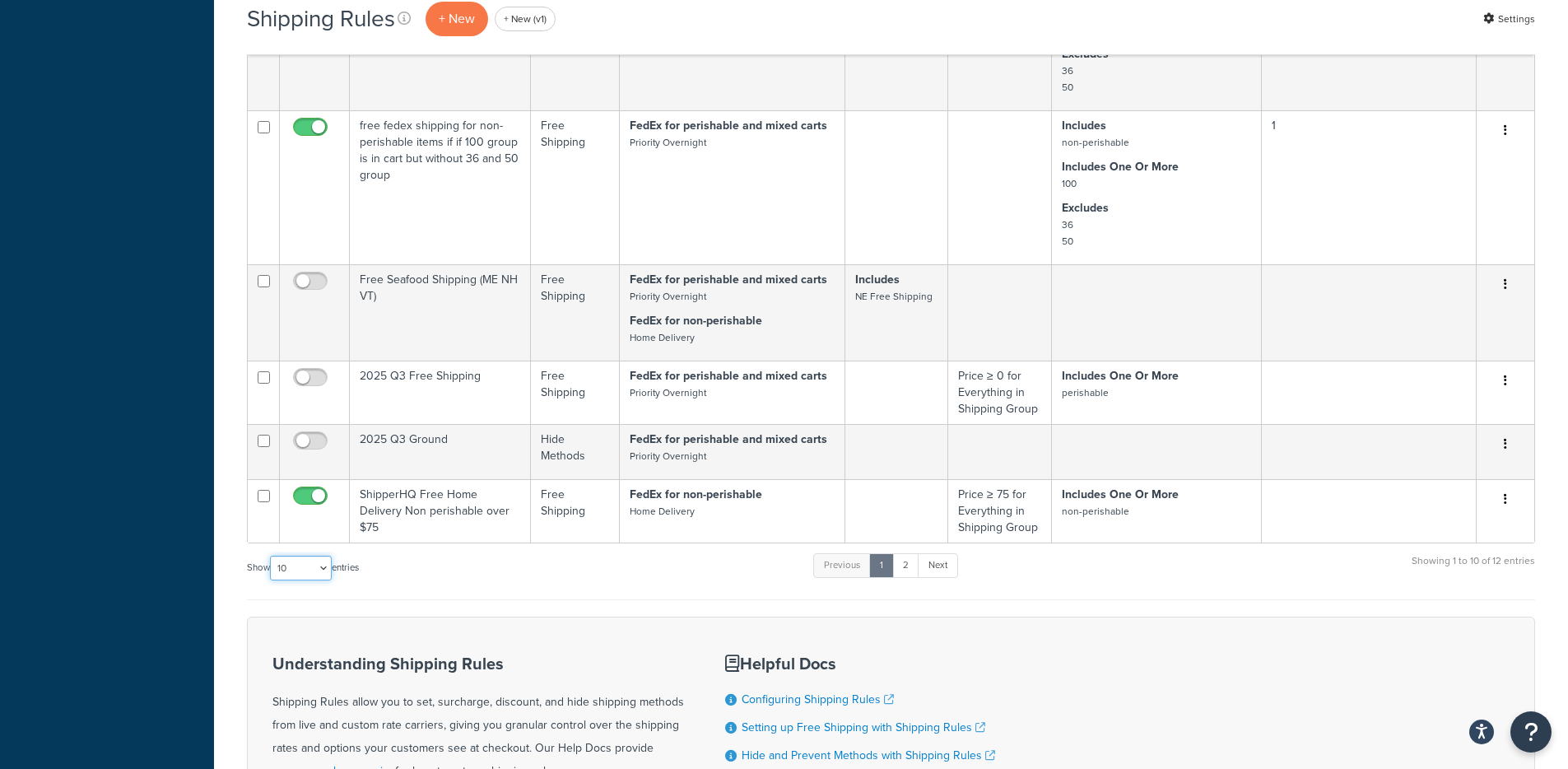 click on "10 15 25 50 100 1000" at bounding box center [300, 568] 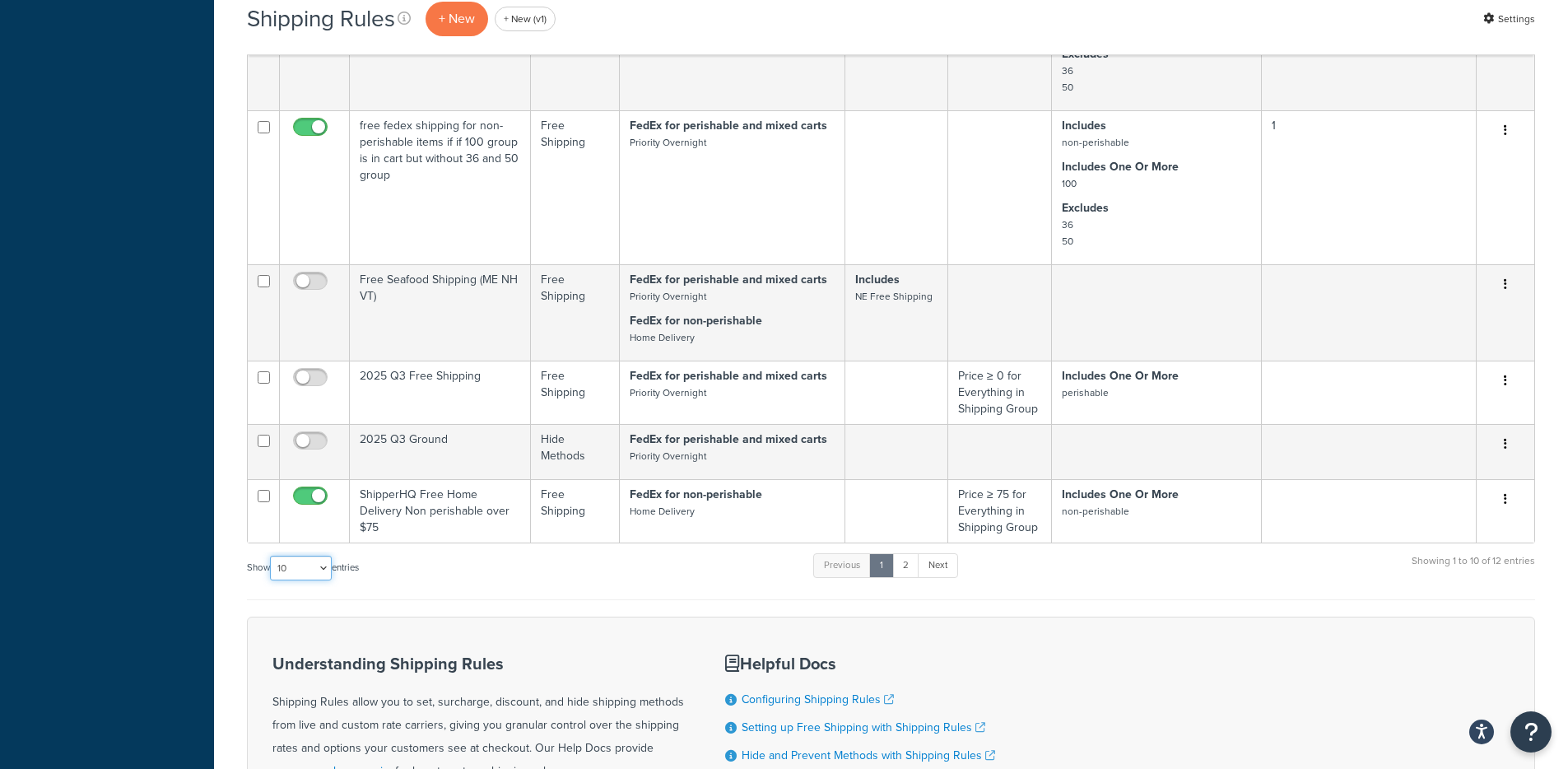 select on "1000" 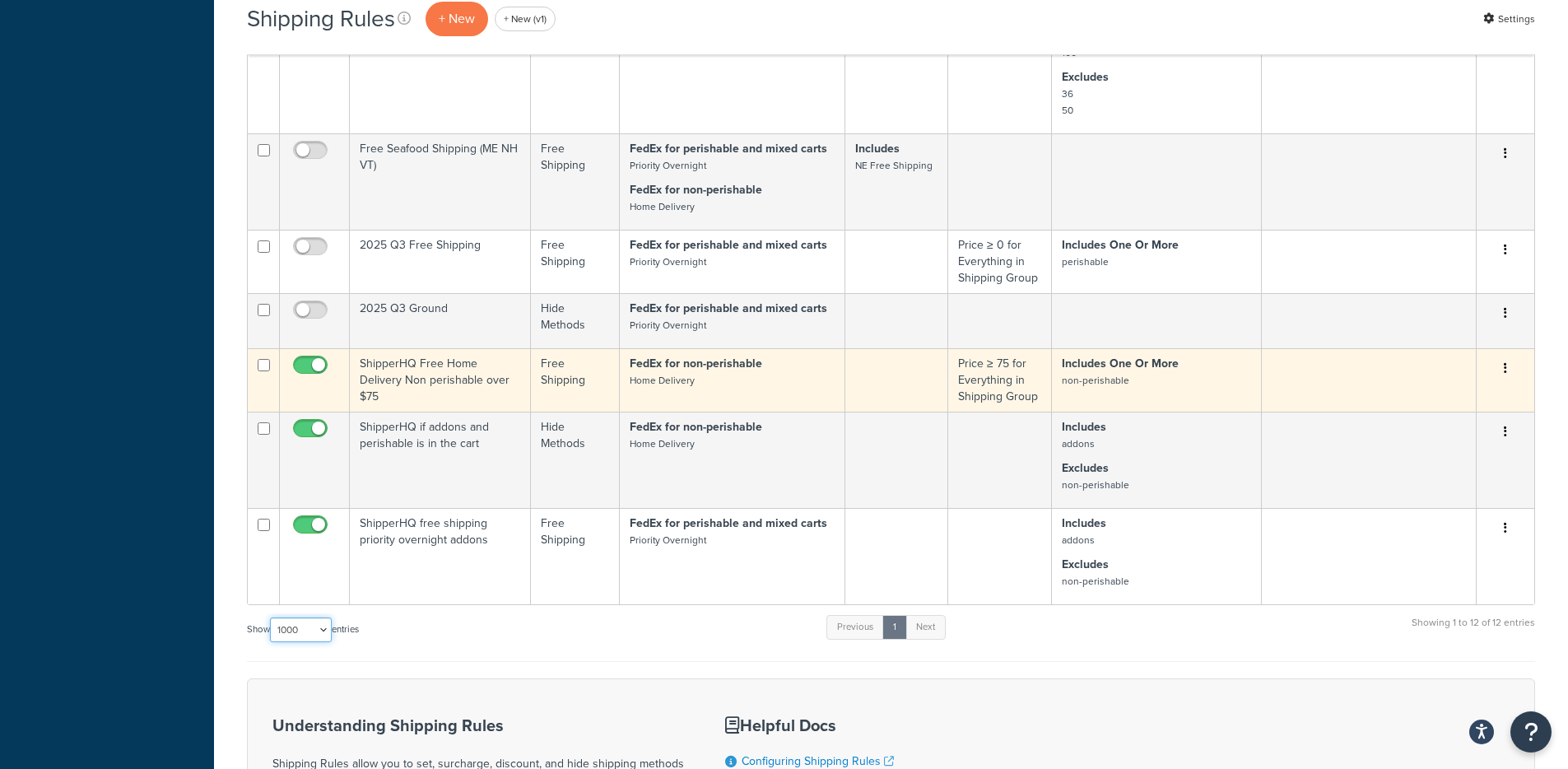 scroll, scrollTop: 787, scrollLeft: 0, axis: vertical 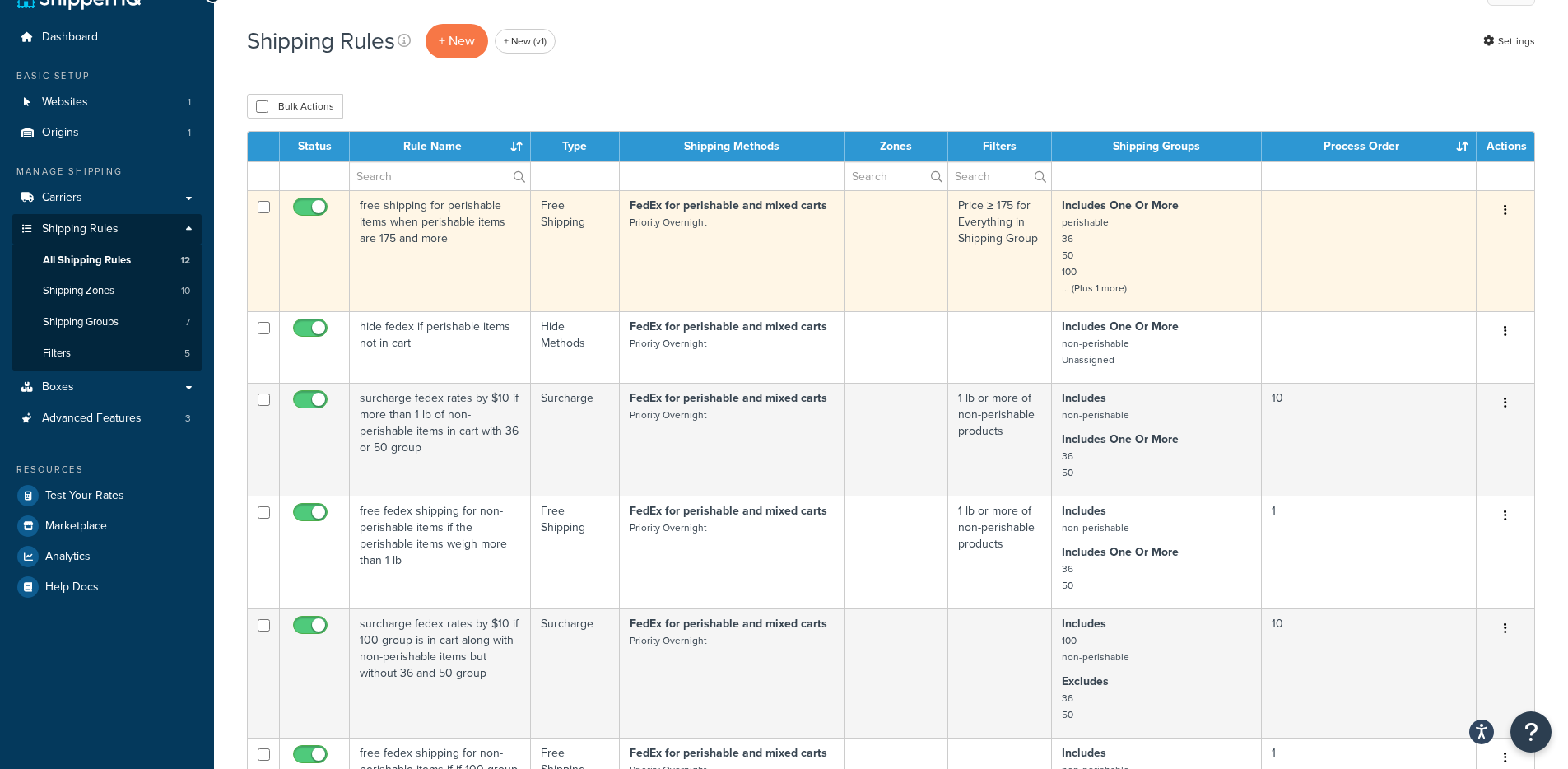 click on "Price ≥ 175 for Everything in Shipping Group" at bounding box center [1000, 250] 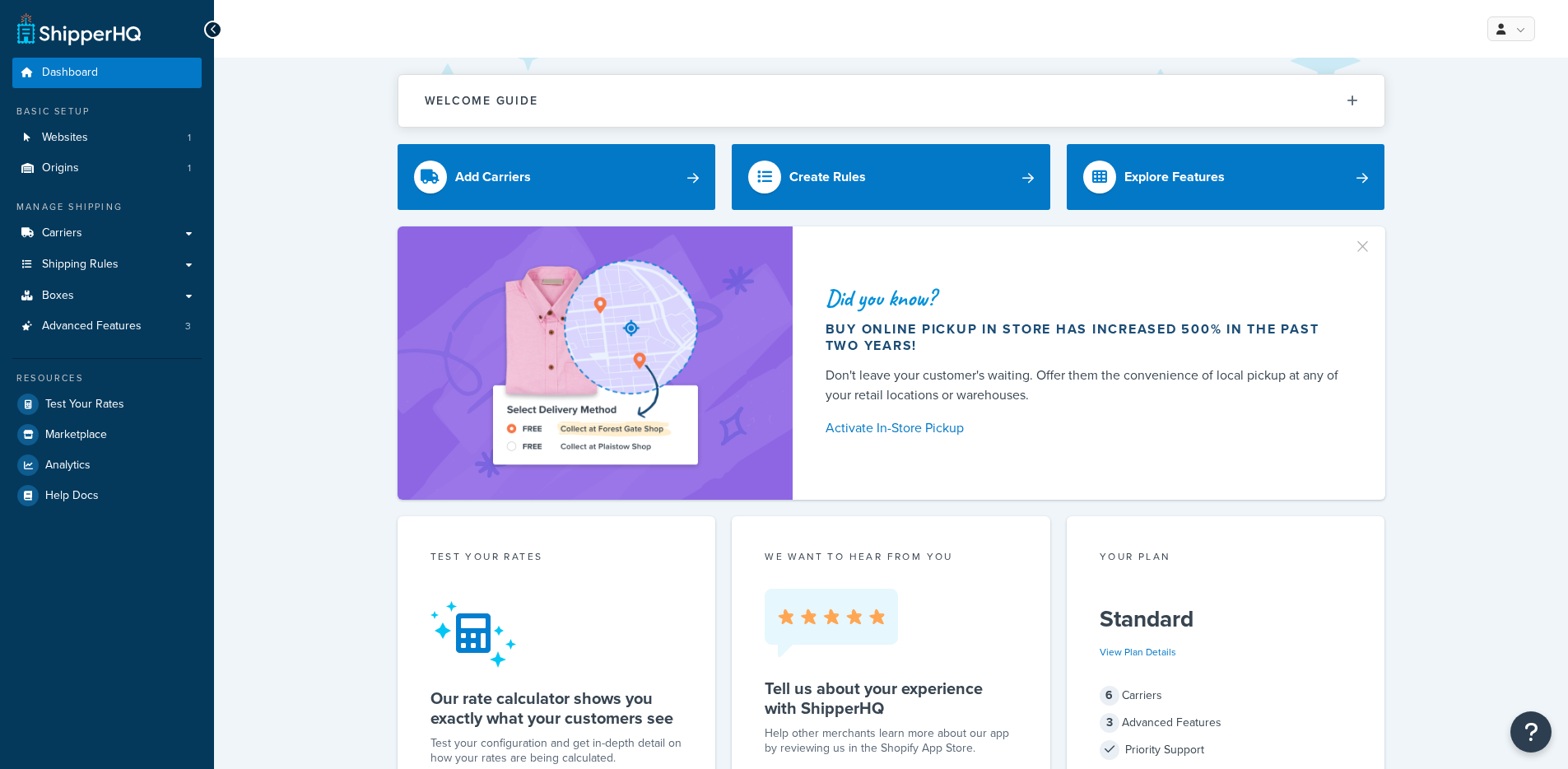 scroll, scrollTop: 0, scrollLeft: 0, axis: both 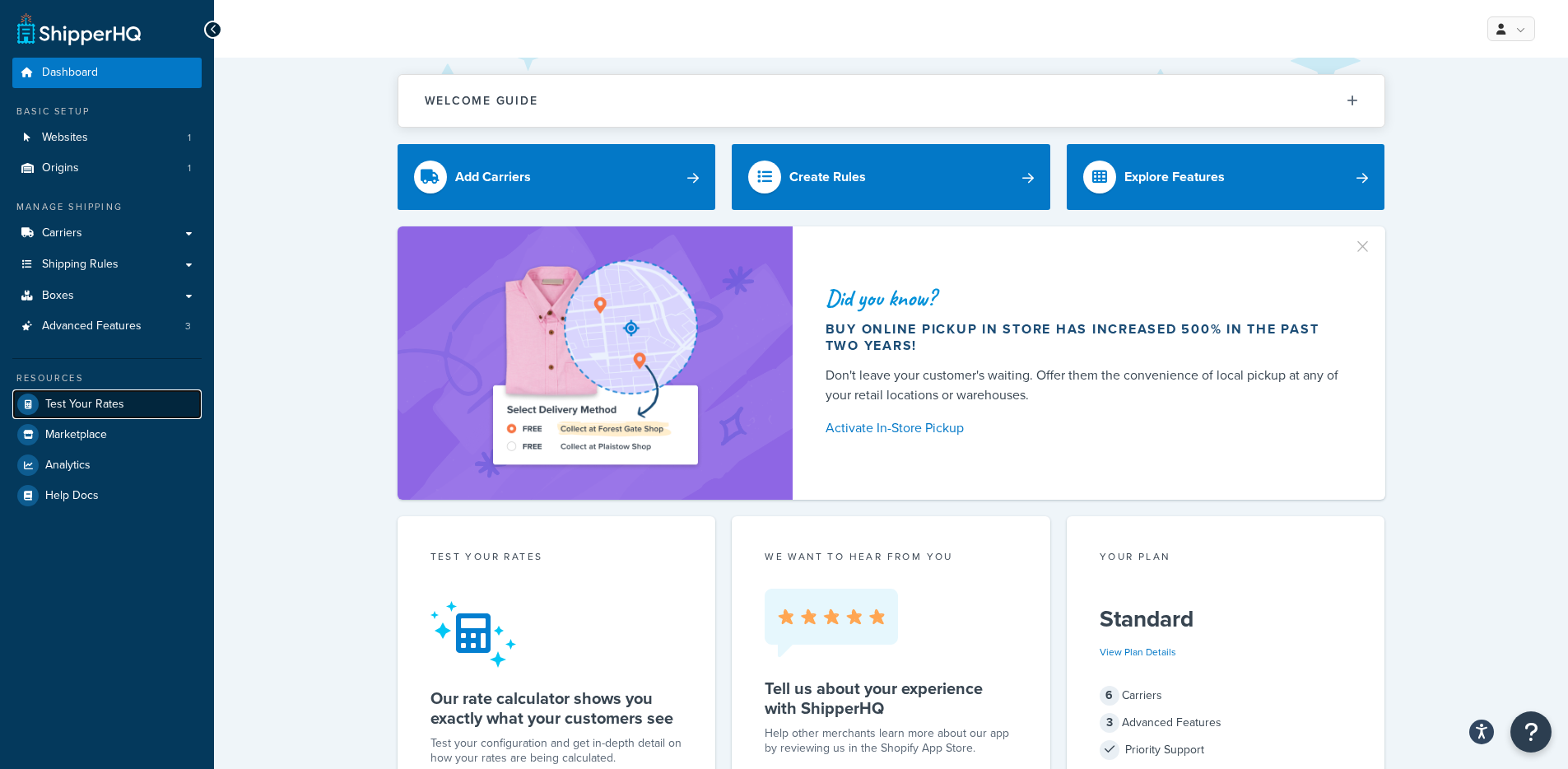 click on "Test Your Rates" at bounding box center [85, 404] 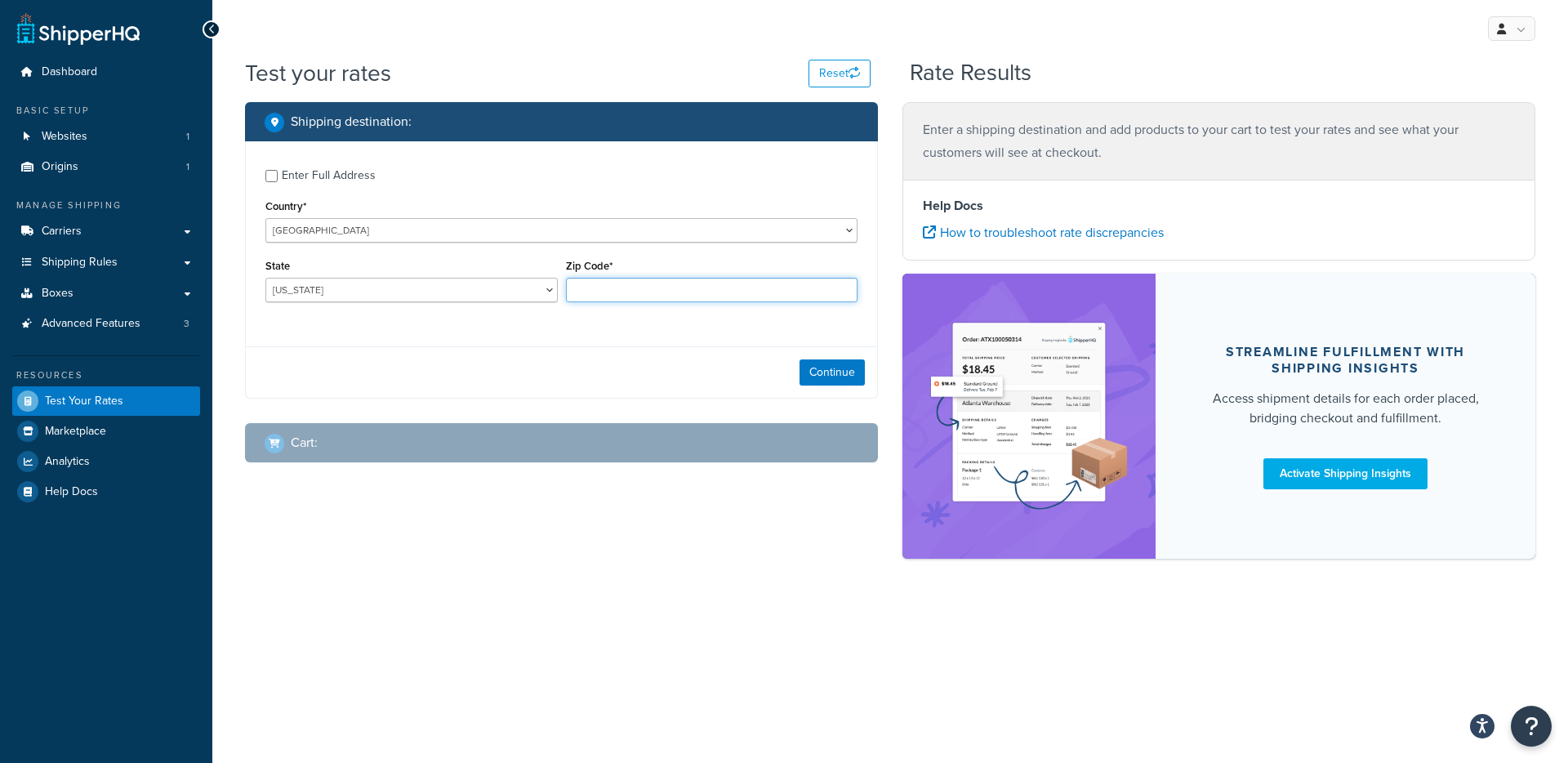 click on "Zip Code*" at bounding box center (712, 290) 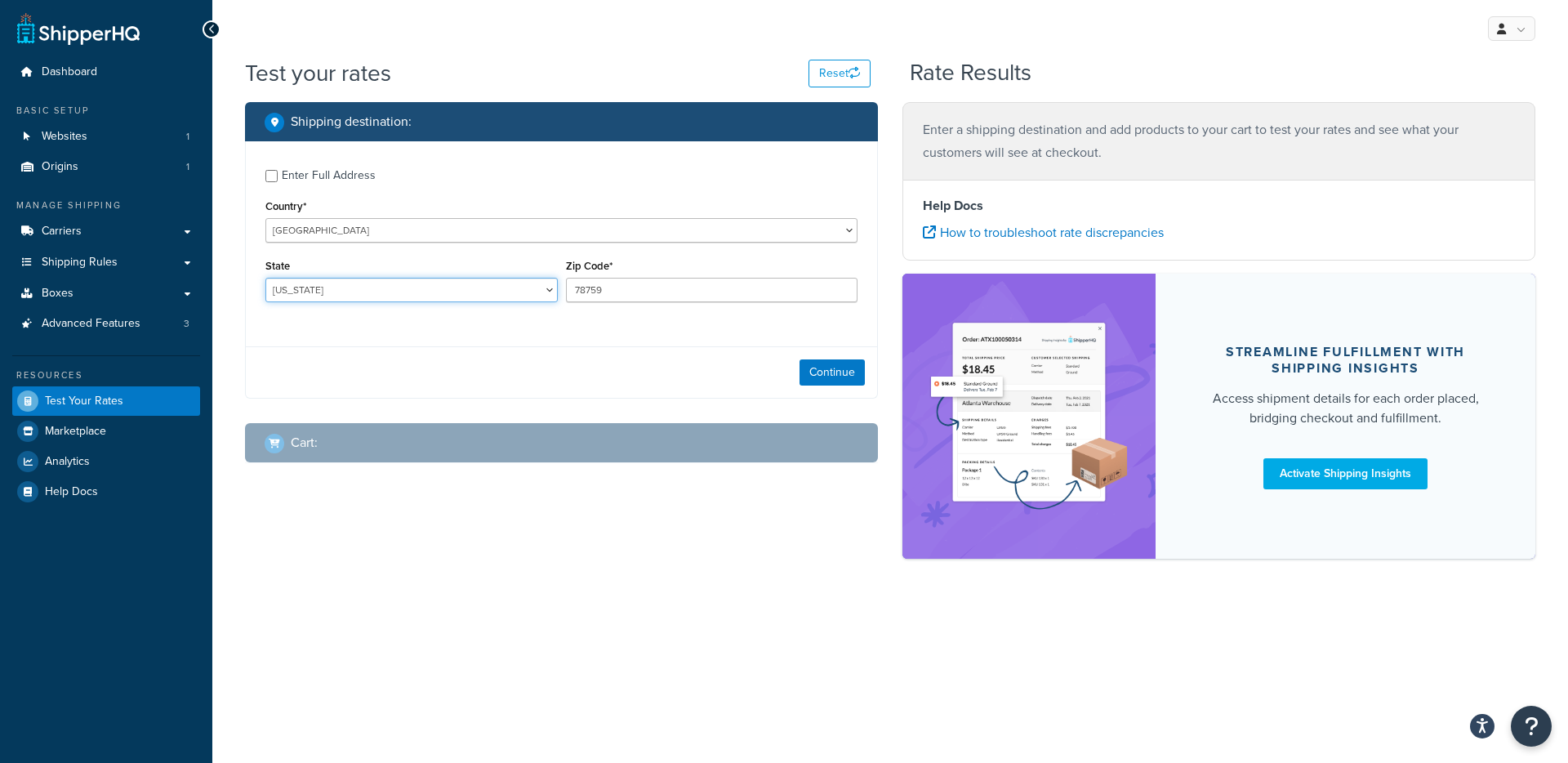 select on "[GEOGRAPHIC_DATA]" 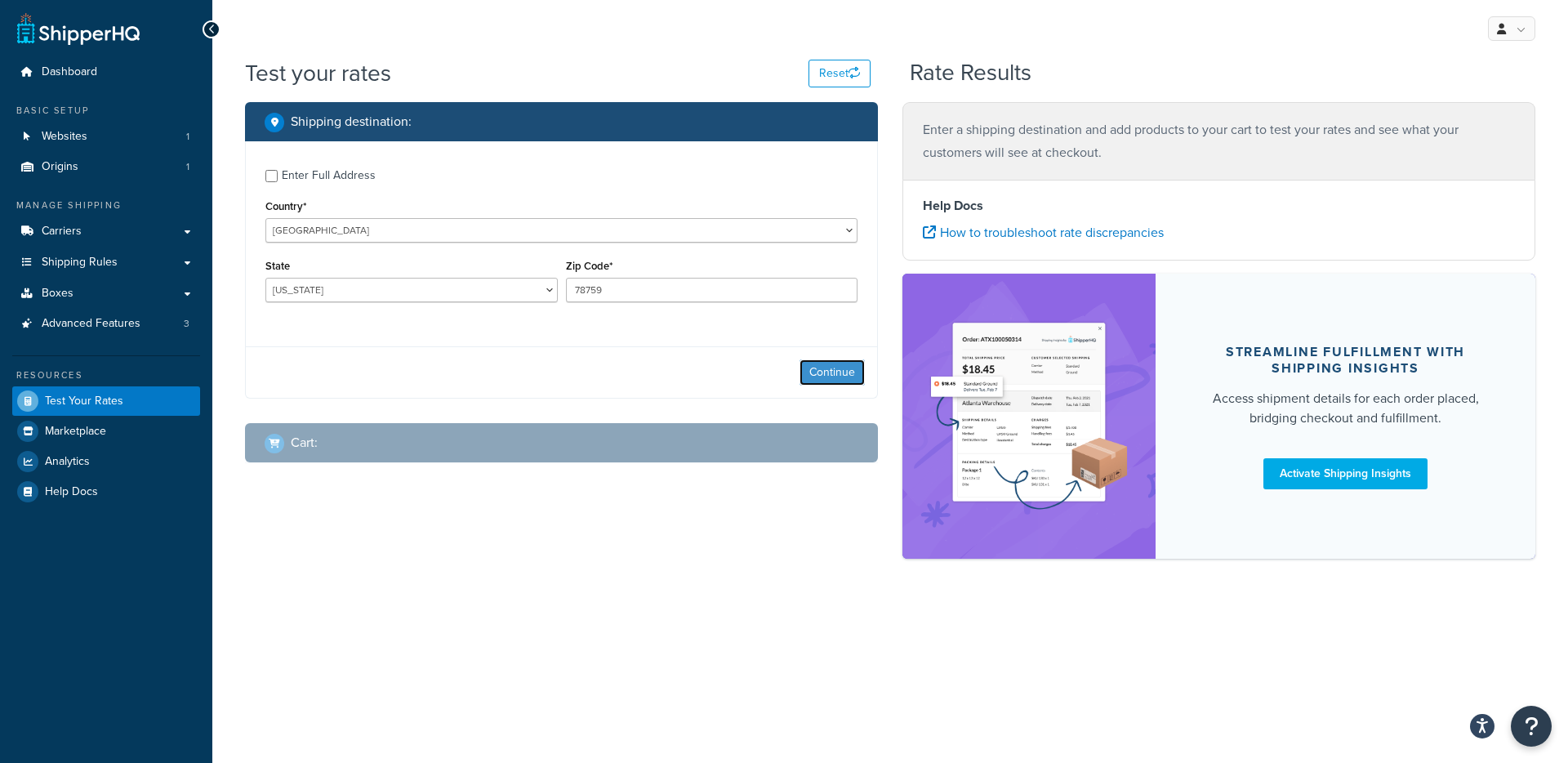 click on "Continue" at bounding box center [832, 373] 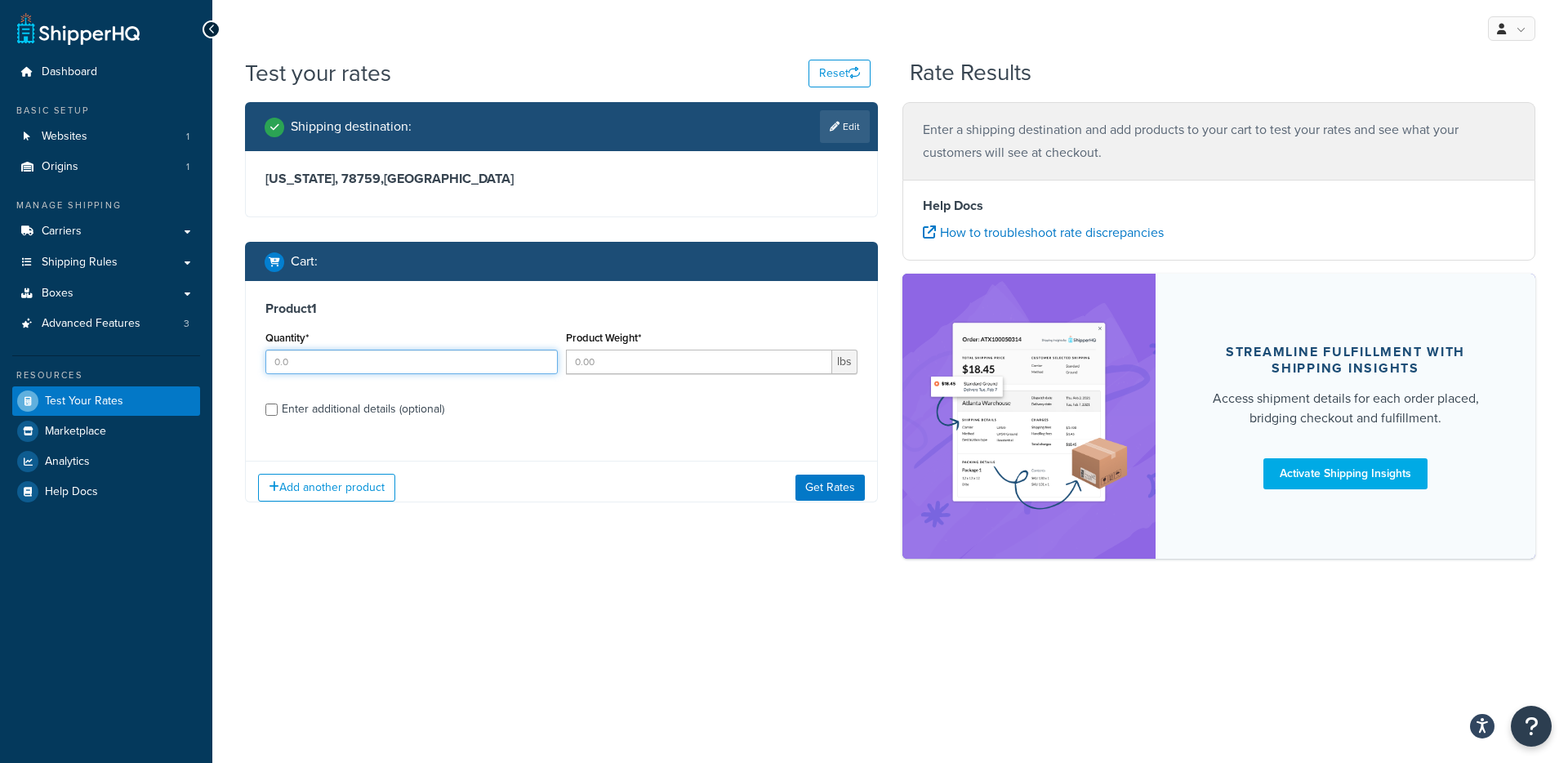 click on "Quantity*" at bounding box center [412, 362] 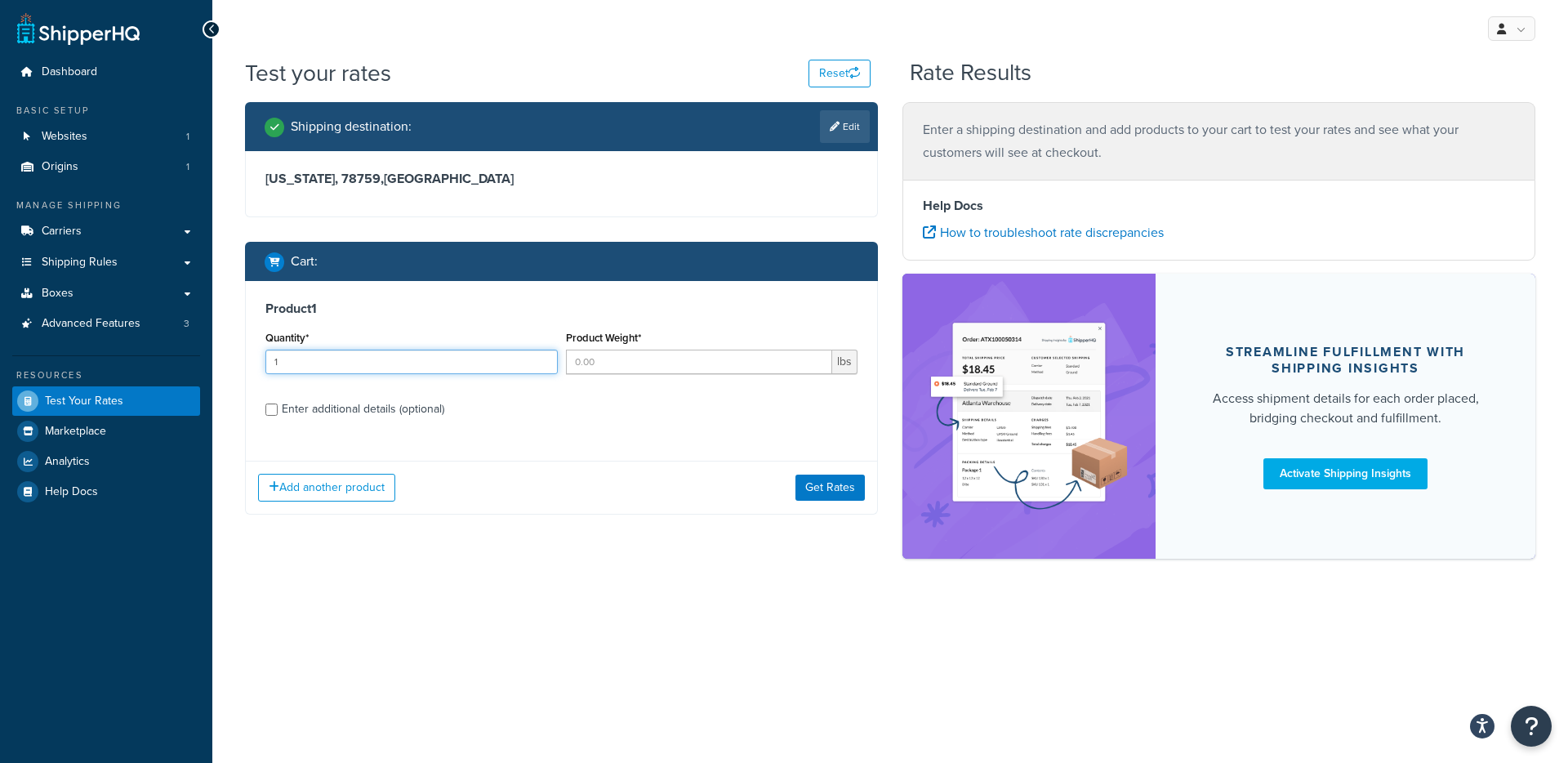 type on "1" 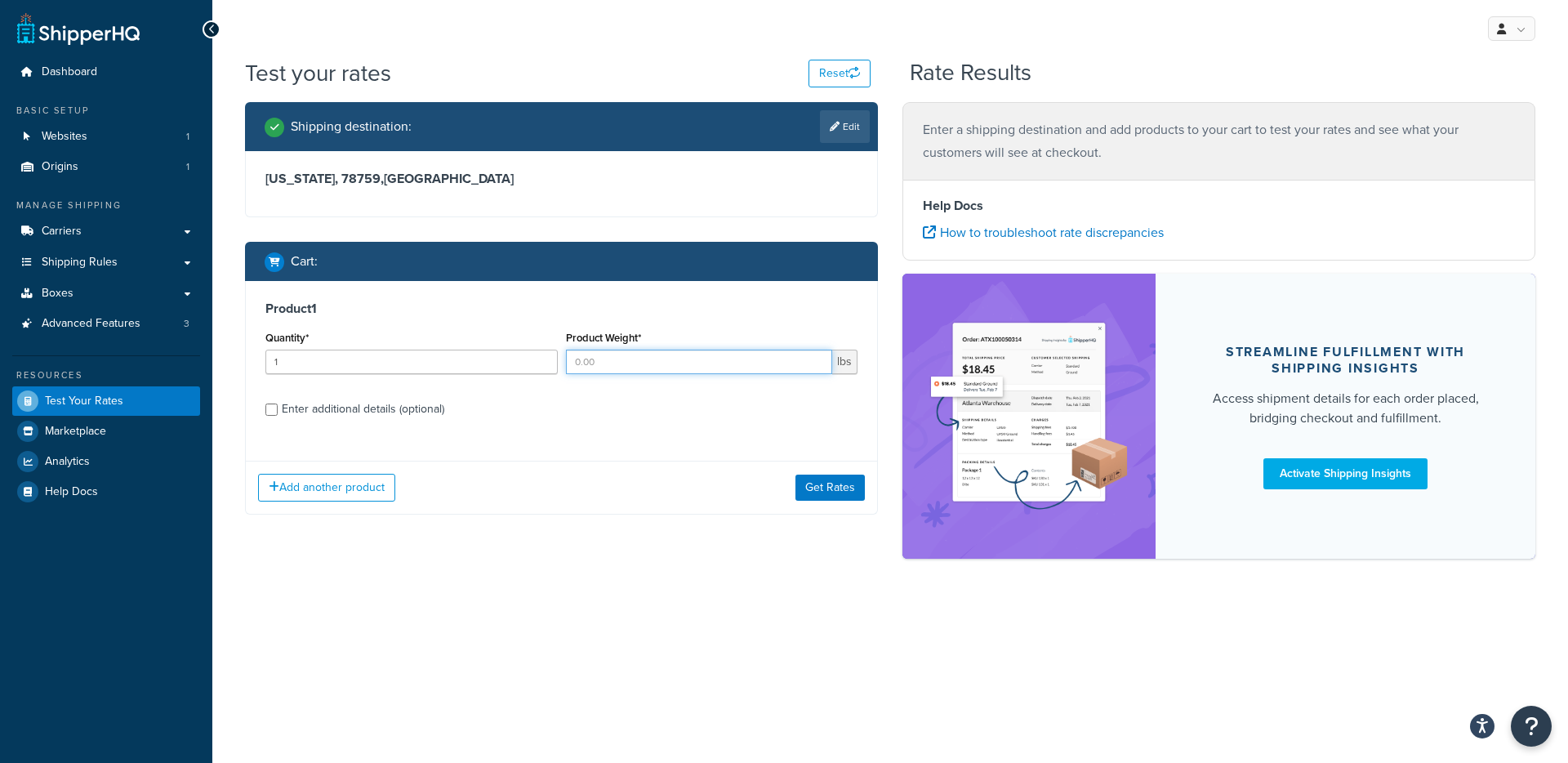 click on "Product Weight*" at bounding box center [699, 362] 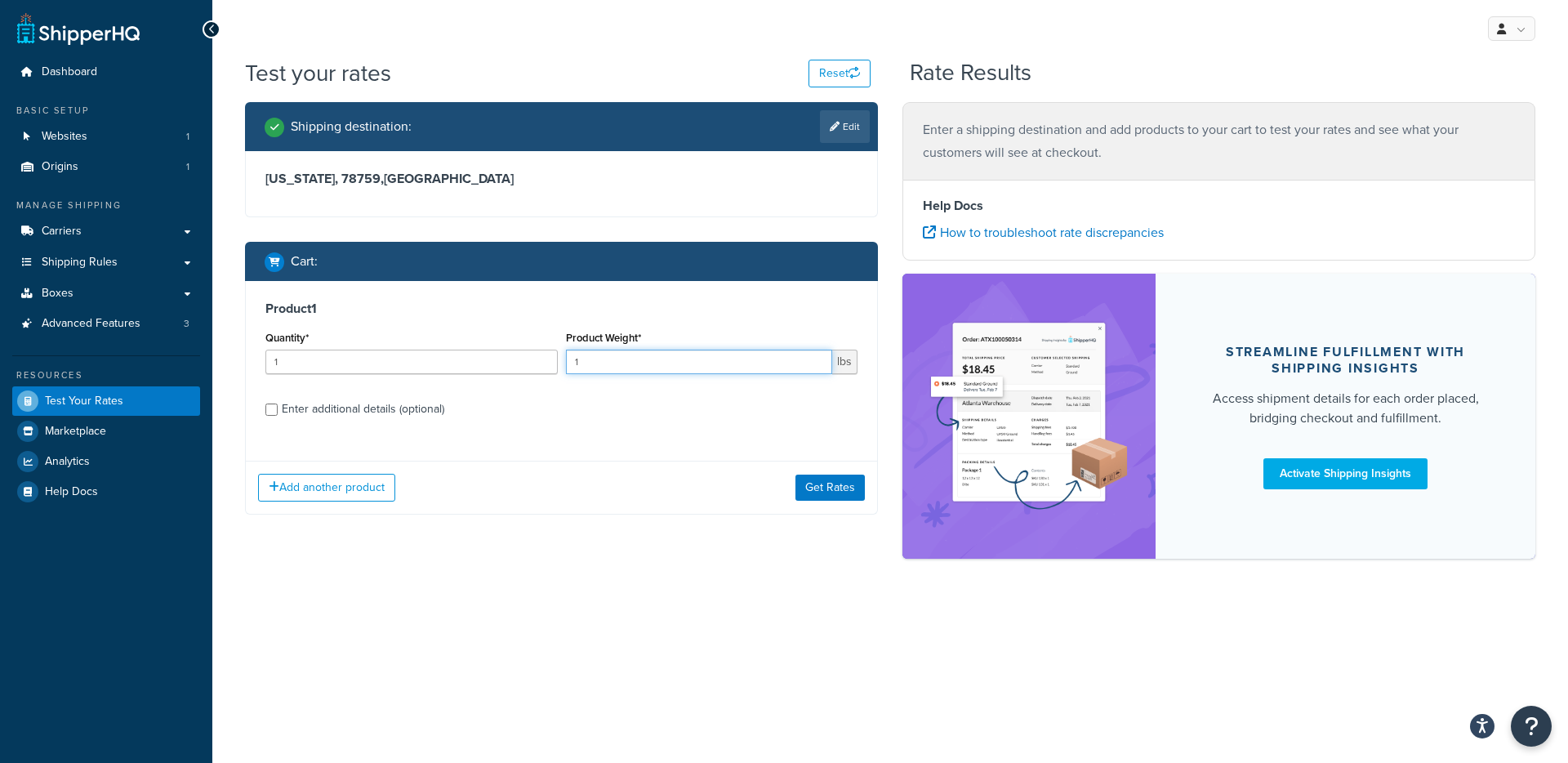 type on "1" 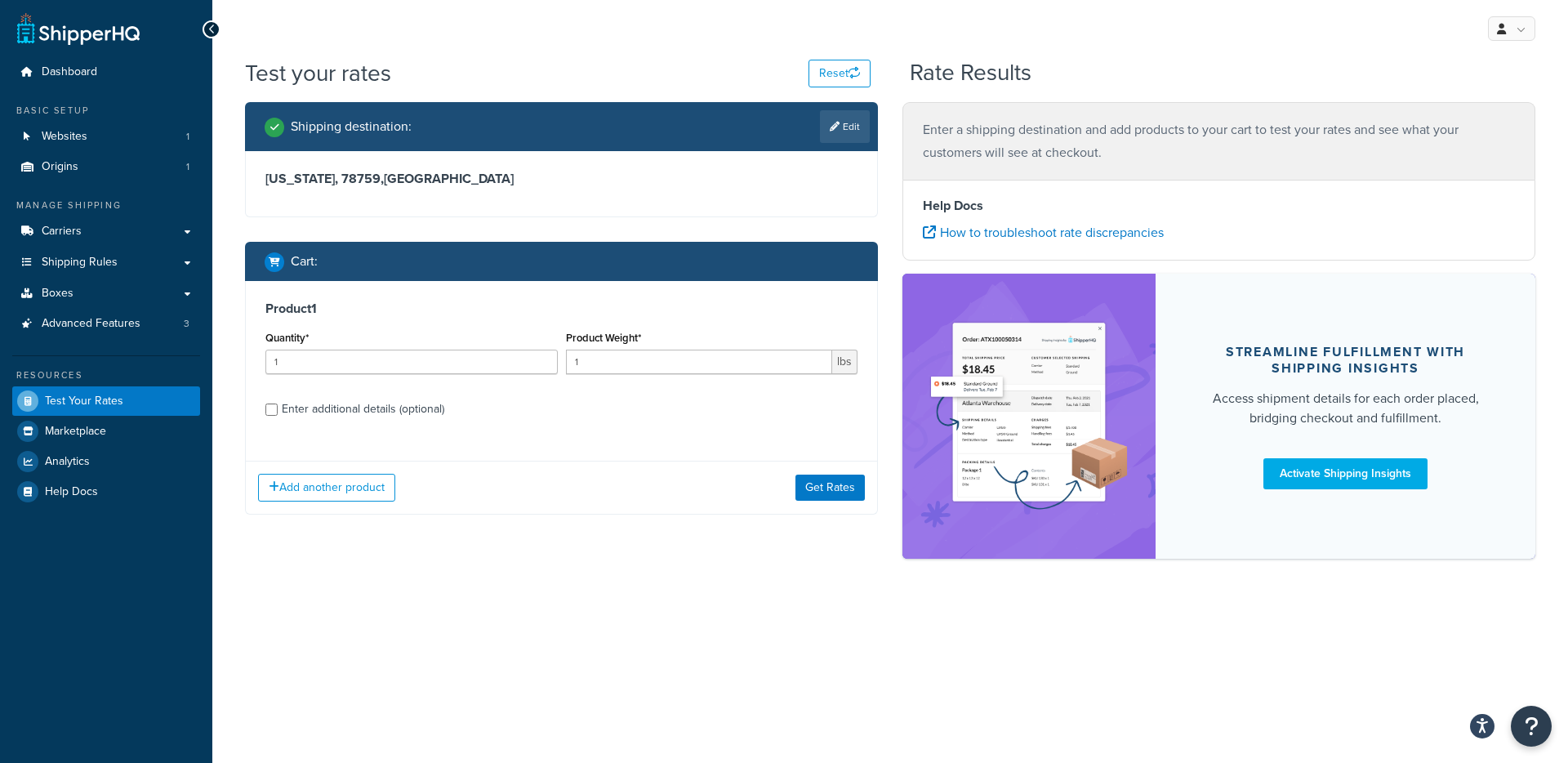 click on "Product  1 Quantity*   1 Product Weight*   1 lbs   Enter additional details (optional)" at bounding box center (561, 364) 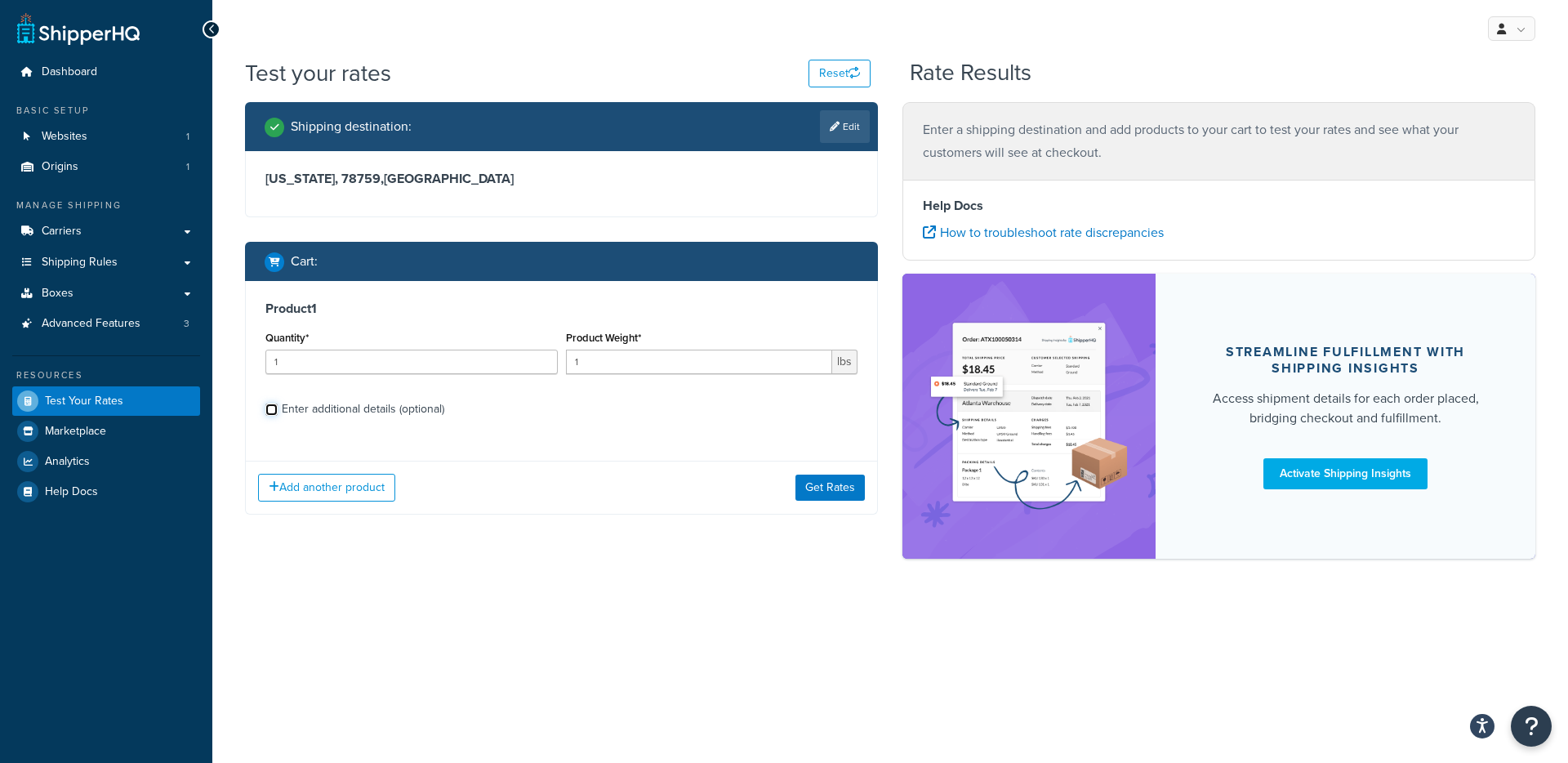 click on "Enter additional details (optional)" at bounding box center [271, 409] 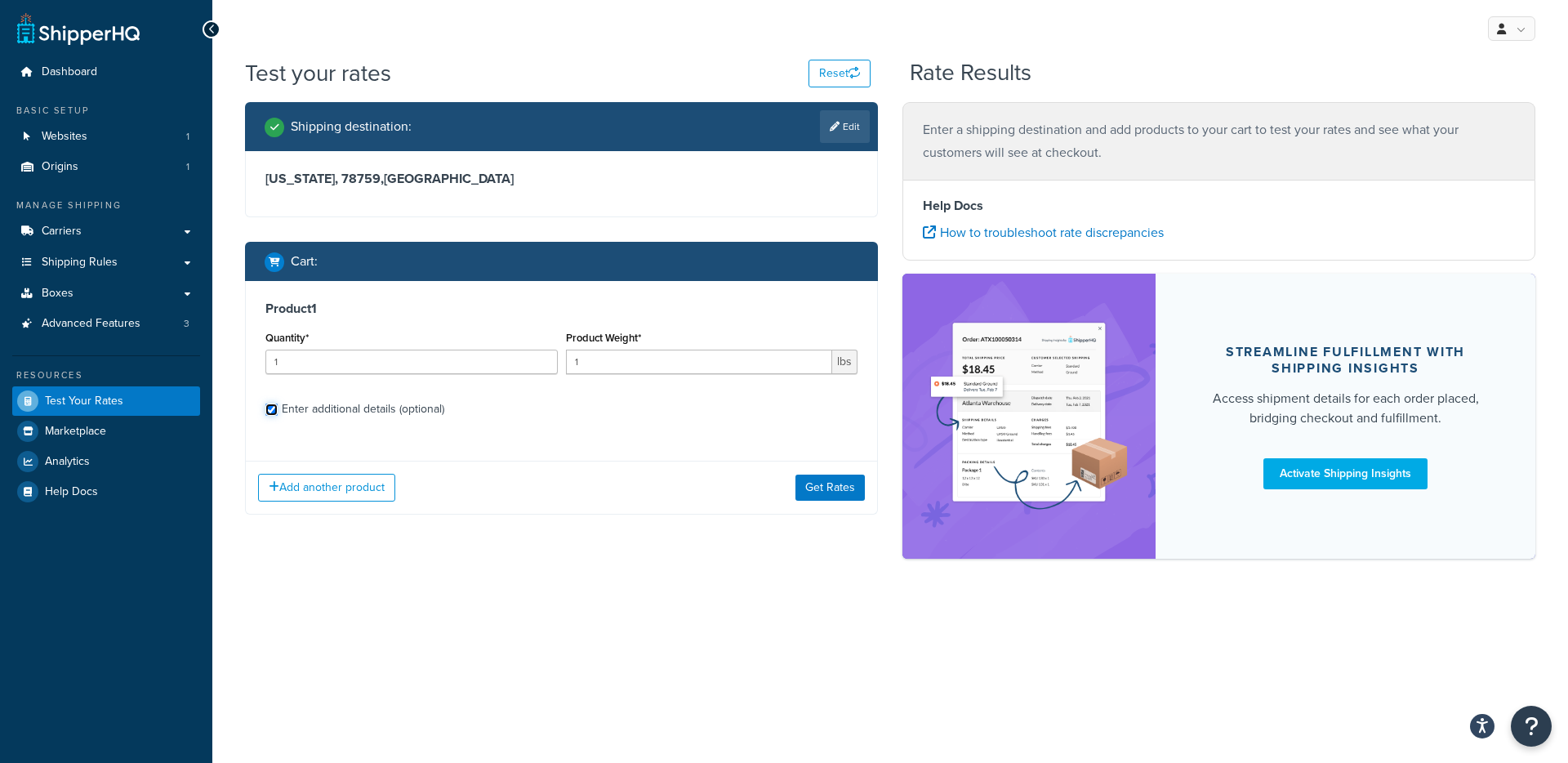 checkbox on "true" 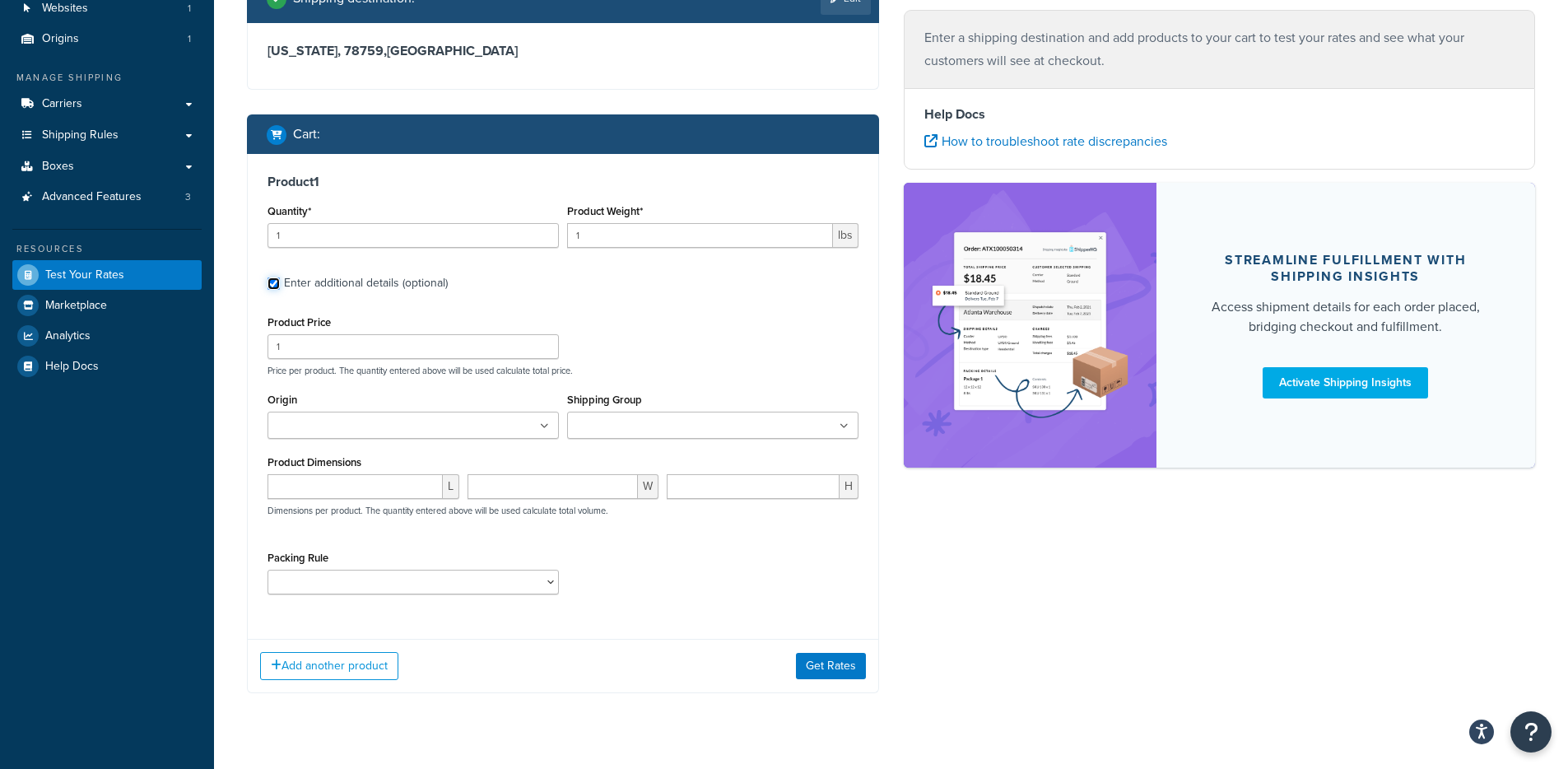 scroll, scrollTop: 160, scrollLeft: 0, axis: vertical 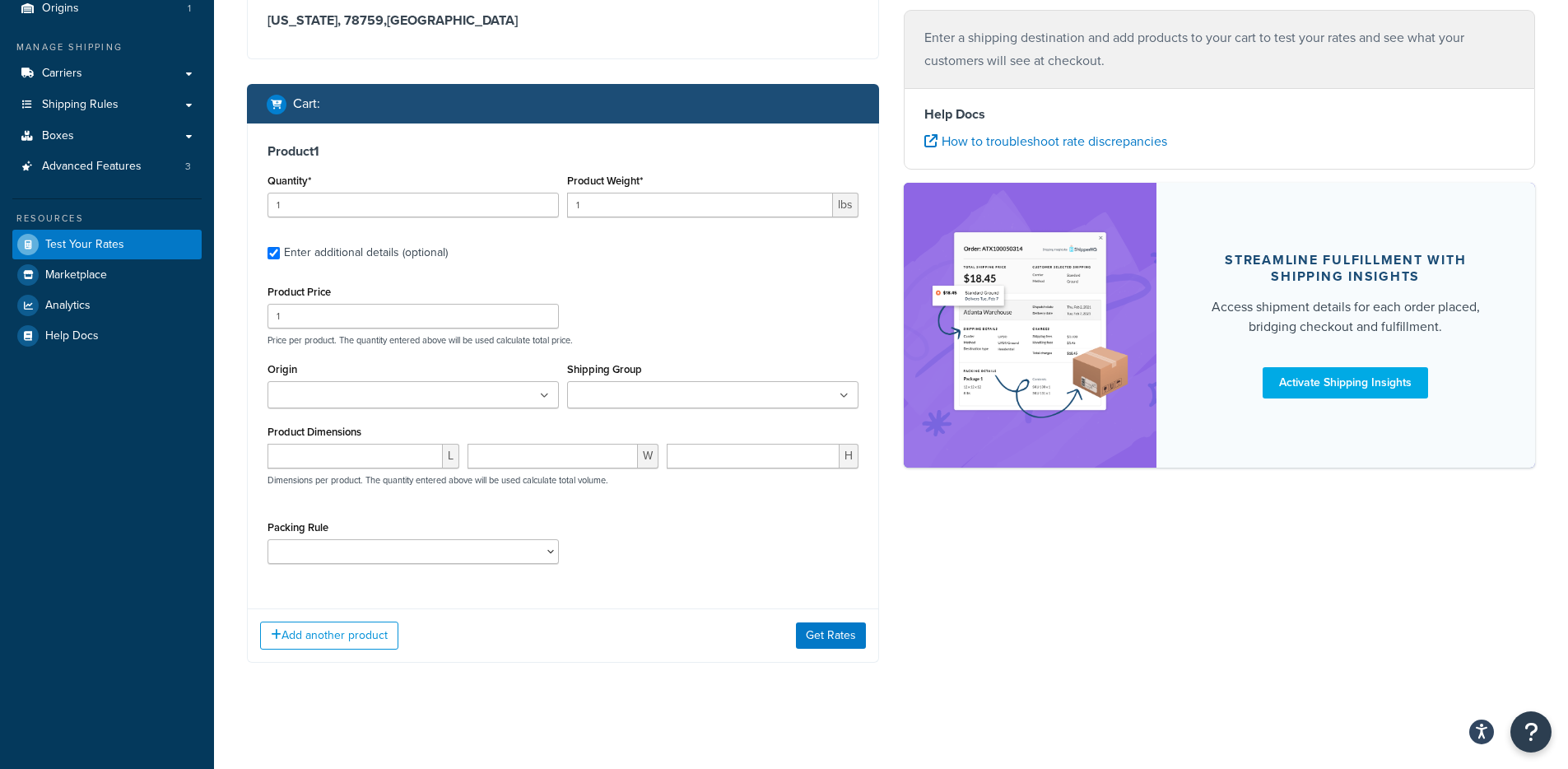 click on "Shipping Group   100 36 50 addons non-perishable perishable" at bounding box center [713, 383] 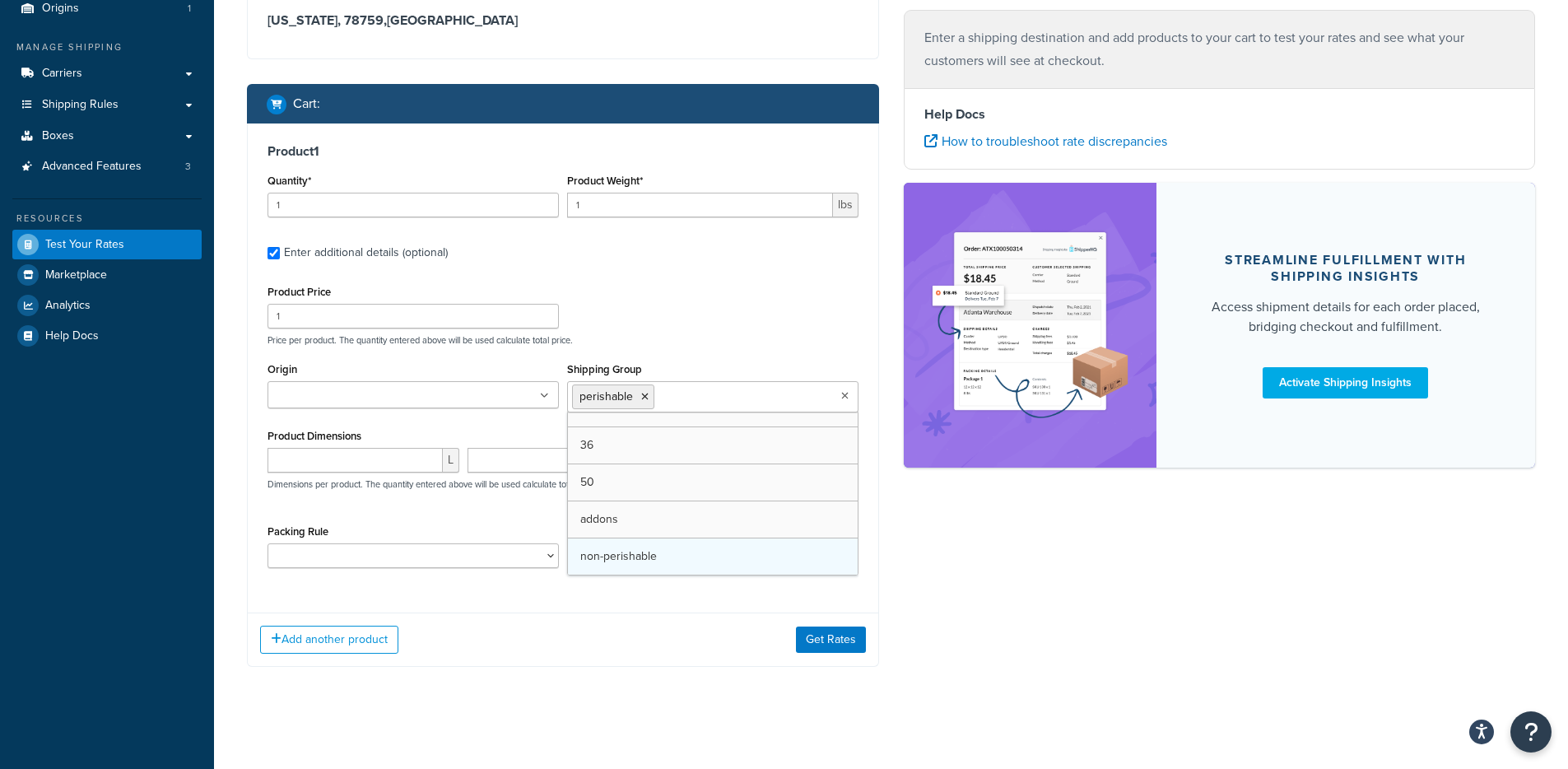 scroll, scrollTop: 21, scrollLeft: 0, axis: vertical 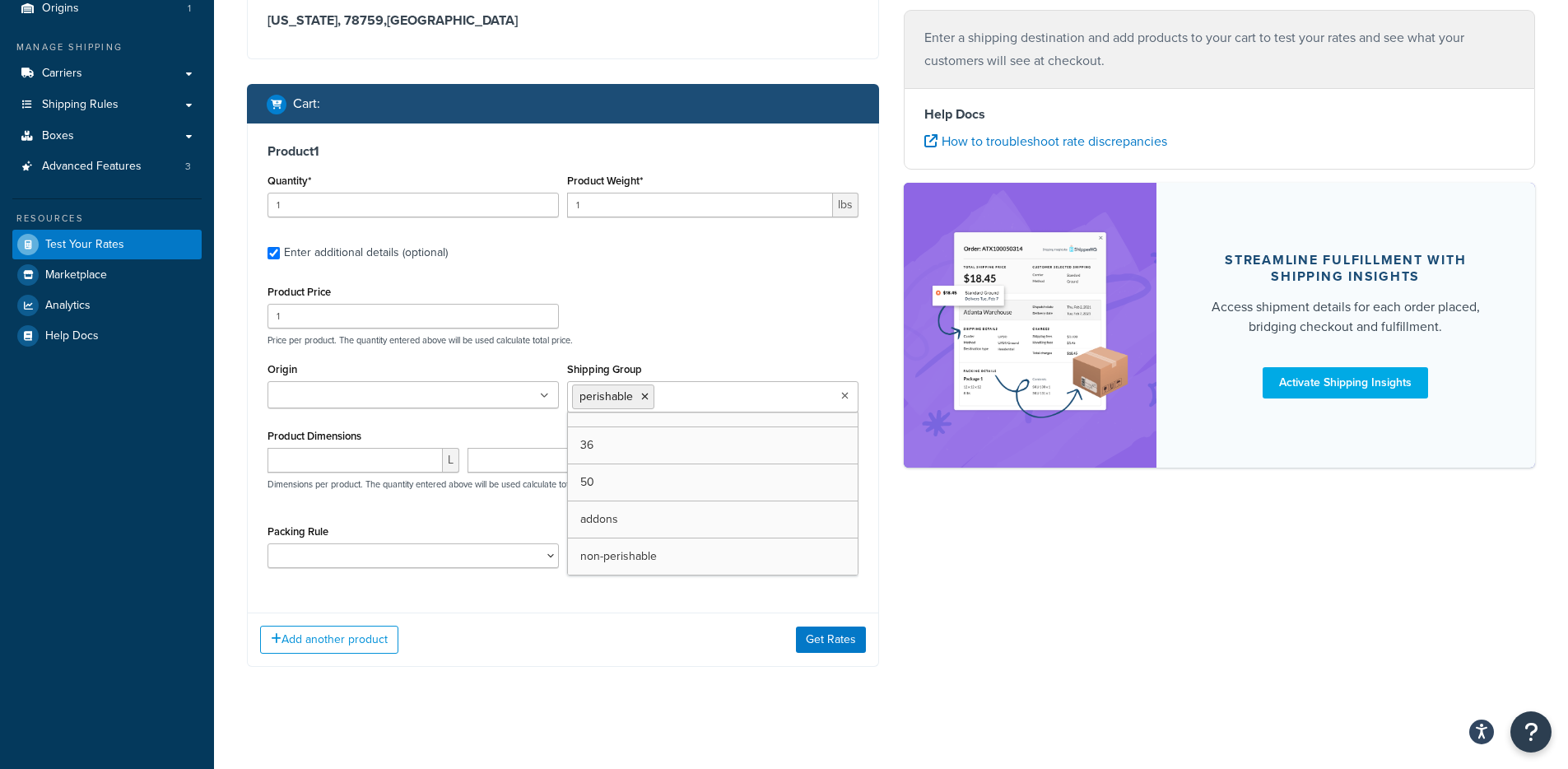 click on "Add another product Get Rates" at bounding box center [563, 639] 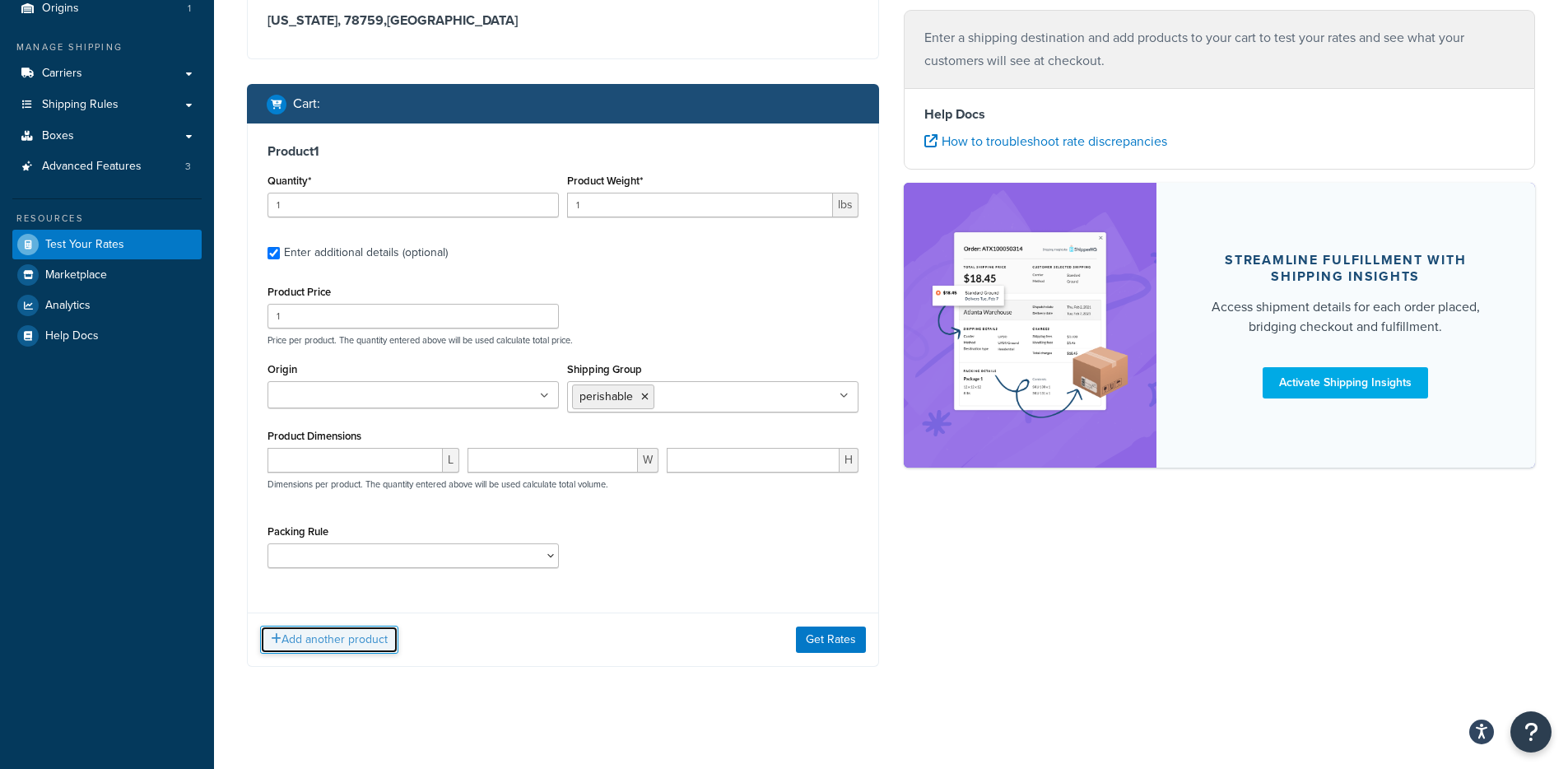 click on "Add another product" at bounding box center [329, 640] 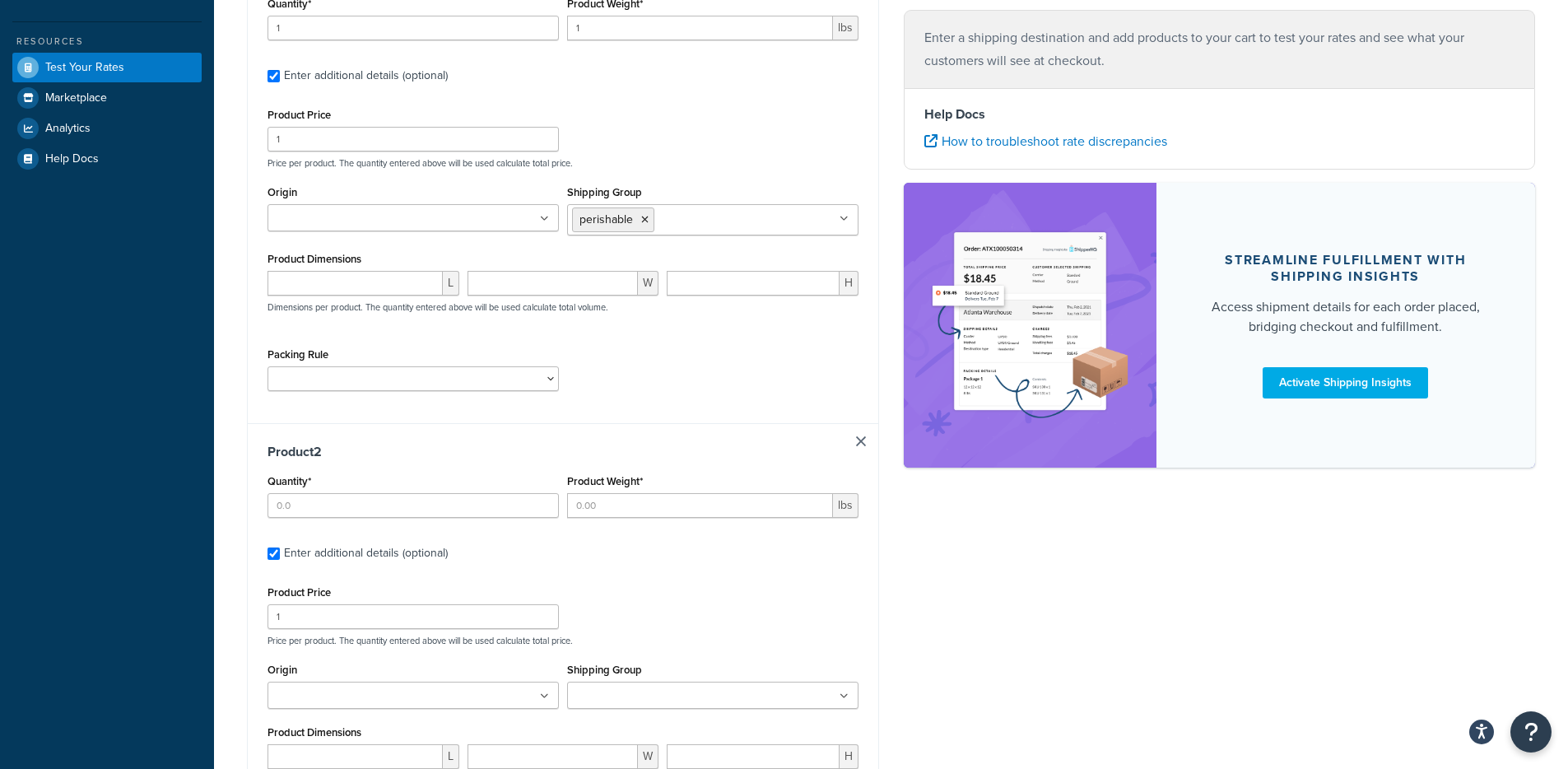 scroll, scrollTop: 342, scrollLeft: 0, axis: vertical 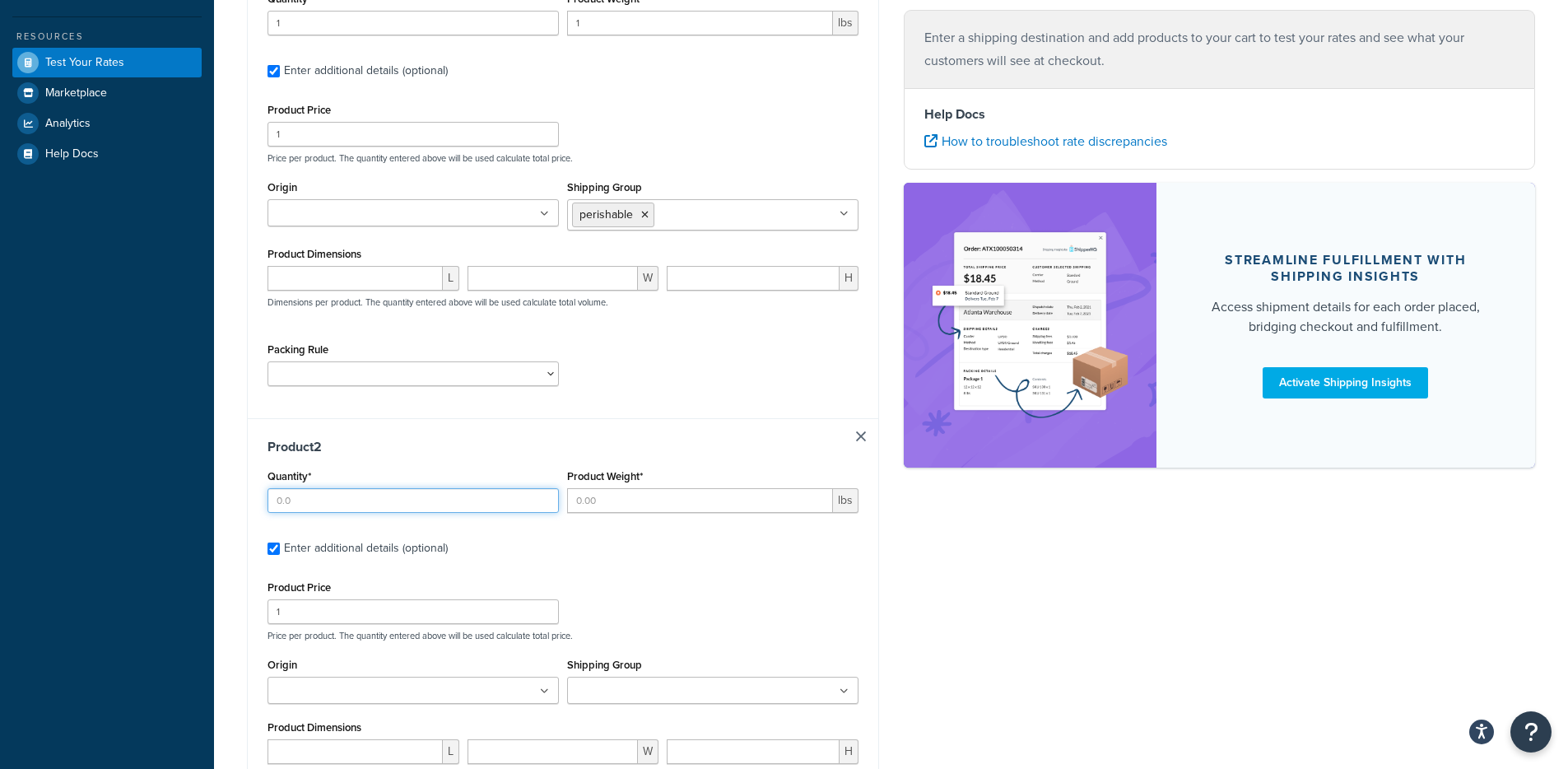 click on "Quantity*" at bounding box center (413, 501) 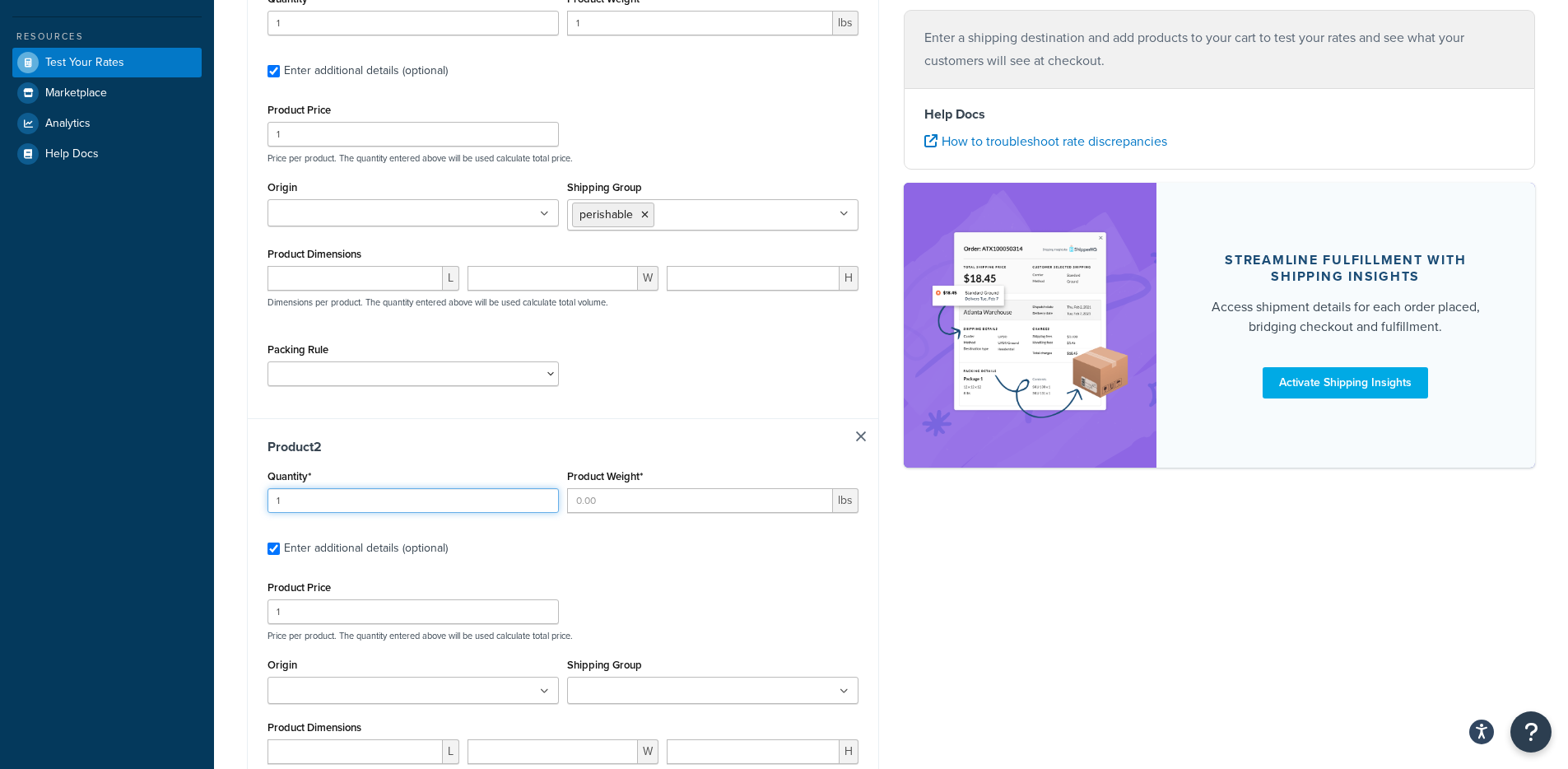 type on "1" 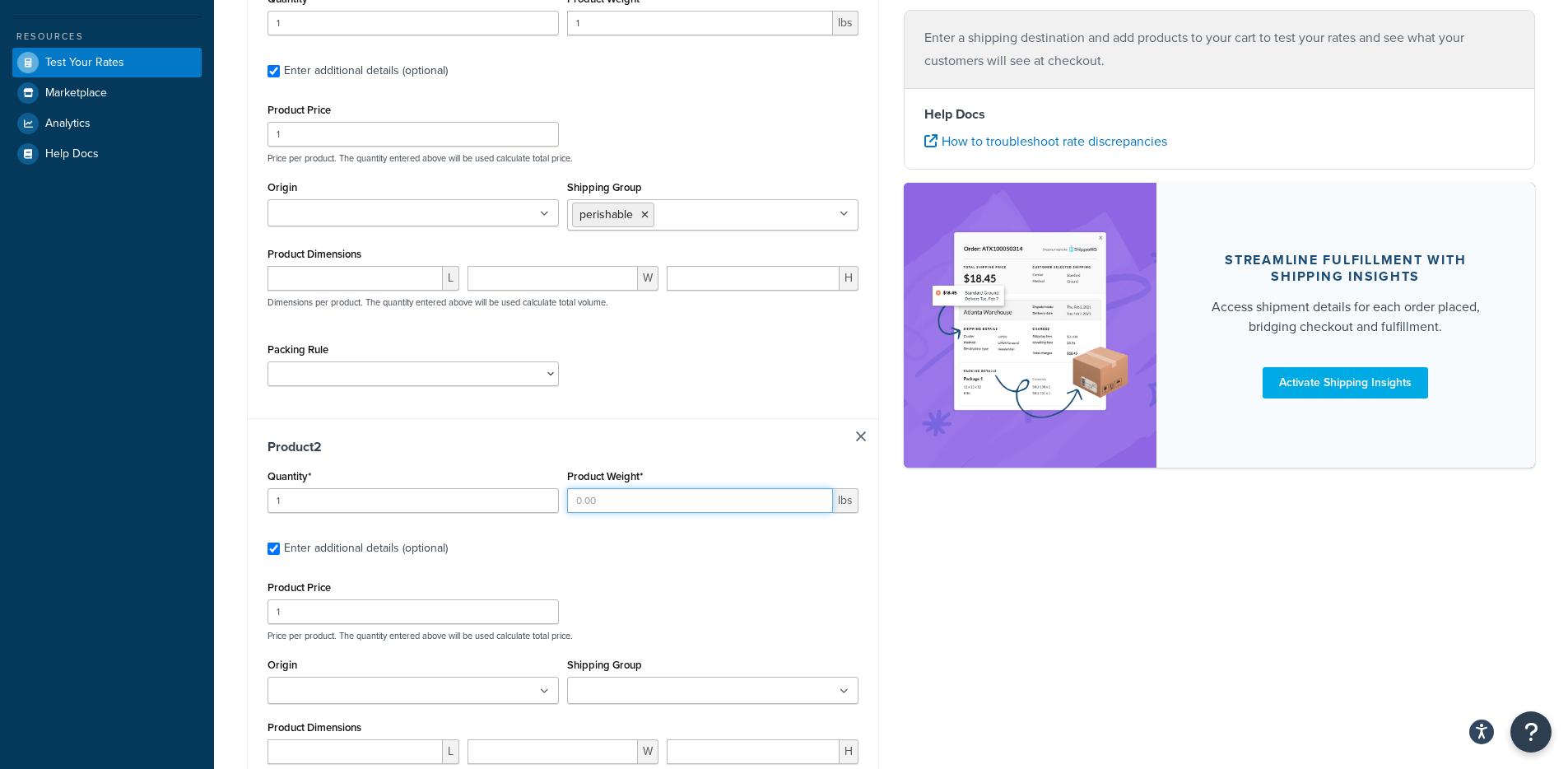click on "Product Weight*" at bounding box center [700, 501] 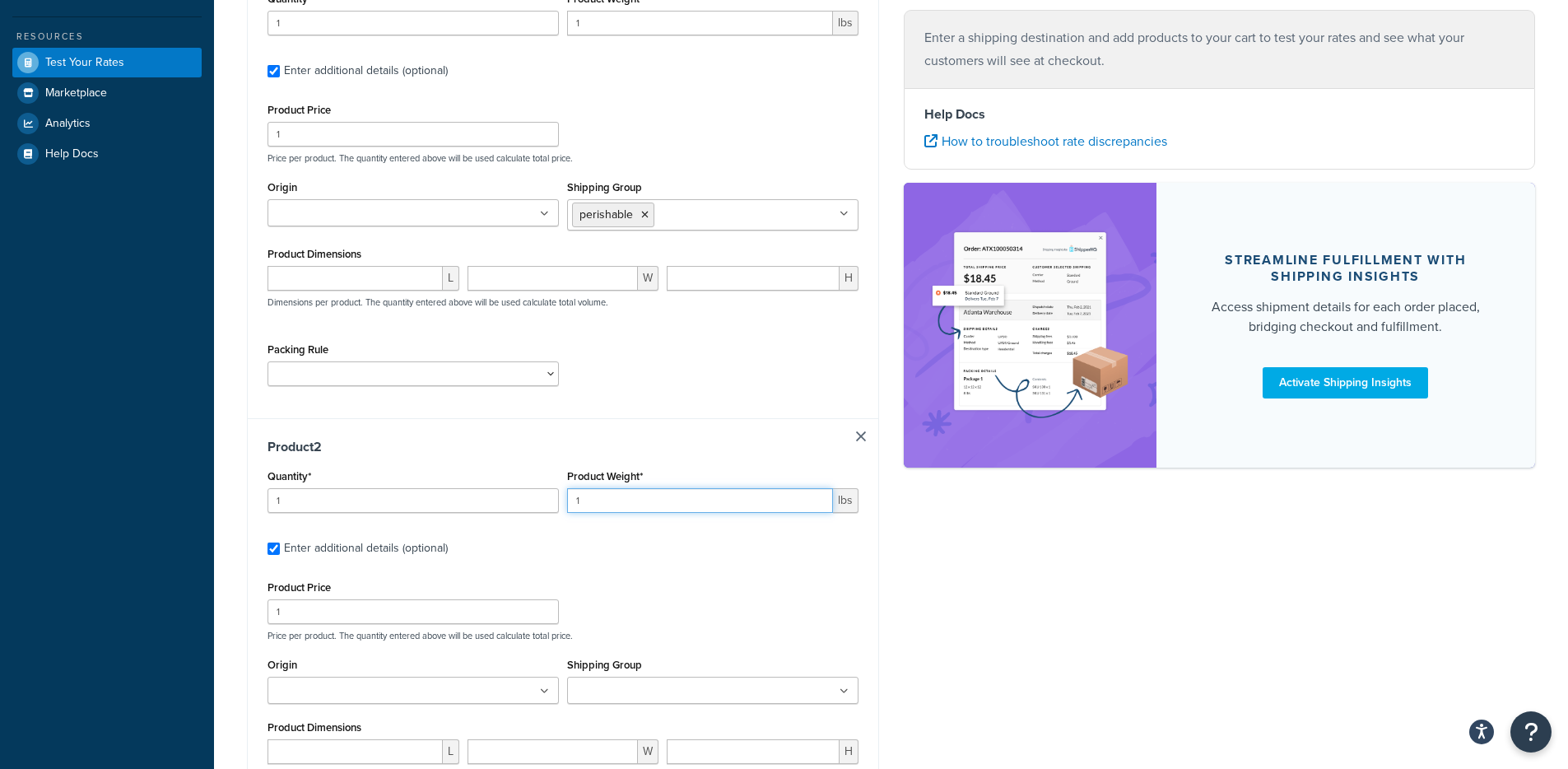 type on "1" 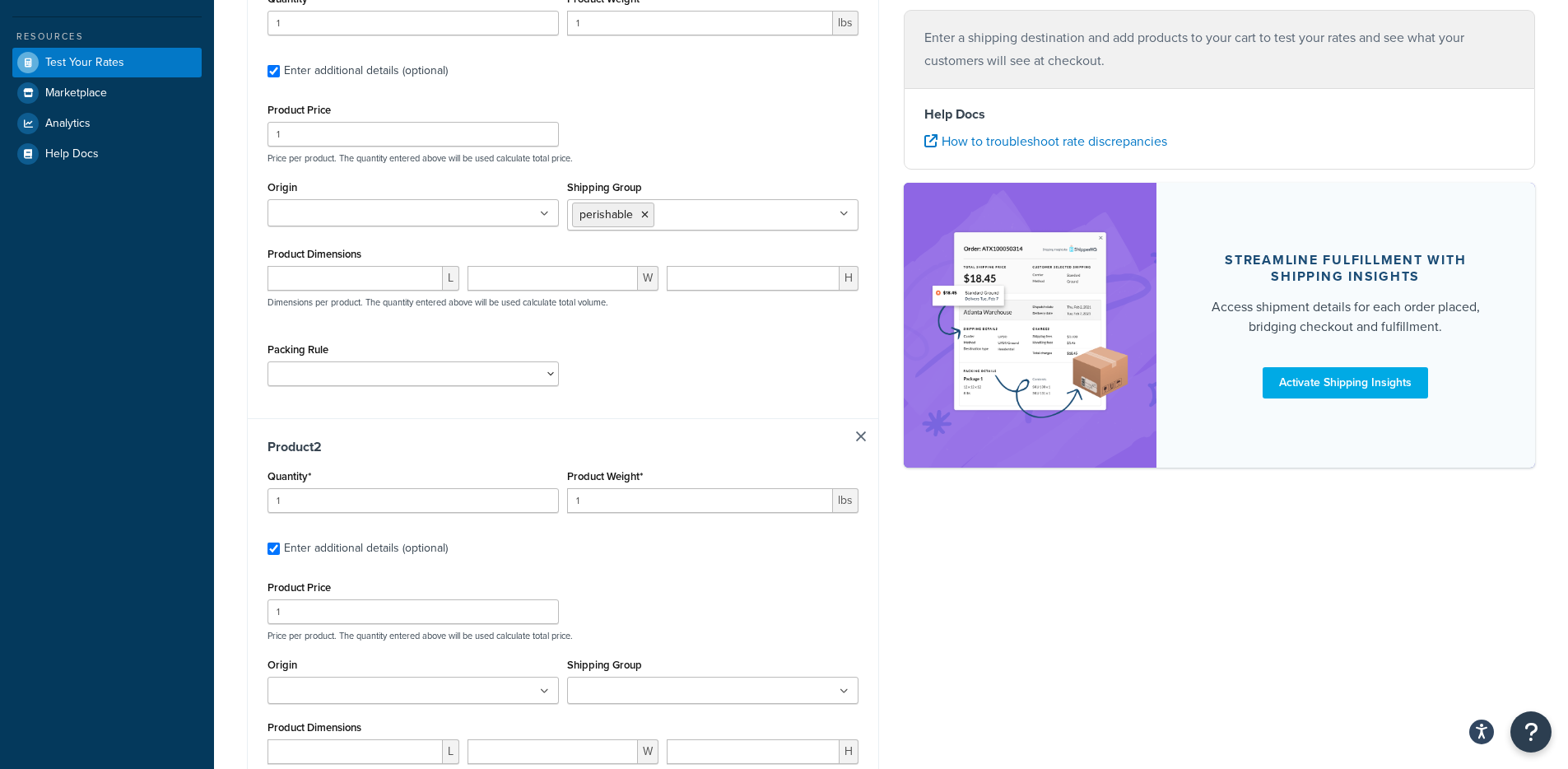 click on "Product  2 Quantity*   1 Product Weight*   1 lbs   Enter additional details (optional) Product Price   1 Price per product. The quantity entered above will be used calculate total price. Origin   Glidden Point Oyster Co Shipping Group   100 36 50 addons non-perishable perishable Product Dimensions   L   W   H Dimensions per product. The quantity entered above will be used calculate total volume. Packing Rule     addon-flexible-rule  Merchandise  Oysters" at bounding box center [563, 655] 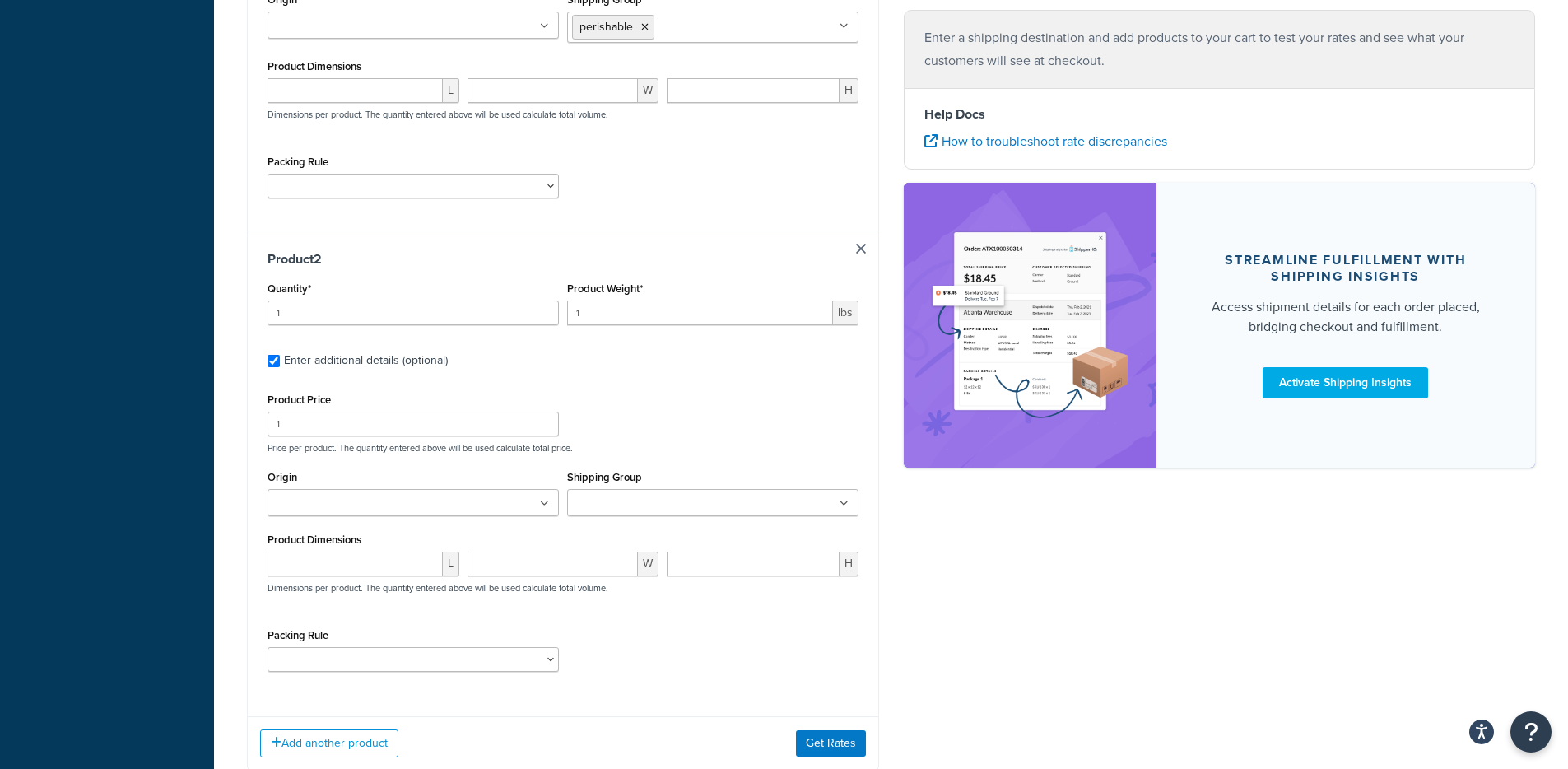 scroll, scrollTop: 638, scrollLeft: 0, axis: vertical 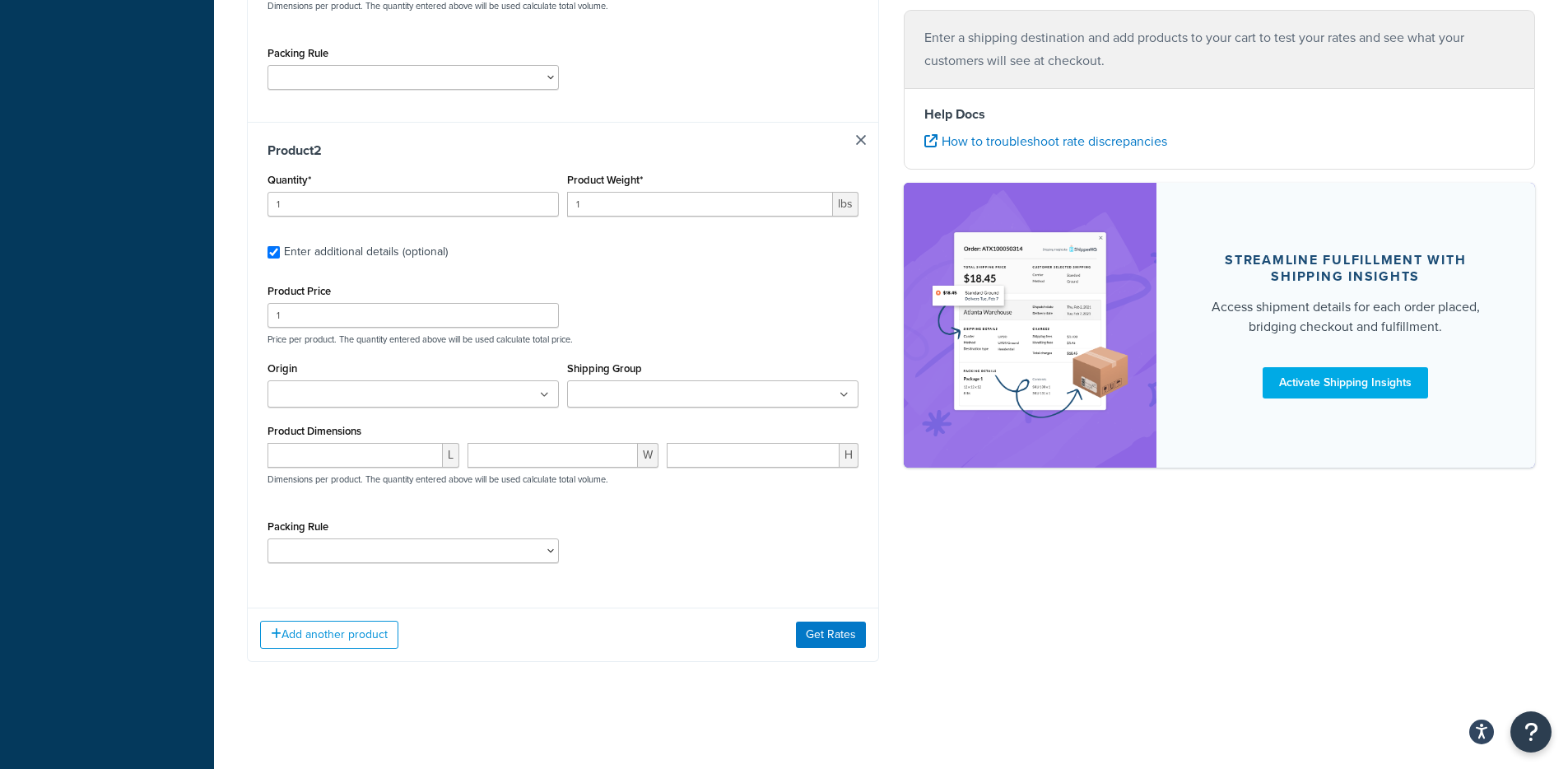 click on "Shipping Group" at bounding box center (644, 395) 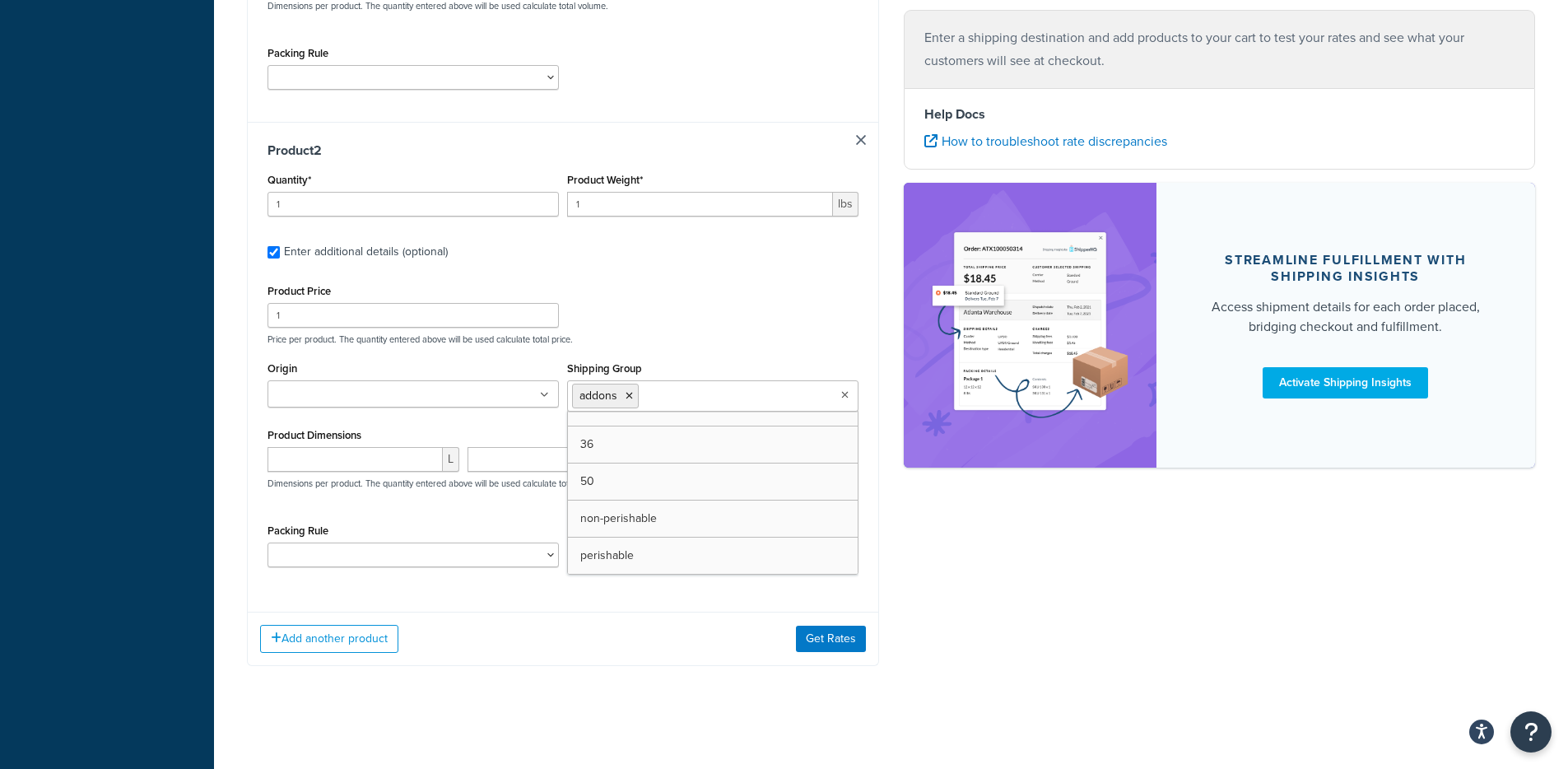 scroll, scrollTop: 21, scrollLeft: 0, axis: vertical 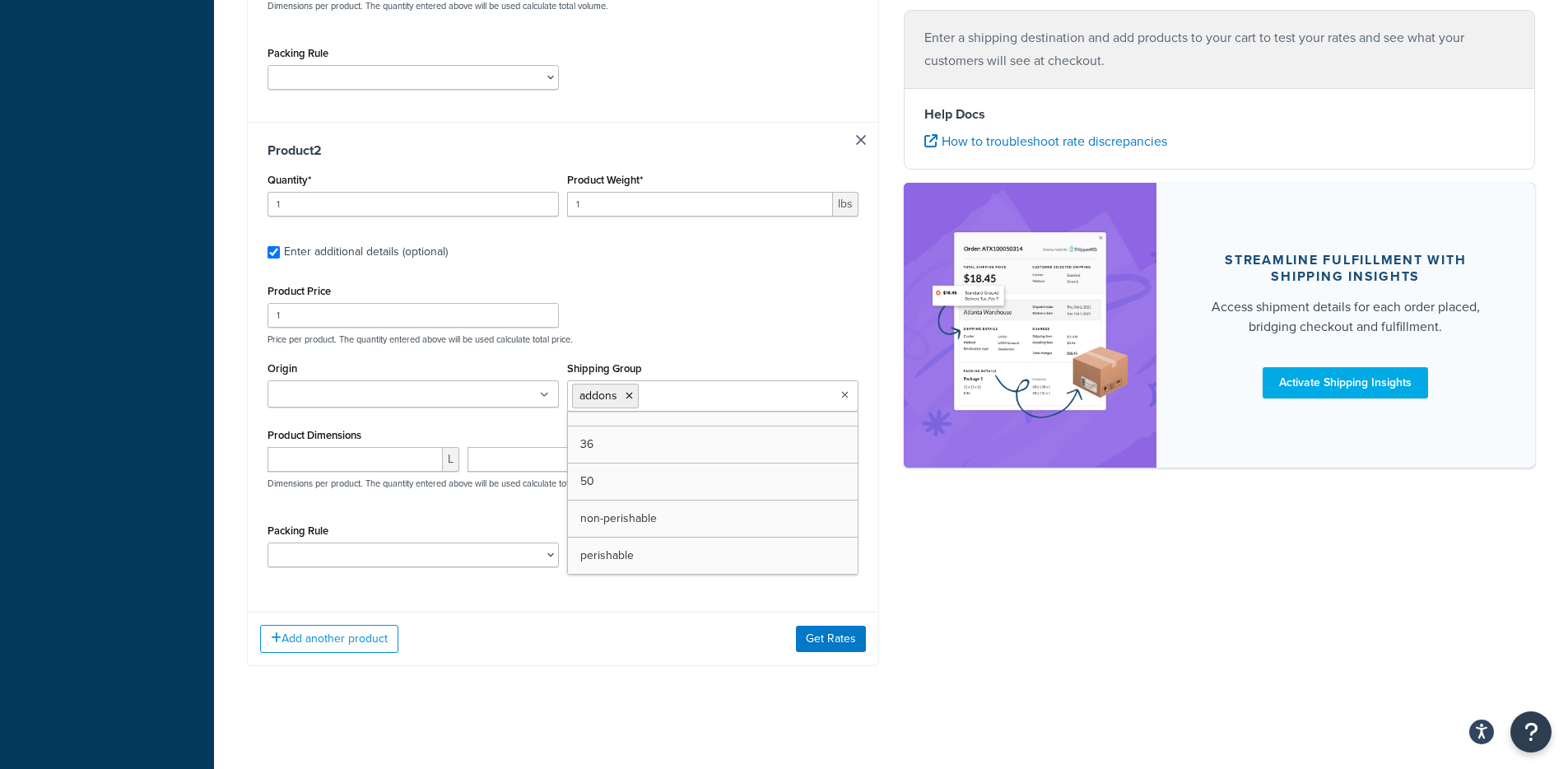 click on "Product Price   1 Price per product. The quantity entered above will be used calculate total price." at bounding box center [563, 312] 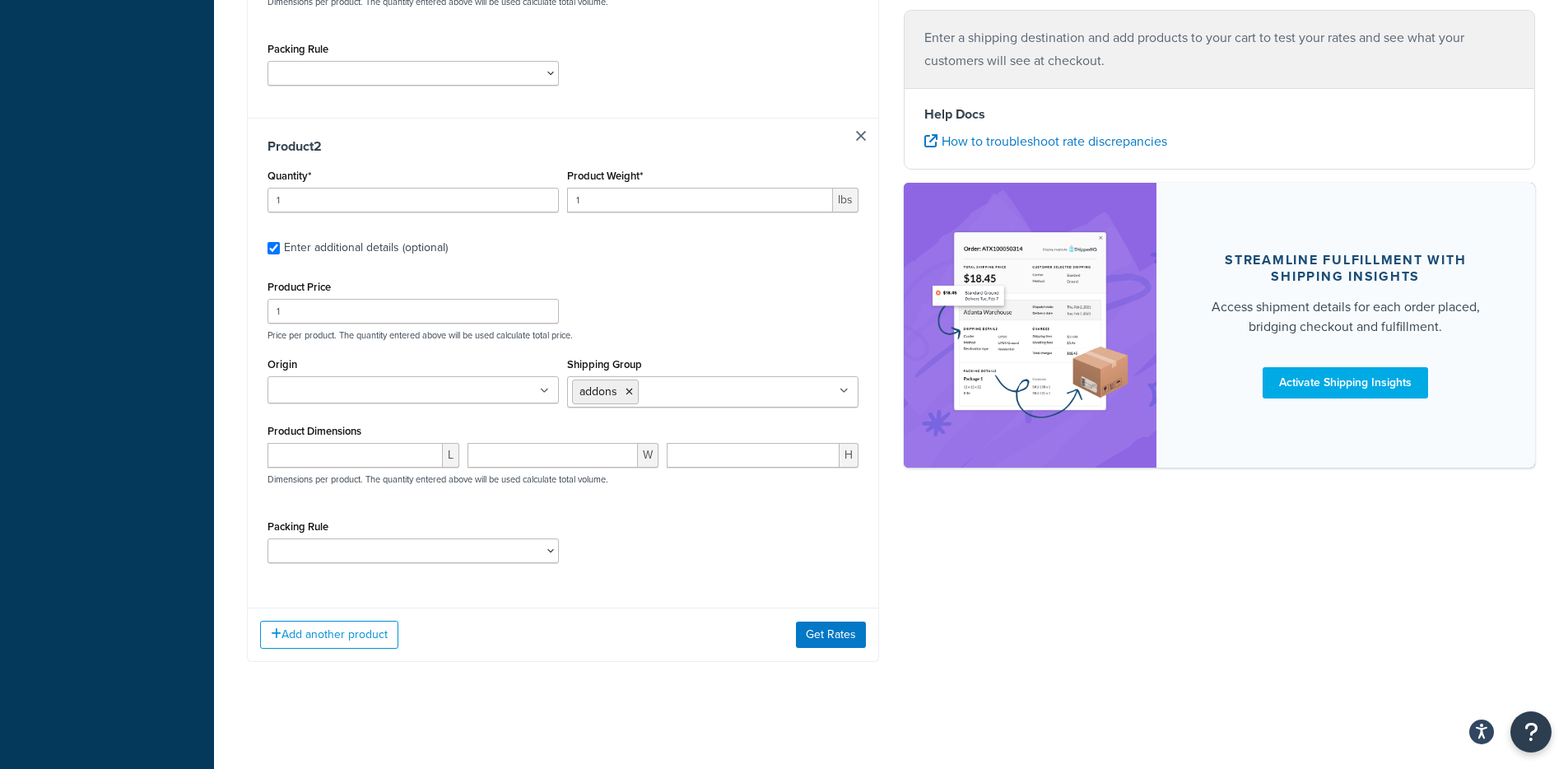click on "Add another product Get Rates" at bounding box center (563, 634) 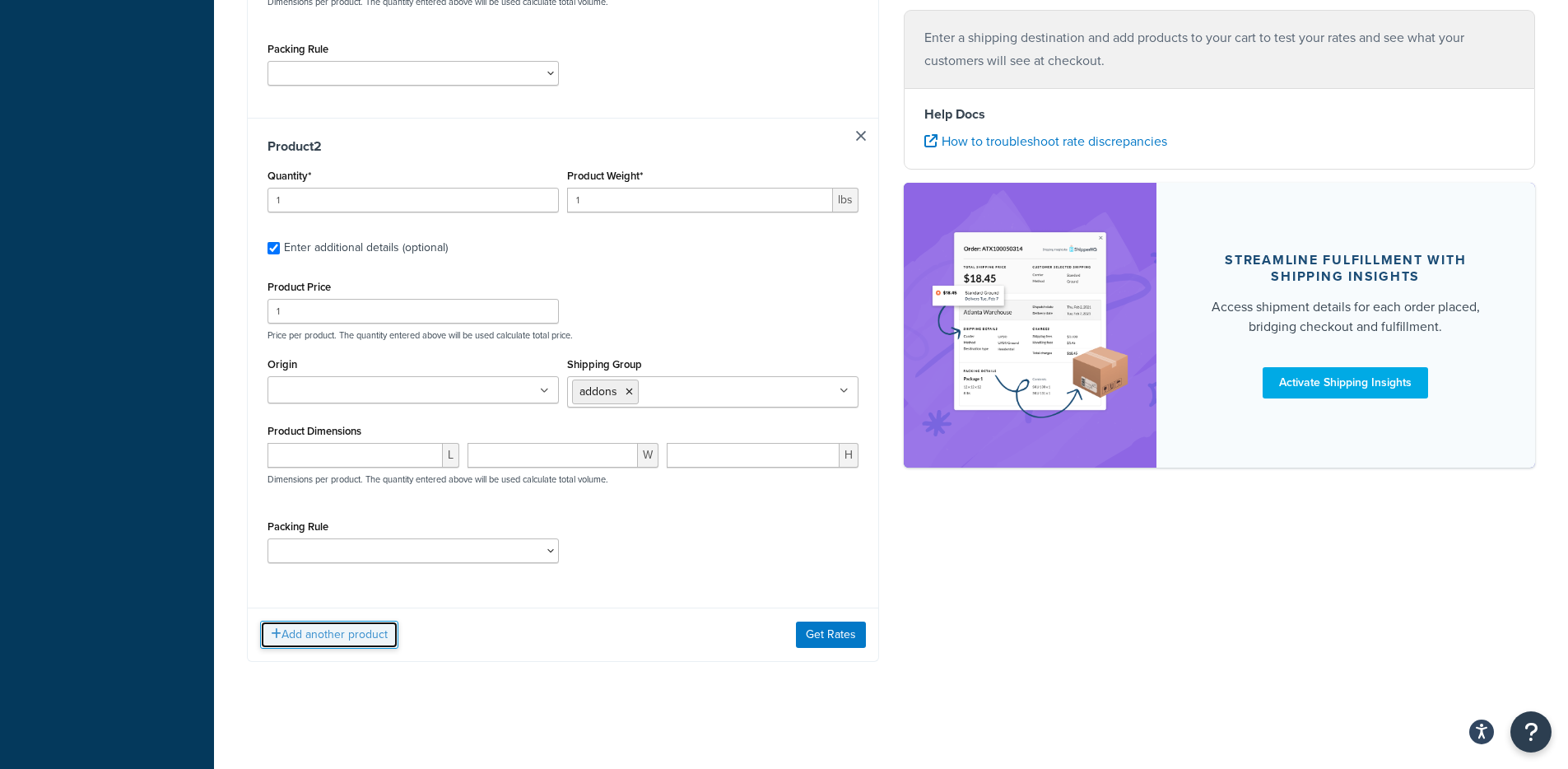 click on "Add another product" at bounding box center [329, 635] 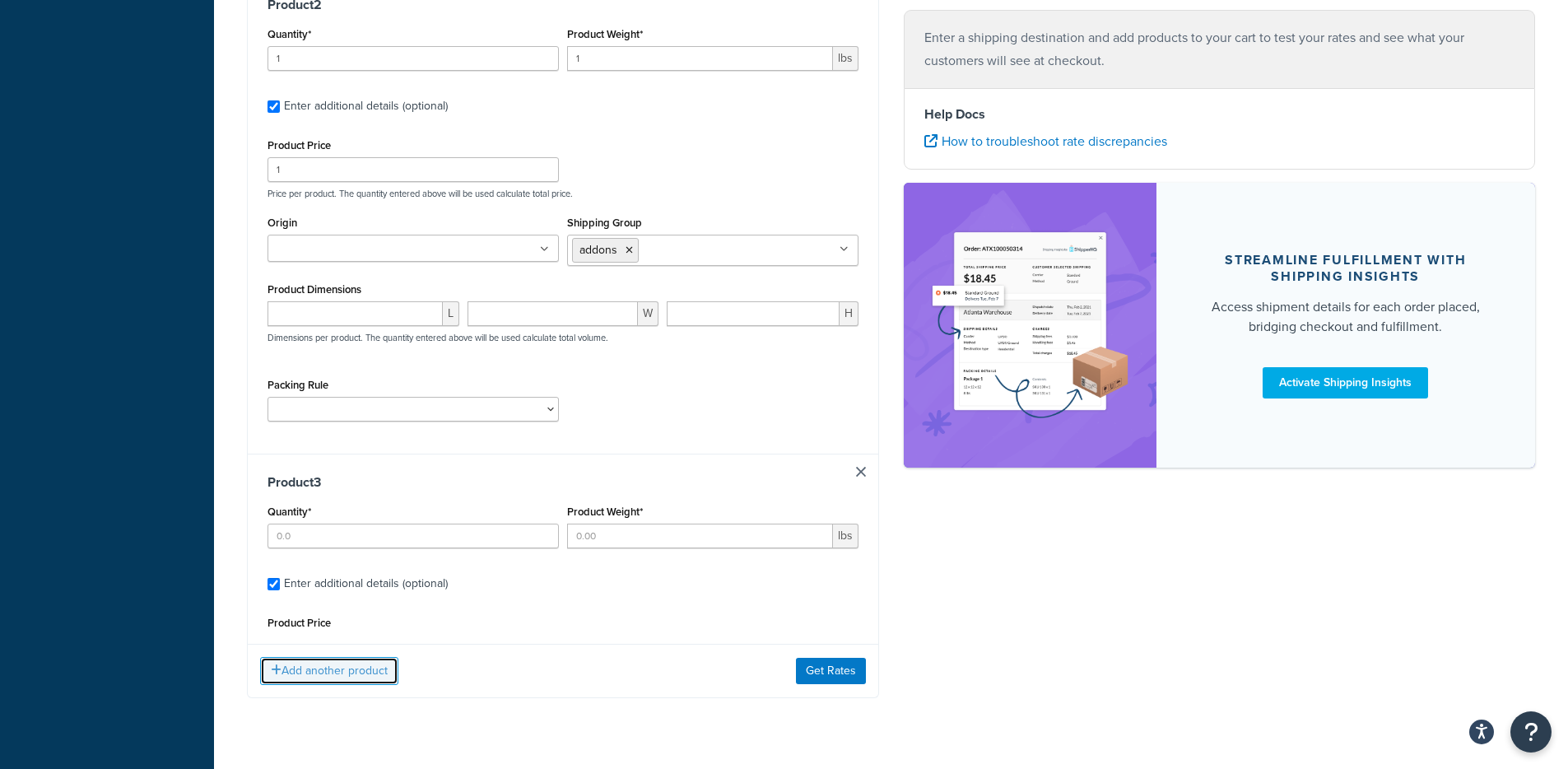 scroll, scrollTop: 808, scrollLeft: 0, axis: vertical 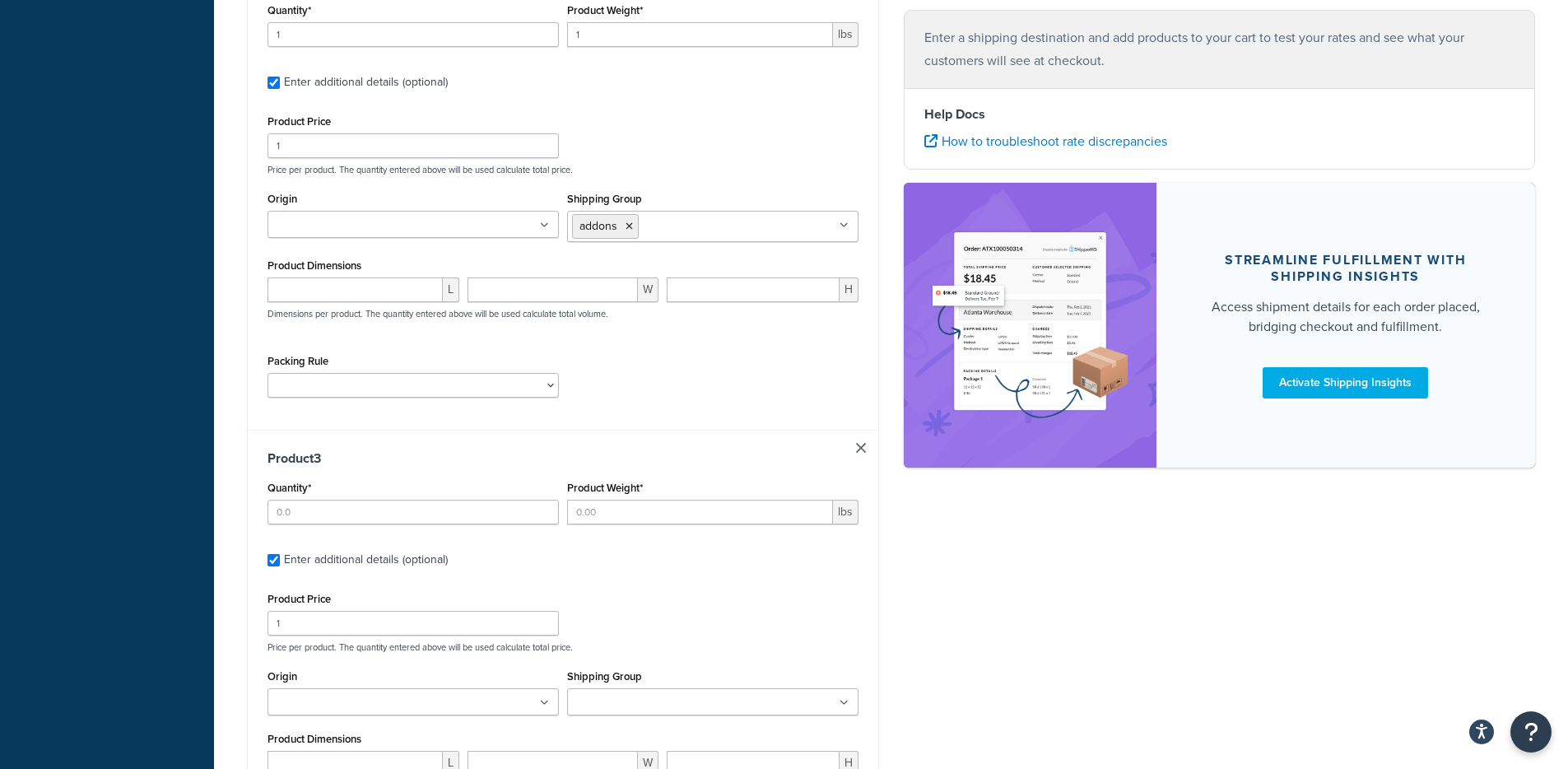 click on "Quantity*" at bounding box center [413, 506] 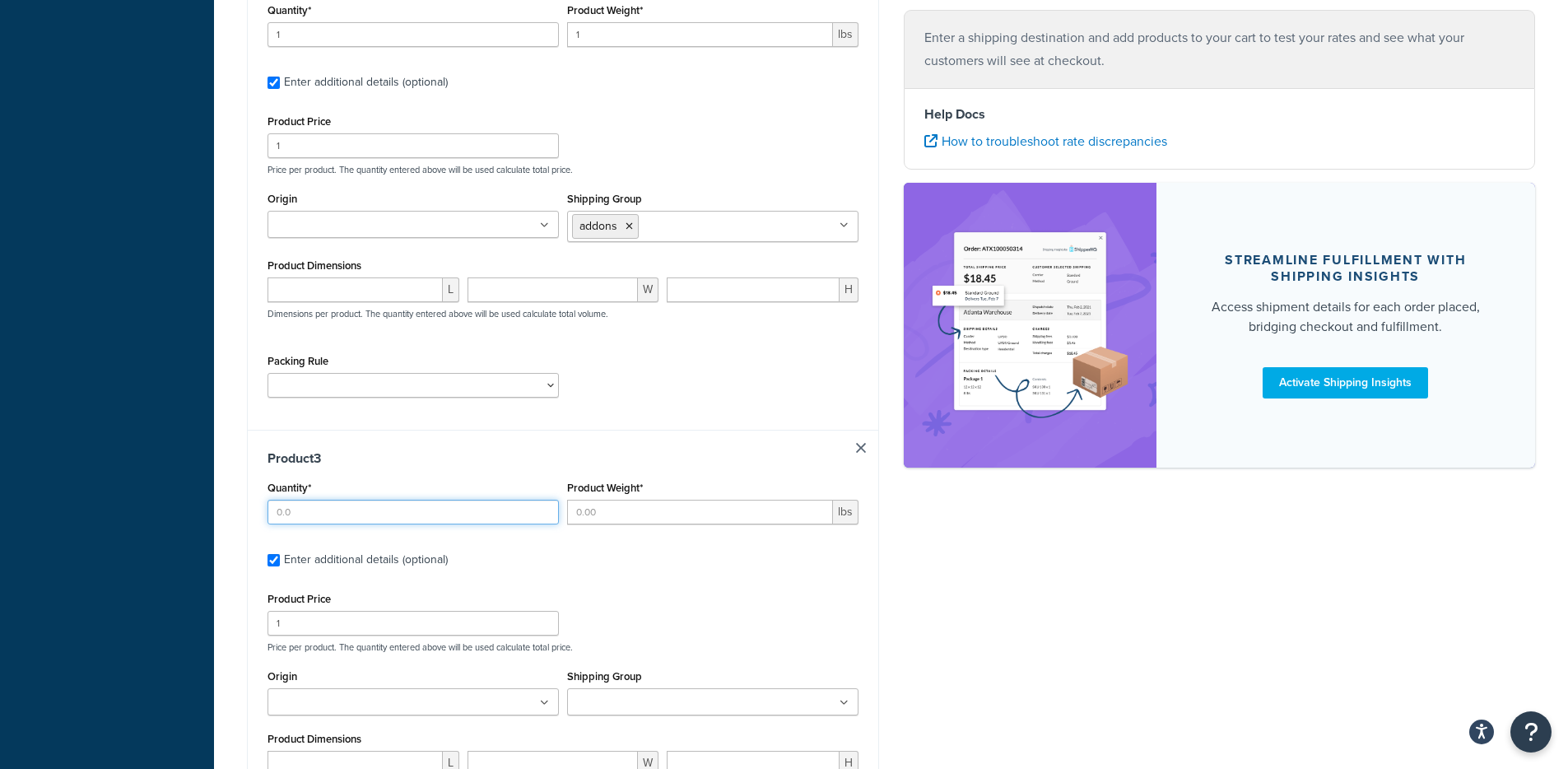 click on "Quantity*" at bounding box center (413, 512) 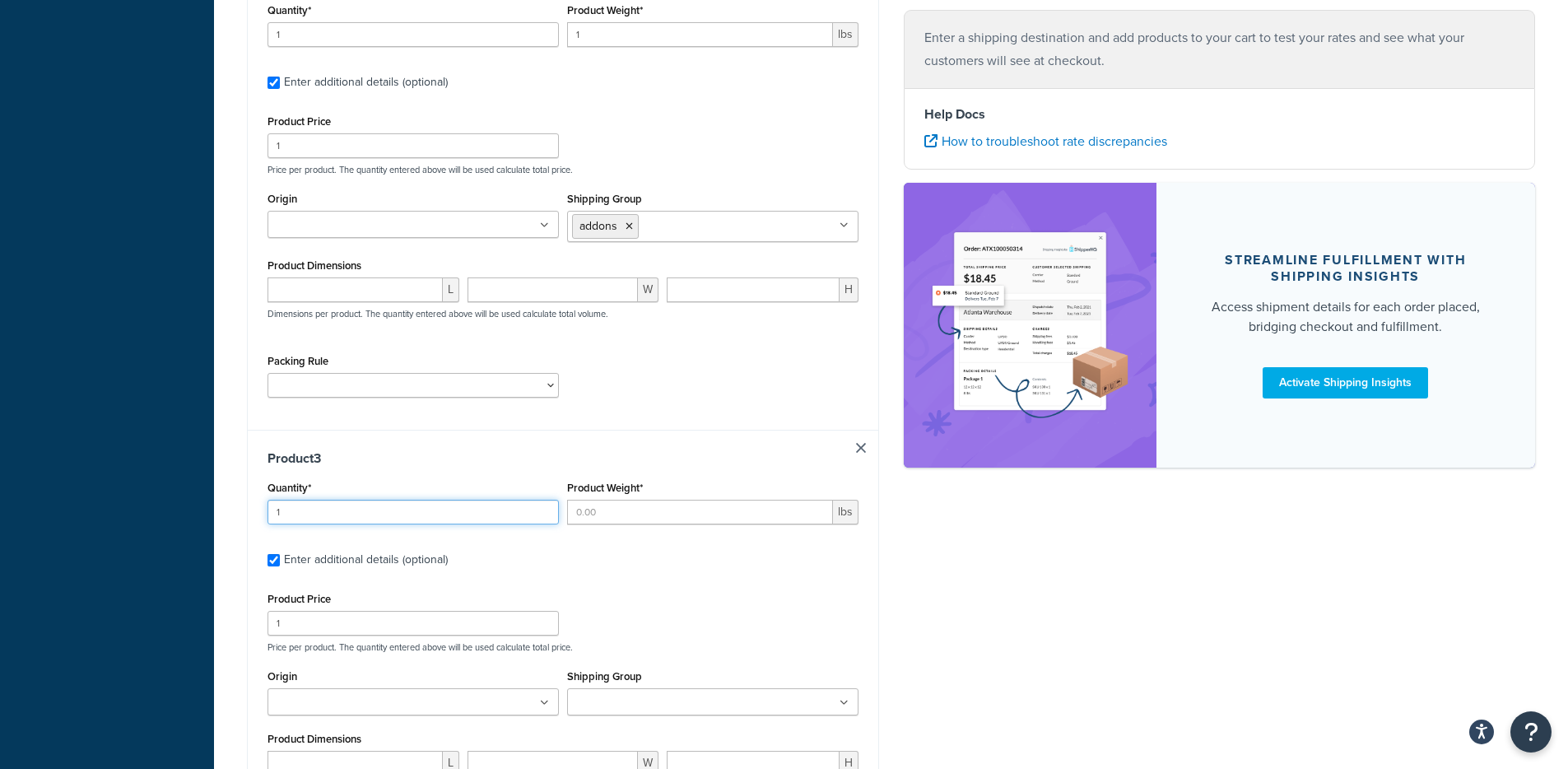 type on "1" 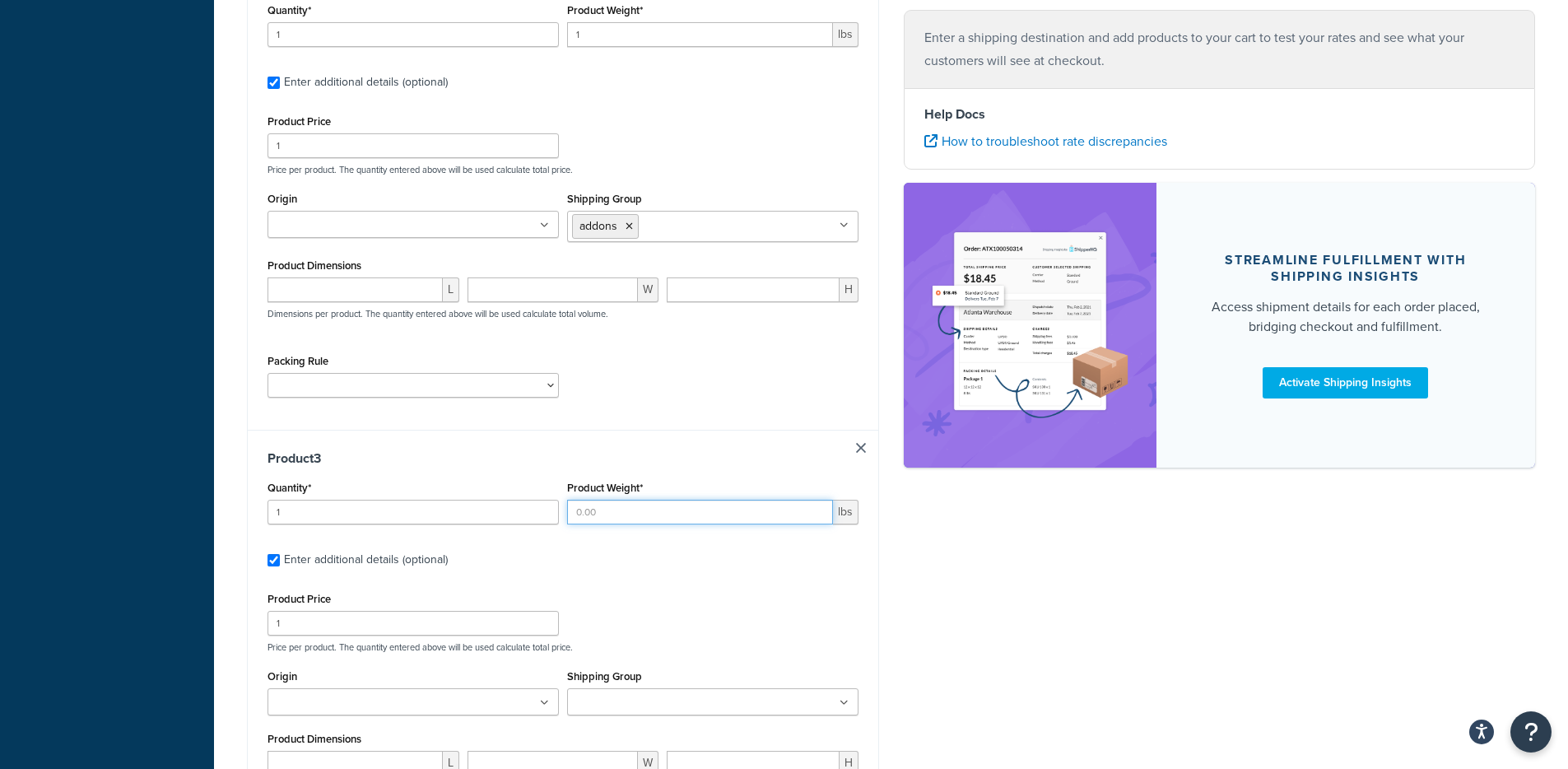 click on "Product Weight*" at bounding box center (700, 512) 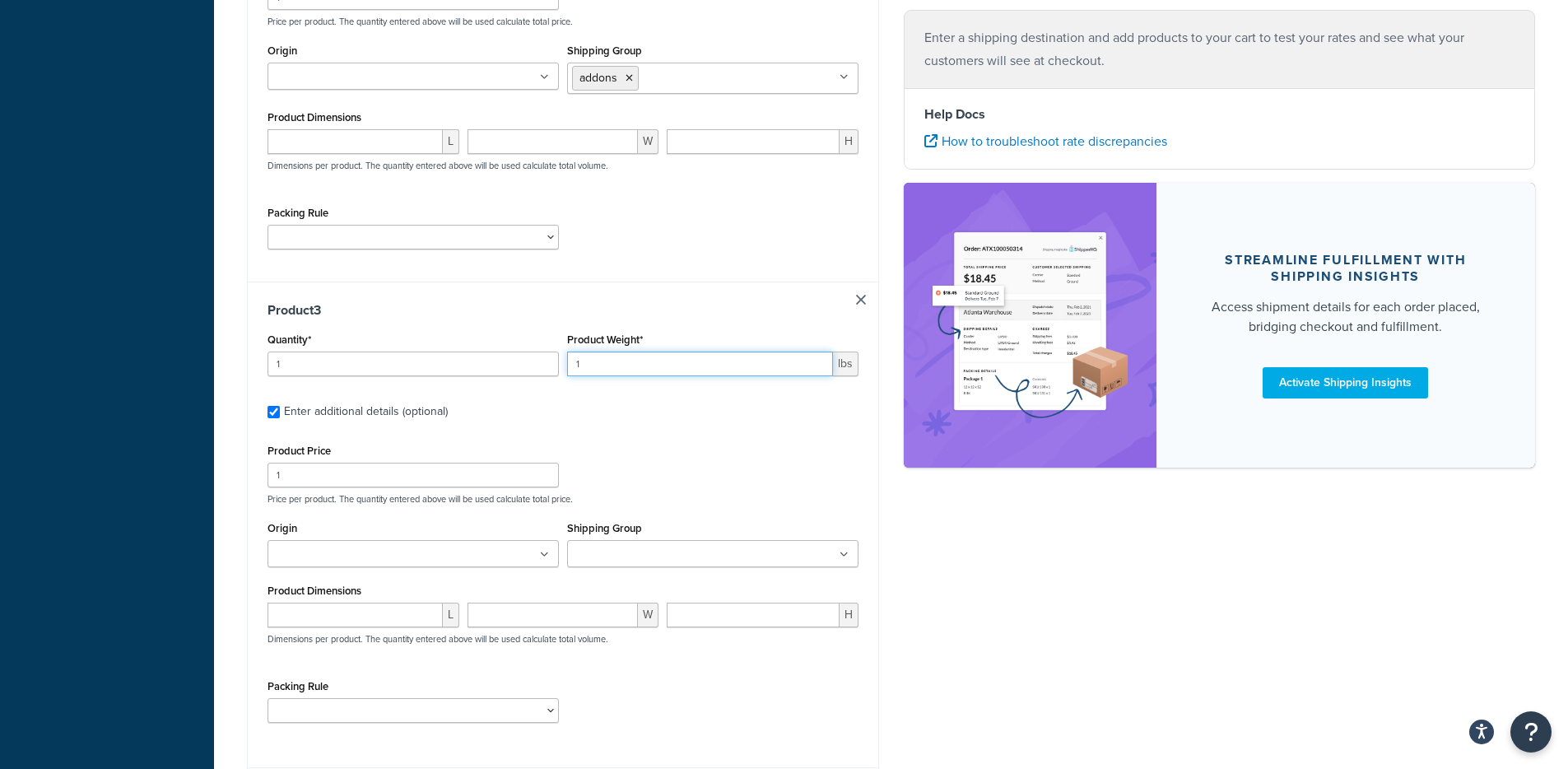 scroll, scrollTop: 1116, scrollLeft: 0, axis: vertical 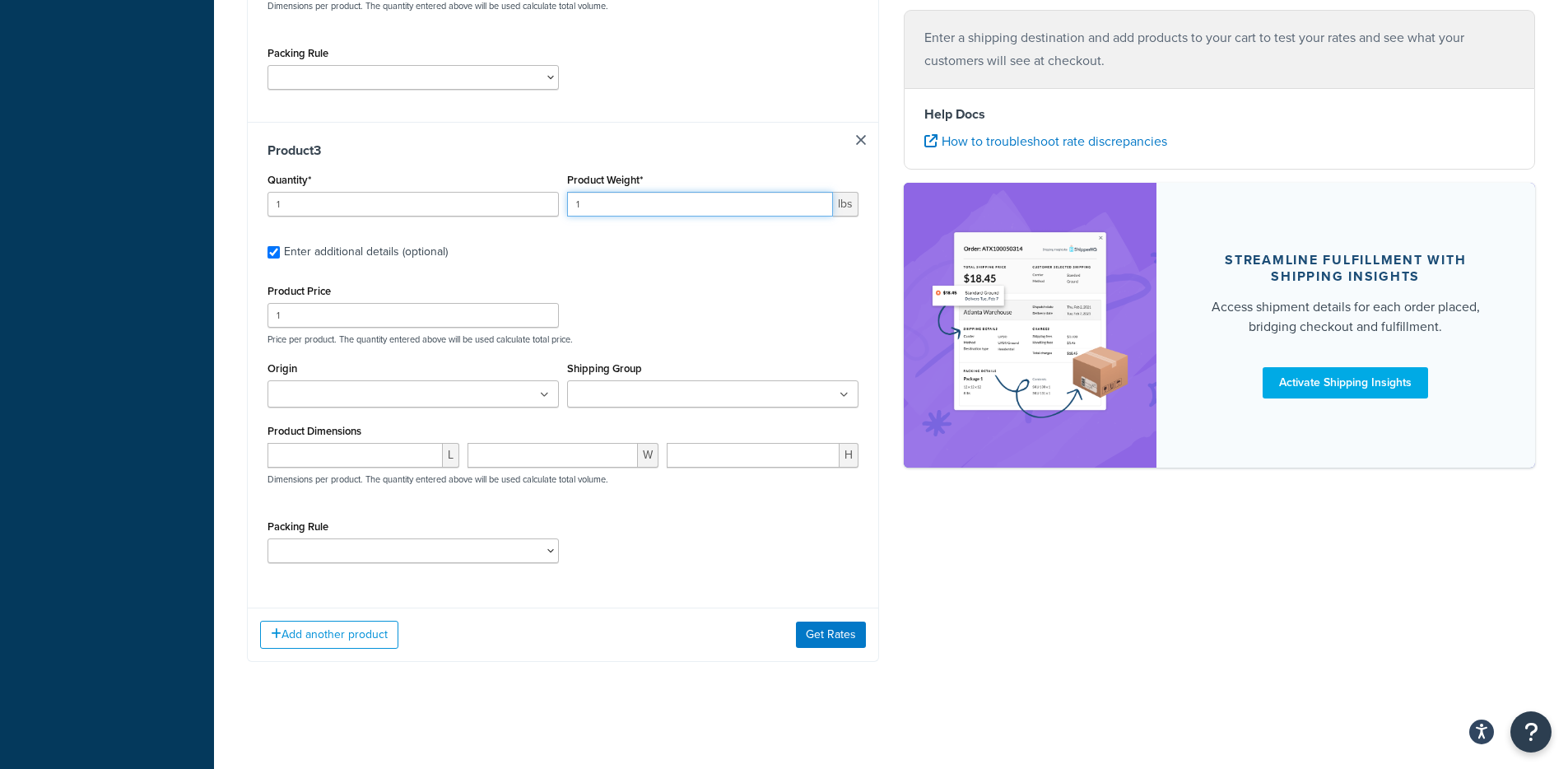 type on "1" 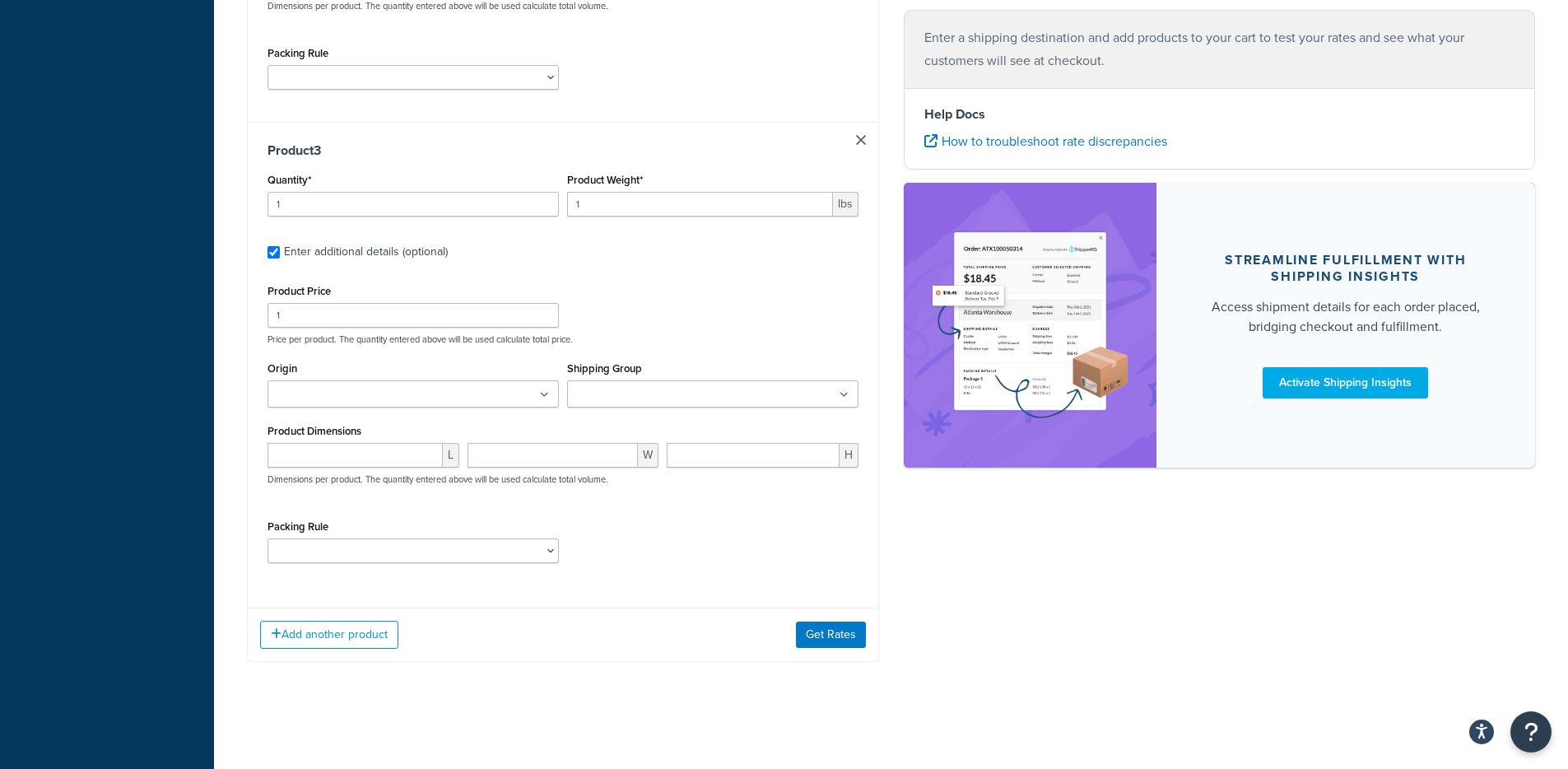click on "Shipping Group   100 36 50 addons non-perishable perishable" at bounding box center [713, 389] 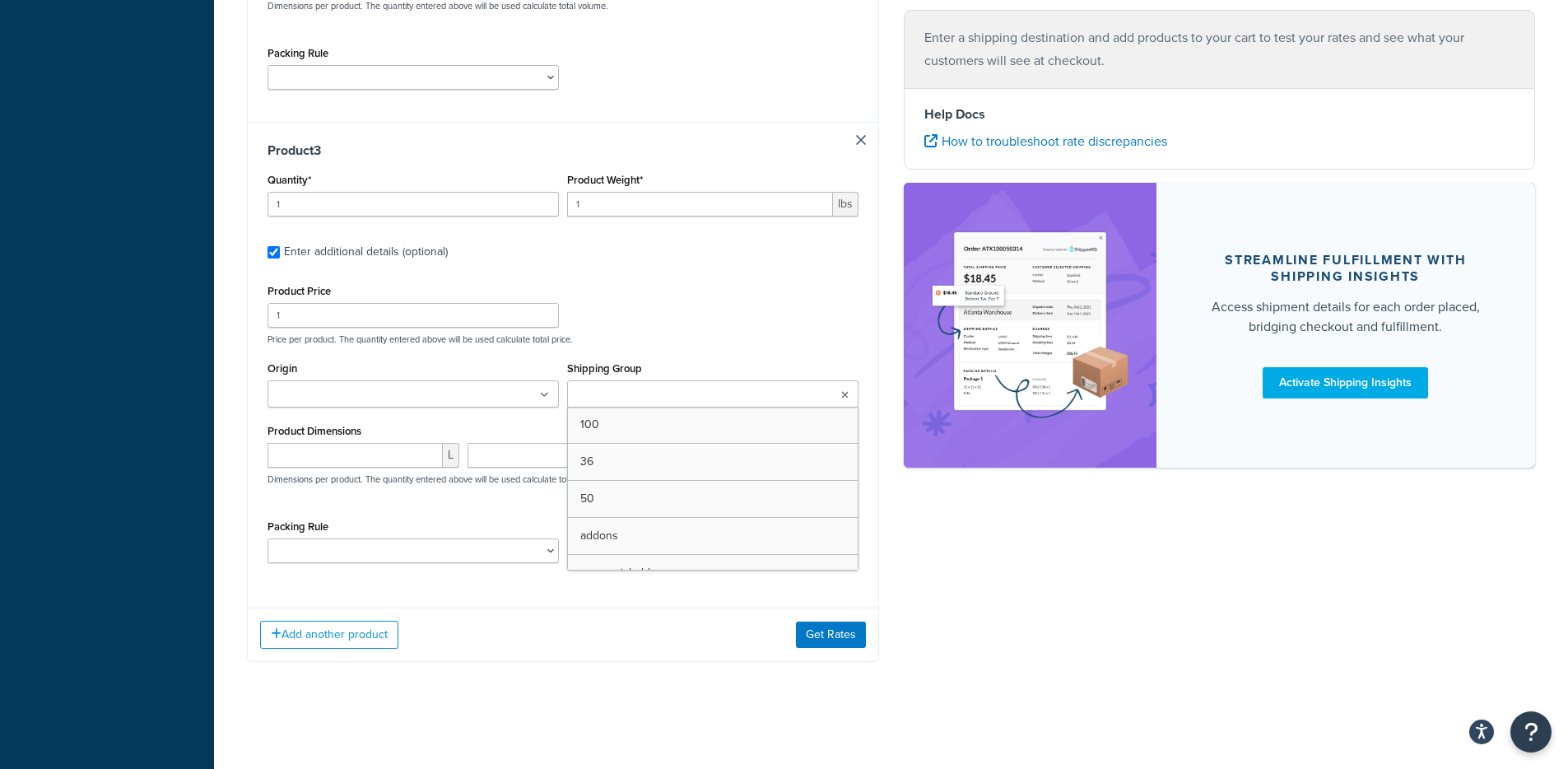 click on "Shipping Group" at bounding box center [644, 395] 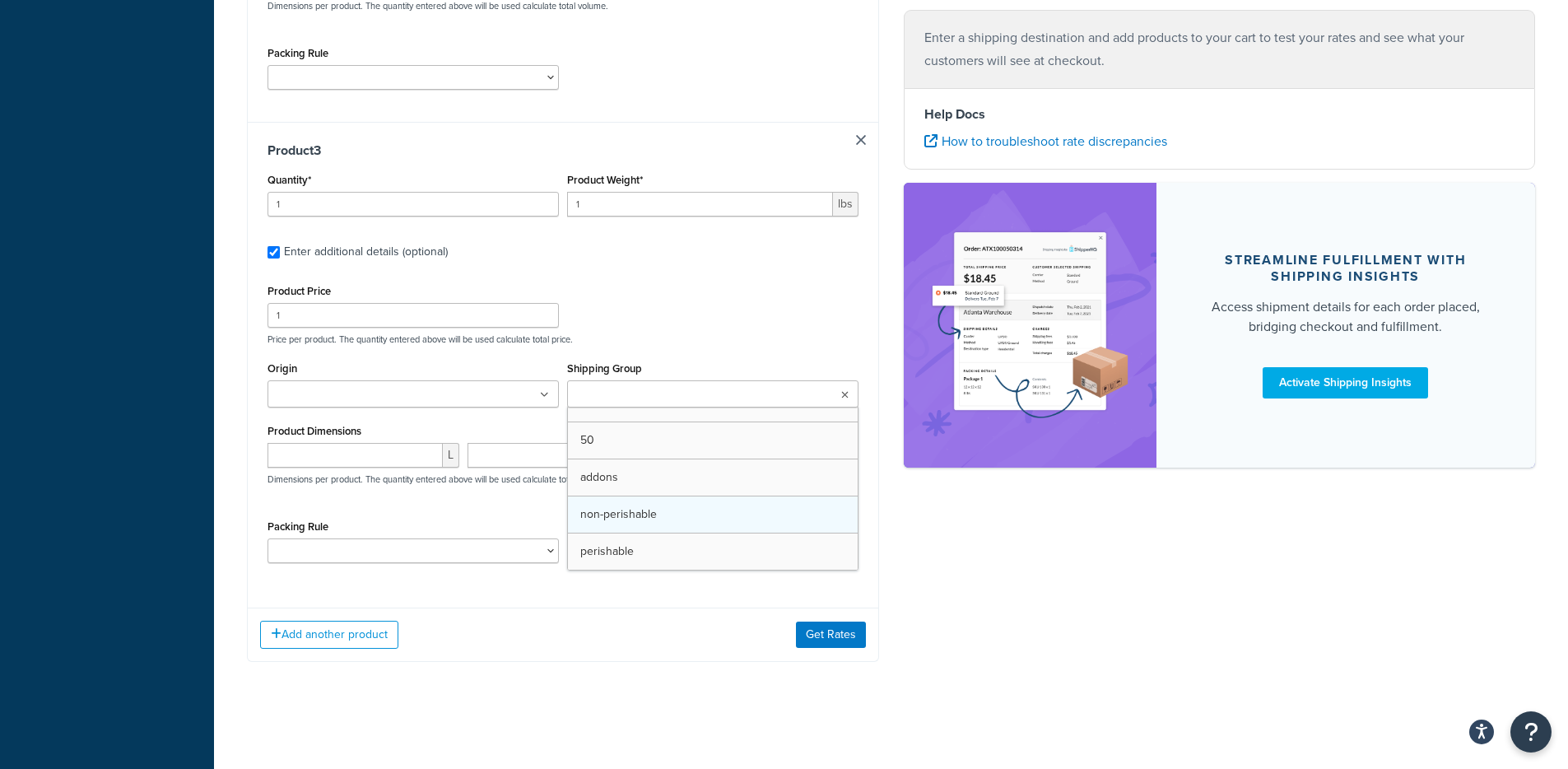 scroll, scrollTop: 21, scrollLeft: 0, axis: vertical 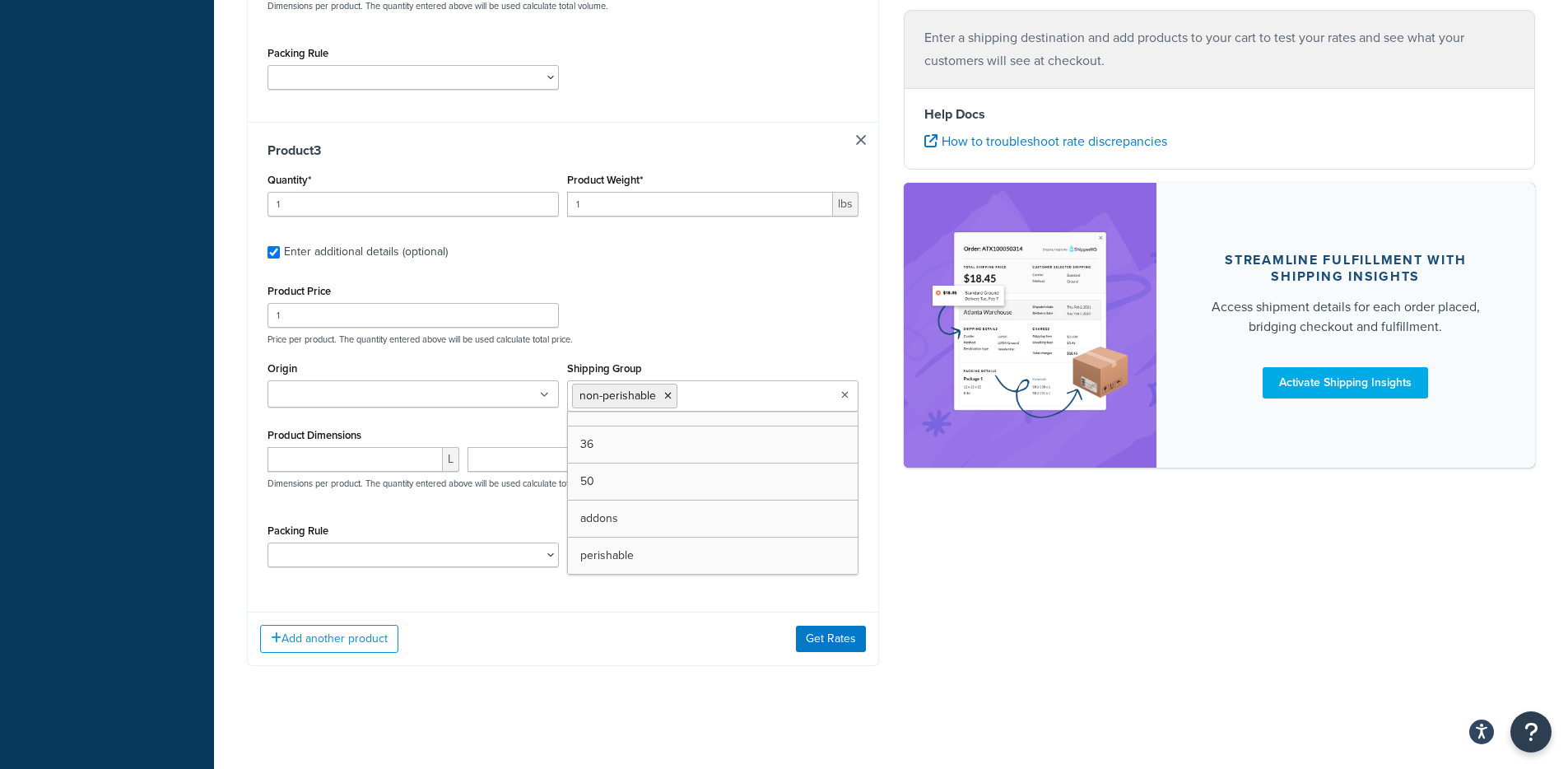 click on "Shipping destination :  Edit   Texas,    78759 ,  United States Cart : Product  1 Quantity*   1 Product Weight*   1 lbs   Enter additional details (optional) Product Price   1 Price per product. The quantity entered above will be used calculate total price. Origin   Glidden Point Oyster Co Shipping Group   perishable   100 36 50 addons non-perishable Product Dimensions   L   W   H Dimensions per product. The quantity entered above will be used calculate total volume. Packing Rule     addon-flexible-rule  Merchandise  Oysters  Product  2 Quantity*   1 Product Weight*   1 lbs   Enter additional details (optional) Product Price   1 Price per product. The quantity entered above will be used calculate total price. Origin   Glidden Point Oyster Co Shipping Group   addons   100 36 50 non-perishable perishable Product Dimensions   L   W   H Dimensions per product. The quantity entered above will be used calculate total volume. Packing Rule     addon-flexible-rule  Merchandise  Oysters  Product  3 Quantity*   1   1" at bounding box center [563, -161] 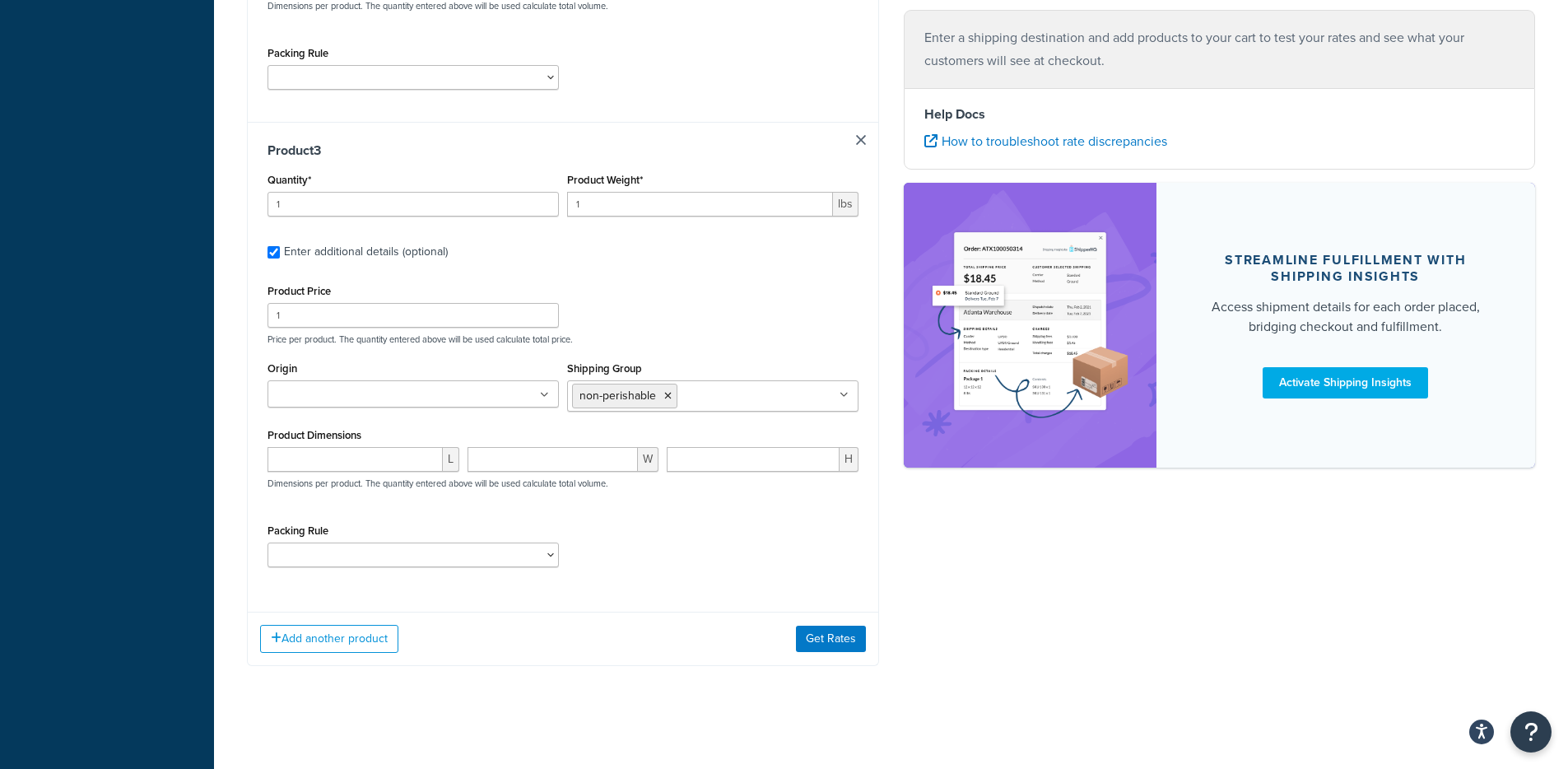 click on "Add another product Get Rates" at bounding box center (563, 638) 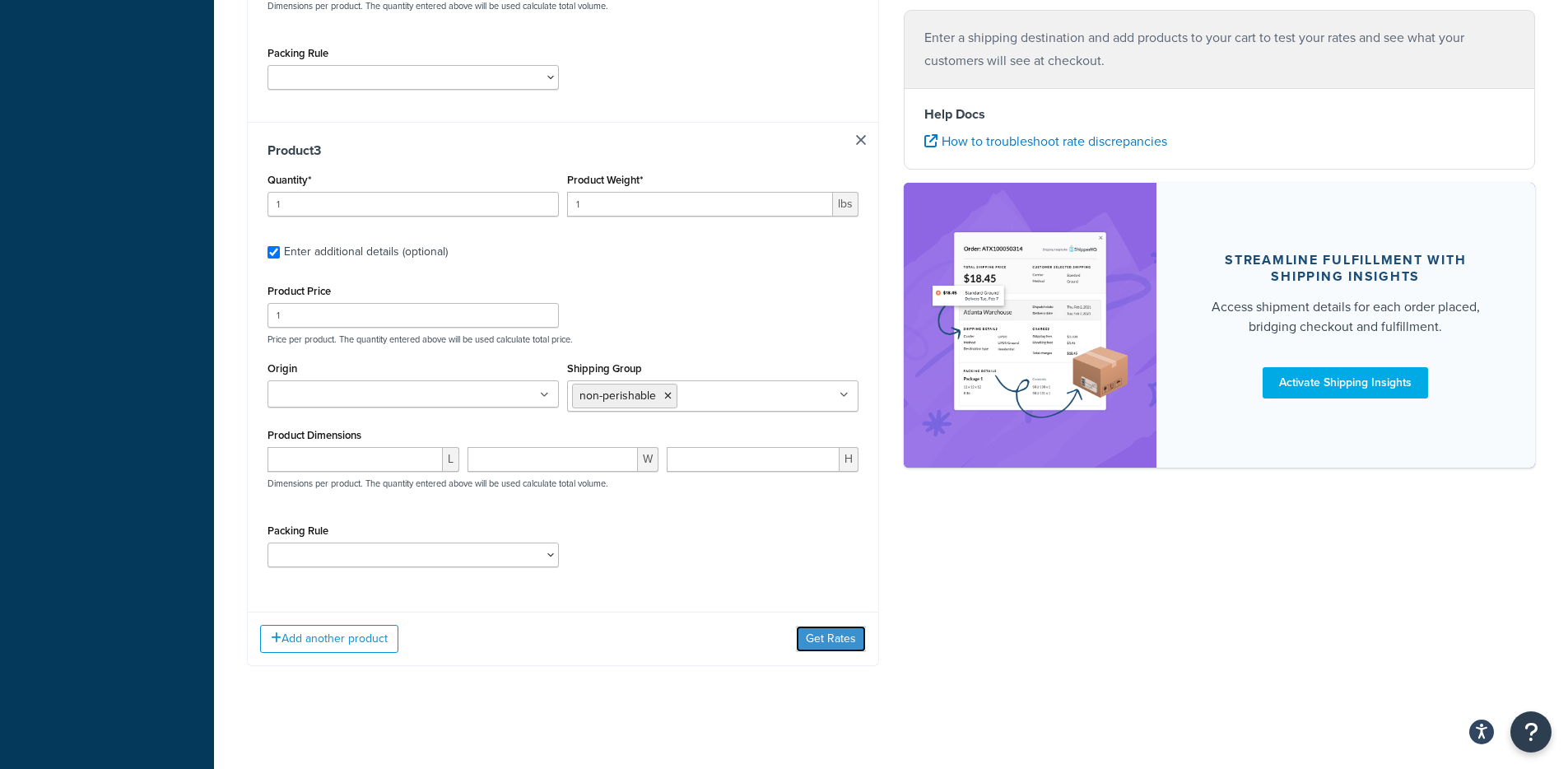 click on "Get Rates" at bounding box center (831, 639) 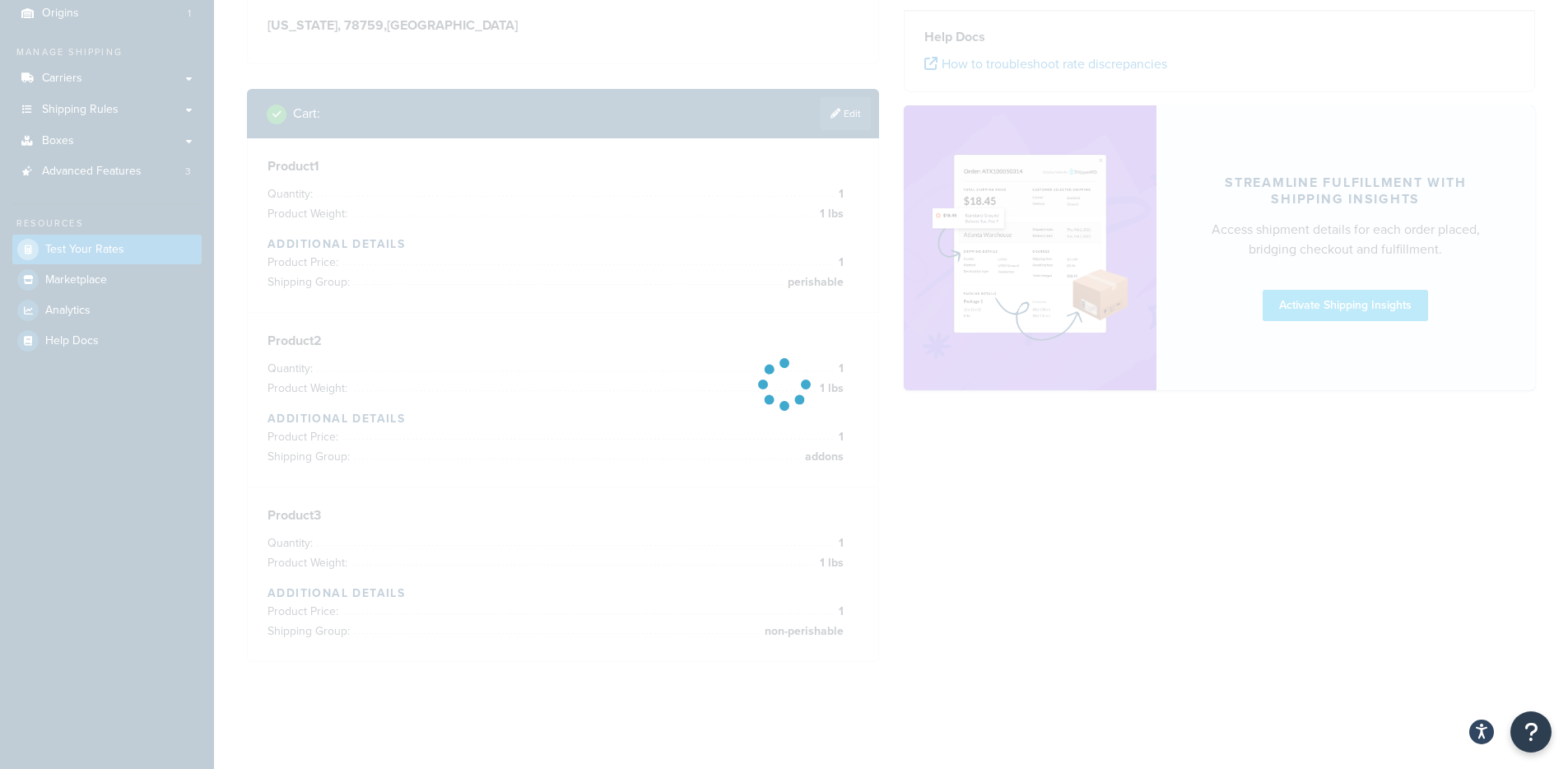 scroll, scrollTop: 155, scrollLeft: 0, axis: vertical 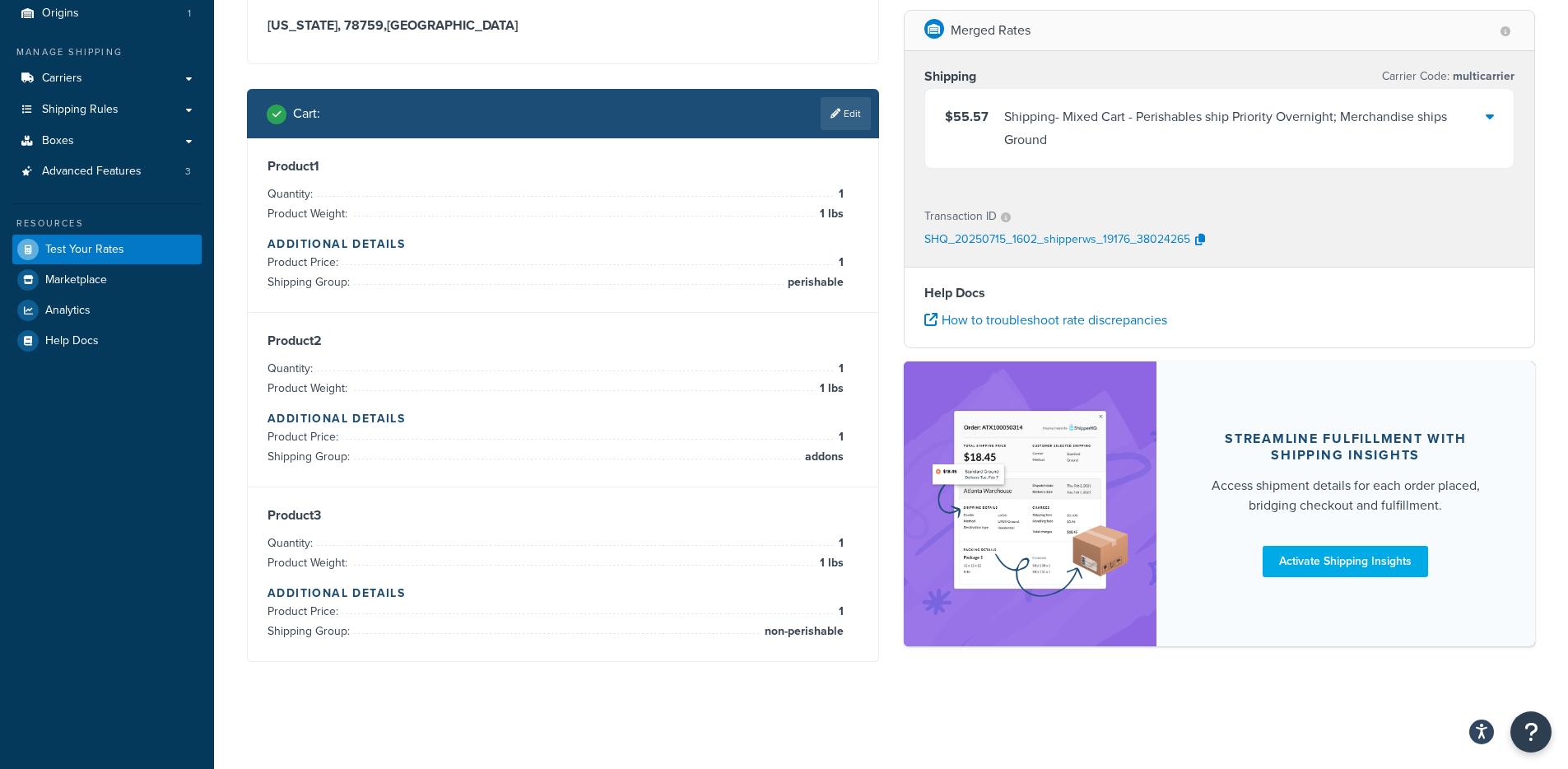 click on "$55.57 Shipping  -   Mixed Cart - Perishables ship Priority Overnight; Merchandise ships Ground" at bounding box center [1220, 128] 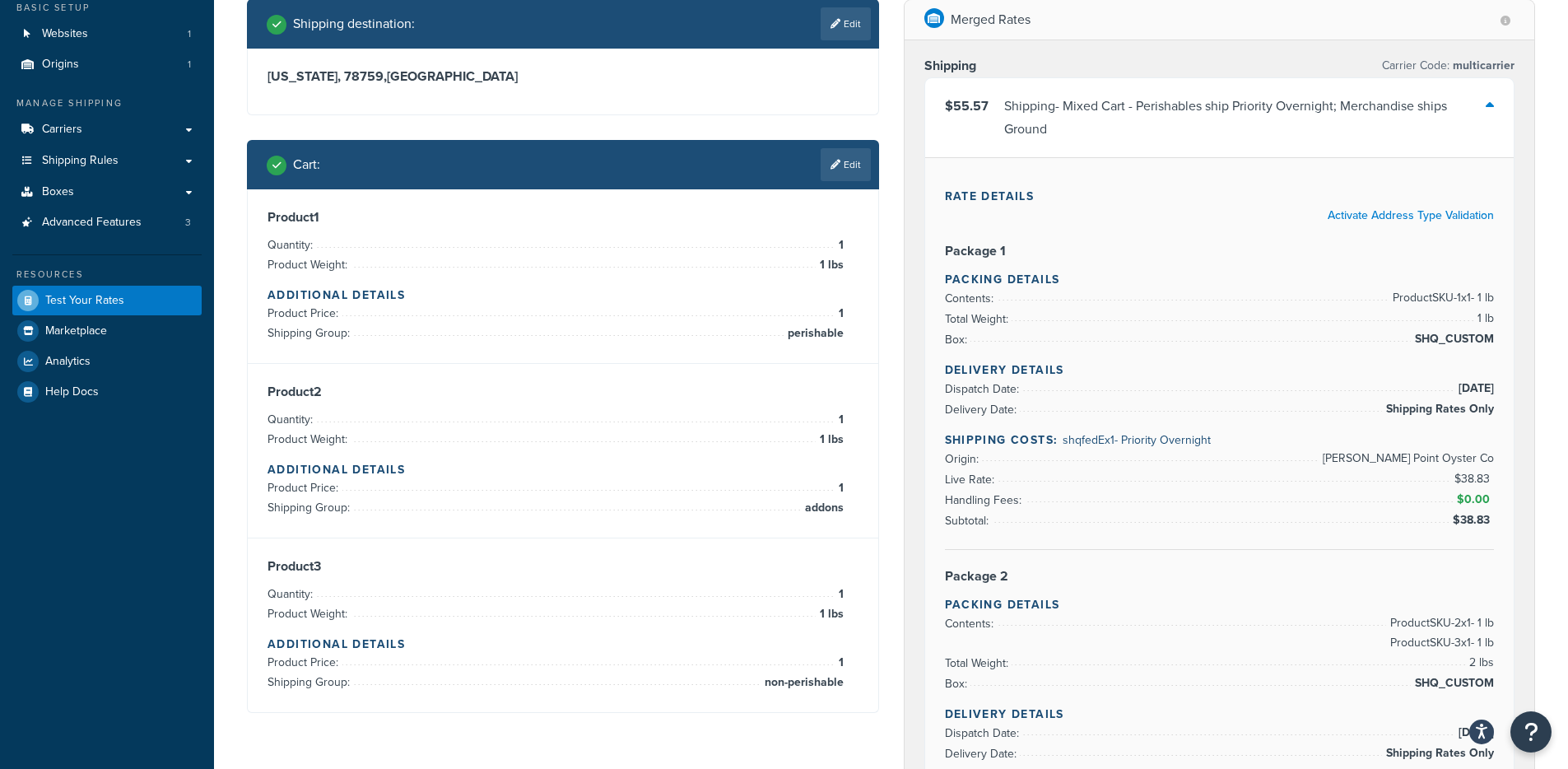 scroll, scrollTop: 0, scrollLeft: 0, axis: both 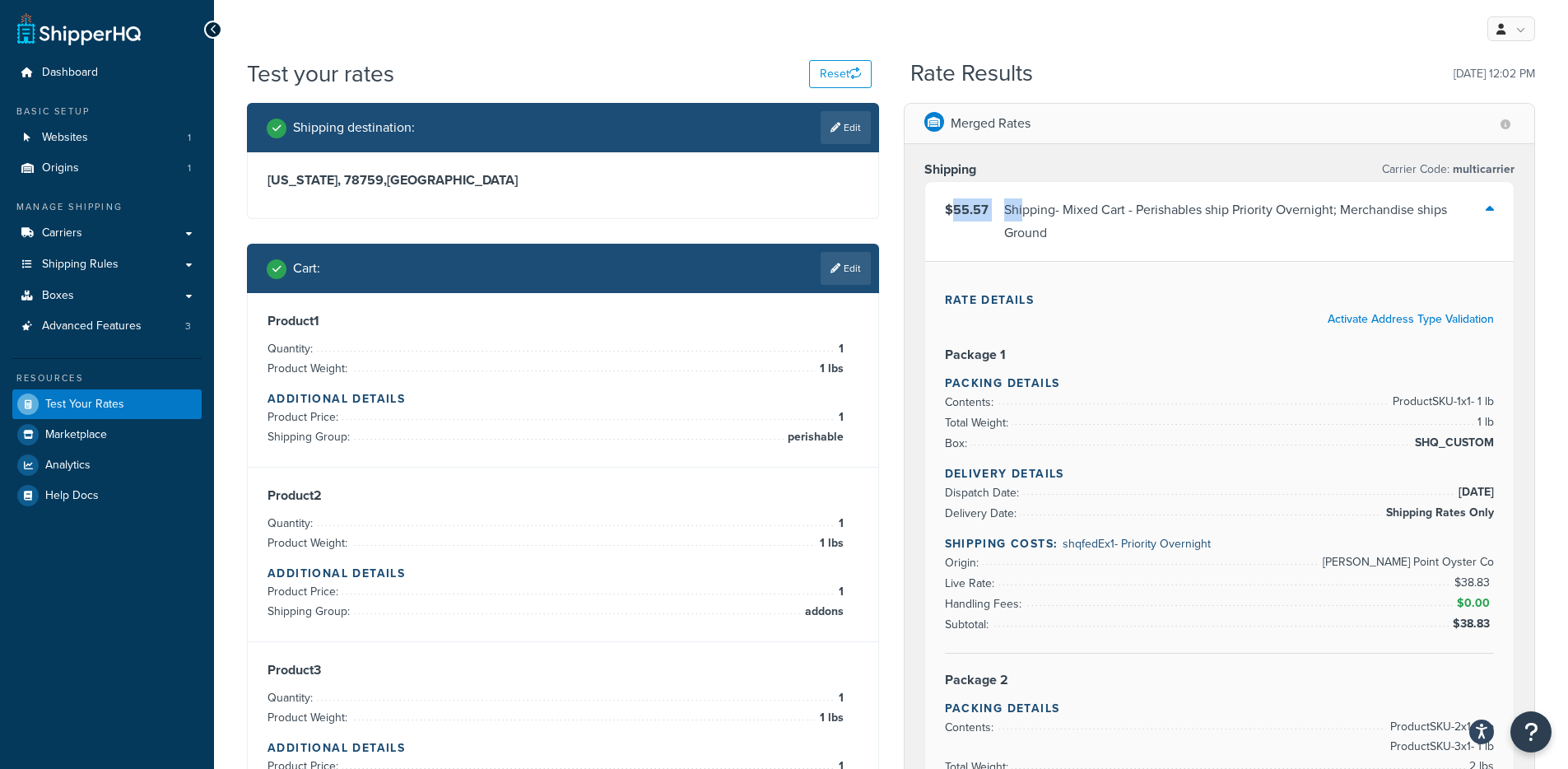 drag, startPoint x: 951, startPoint y: 212, endPoint x: 1021, endPoint y: 219, distance: 70.34913 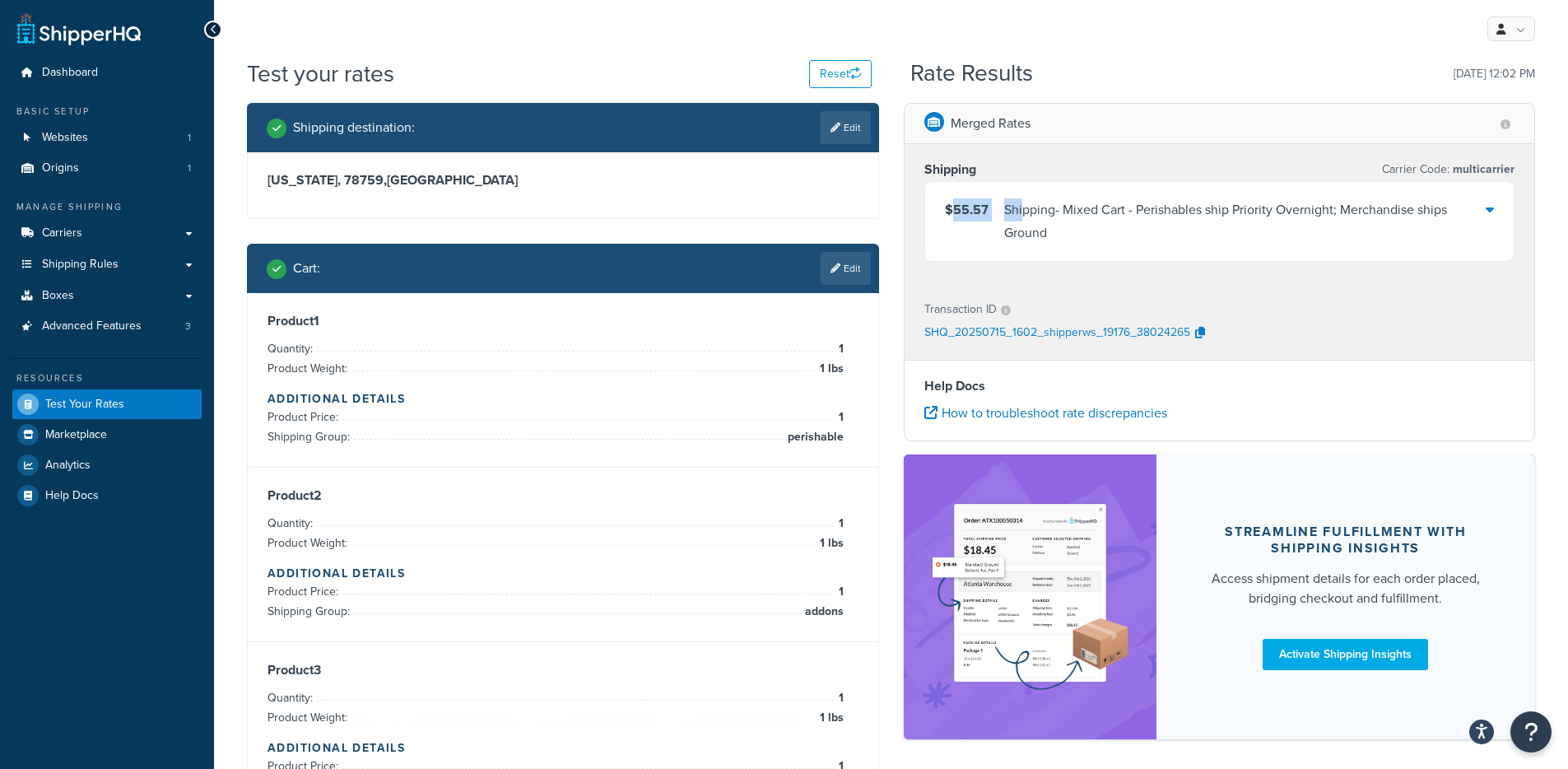 click on "$55.57 Shipping  -   Mixed Cart - Perishables ship Priority Overnight; Merchandise ships Ground" at bounding box center (1216, 221) 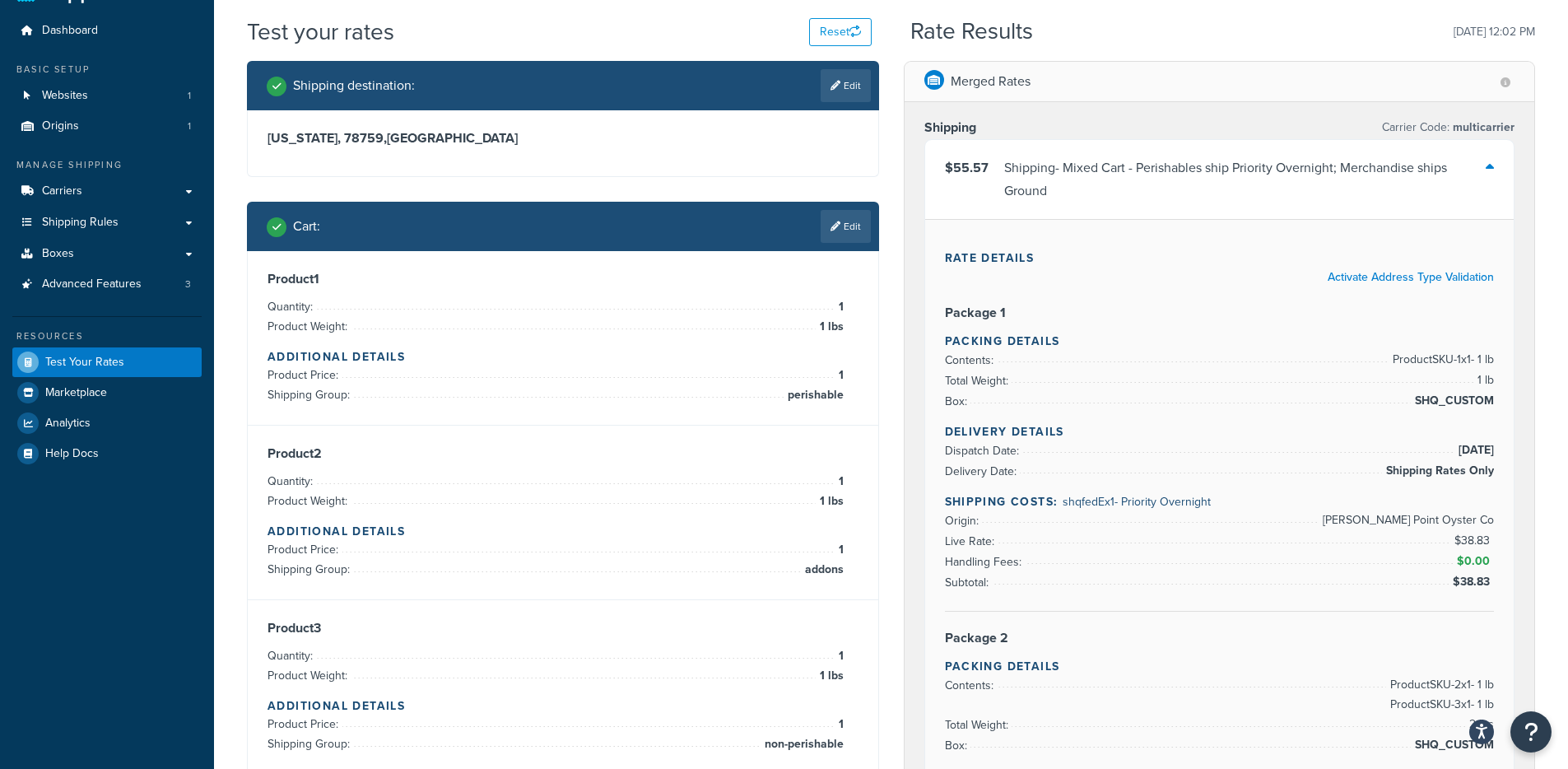scroll, scrollTop: 0, scrollLeft: 0, axis: both 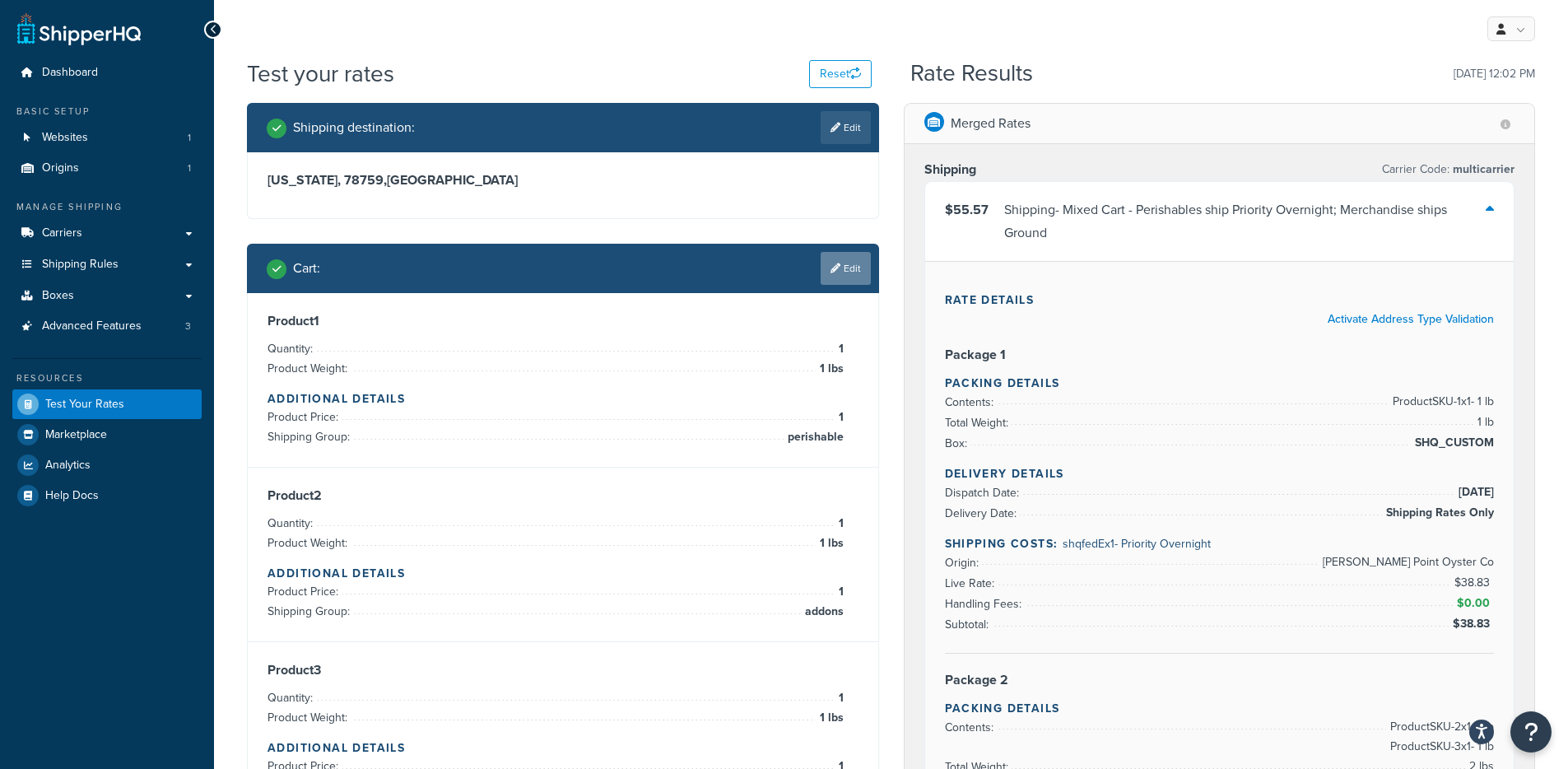 click on "Edit" at bounding box center (845, 268) 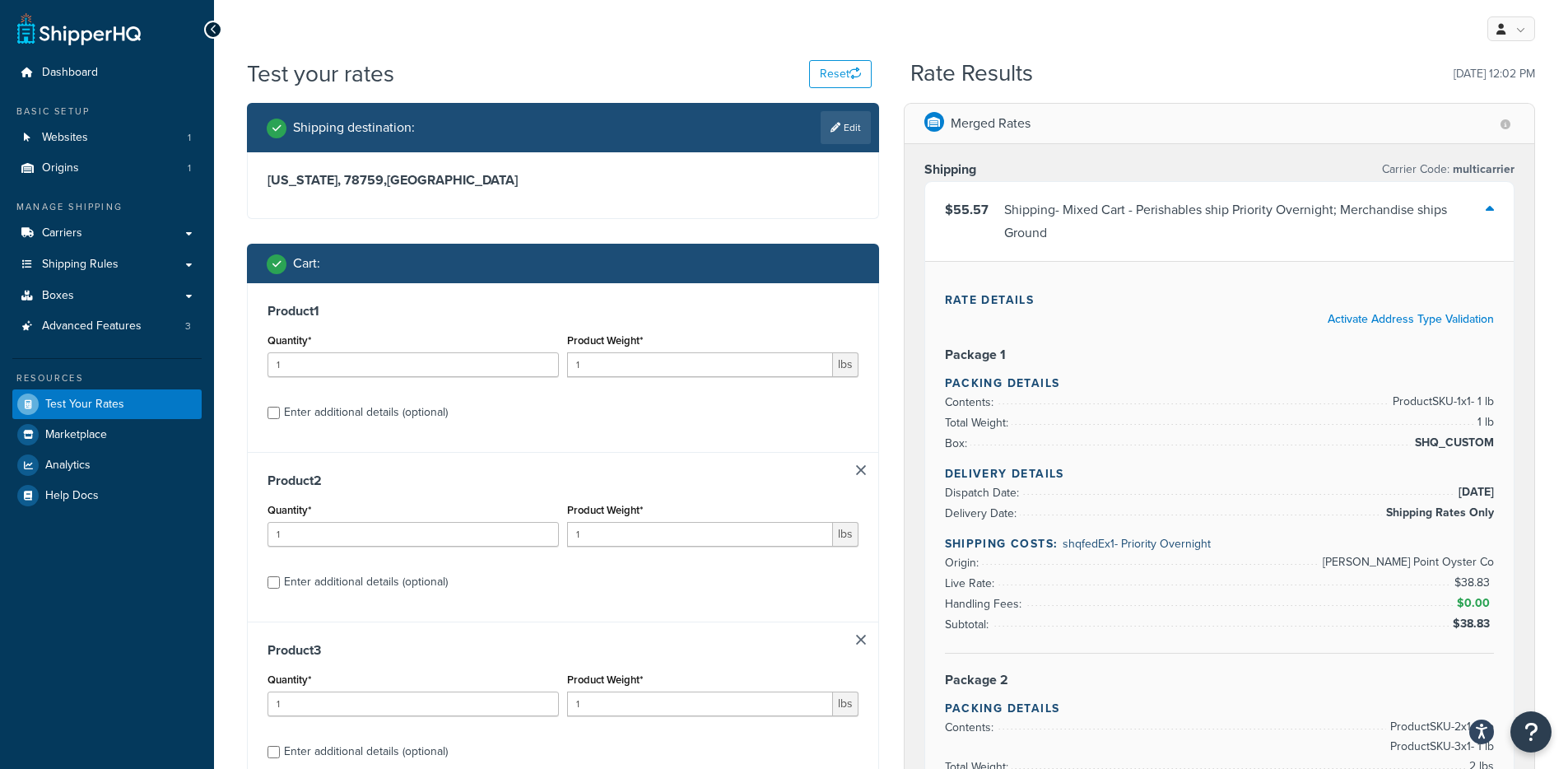 click on "Enter additional details (optional)" at bounding box center (365, 412) 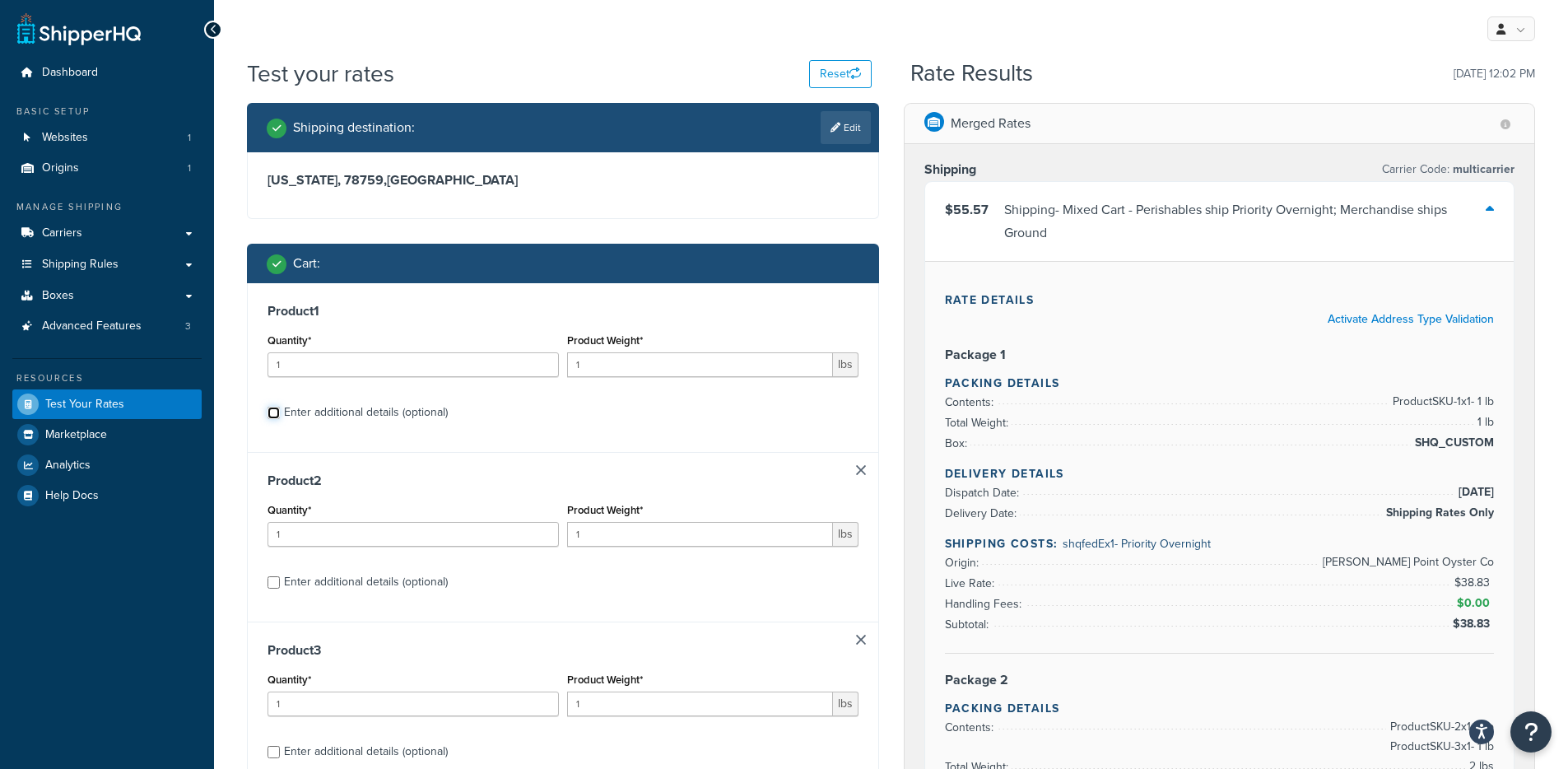 click on "Enter additional details (optional)" at bounding box center (273, 412) 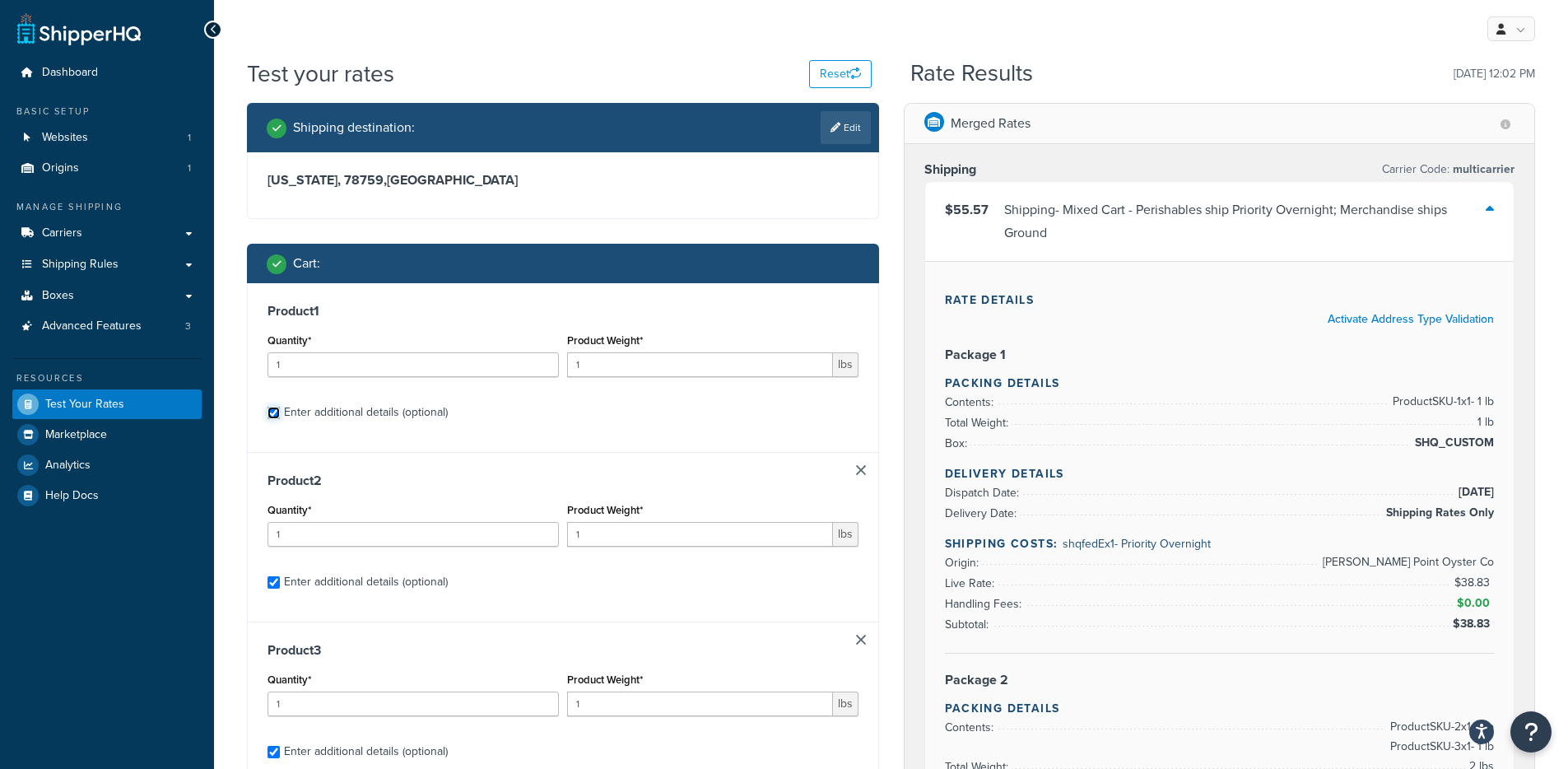 checkbox on "true" 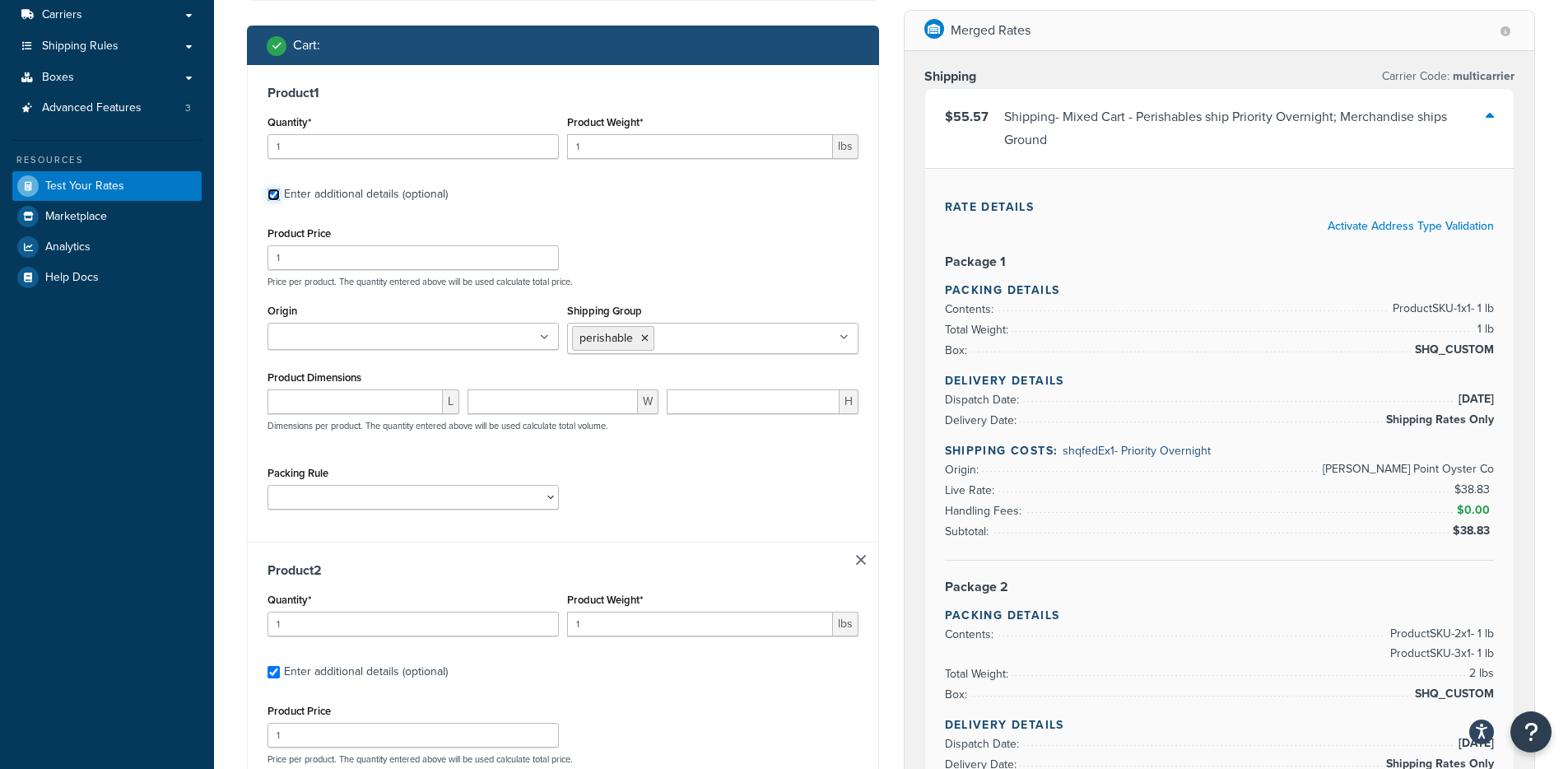 scroll, scrollTop: 228, scrollLeft: 0, axis: vertical 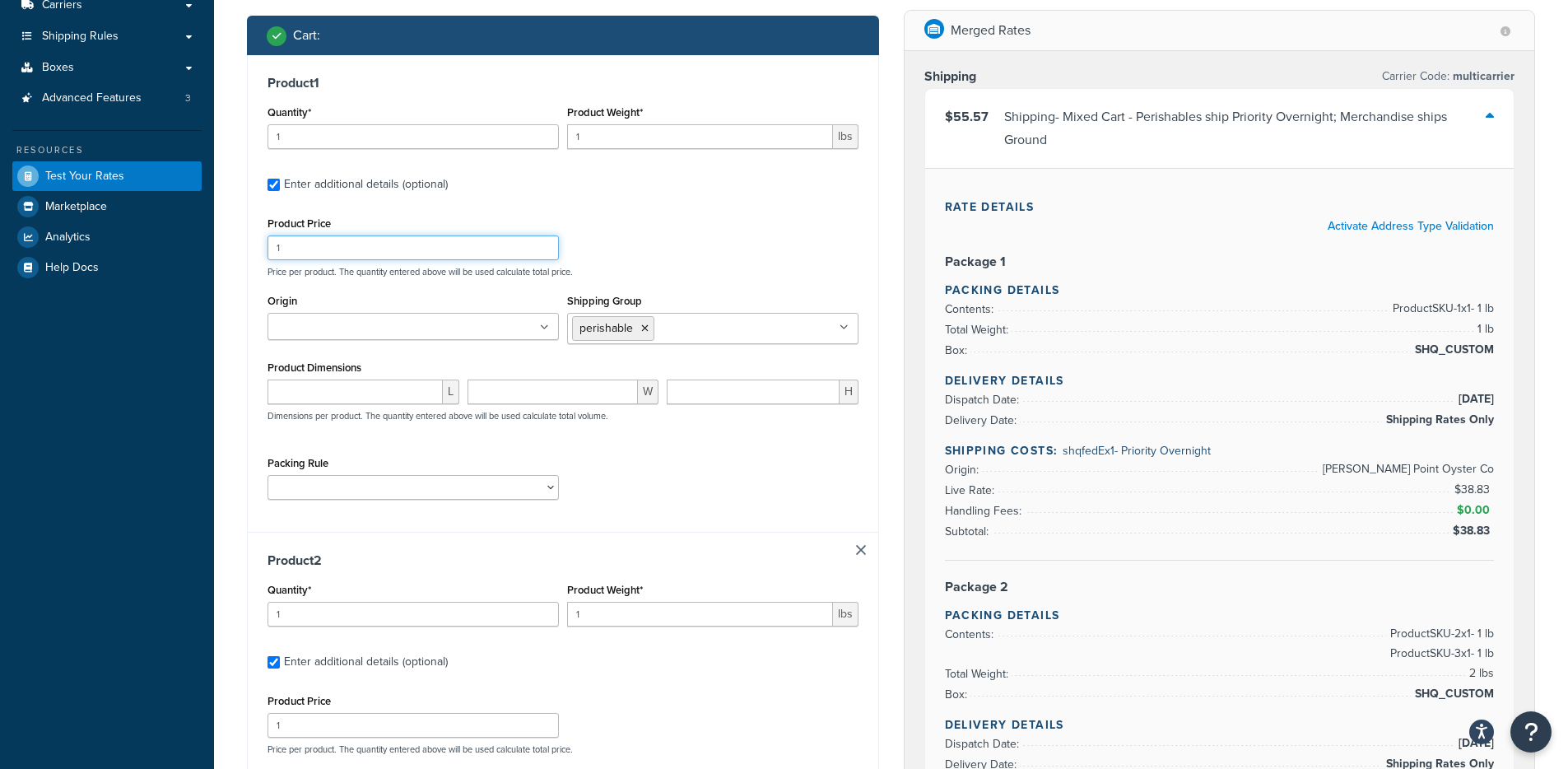 click on "1" at bounding box center (413, 248) 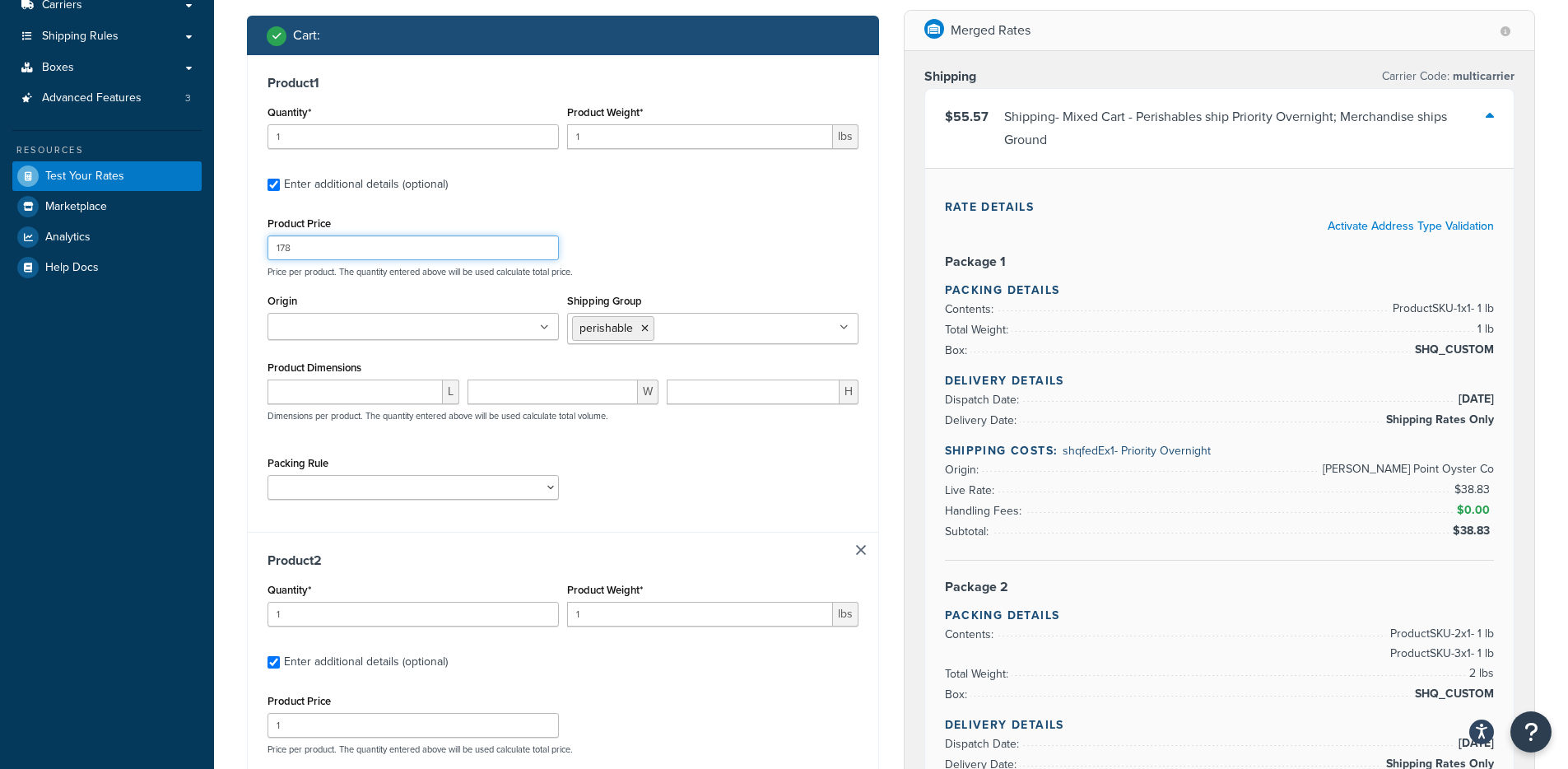 type on "1780" 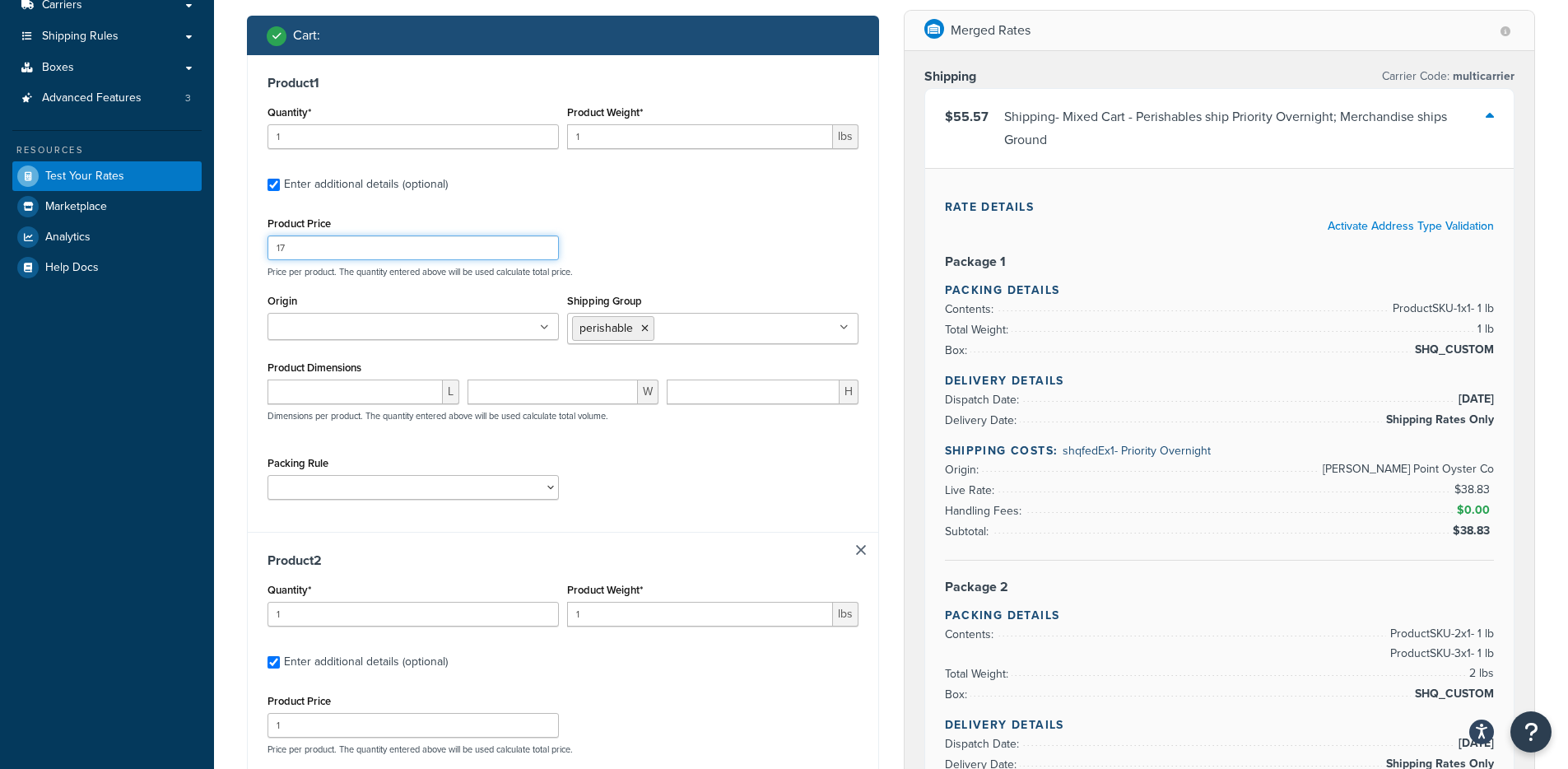 type on "1" 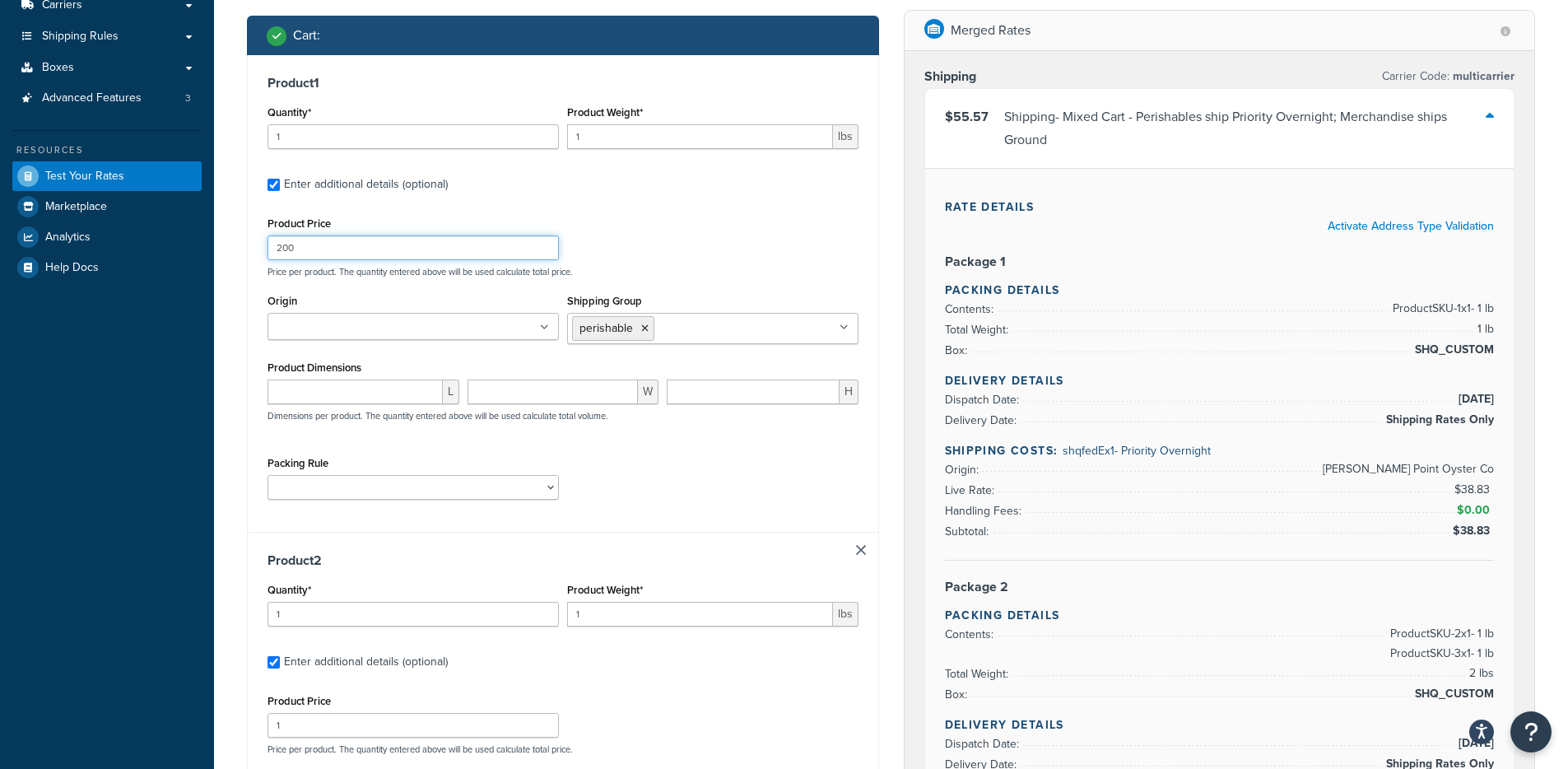 type on "200" 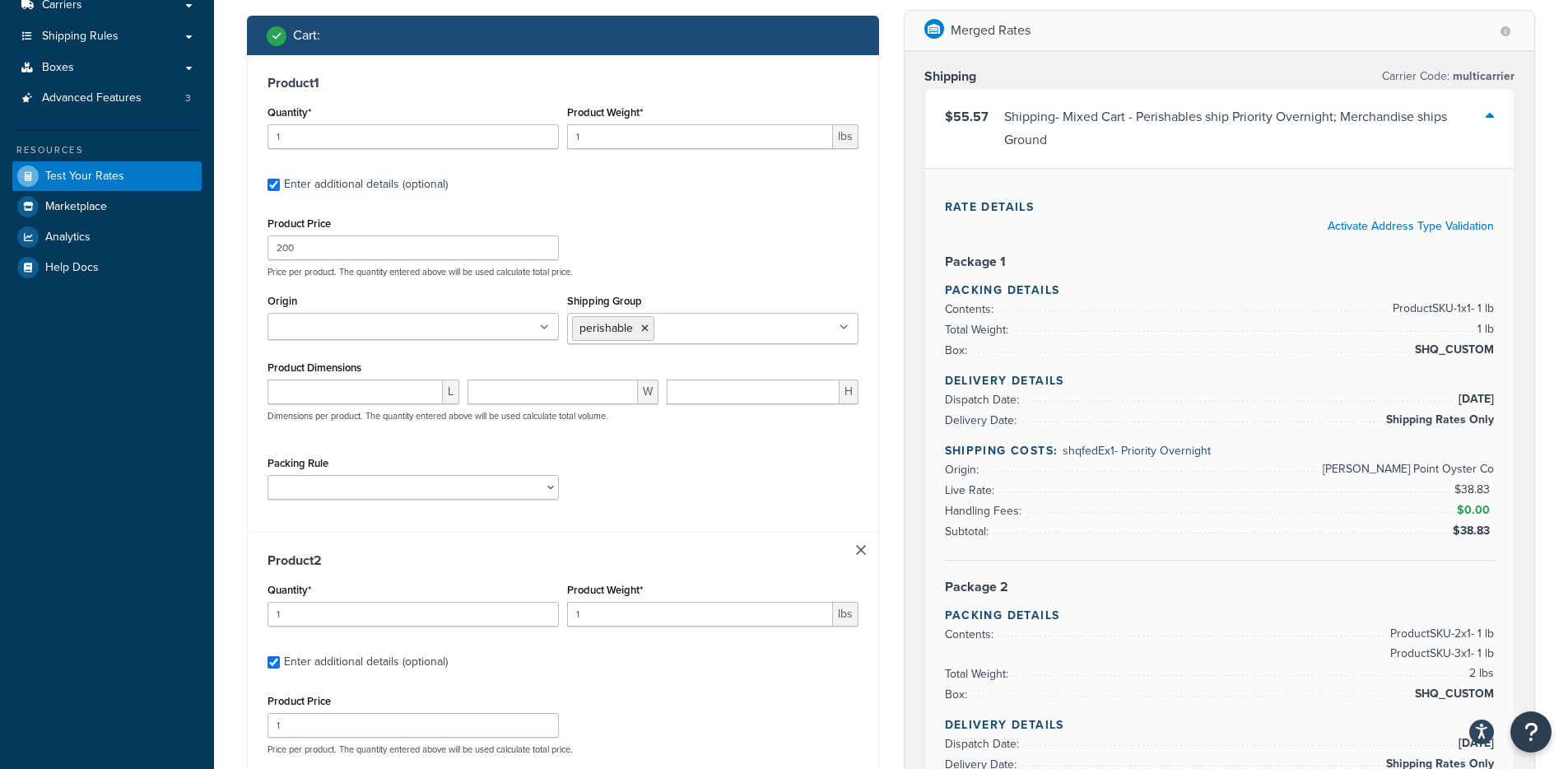 click on "Dashboard Basic Setup   Websites 1   Origins 1 Manage Shipping   Carriers Carriers All  Carriers 2   Method Merging Rules 1   Shipping Rules Shipping Rules All  Shipping Rules 12   Shipping Zones 10   Shipping Groups 7   Filters 5   Boxes Boxes All  Boxes 3   Packing Rules 3   Advanced Features 3 Resources   Test Your Rates   Marketplace   Analytics   Help Docs" at bounding box center (107, 716) 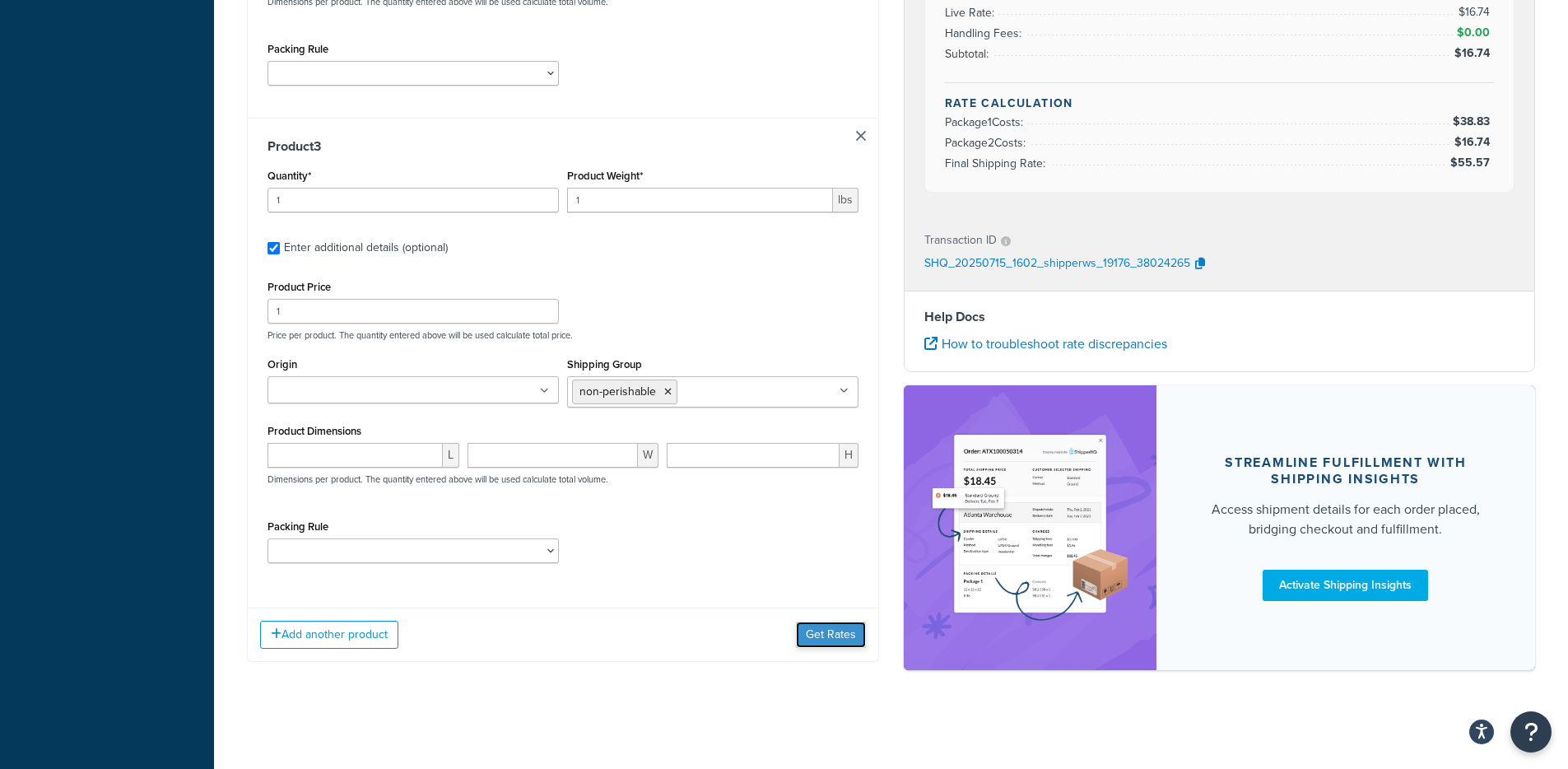 click on "Get Rates" at bounding box center (831, 635) 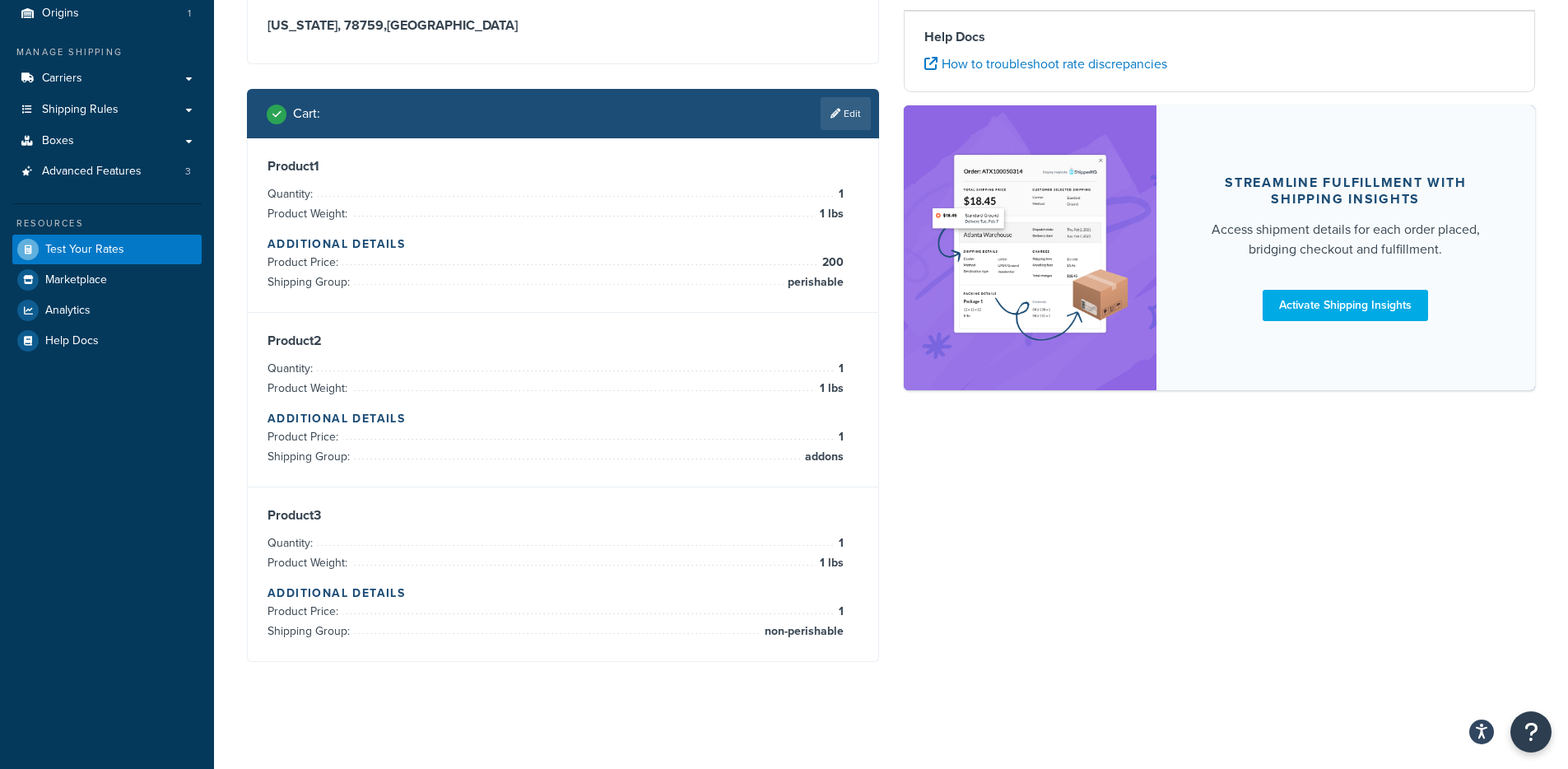 scroll, scrollTop: 155, scrollLeft: 0, axis: vertical 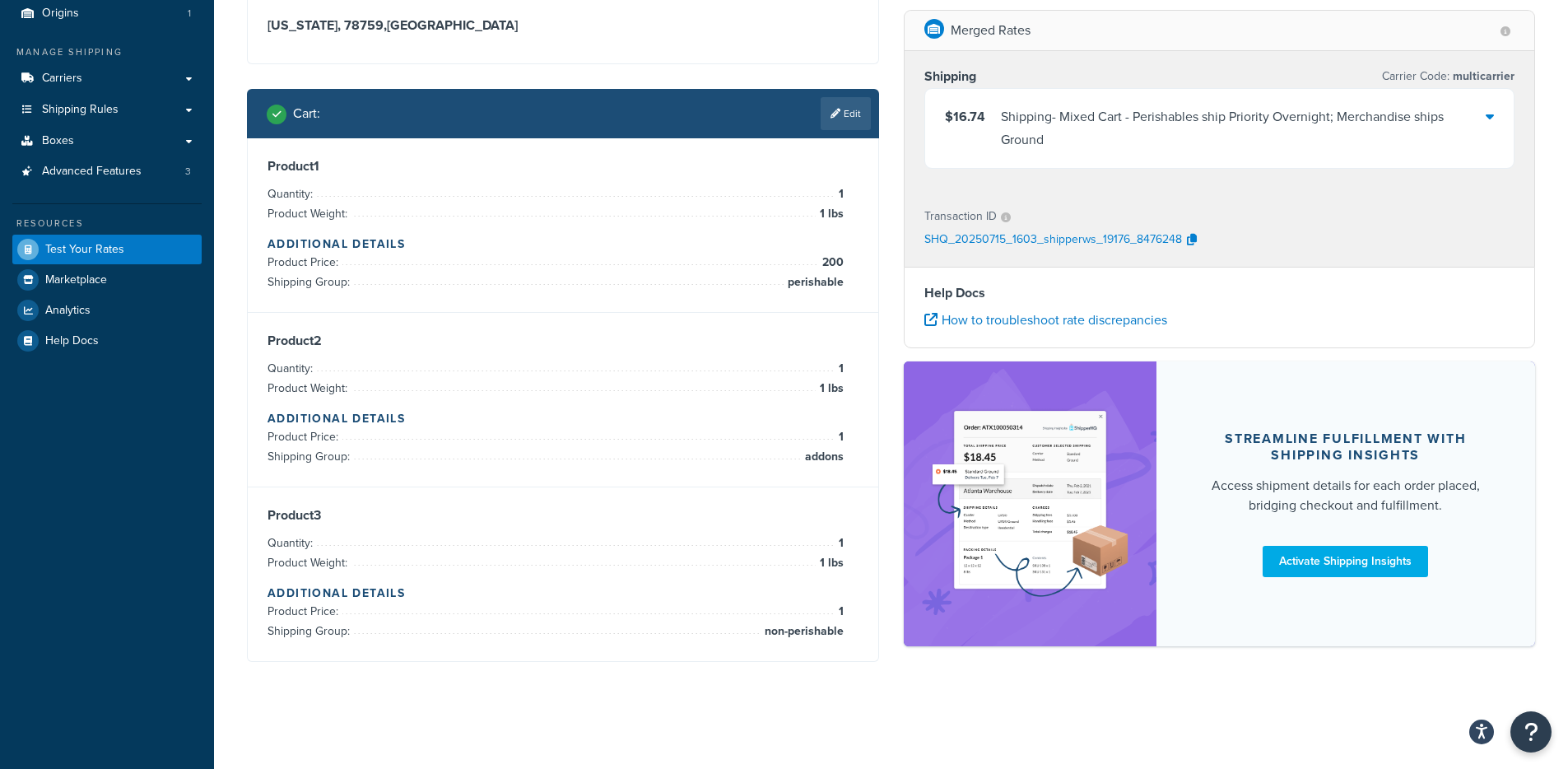 click on "$16.74 Shipping  -   Mixed Cart - Perishables ship Priority Overnight; Merchandise ships Ground" at bounding box center [1216, 128] 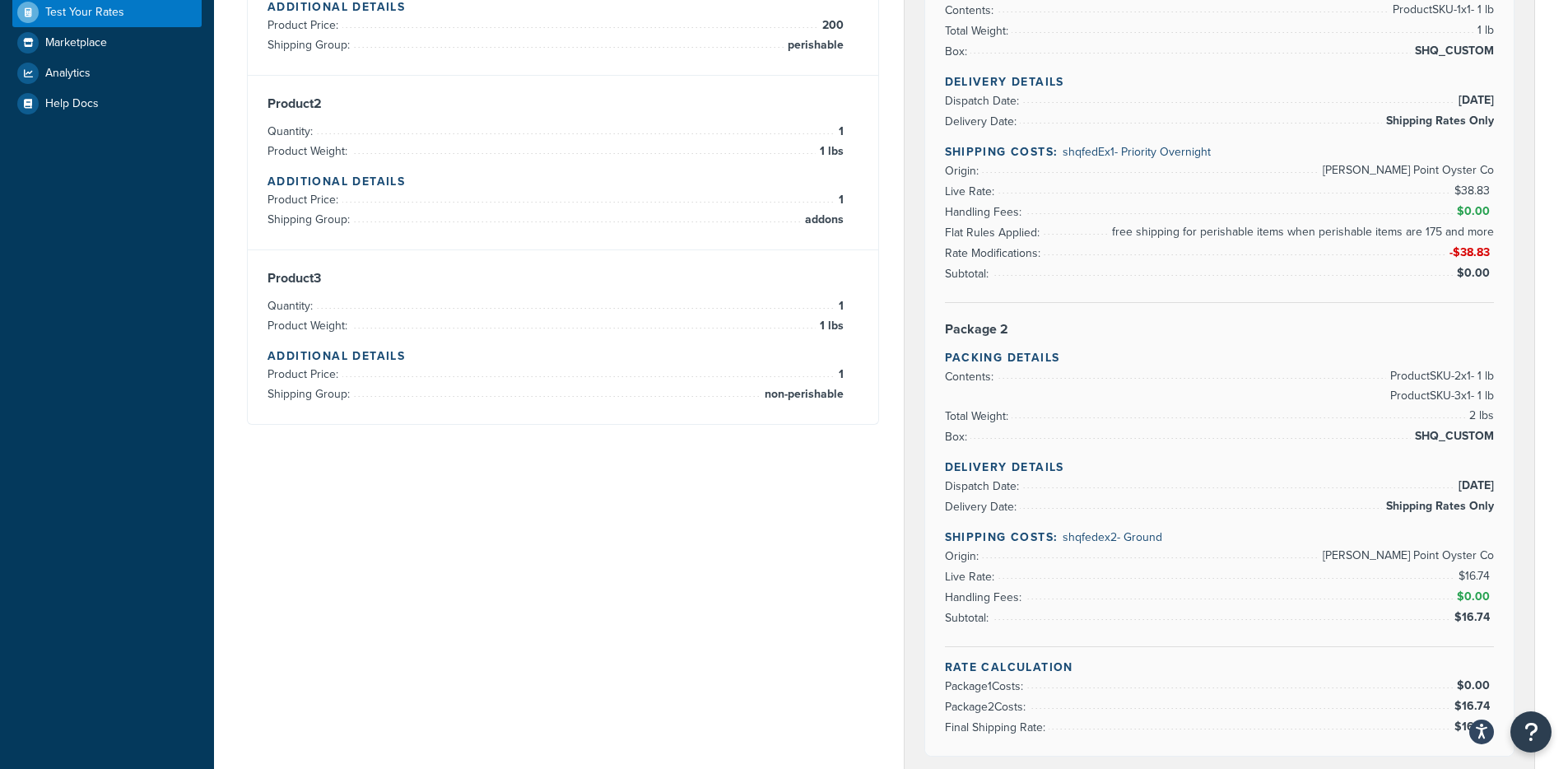 scroll, scrollTop: 121, scrollLeft: 0, axis: vertical 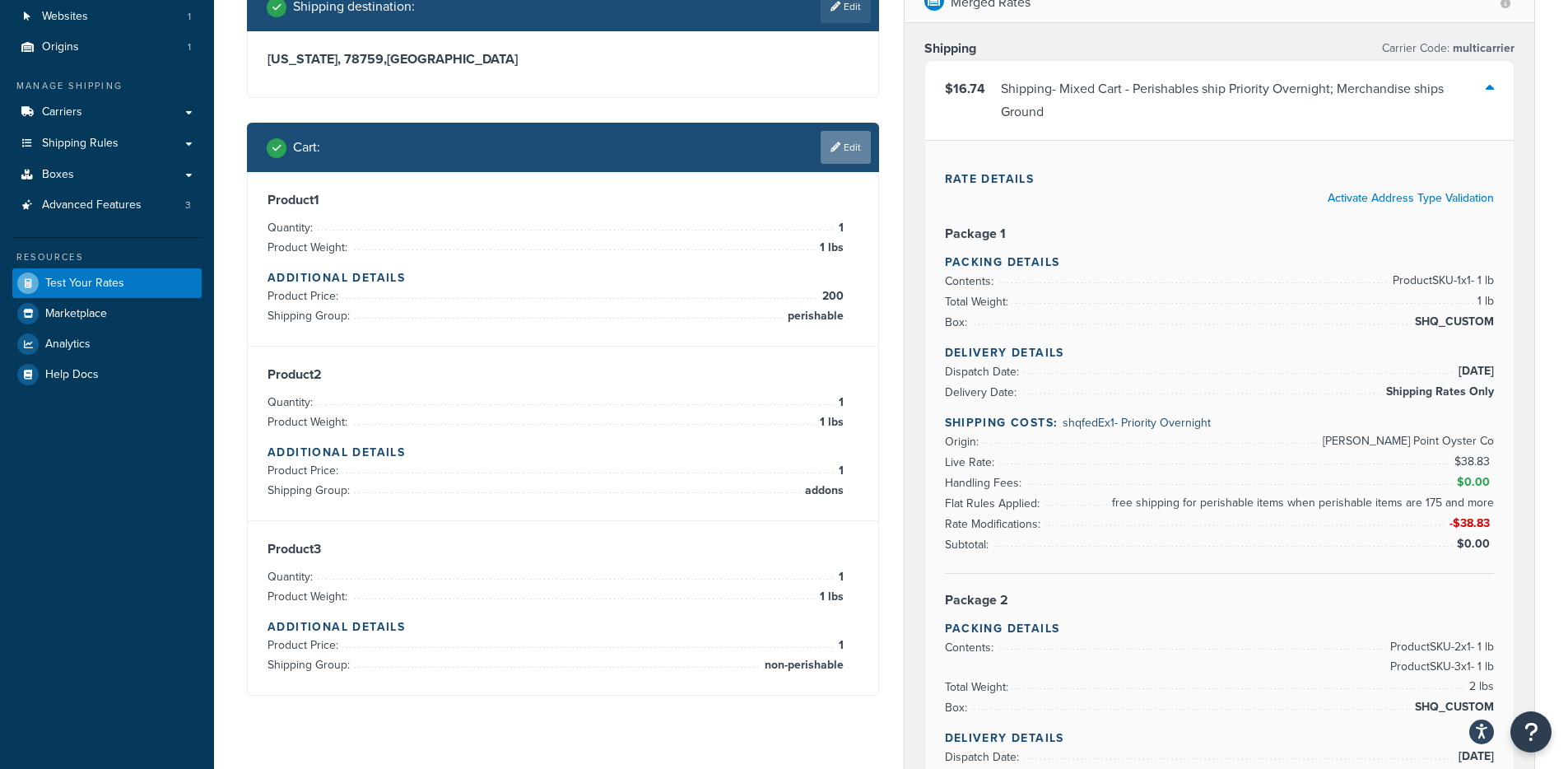 click at bounding box center (835, 147) 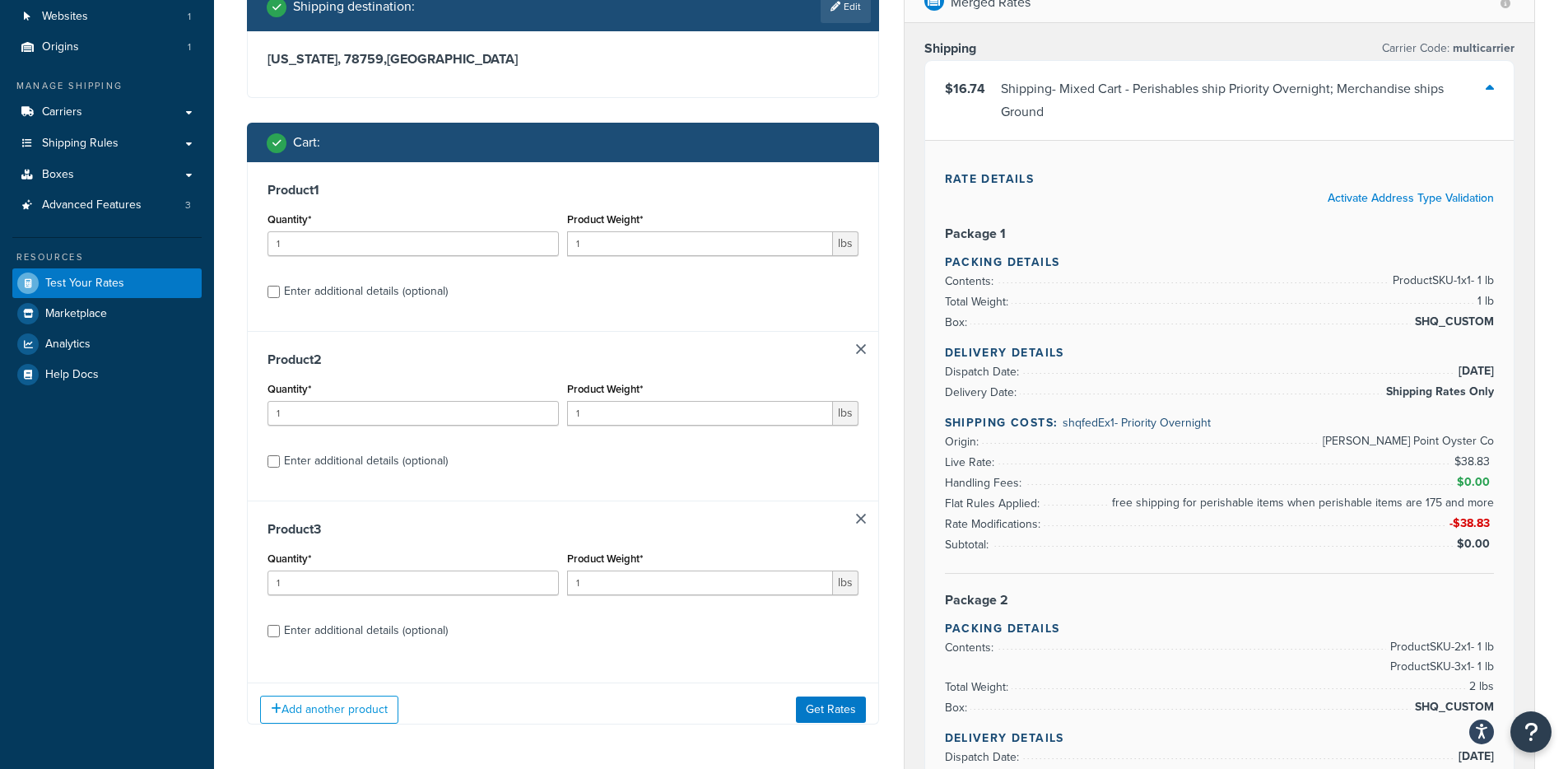click on "Enter additional details (optional)" at bounding box center [365, 291] 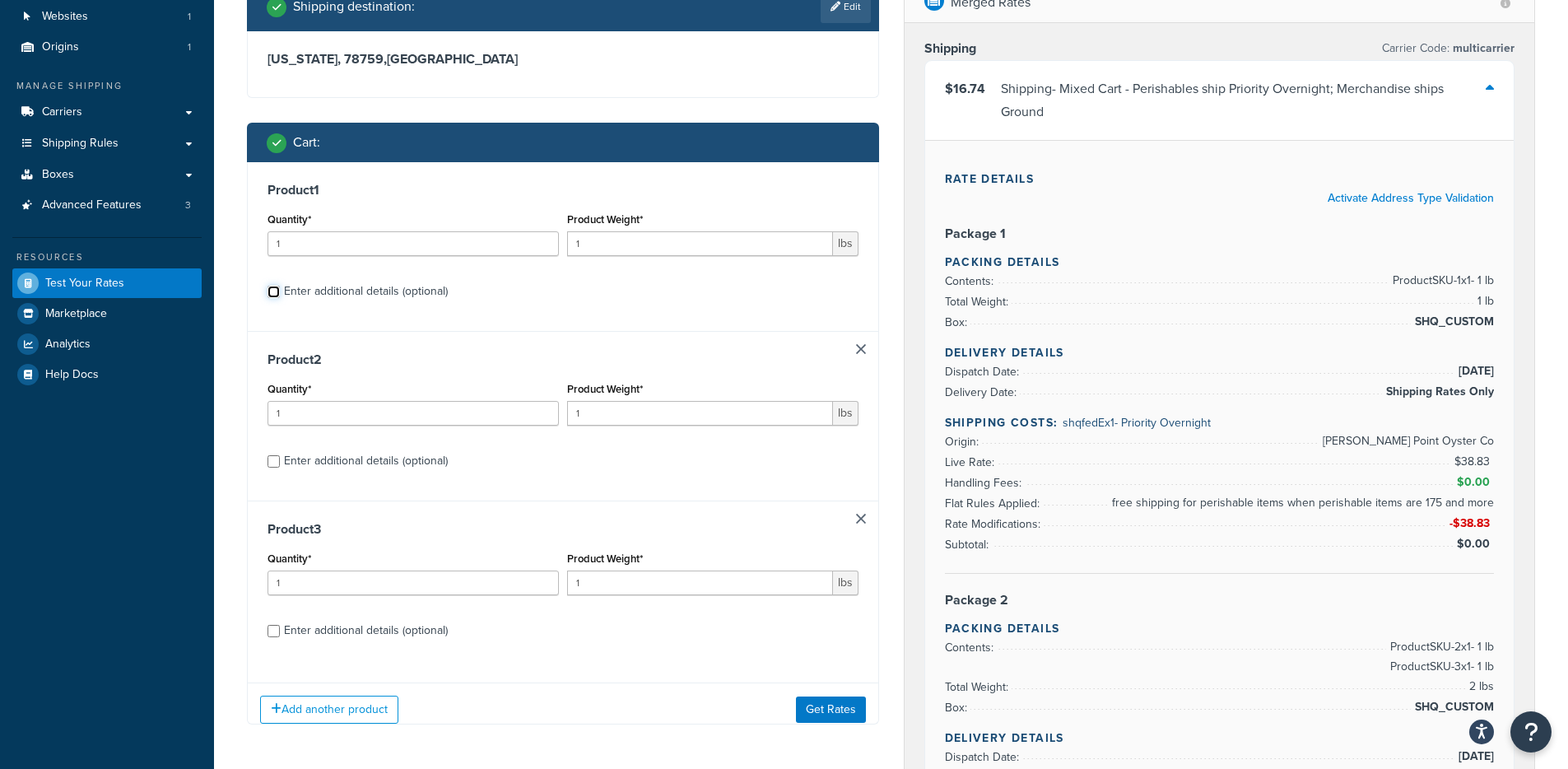 click on "Enter additional details (optional)" at bounding box center [273, 291] 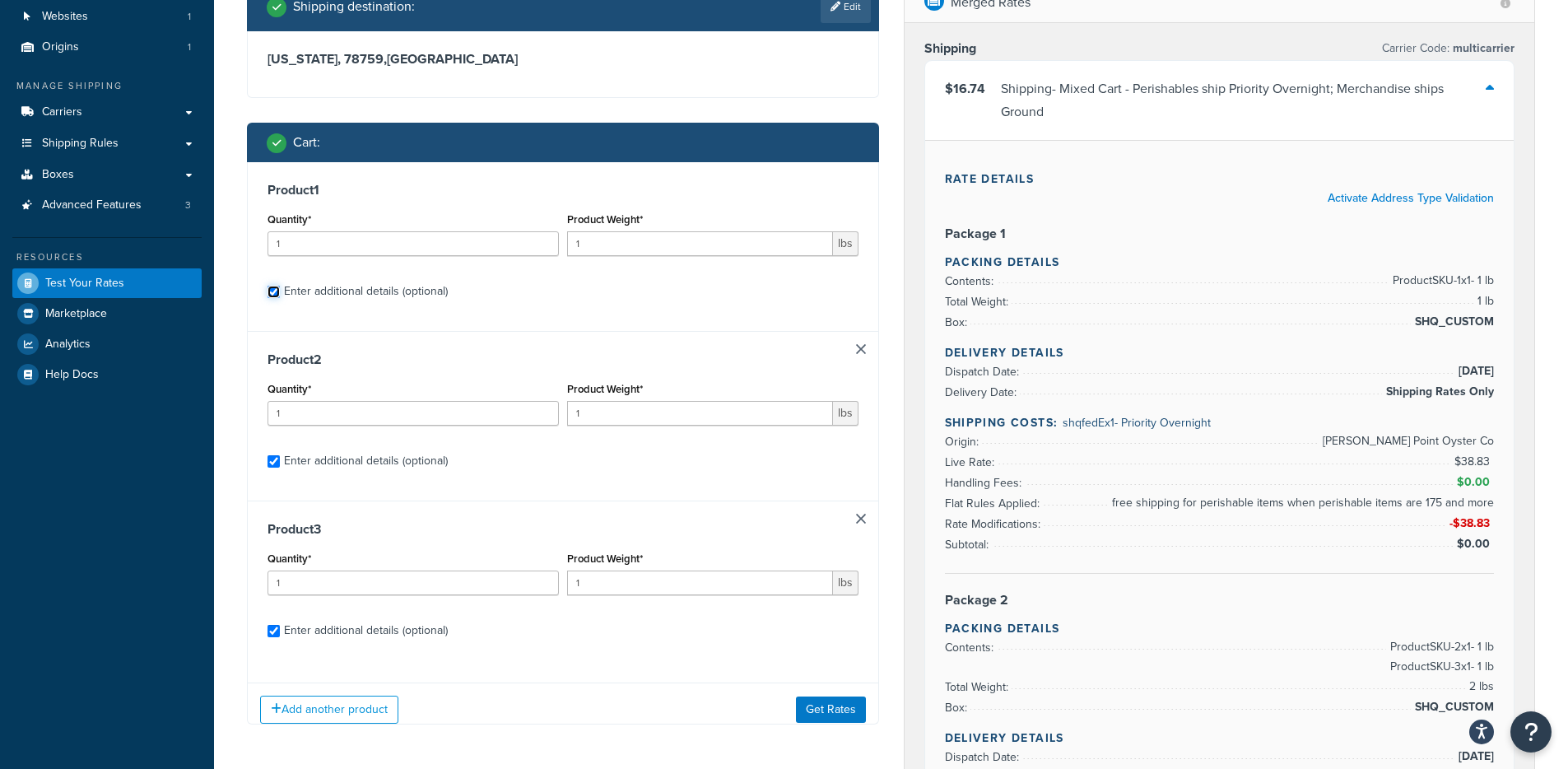 checkbox on "true" 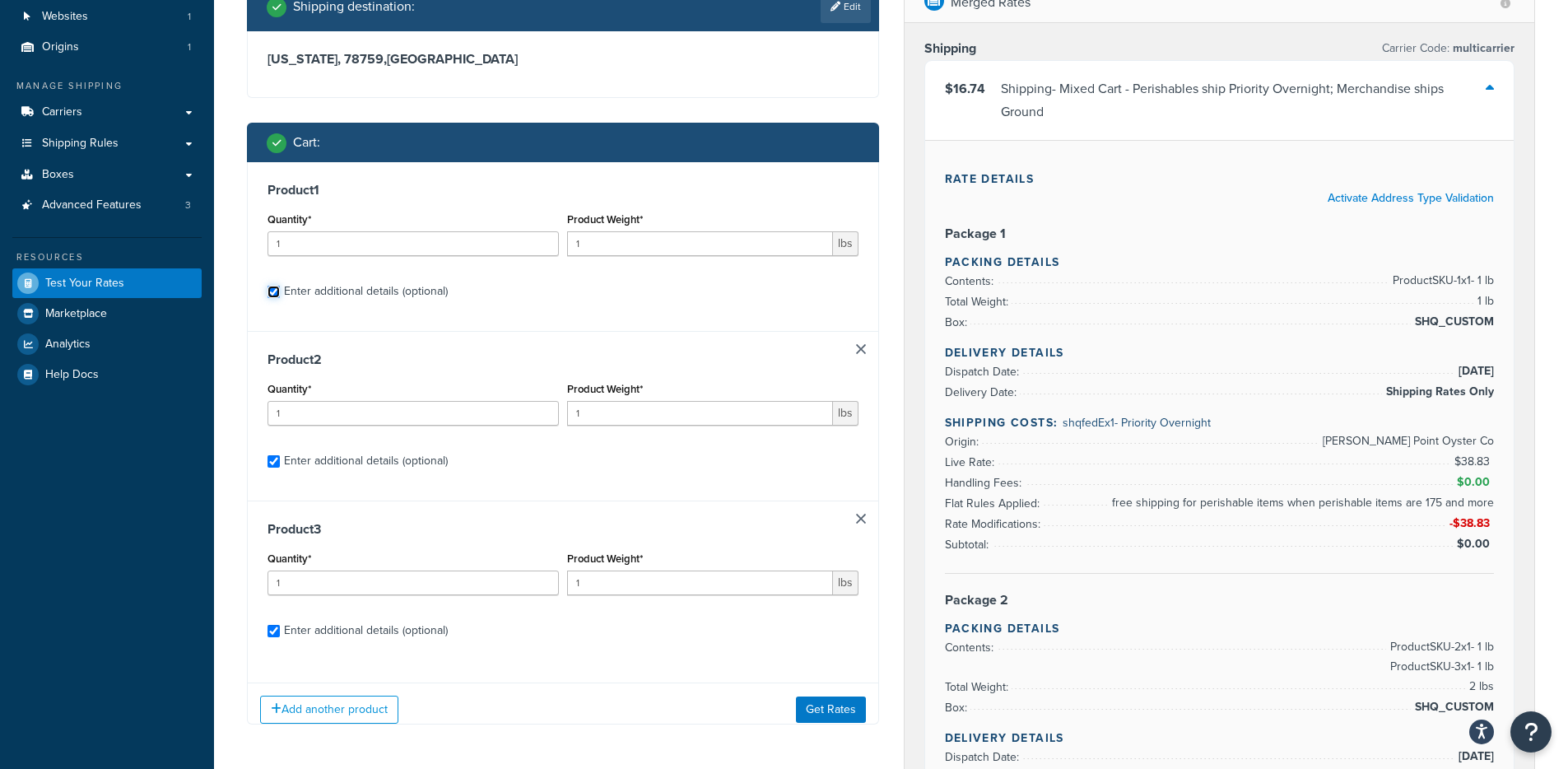 checkbox on "true" 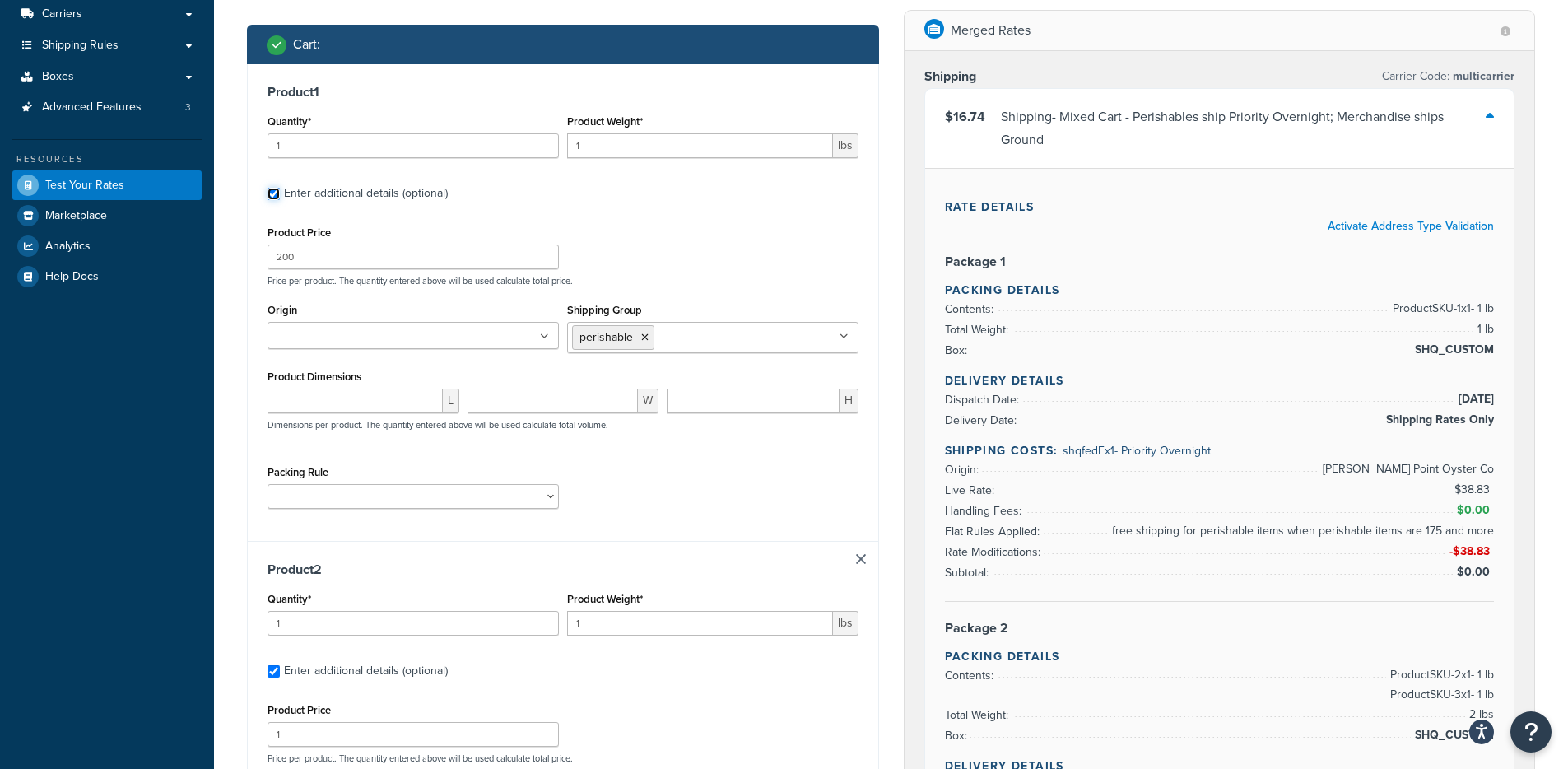 scroll, scrollTop: 167, scrollLeft: 0, axis: vertical 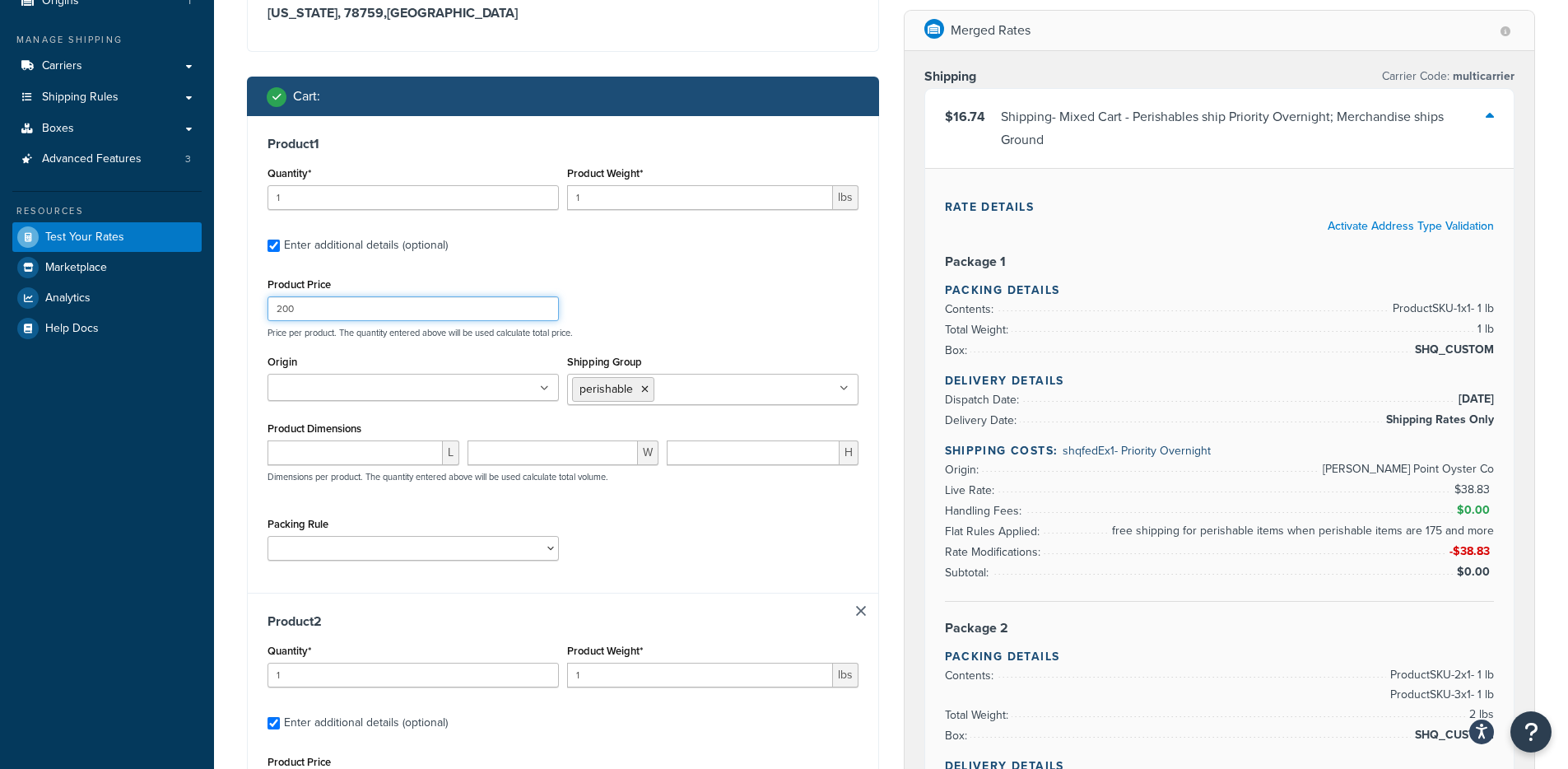click on "200" at bounding box center [413, 309] 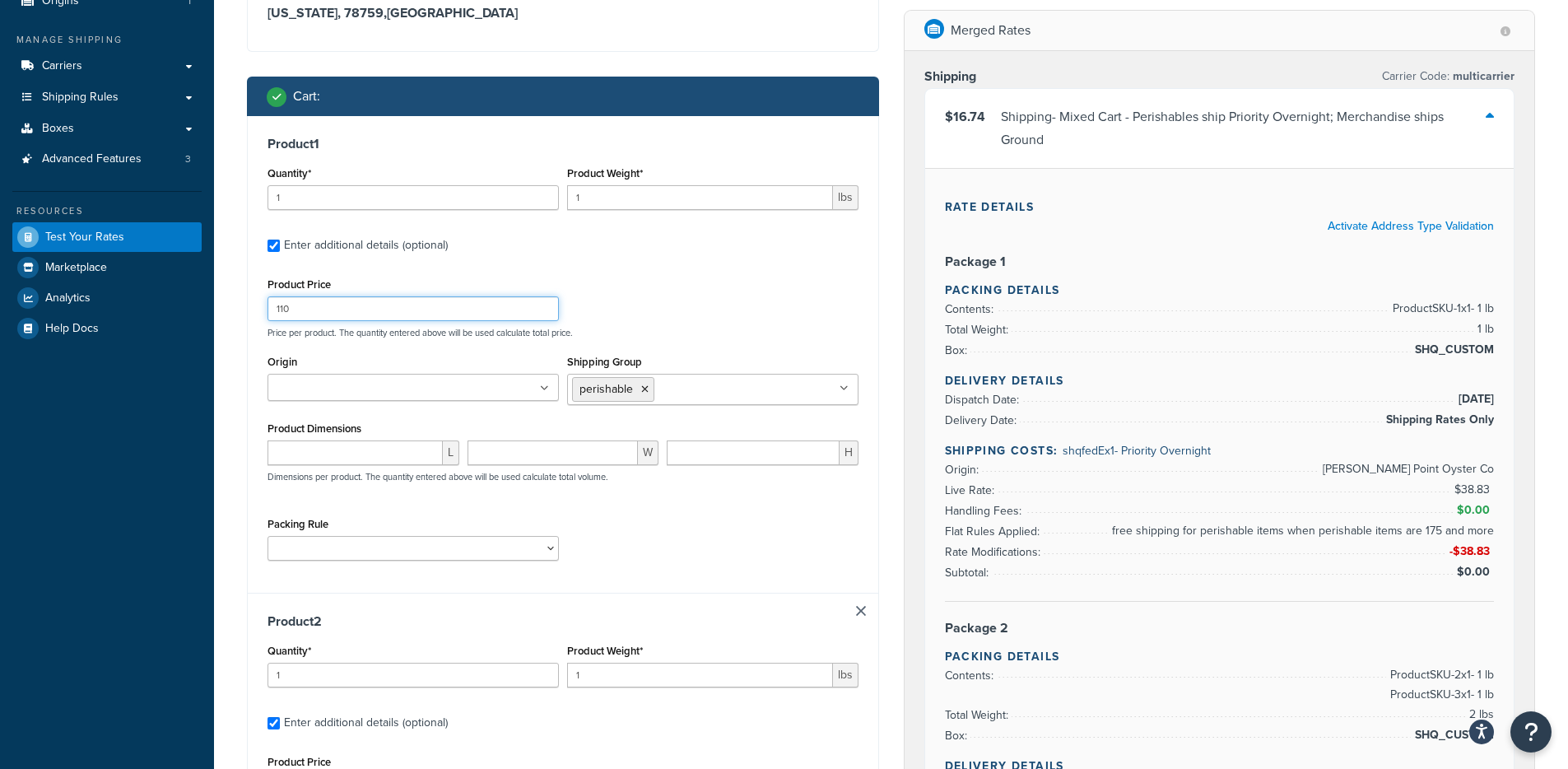 type on "110" 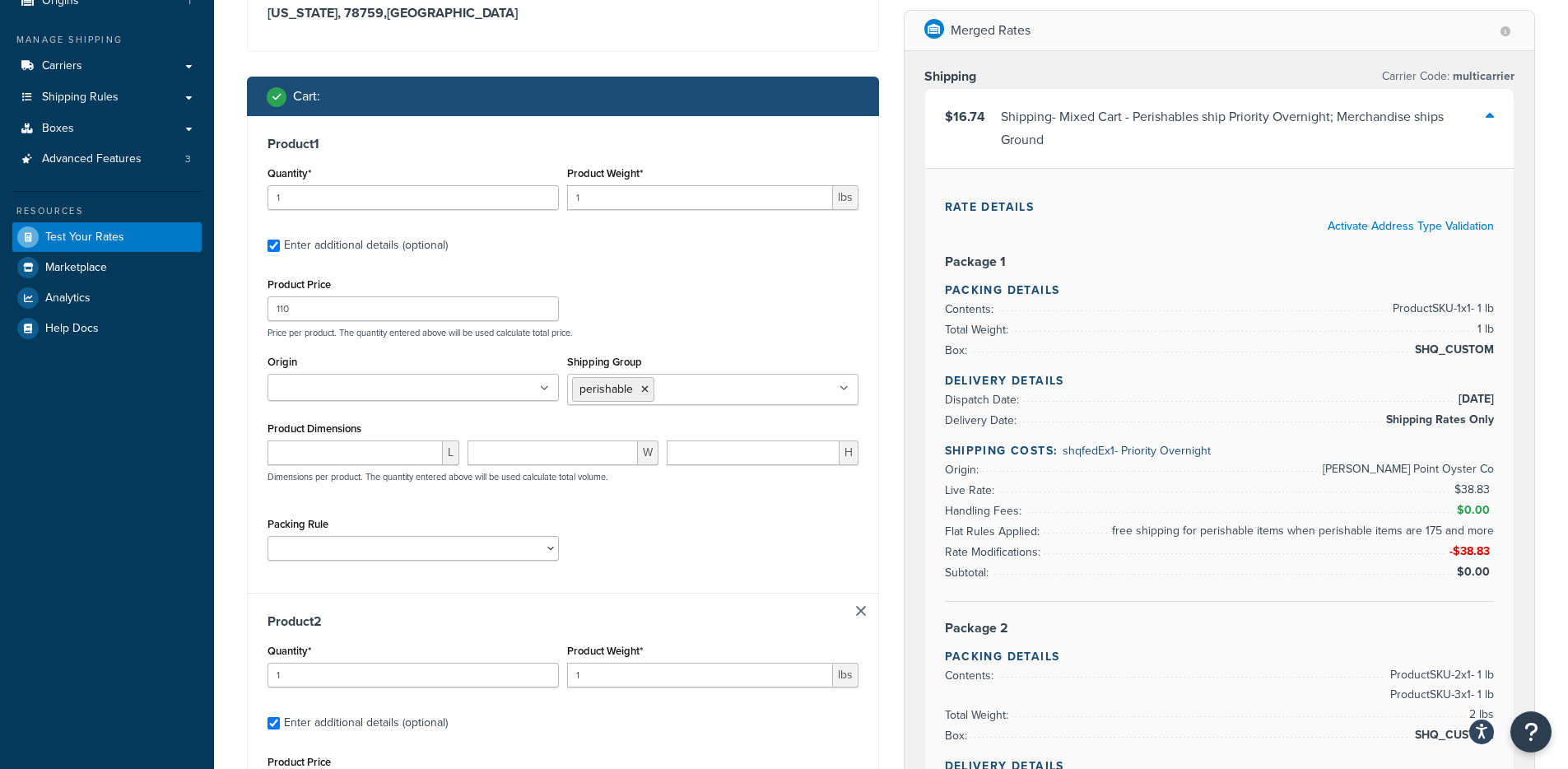 click on "Test your rates Reset   Rate Results 07/15/2025, 12:03 PM Shipping destination :  Edit   Texas,    78759 ,  United States Cart : Product  1 Quantity*   1 Product Weight*   1 lbs   Enter additional details (optional) Product Price   110 Price per product. The quantity entered above will be used calculate total price. Origin   Glidden Point Oyster Co Shipping Group   perishable   100 36 50 addons non-perishable Product Dimensions   L   W   H Dimensions per product. The quantity entered above will be used calculate total volume. Packing Rule     addon-flexible-rule  Merchandise  Oysters  Product  2 Quantity*   1 Product Weight*   1 lbs   Enter additional details (optional) Product Price   1 Price per product. The quantity entered above will be used calculate total price. Origin   Glidden Point Oyster Co Shipping Group   addons   100 36 50 non-perishable perishable Product Dimensions   L   W   H Dimensions per product. The quantity entered above will be used calculate total volume. Packing Rule     Merchandise" at bounding box center (891, 785) 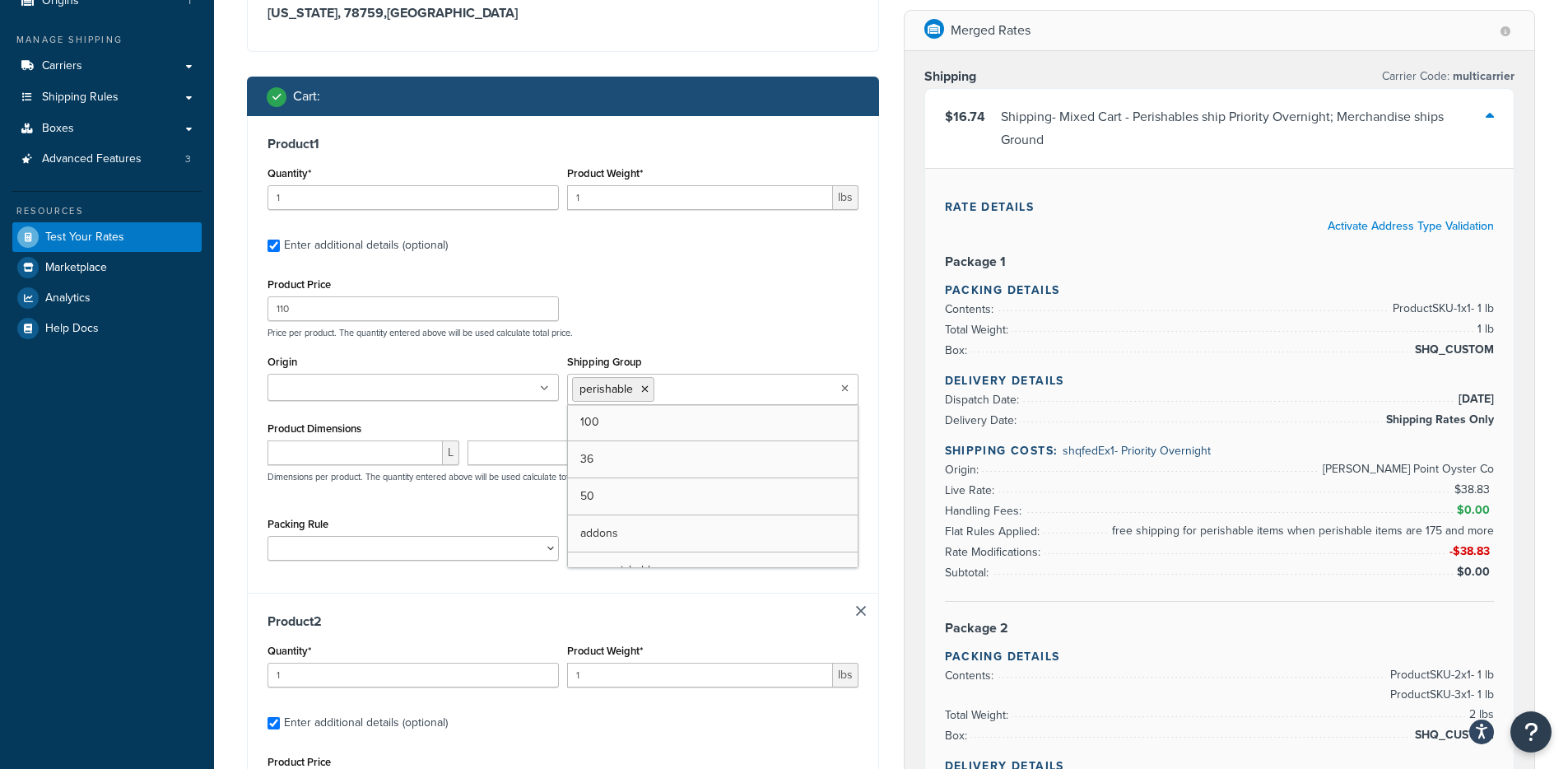 click on "Shipping Group" at bounding box center [731, 389] 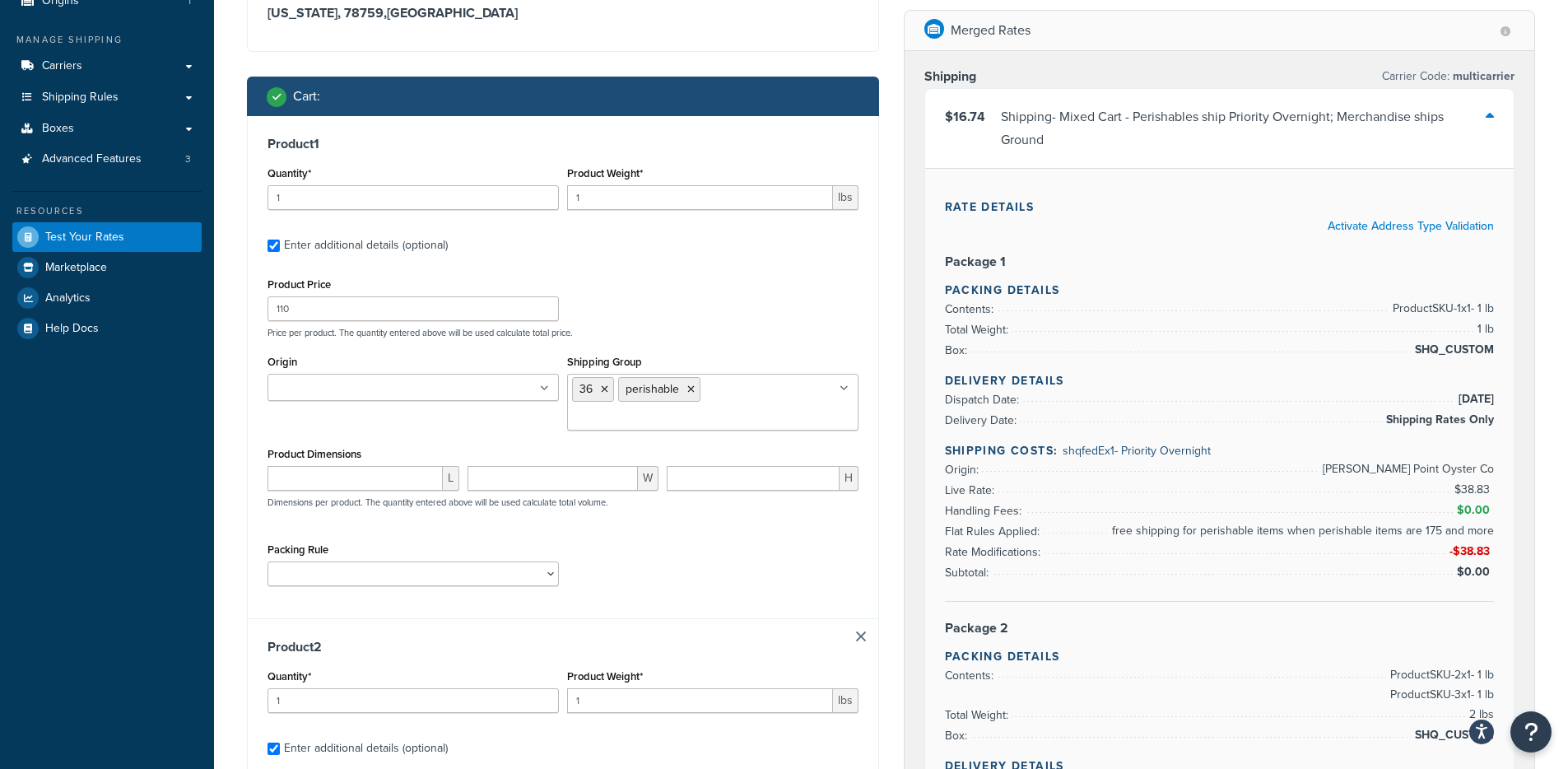 click on "Product Price   110 Price per product. The quantity entered above will be used calculate total price." at bounding box center (563, 305) 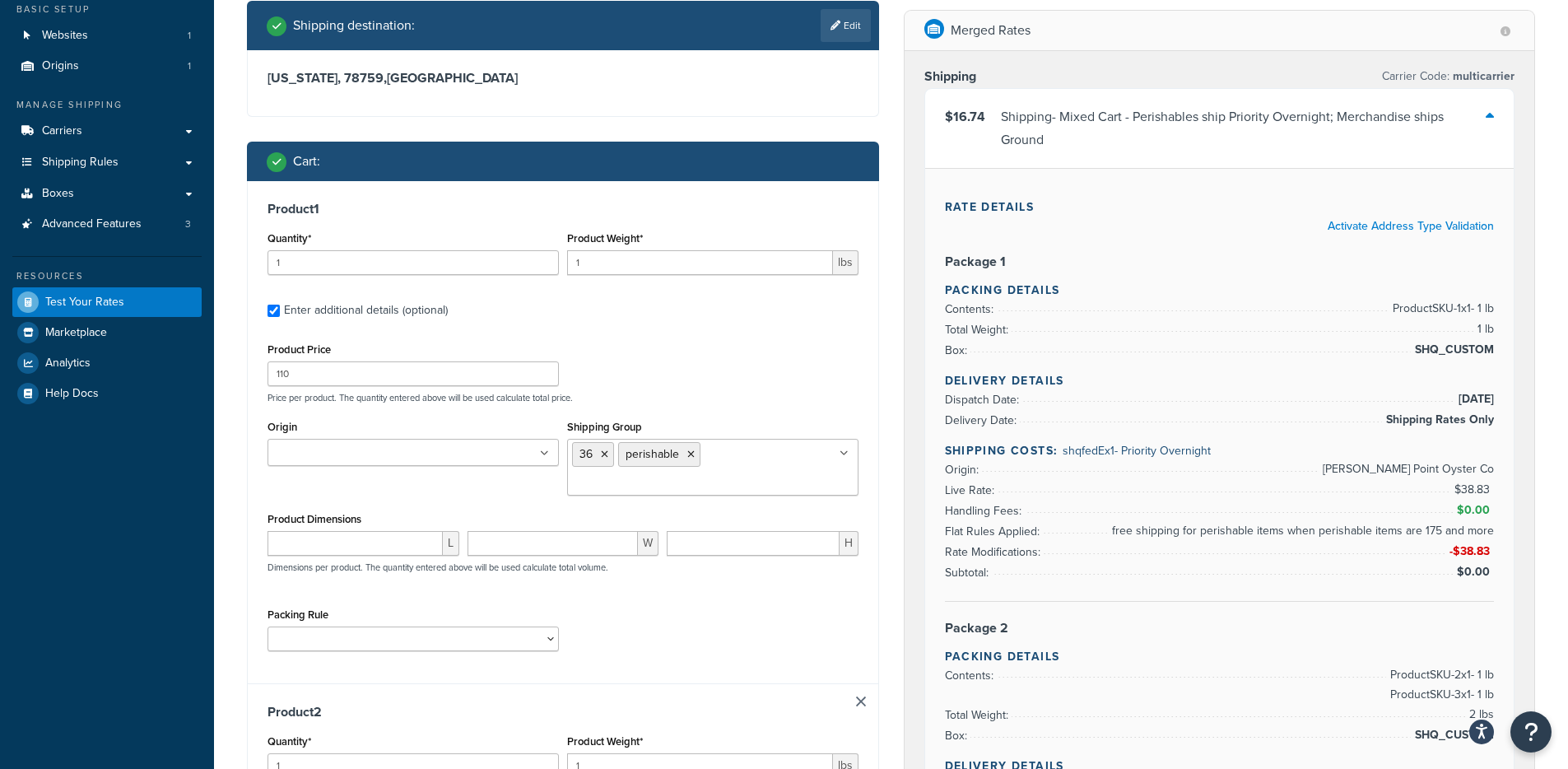 scroll, scrollTop: 141, scrollLeft: 0, axis: vertical 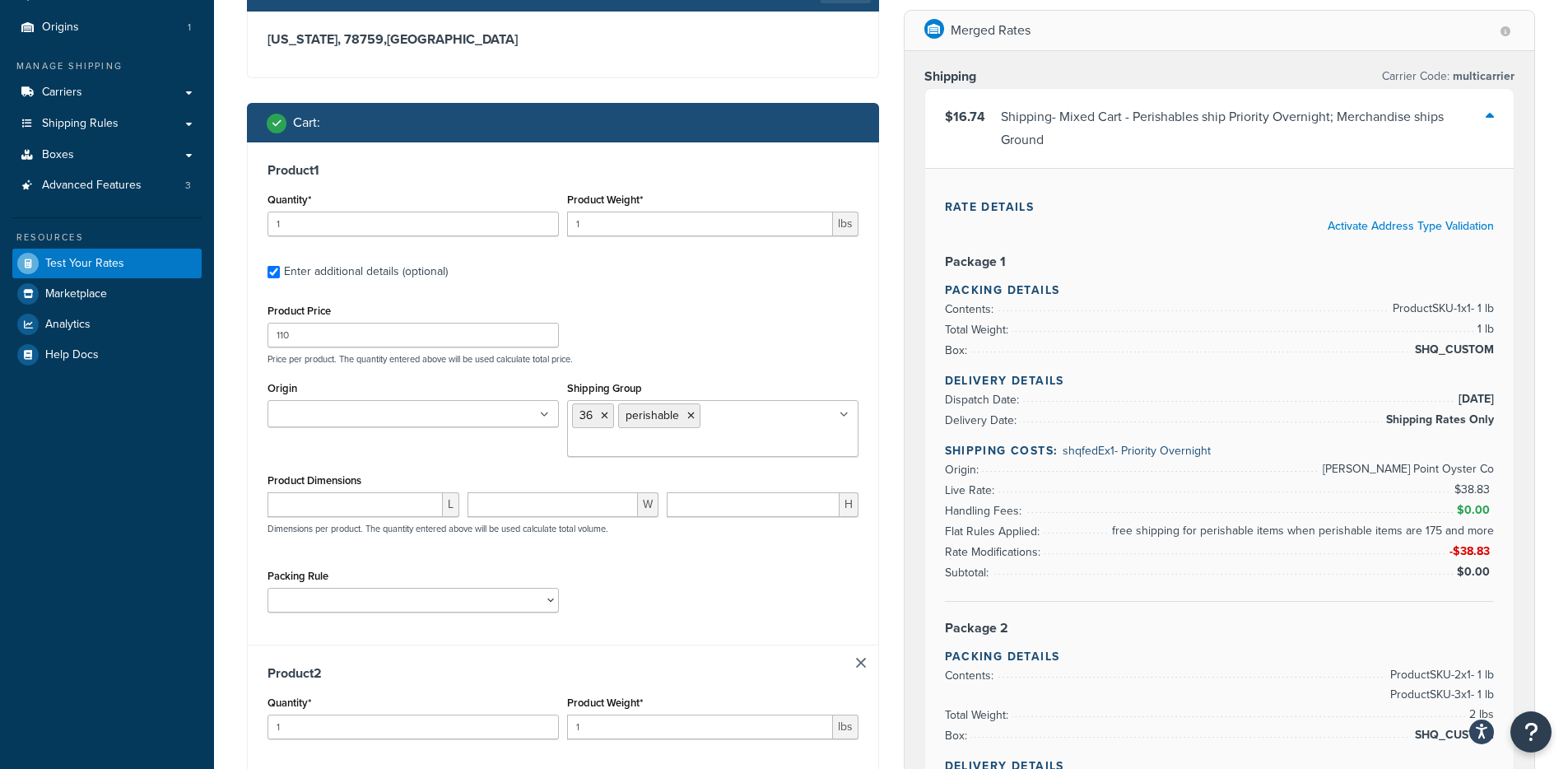 click on "Packing Rule     addon-flexible-rule  Merchandise  Oysters" at bounding box center [413, 594] 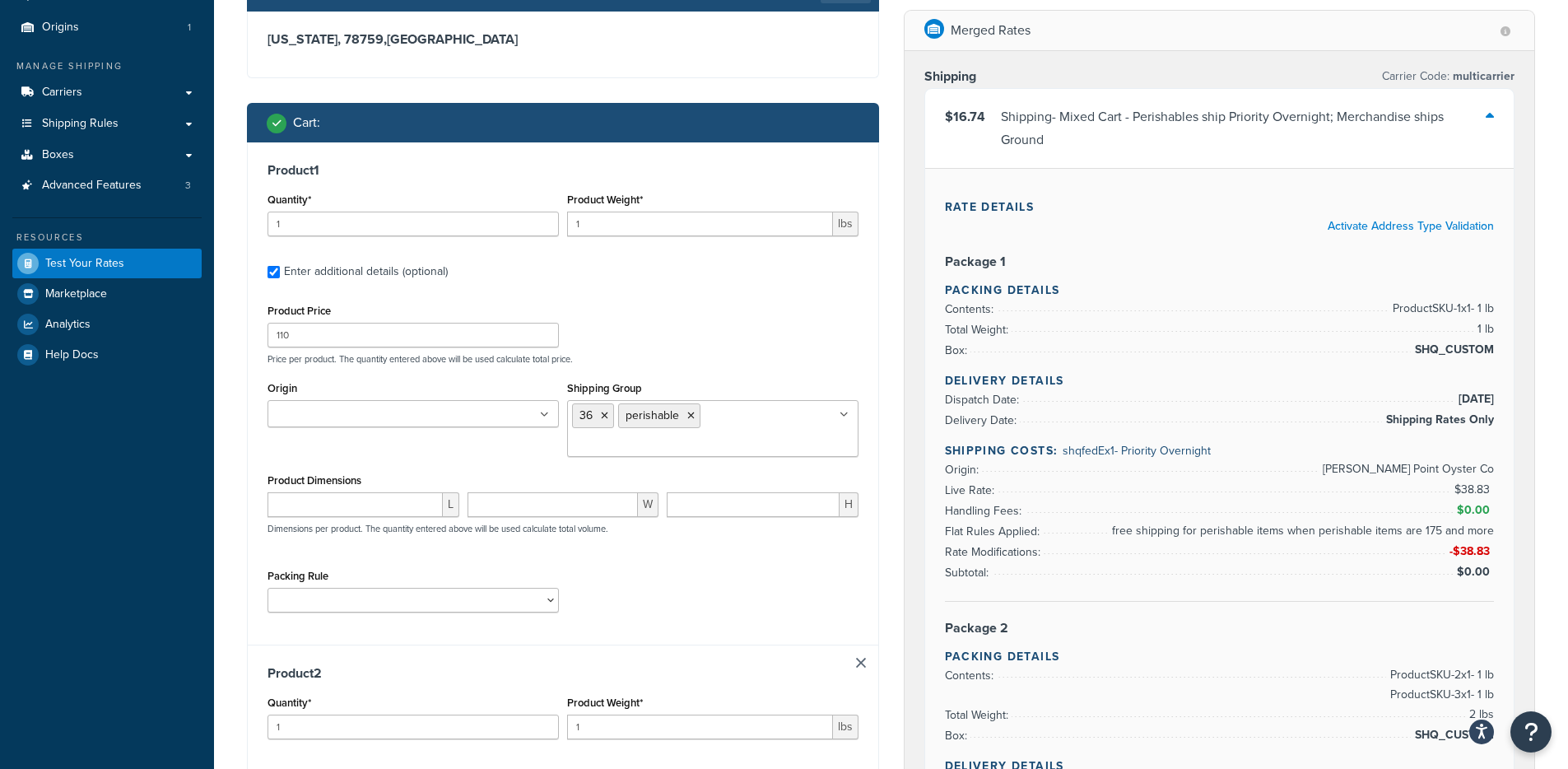 click on "Packing Rule     addon-flexible-rule  Merchandise  Oysters" at bounding box center (413, 589) 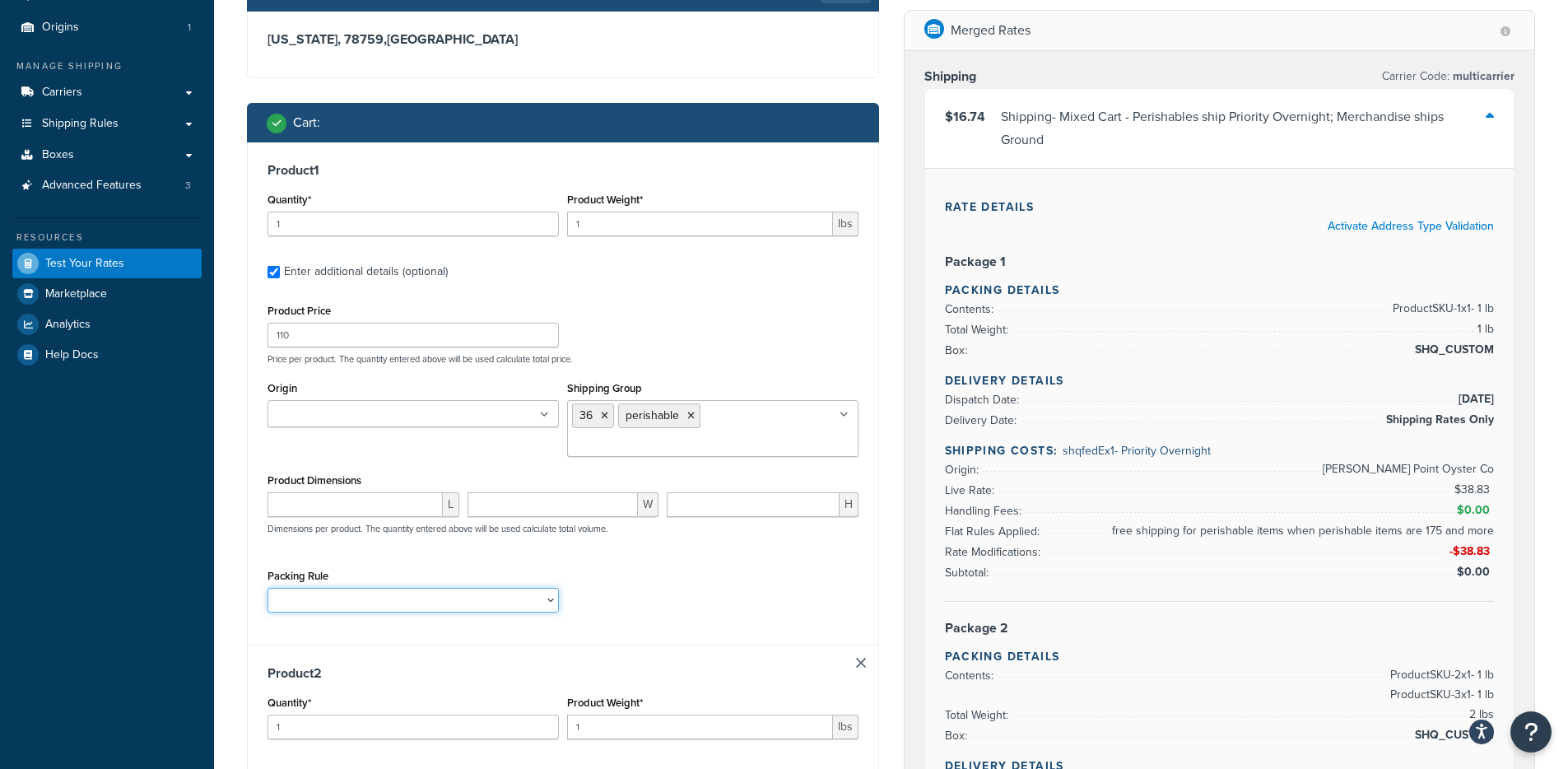 click on "addon-flexible-rule  Merchandise  Oysters" at bounding box center [413, 600] 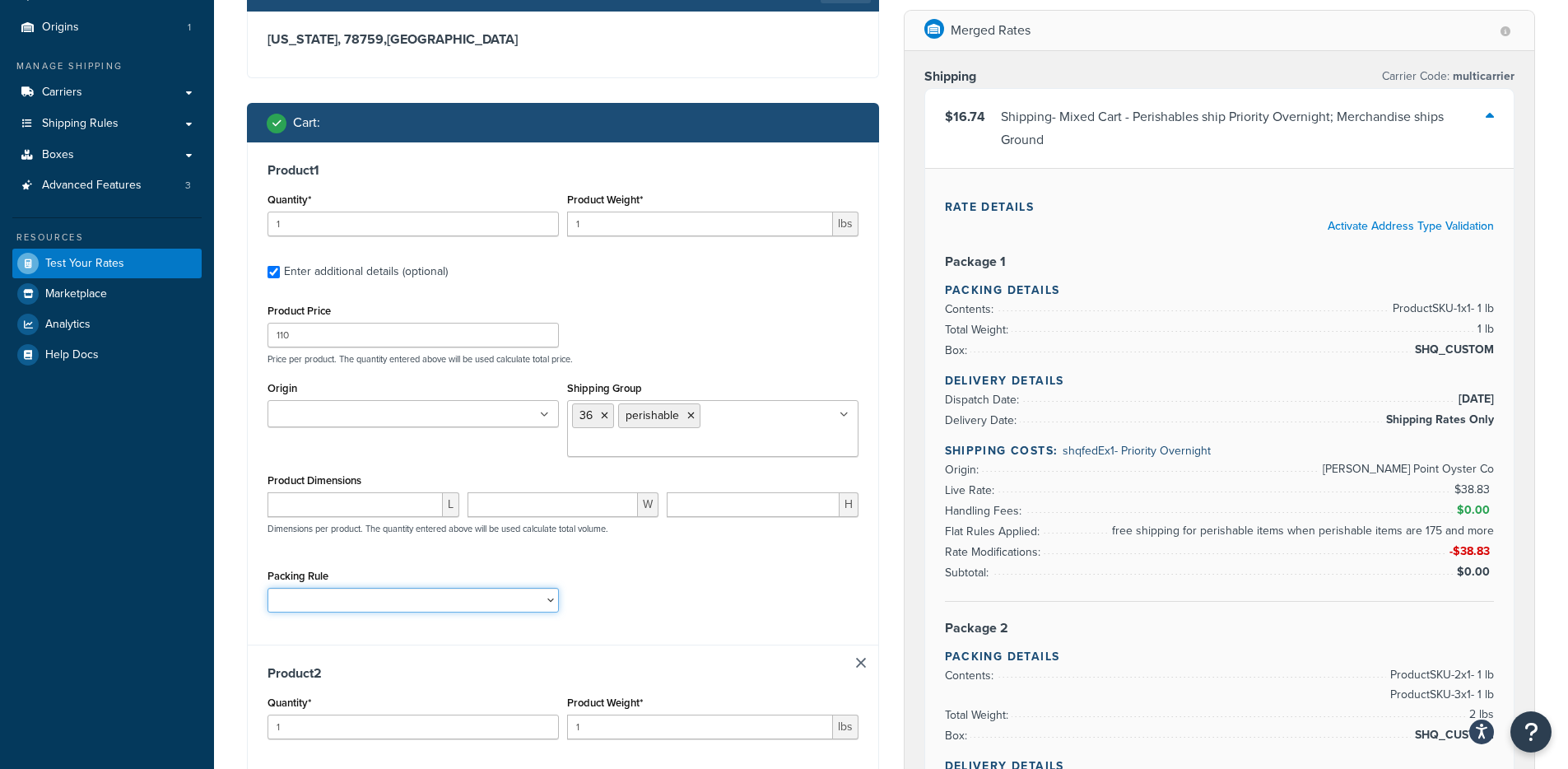 select on "86021" 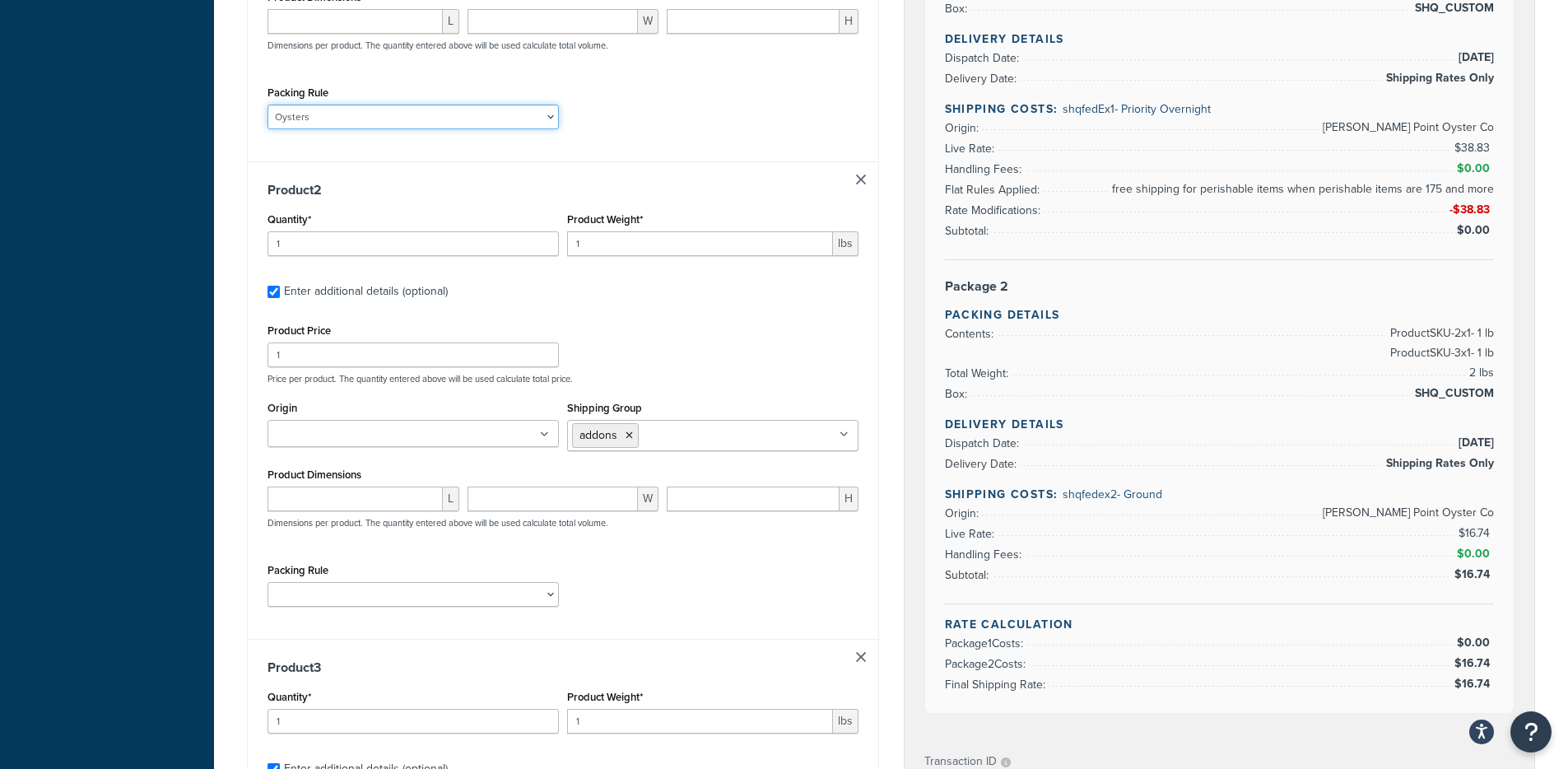 scroll, scrollTop: 633, scrollLeft: 0, axis: vertical 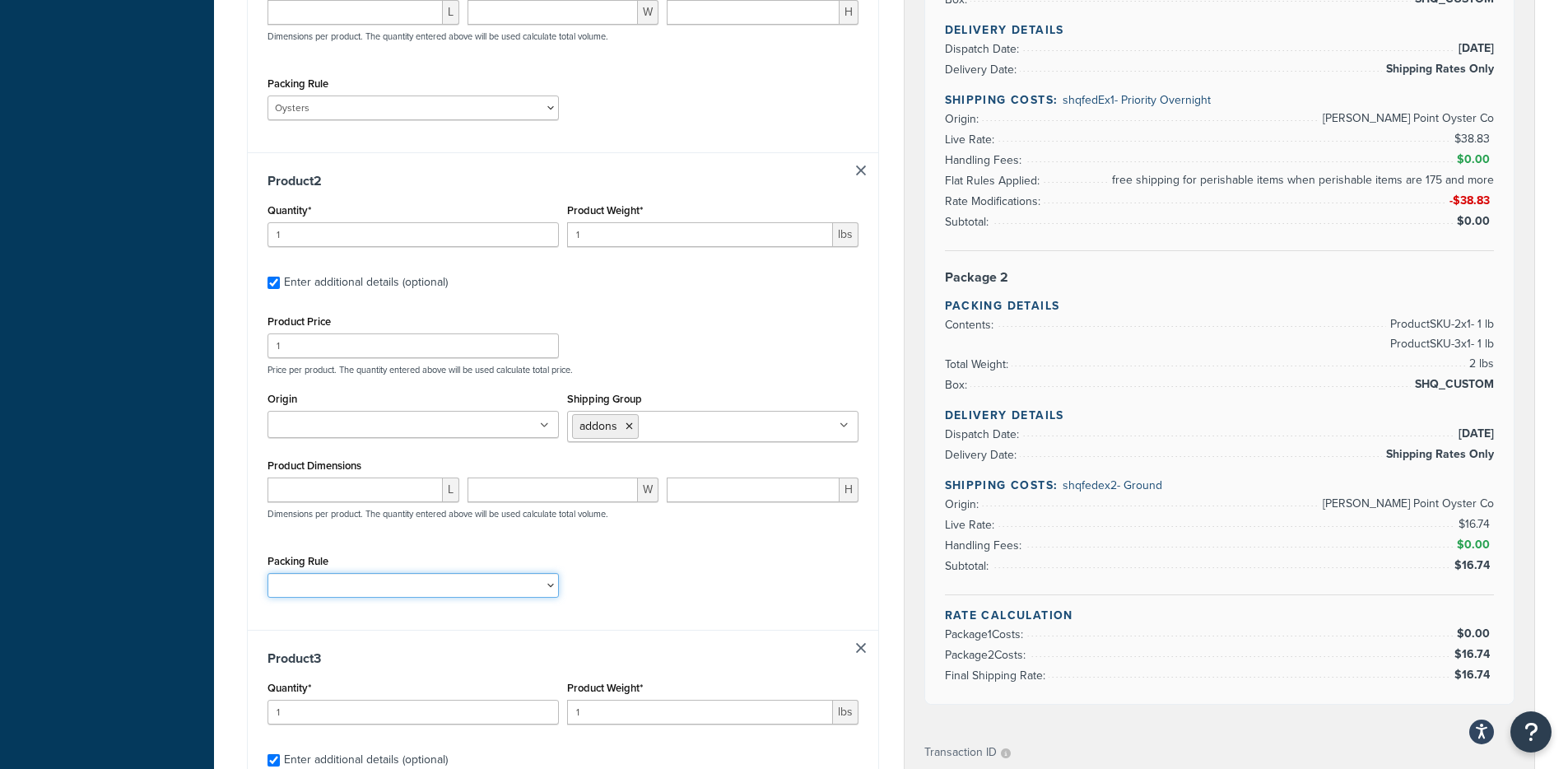 click on "addon-flexible-rule  Merchandise  Oysters" at bounding box center (413, 585) 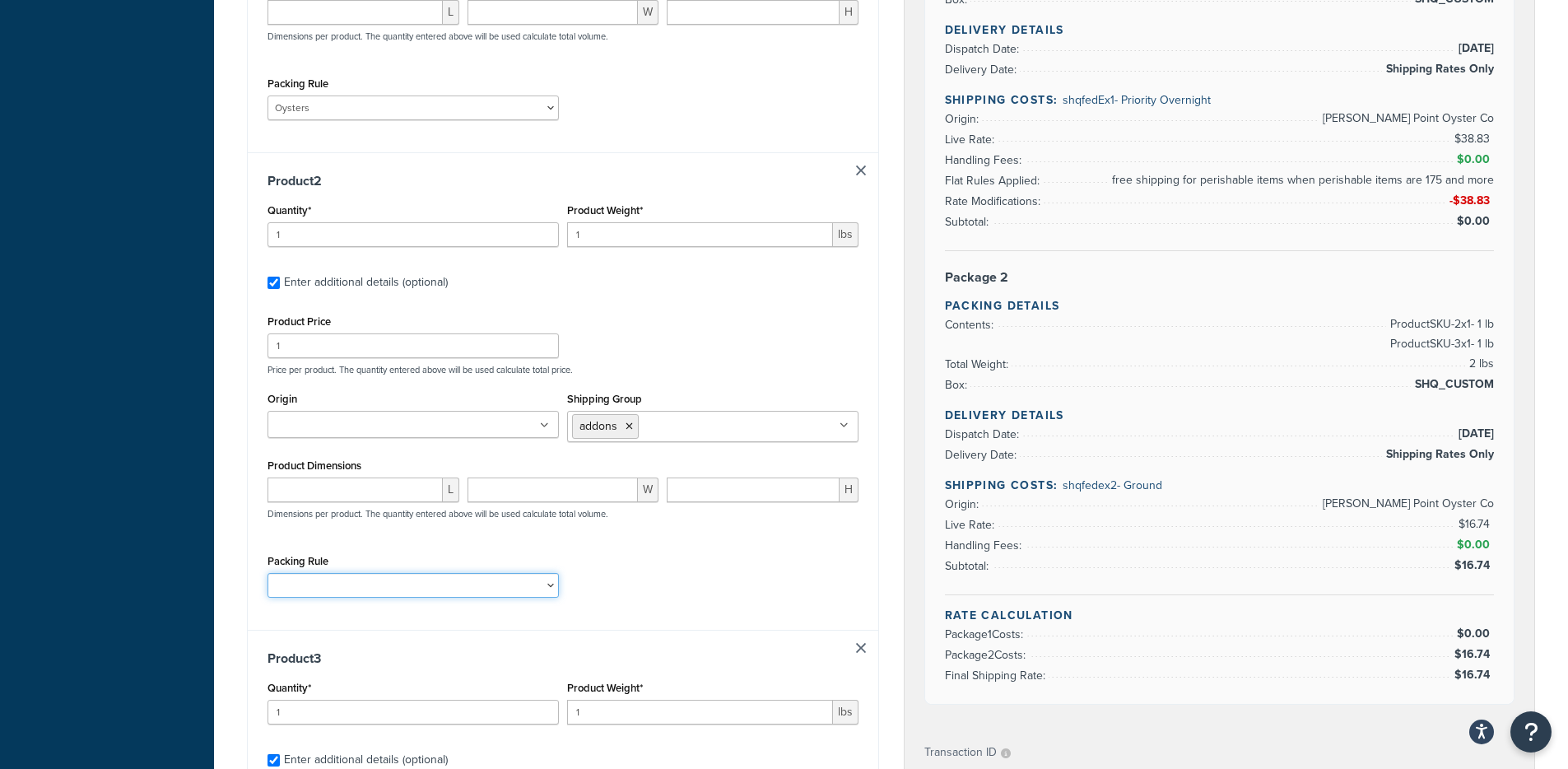 select on "86058" 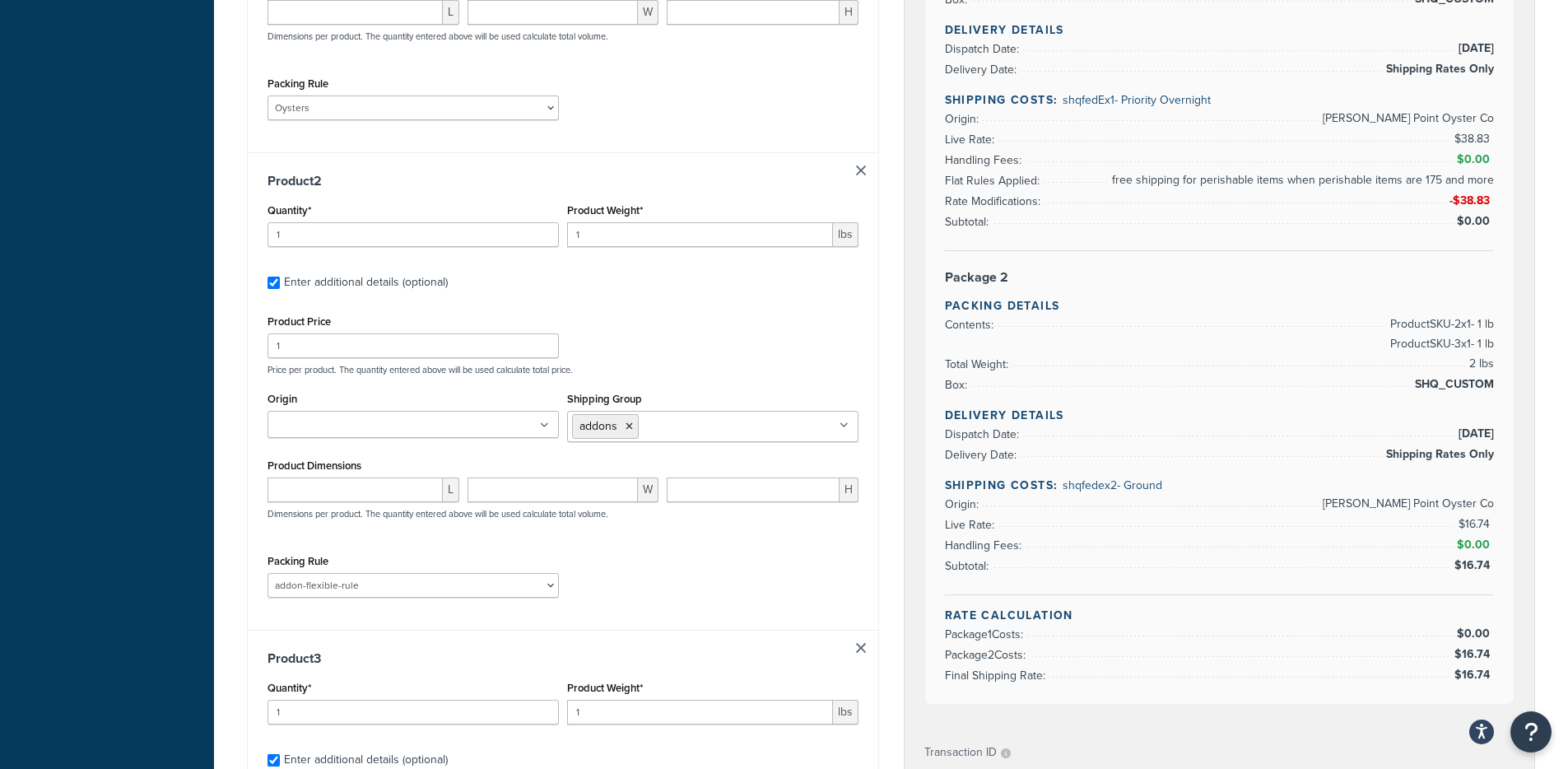 click on "Shipping destination :  Edit   Texas,    78759 ,  United States Cart : Product  1 Quantity*   1 Product Weight*   1 lbs   Enter additional details (optional) Product Price   110 Price per product. The quantity entered above will be used calculate total price. Origin   Glidden Point Oyster Co Shipping Group   36   perishable   100 50 addons non-perishable Product Dimensions   L   W   H Dimensions per product. The quantity entered above will be used calculate total volume. Packing Rule     addon-flexible-rule  Merchandise  Oysters  Product  2 Quantity*   1 Product Weight*   1 lbs   Enter additional details (optional) Product Price   1 Price per product. The quantity entered above will be used calculate total price. Origin   Glidden Point Oyster Co Shipping Group   addons   100 36 50 non-perishable perishable Product Dimensions   L   W   H Dimensions per product. The quantity entered above will be used calculate total volume. Packing Rule     addon-flexible-rule  Merchandise  Oysters  Product  3 Quantity*   1" at bounding box center (563, 334) 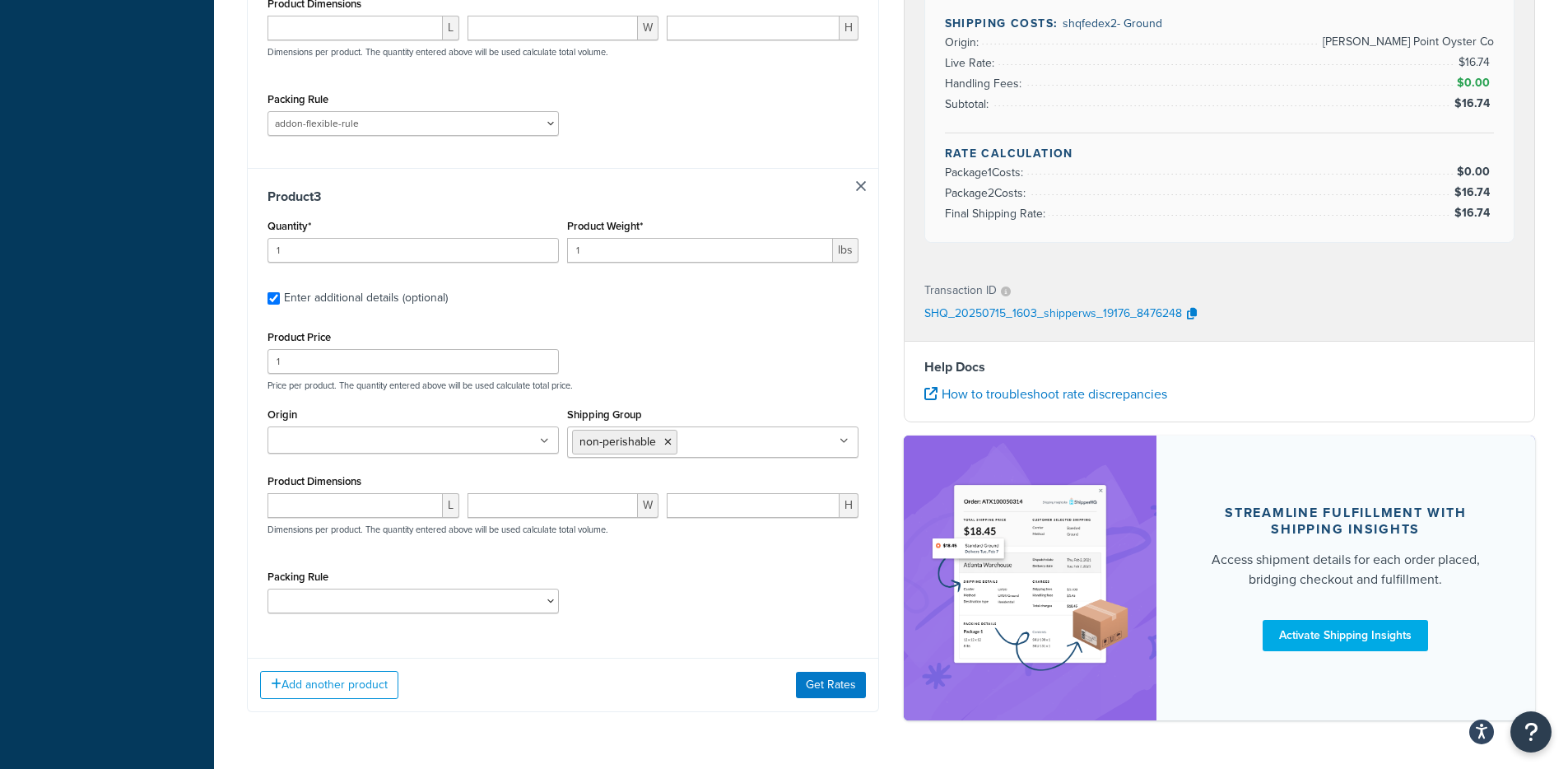 scroll, scrollTop: 1103, scrollLeft: 0, axis: vertical 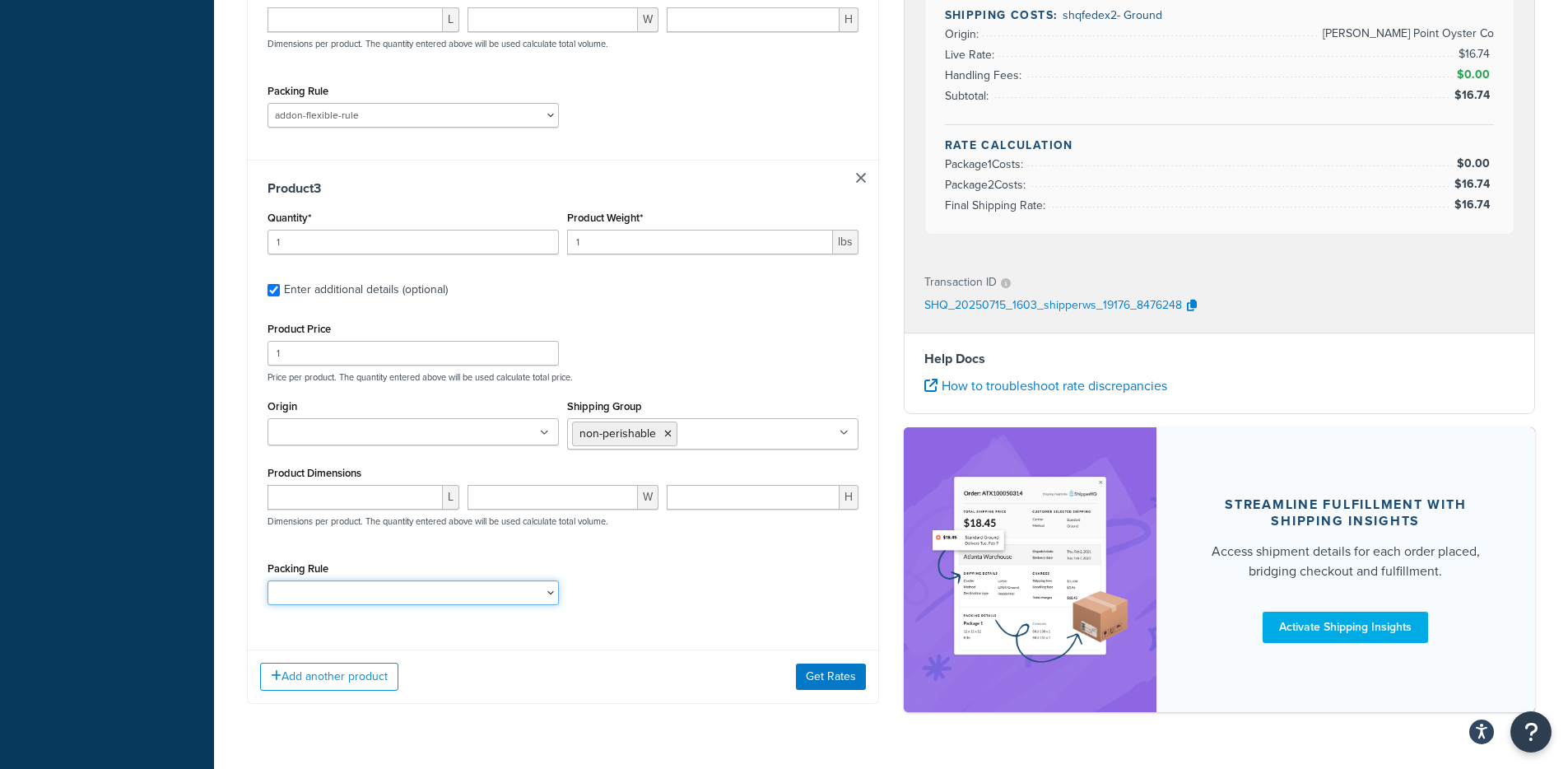 click on "addon-flexible-rule  Merchandise  Oysters" at bounding box center [413, 593] 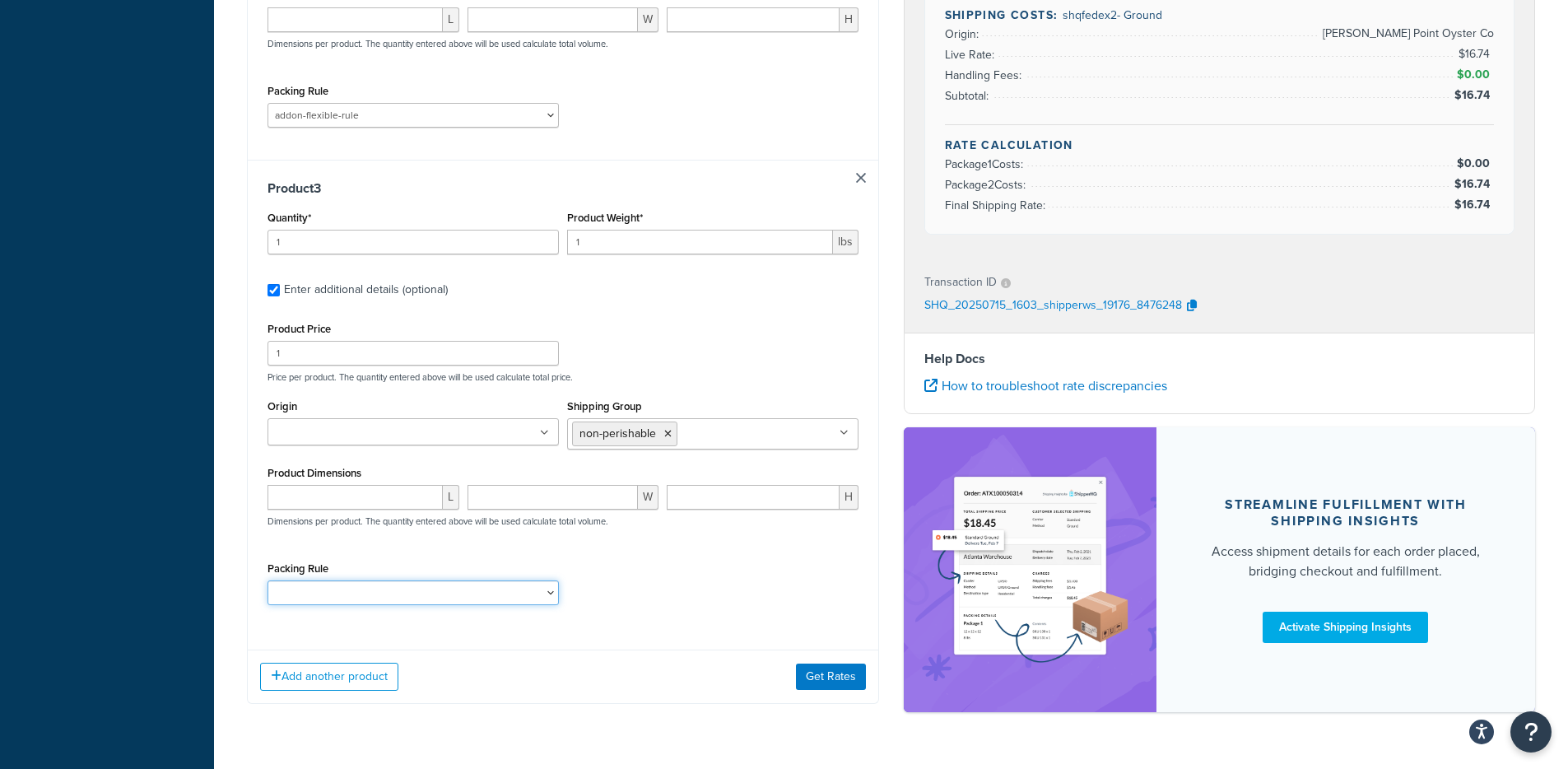 select on "86022" 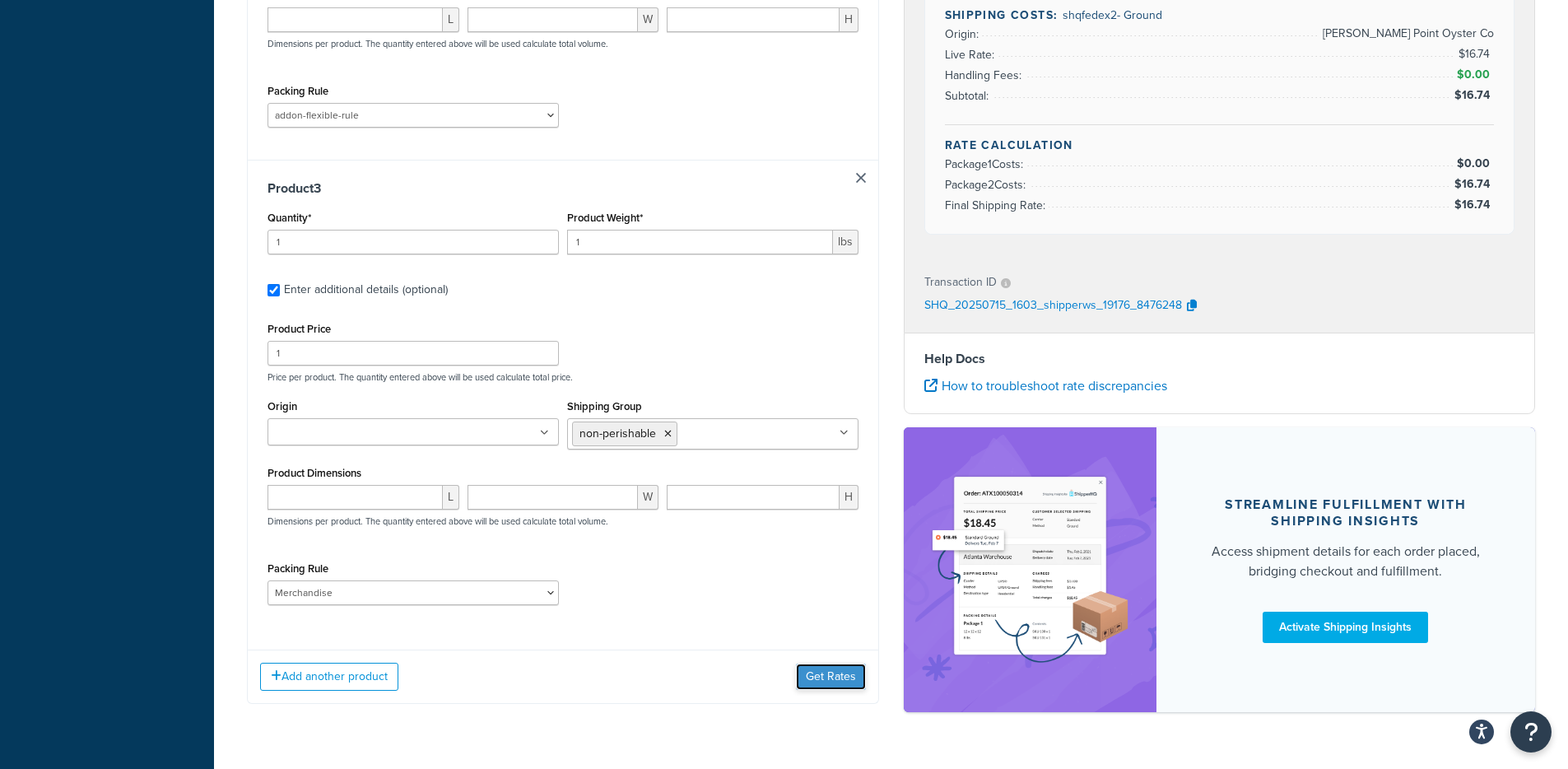 click on "Get Rates" at bounding box center [831, 677] 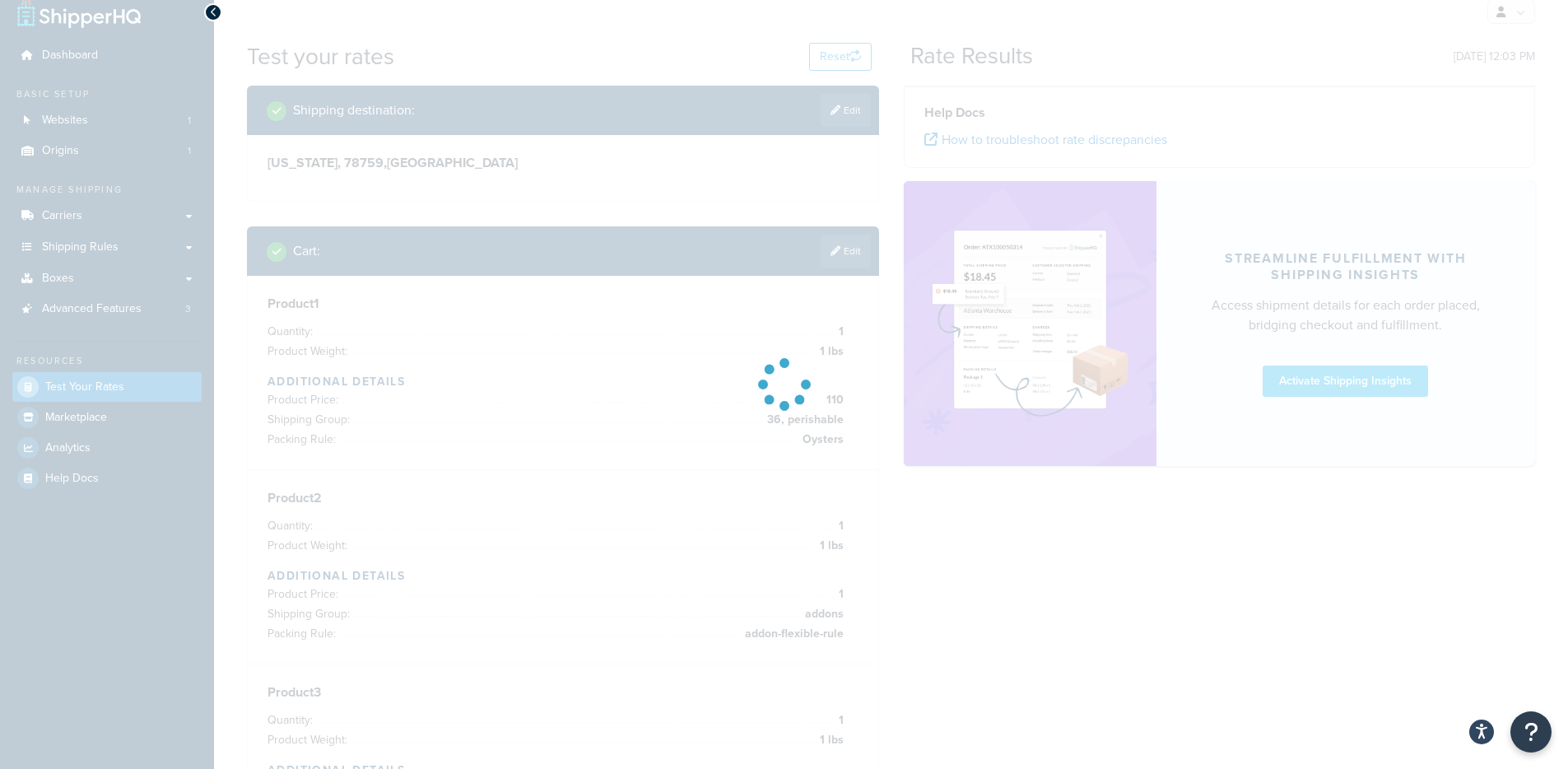 scroll, scrollTop: 0, scrollLeft: 0, axis: both 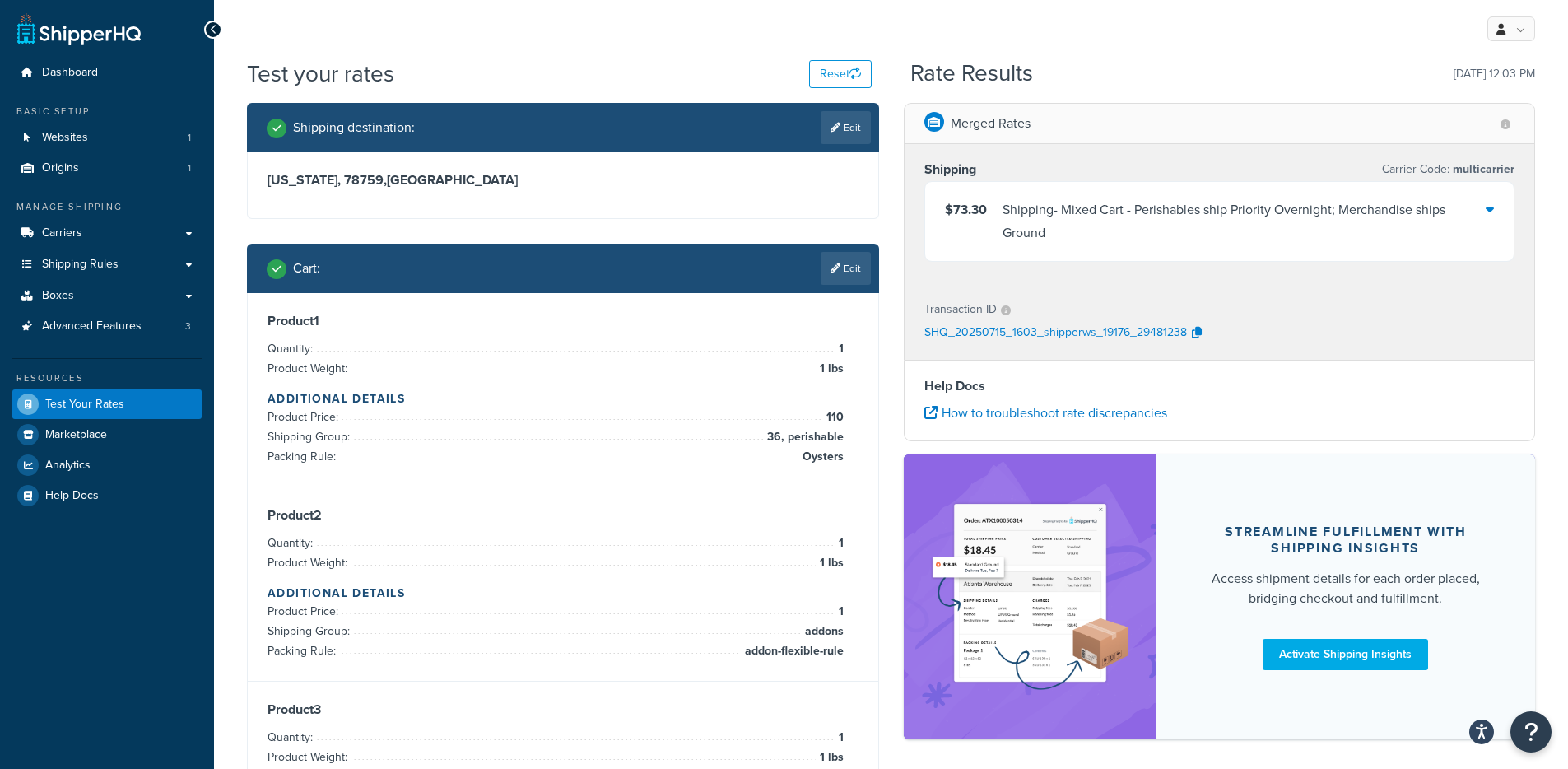 click on "Shipping  -   Mixed Cart - Perishables ship Priority Overnight; Merchandise ships Ground" at bounding box center (1245, 221) 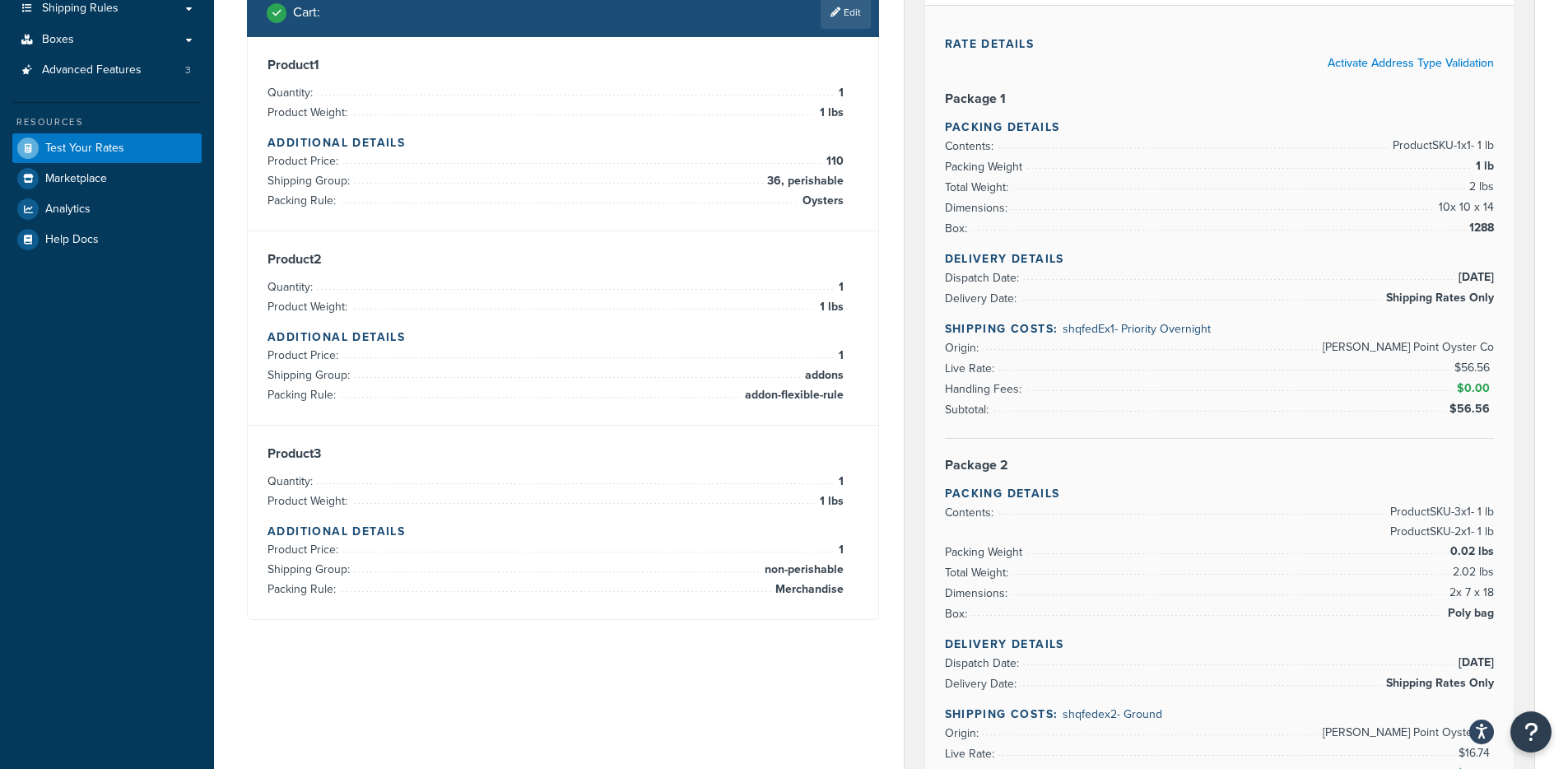 scroll, scrollTop: 222, scrollLeft: 0, axis: vertical 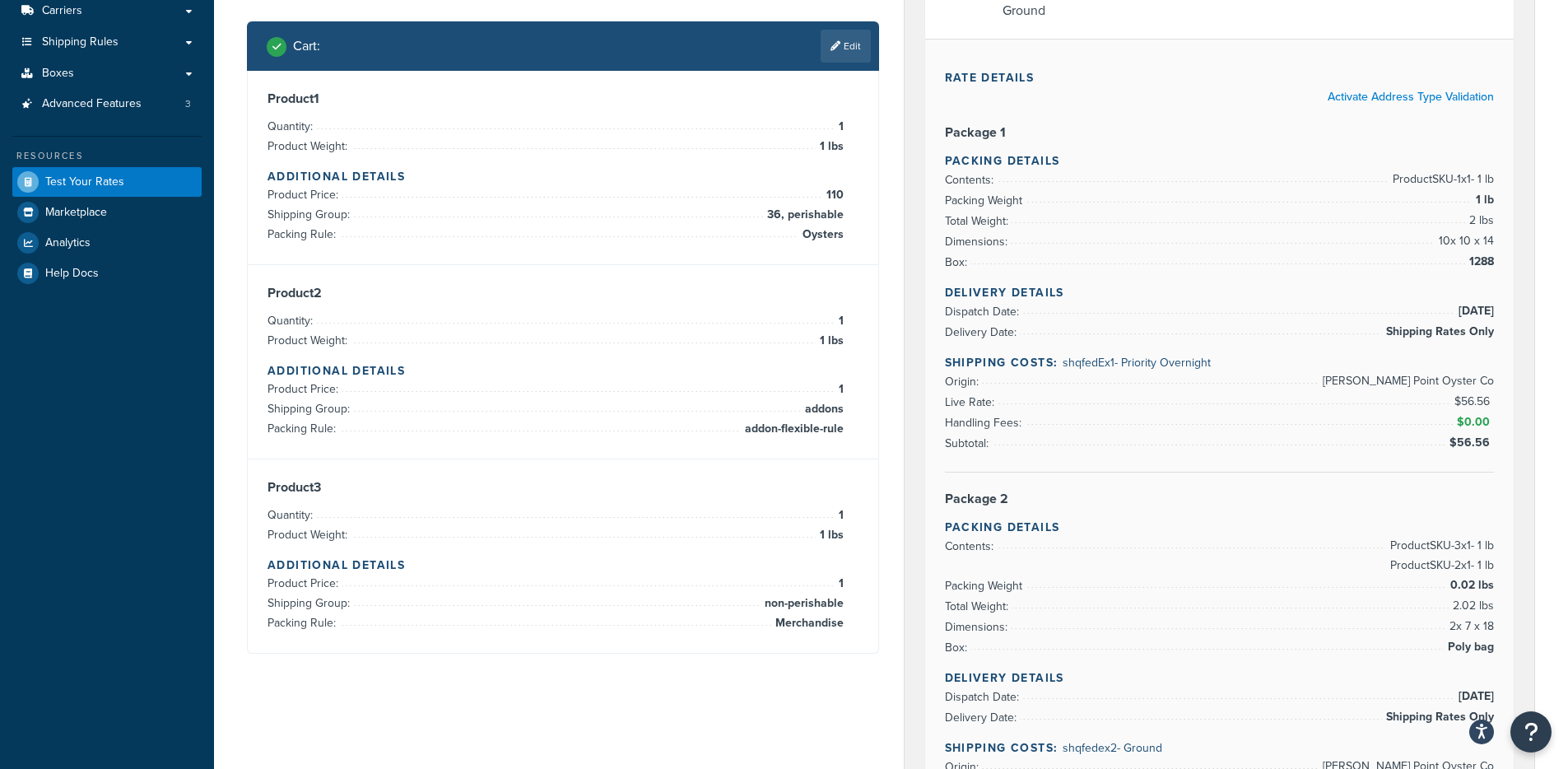 drag, startPoint x: 1441, startPoint y: 184, endPoint x: 1462, endPoint y: 270, distance: 88.526832 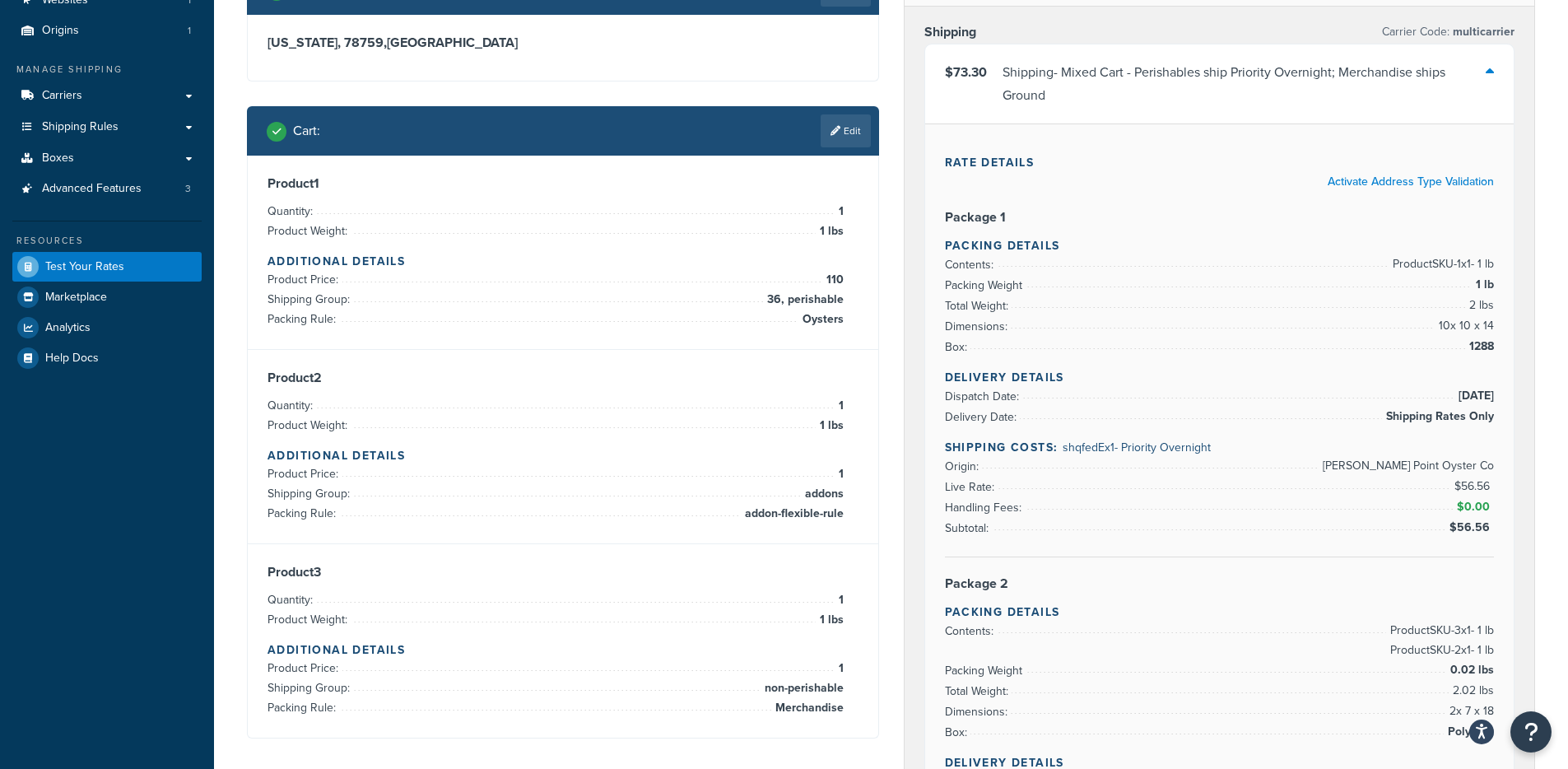 scroll, scrollTop: 138, scrollLeft: 0, axis: vertical 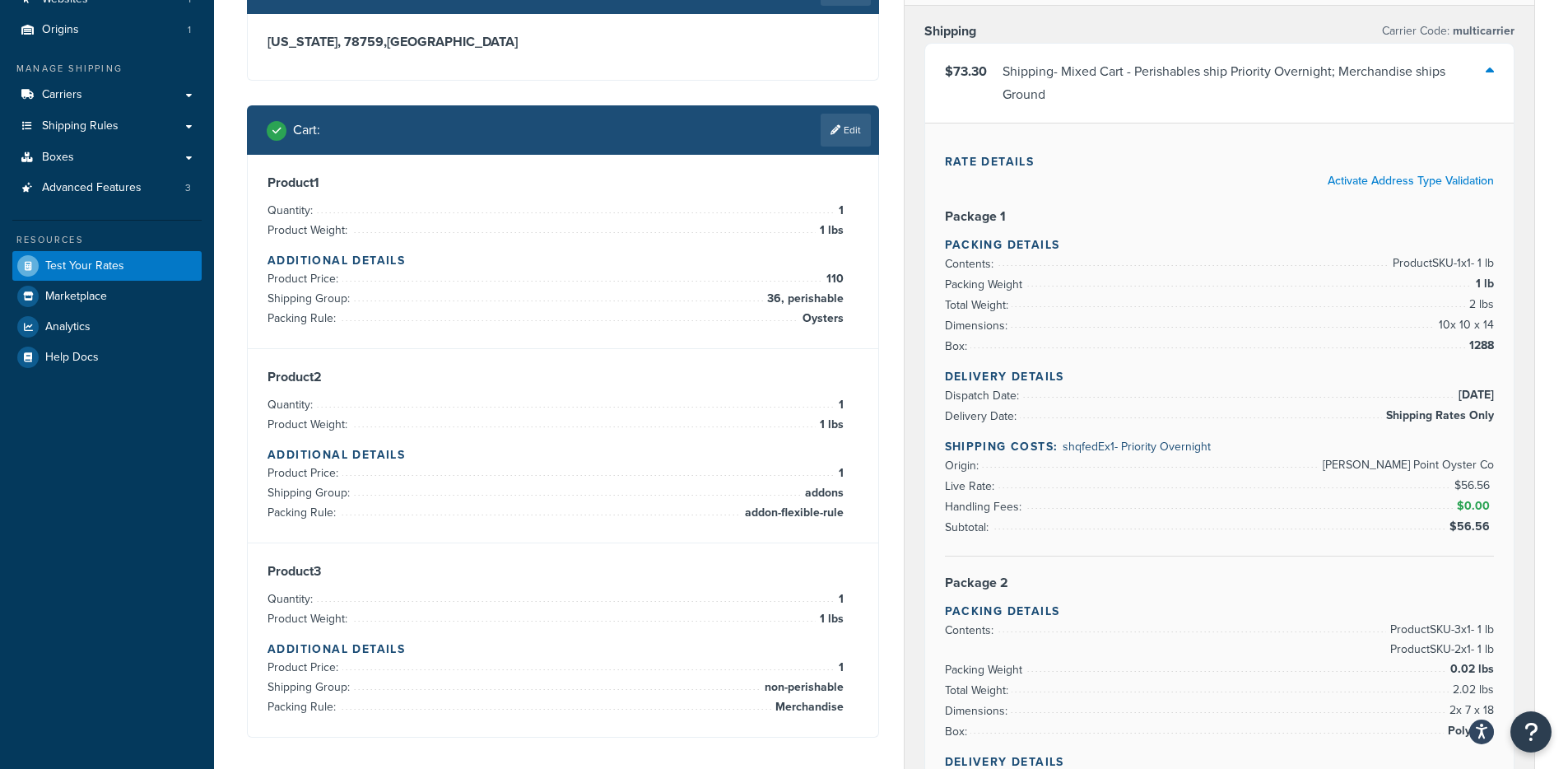 drag, startPoint x: 1439, startPoint y: 320, endPoint x: 1513, endPoint y: 333, distance: 75.13322 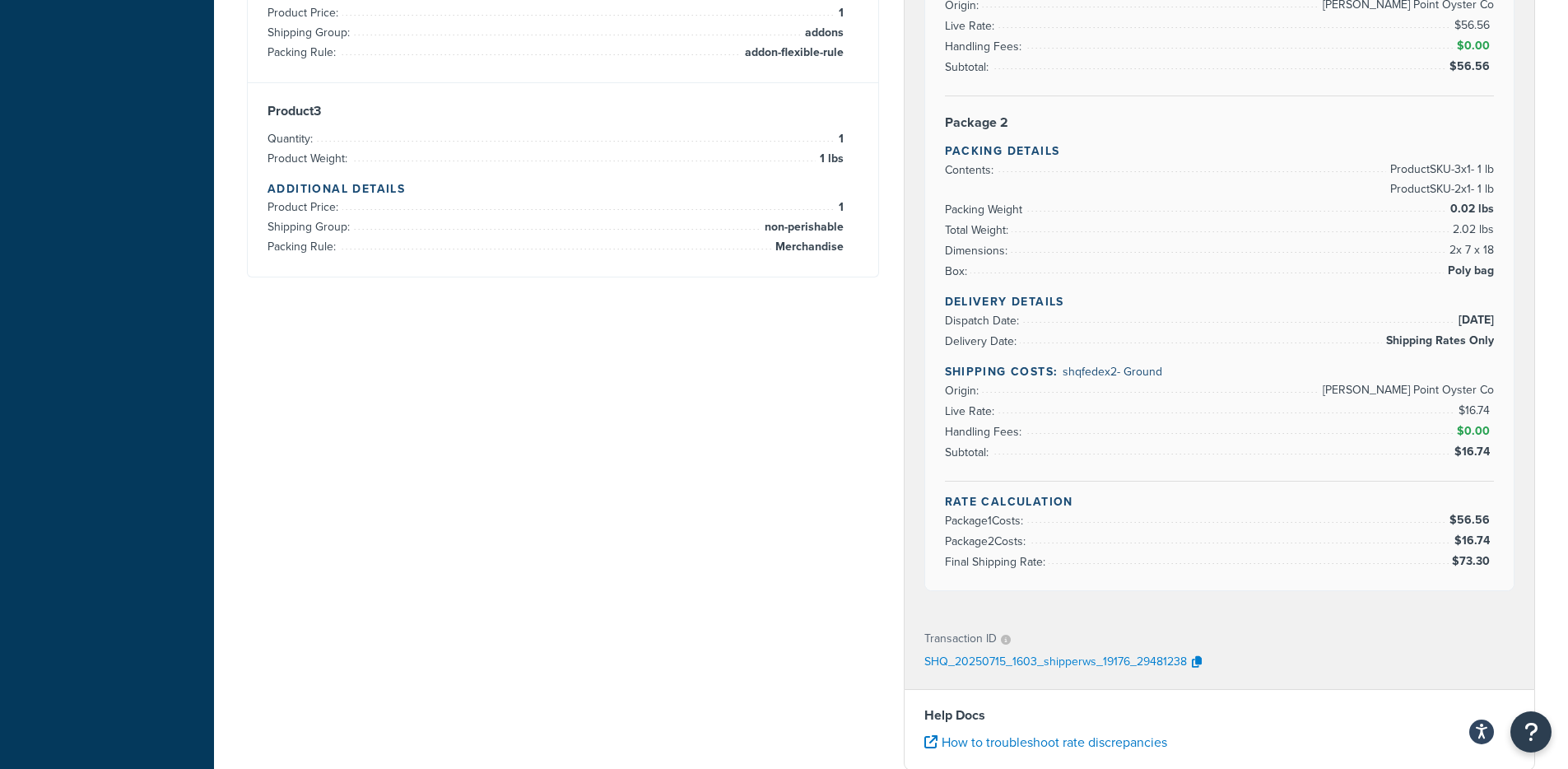 scroll, scrollTop: 604, scrollLeft: 0, axis: vertical 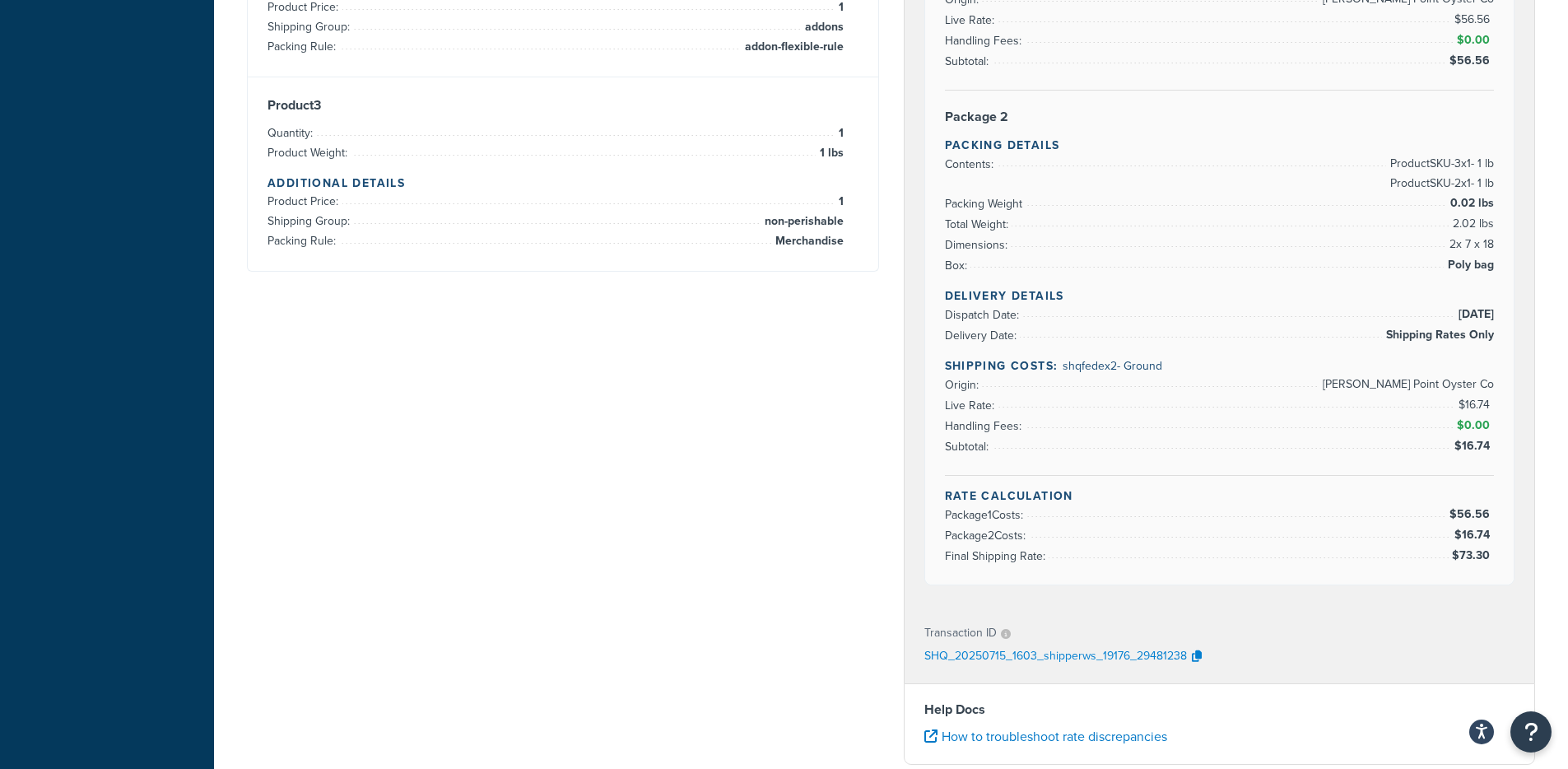 drag, startPoint x: 1464, startPoint y: 535, endPoint x: 1509, endPoint y: 532, distance: 45.099889 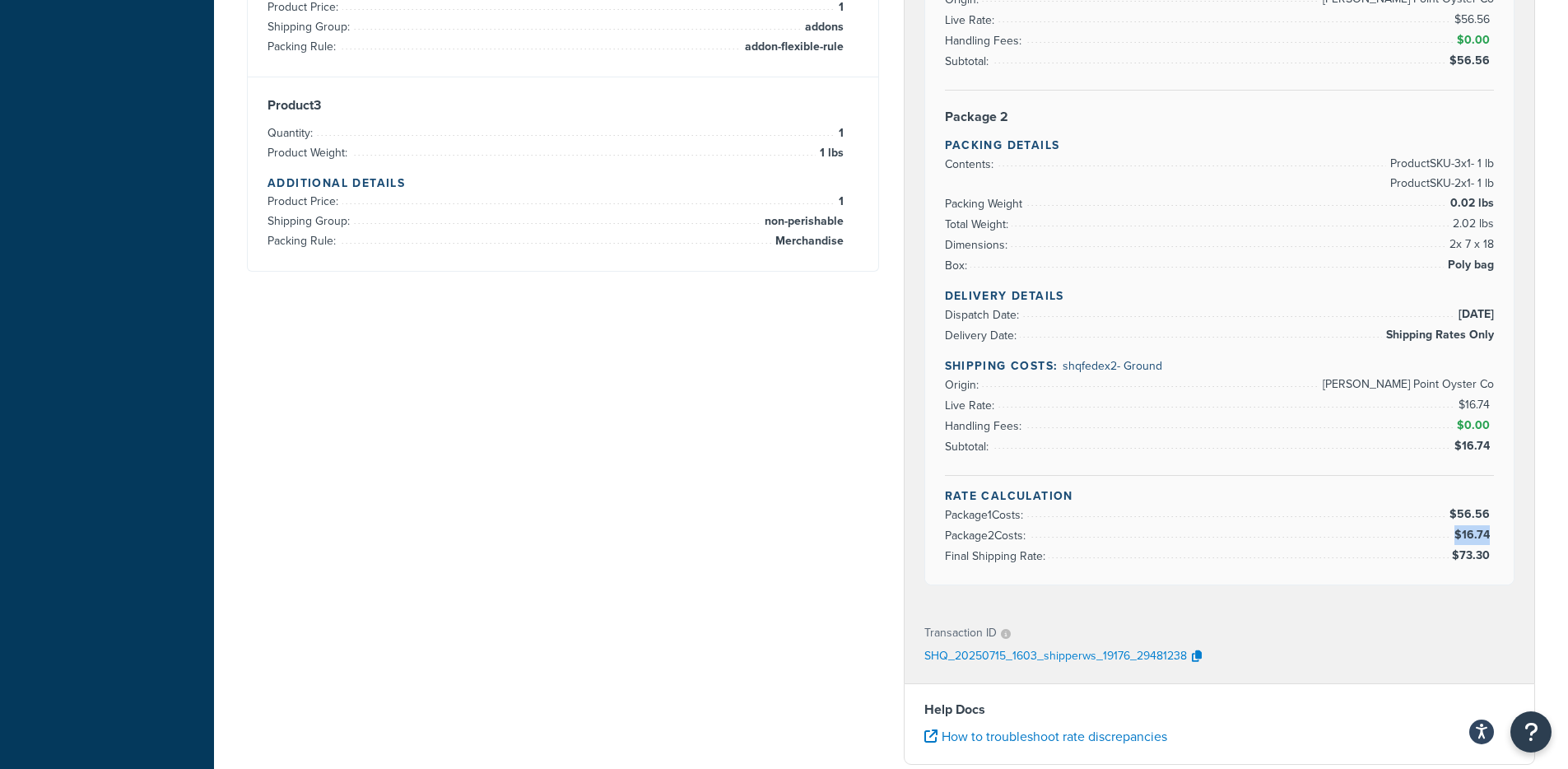 drag, startPoint x: 1490, startPoint y: 535, endPoint x: 1453, endPoint y: 525, distance: 38.327536 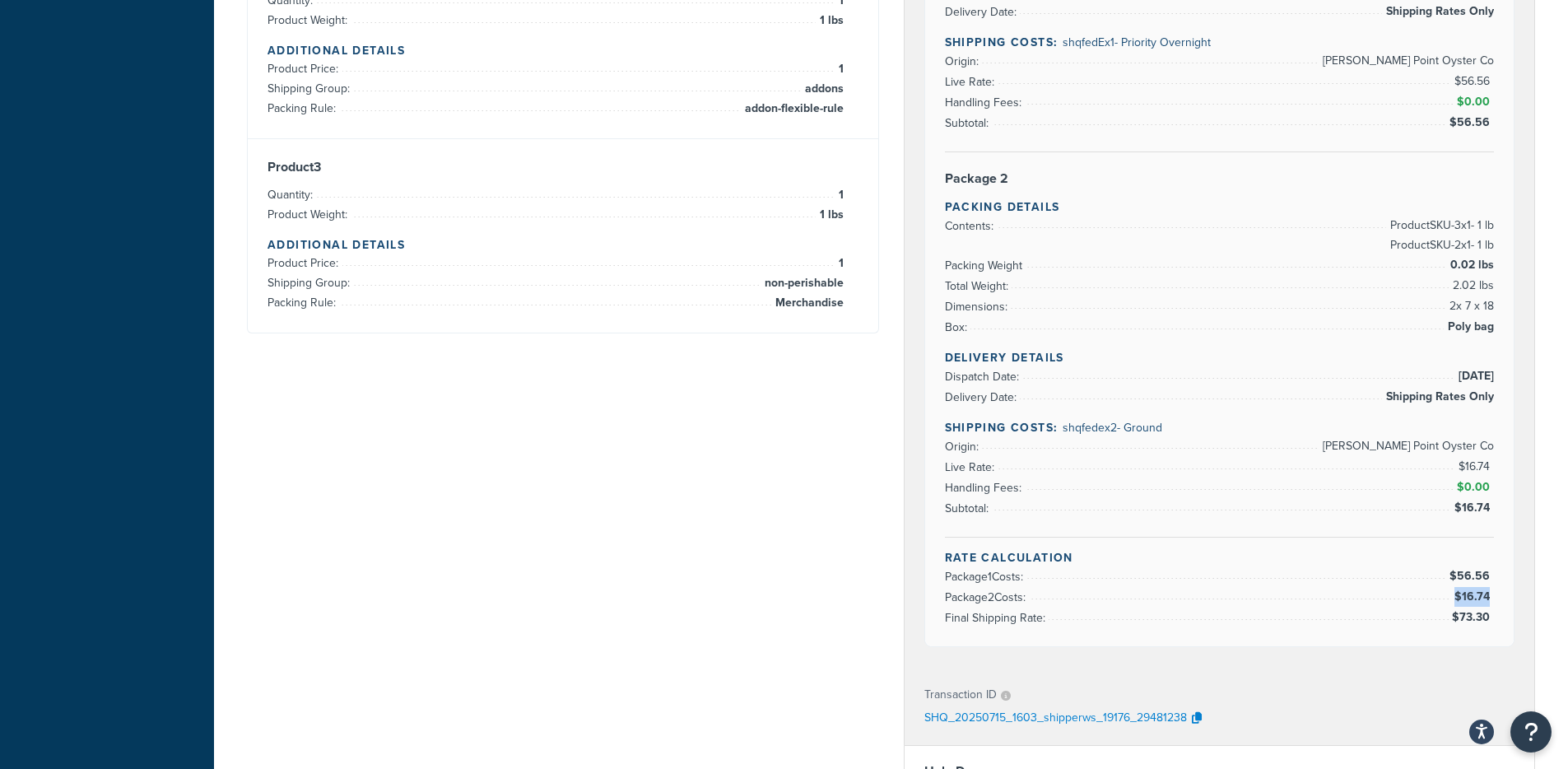scroll, scrollTop: 548, scrollLeft: 0, axis: vertical 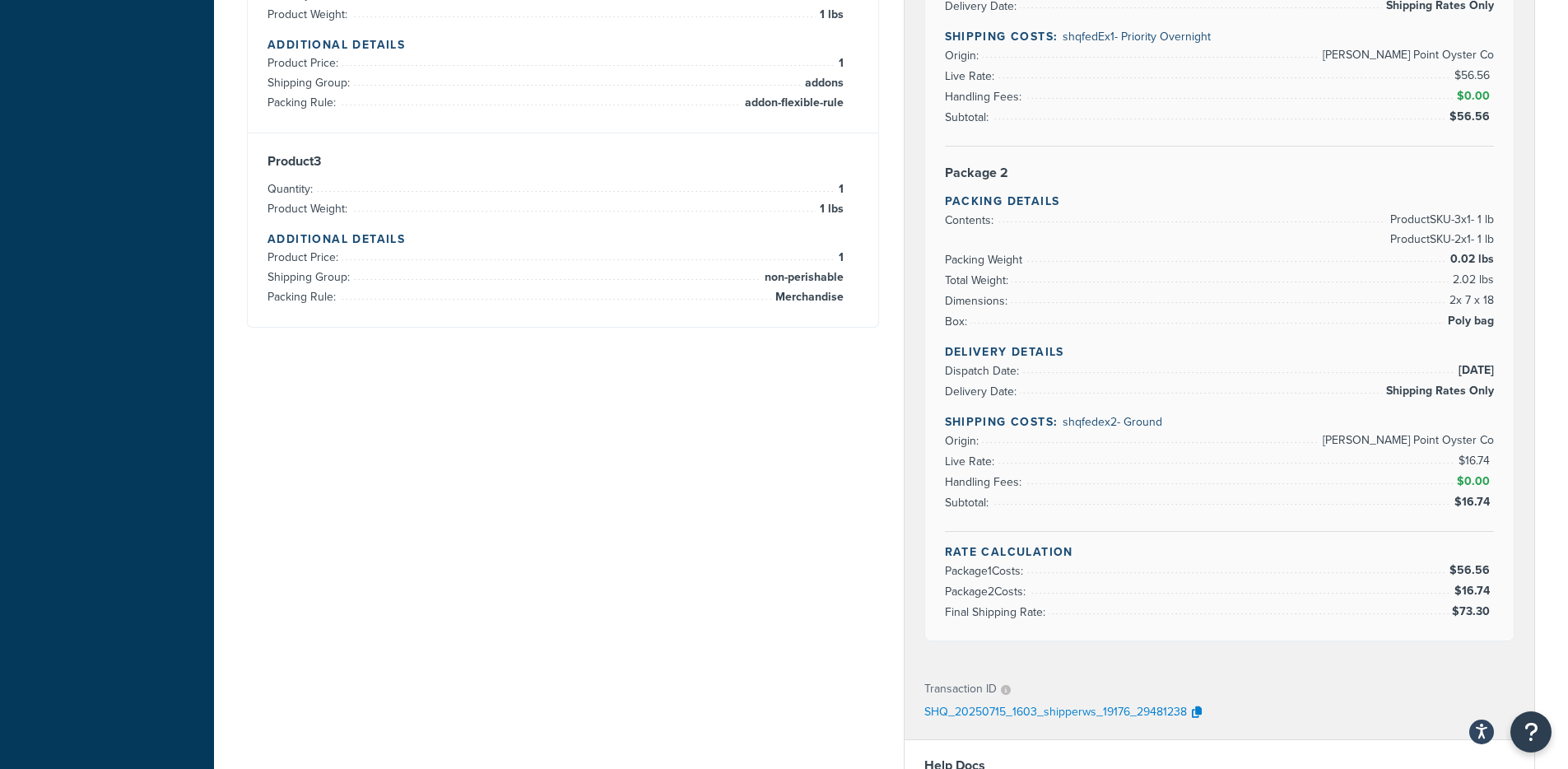 click on "Shipping destination :  Edit   Texas,    78759 ,  United States Cart :  Edit Product  1 Quantity: 1 Product Weight: 1   lbs Additional Details Product Price: 110 Shipping Group: 36, perishable Packing Rule: Oysters Product  2 Quantity: 1 Product Weight: 1   lbs Additional Details Product Price: 1 Shipping Group: addons Packing Rule: addon-flexible-rule Product  3 Quantity: 1 Product Weight: 1   lbs Additional Details Product Price: 1 Shipping Group: non-perishable Packing Rule: Merchandise Merged Rates Shipping Carrier Code:   multicarrier $73.30 Shipping  -   Mixed Cart - Perishables ship Priority Overnight; Merchandise ships Ground Rate Details Activate Address Type Validation Package 1 Packing Details Contents: Product  SKU-1  x  1  -   1 lb Packing Weight 1 lb Total Weight: 2 lbs Dimensions: 10  x   10   x   14 Box: 1288 Delivery Details Dispatch Date: 7/15/2025 Delivery Date: Shipping Rates Only Shipping Costs:   shqfedEx1  -   Priority Overnight Origin: Glidden Point Oyster Co Live Rate: $56.56 $0.00 1" at bounding box center (891, 345) 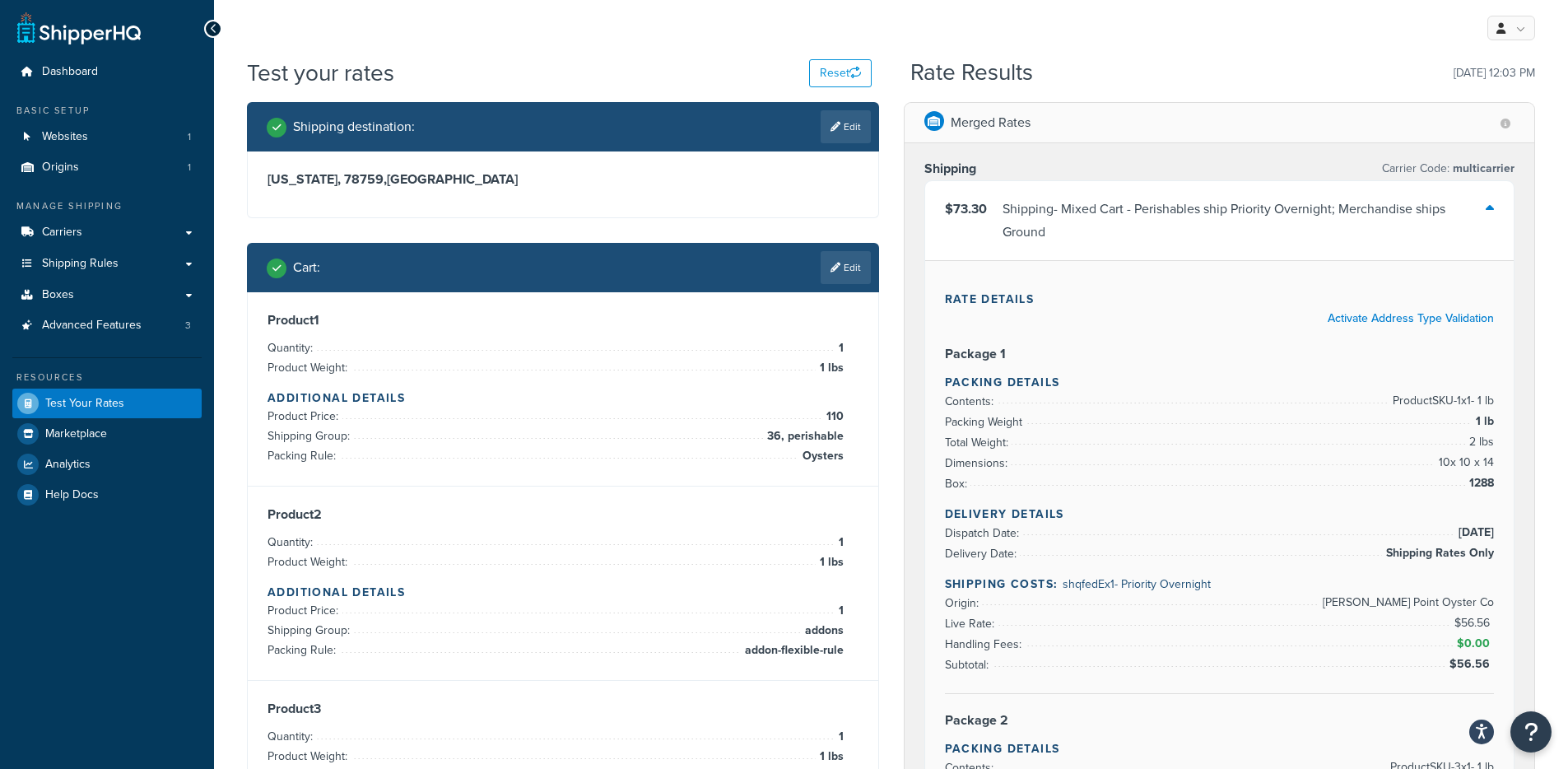 scroll, scrollTop: 0, scrollLeft: 0, axis: both 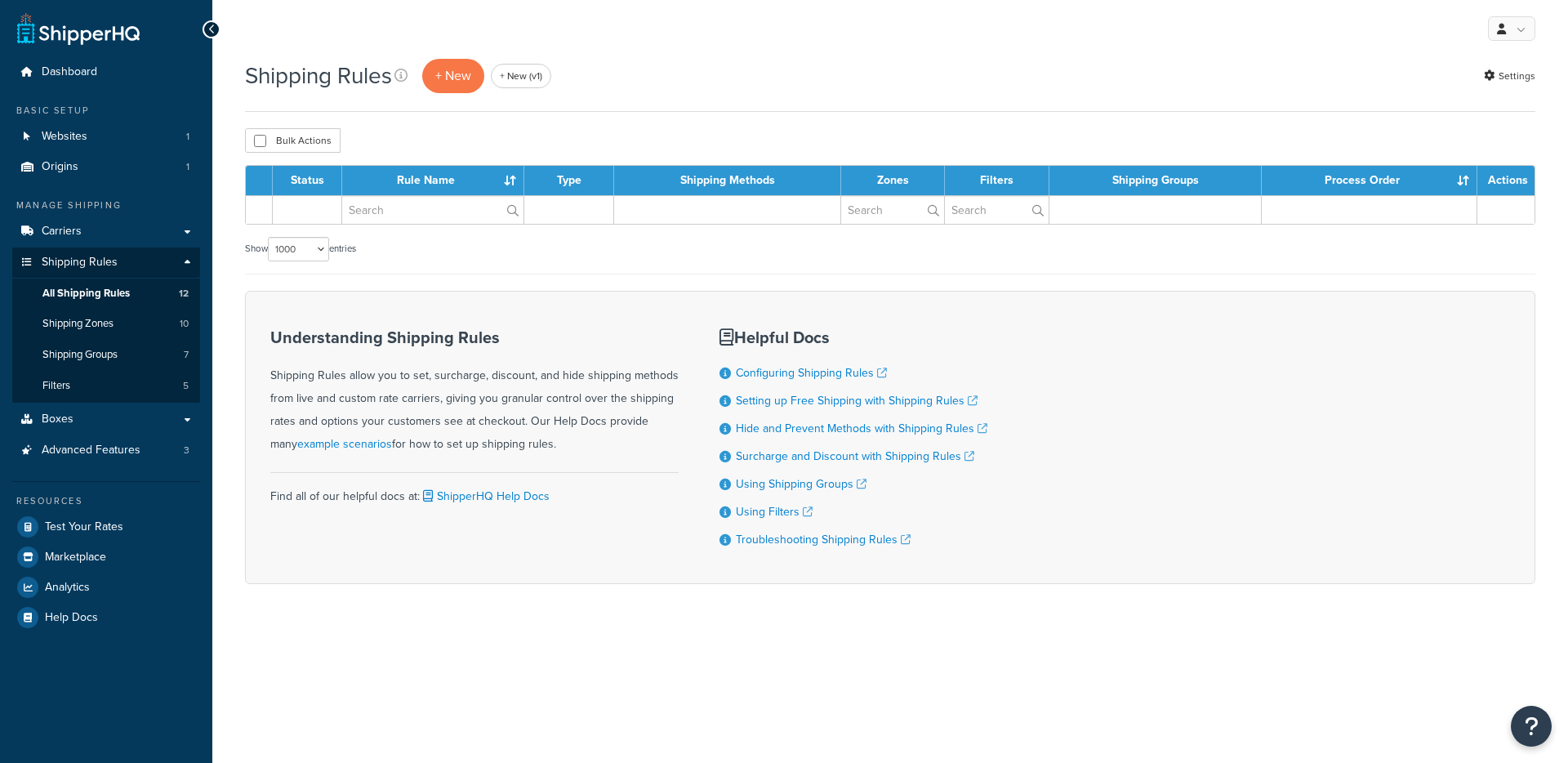 select on "1000" 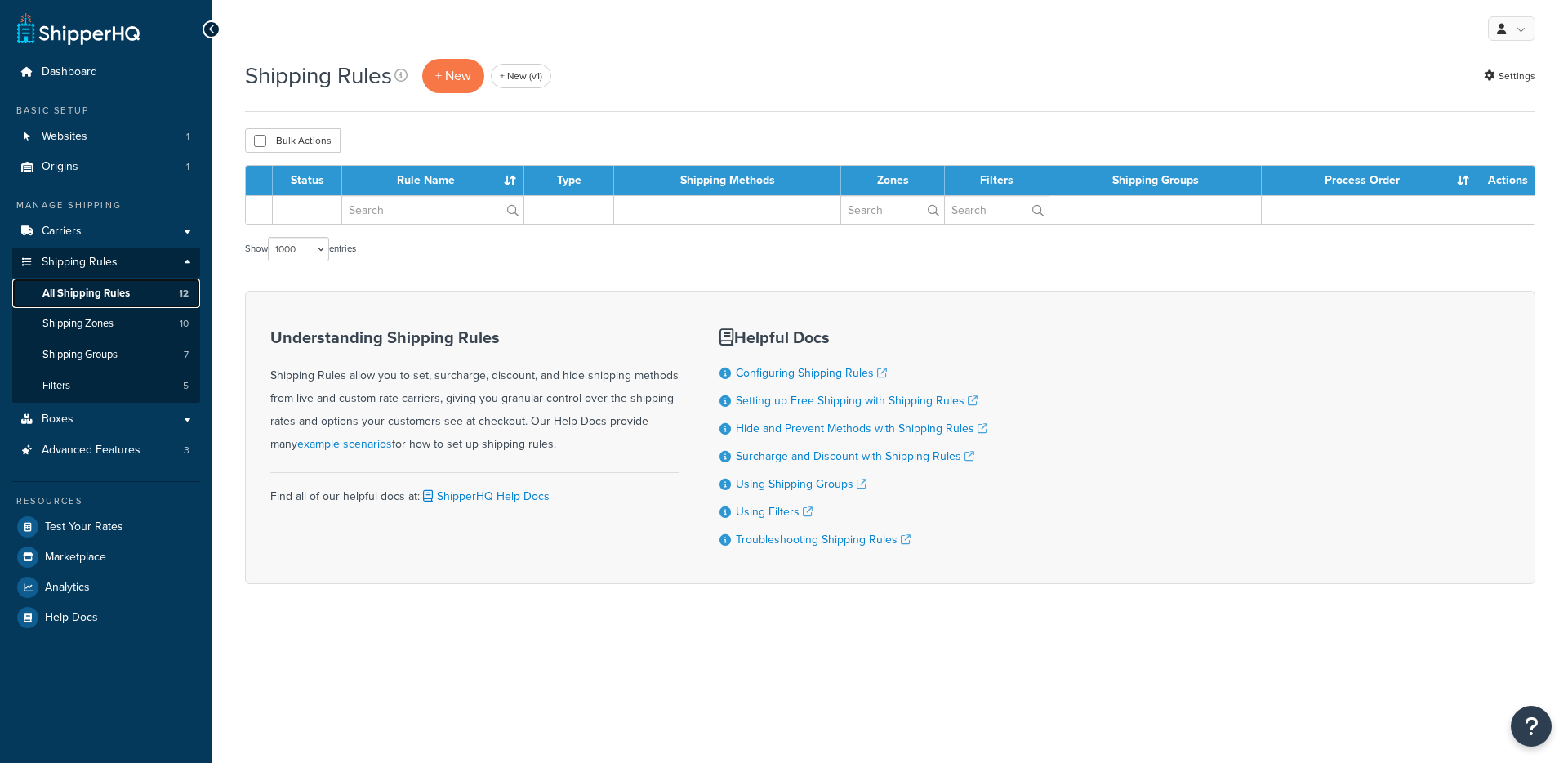 click on "All Shipping Rules" at bounding box center (86, 293) 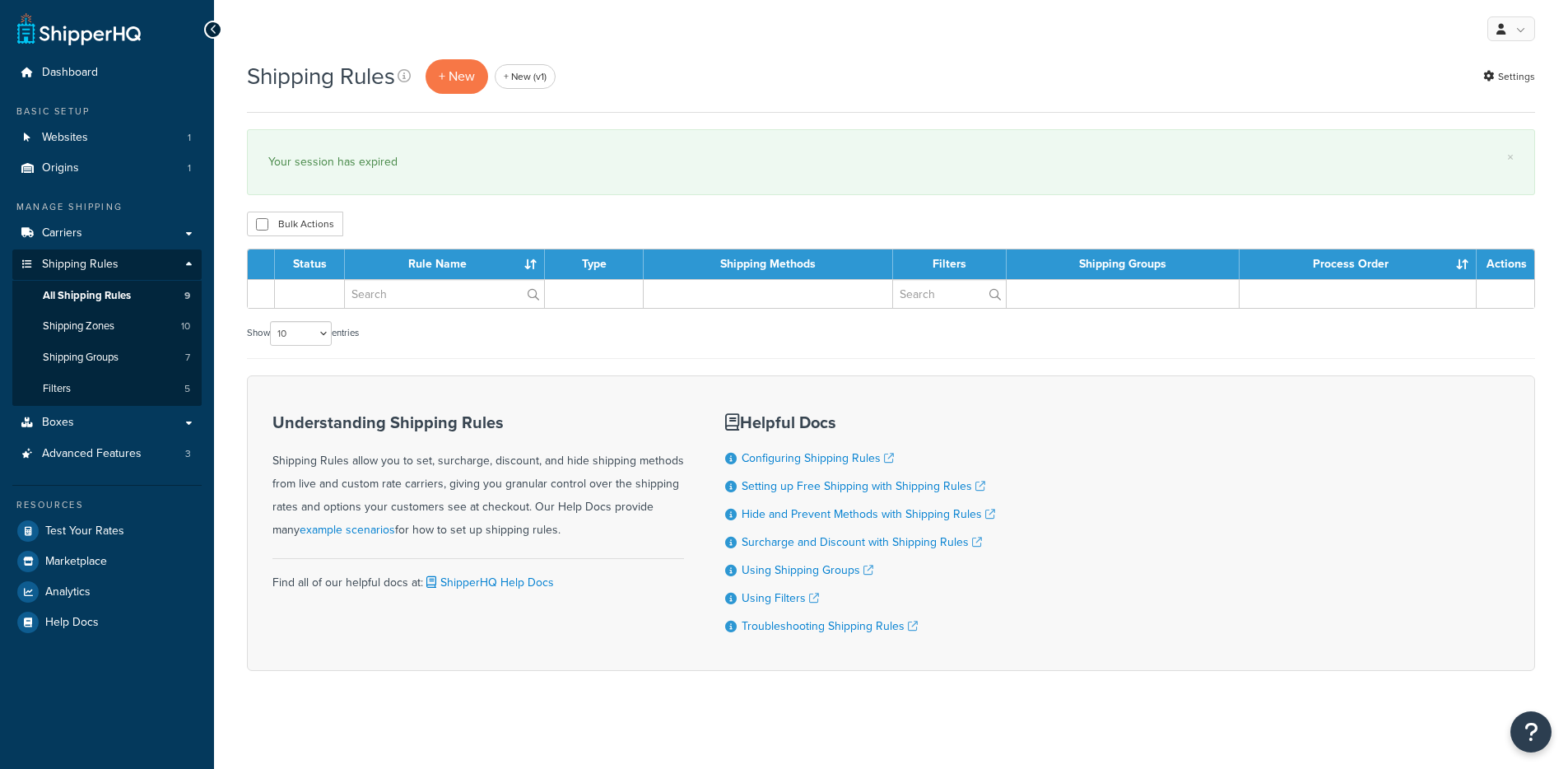 scroll, scrollTop: 0, scrollLeft: 0, axis: both 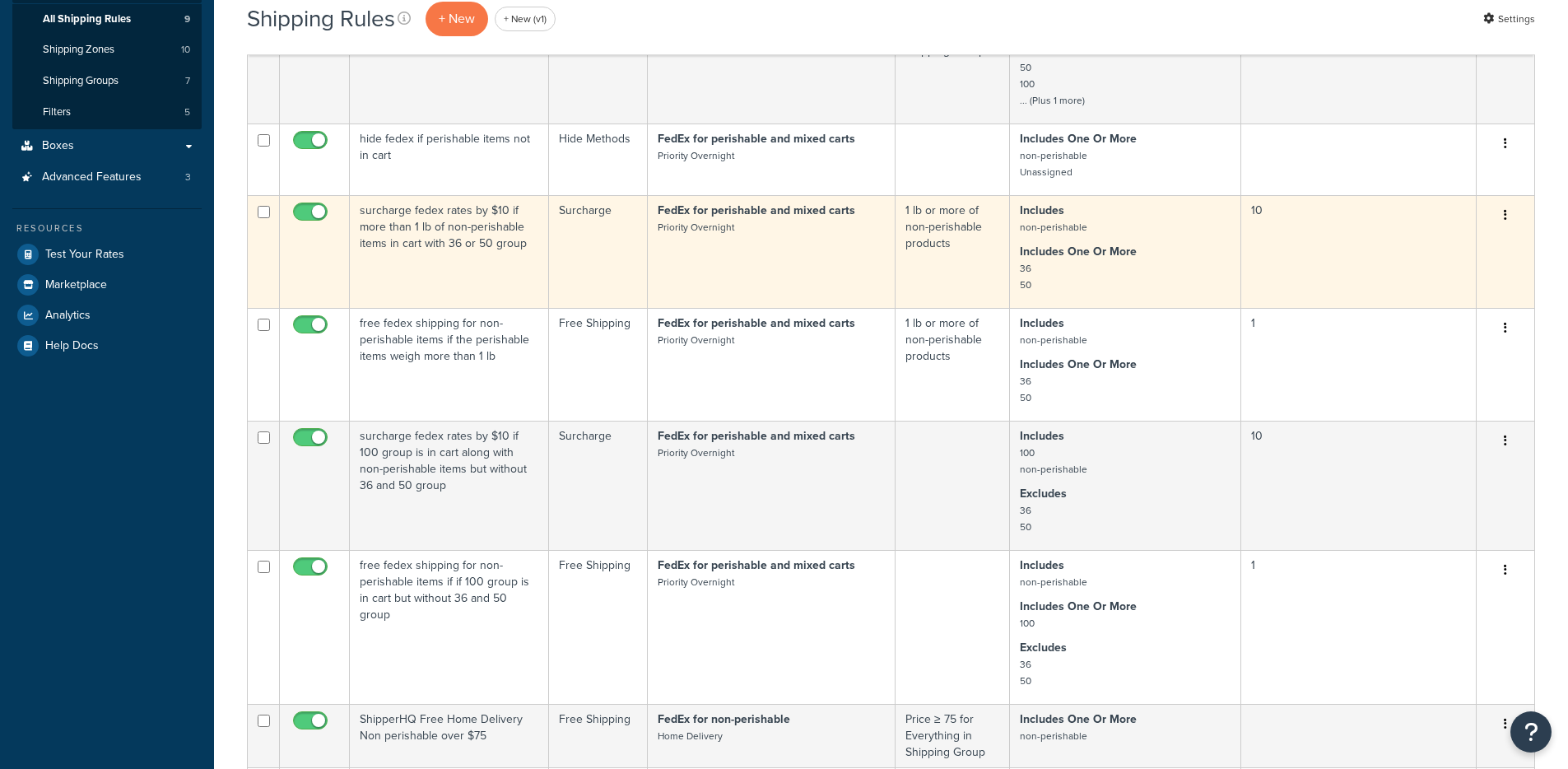 click at bounding box center (312, 216) 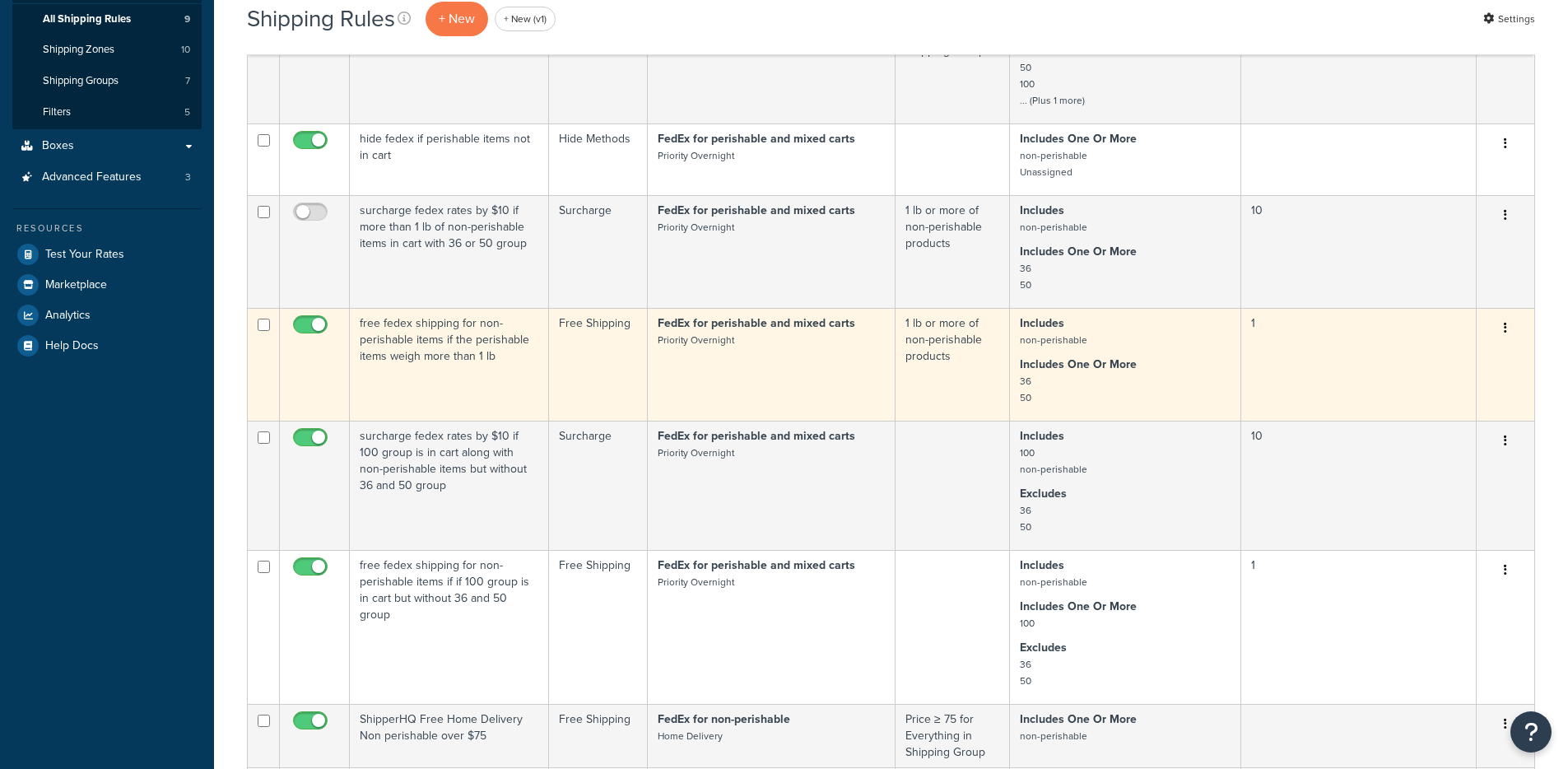 click at bounding box center (312, 329) 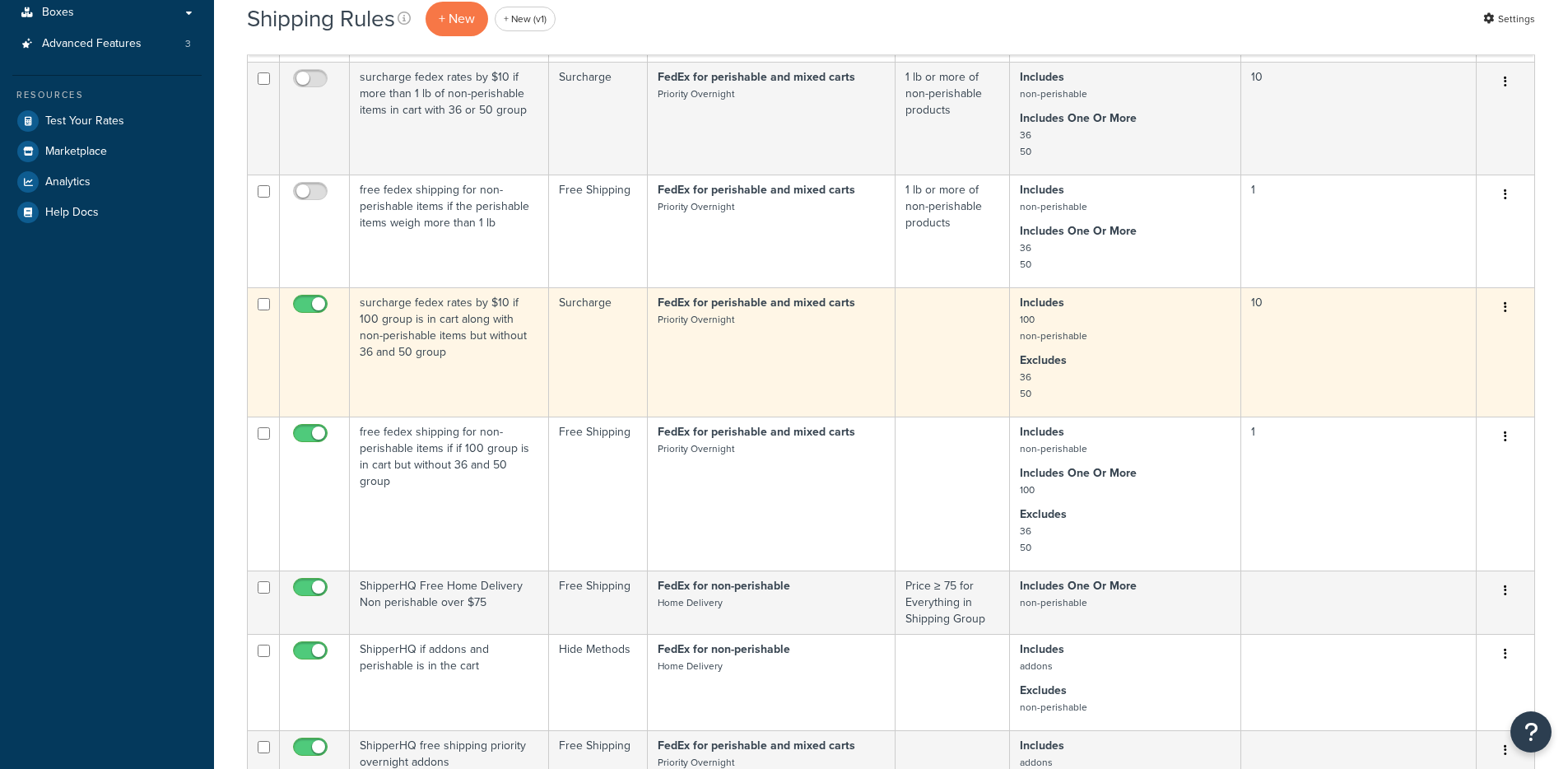 scroll, scrollTop: 412, scrollLeft: 0, axis: vertical 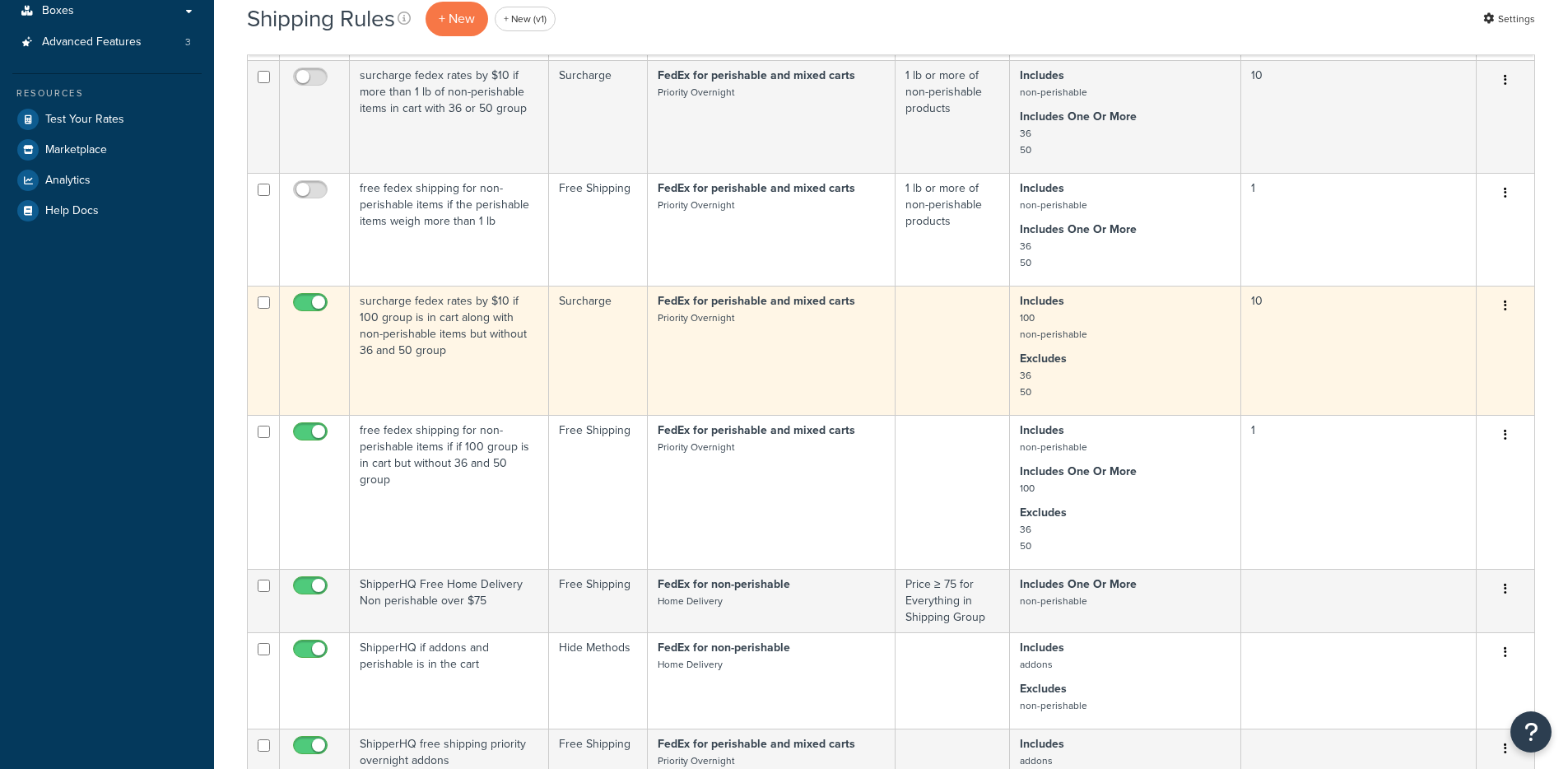 click at bounding box center [312, 306] 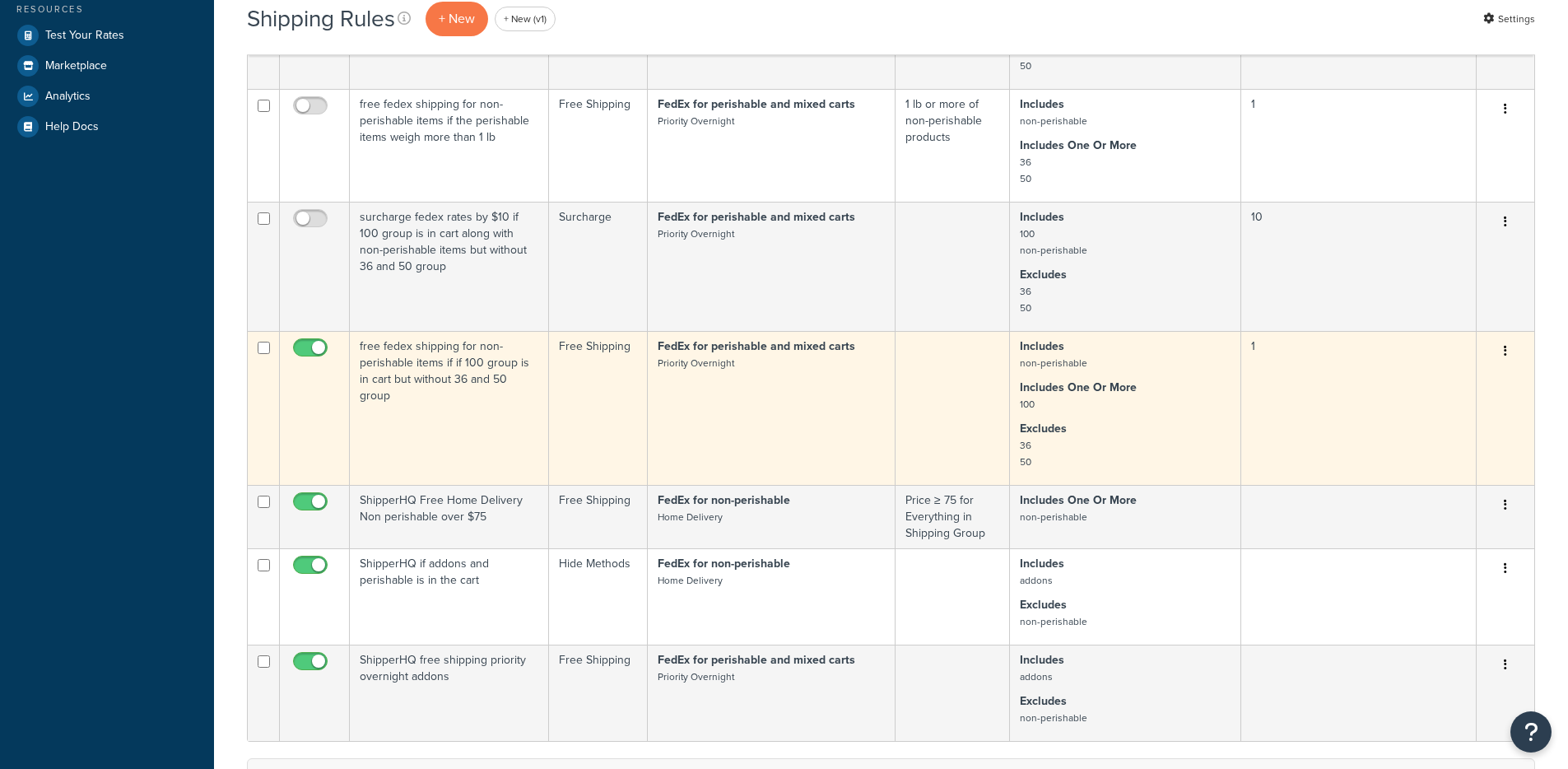 scroll, scrollTop: 503, scrollLeft: 0, axis: vertical 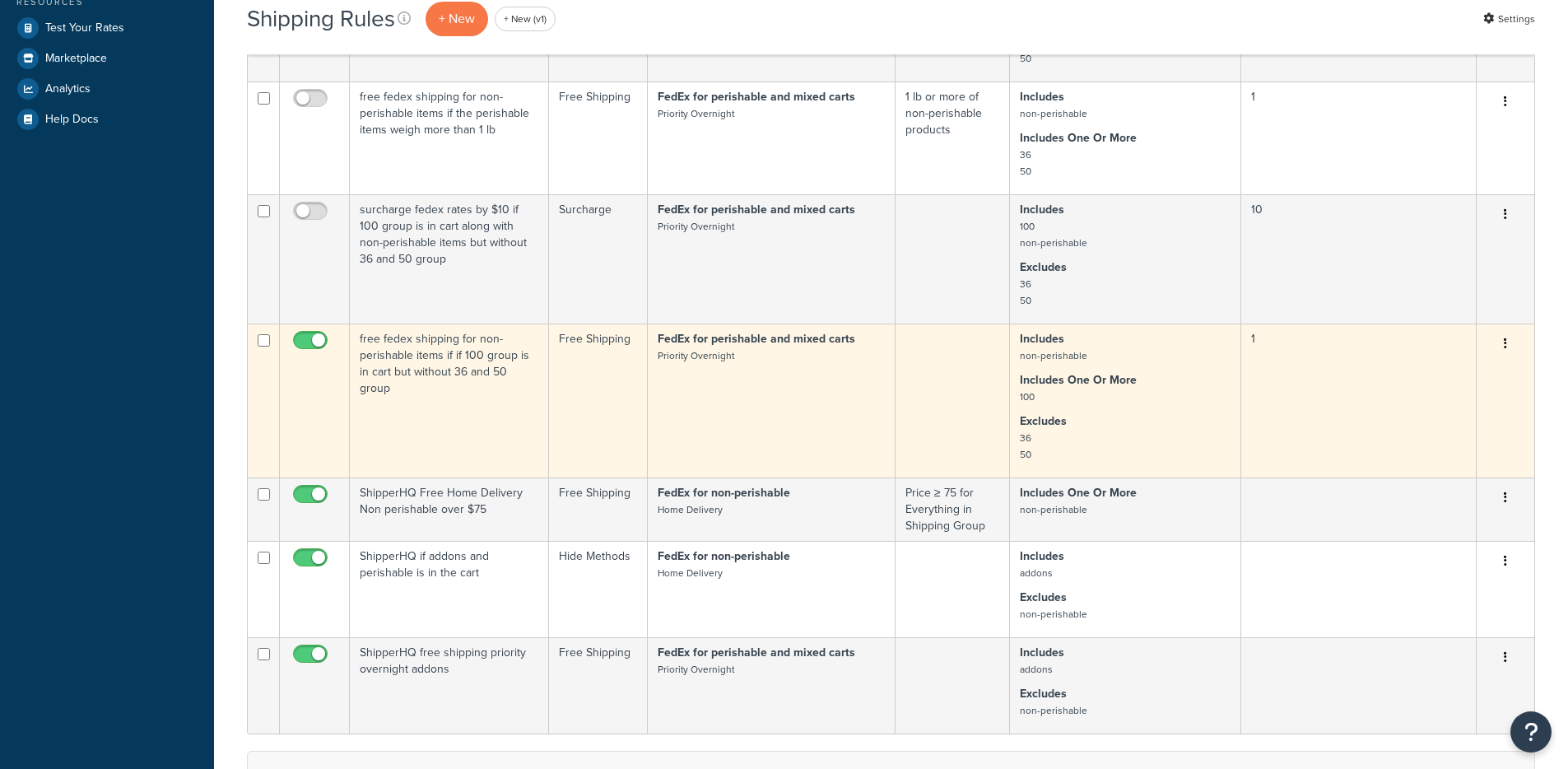 click at bounding box center (312, 344) 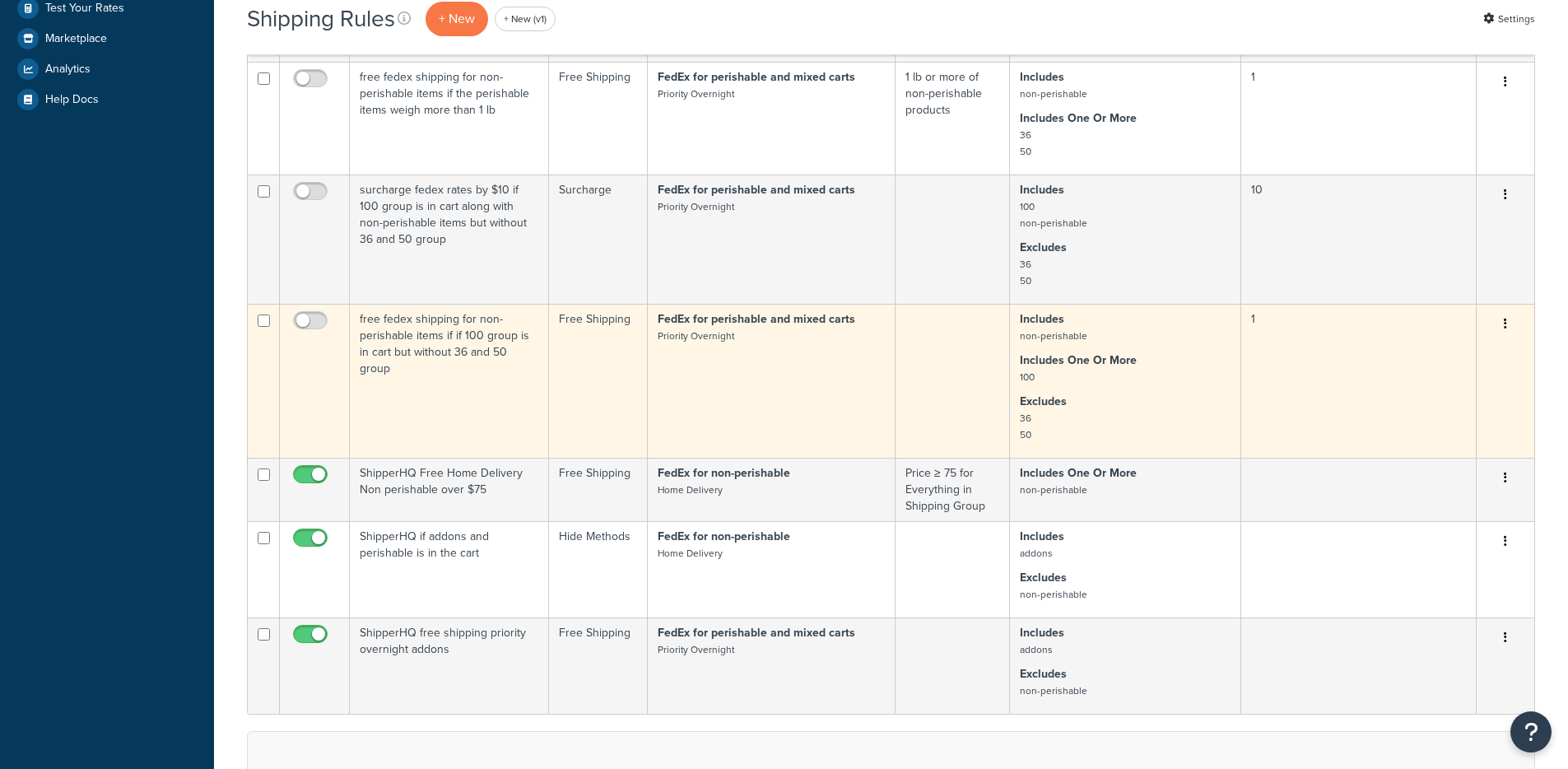 scroll, scrollTop: 526, scrollLeft: 0, axis: vertical 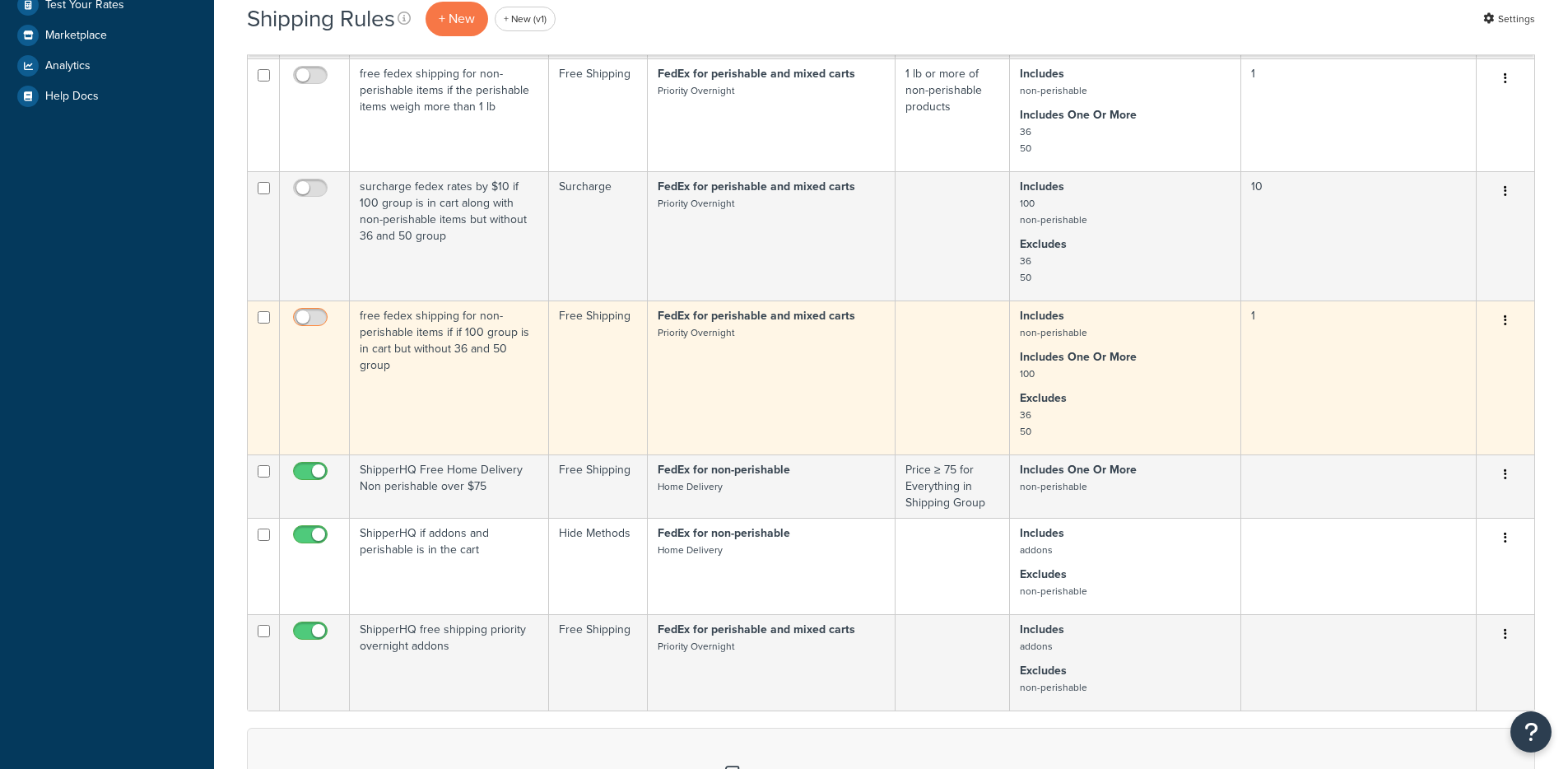 click at bounding box center [312, 321] 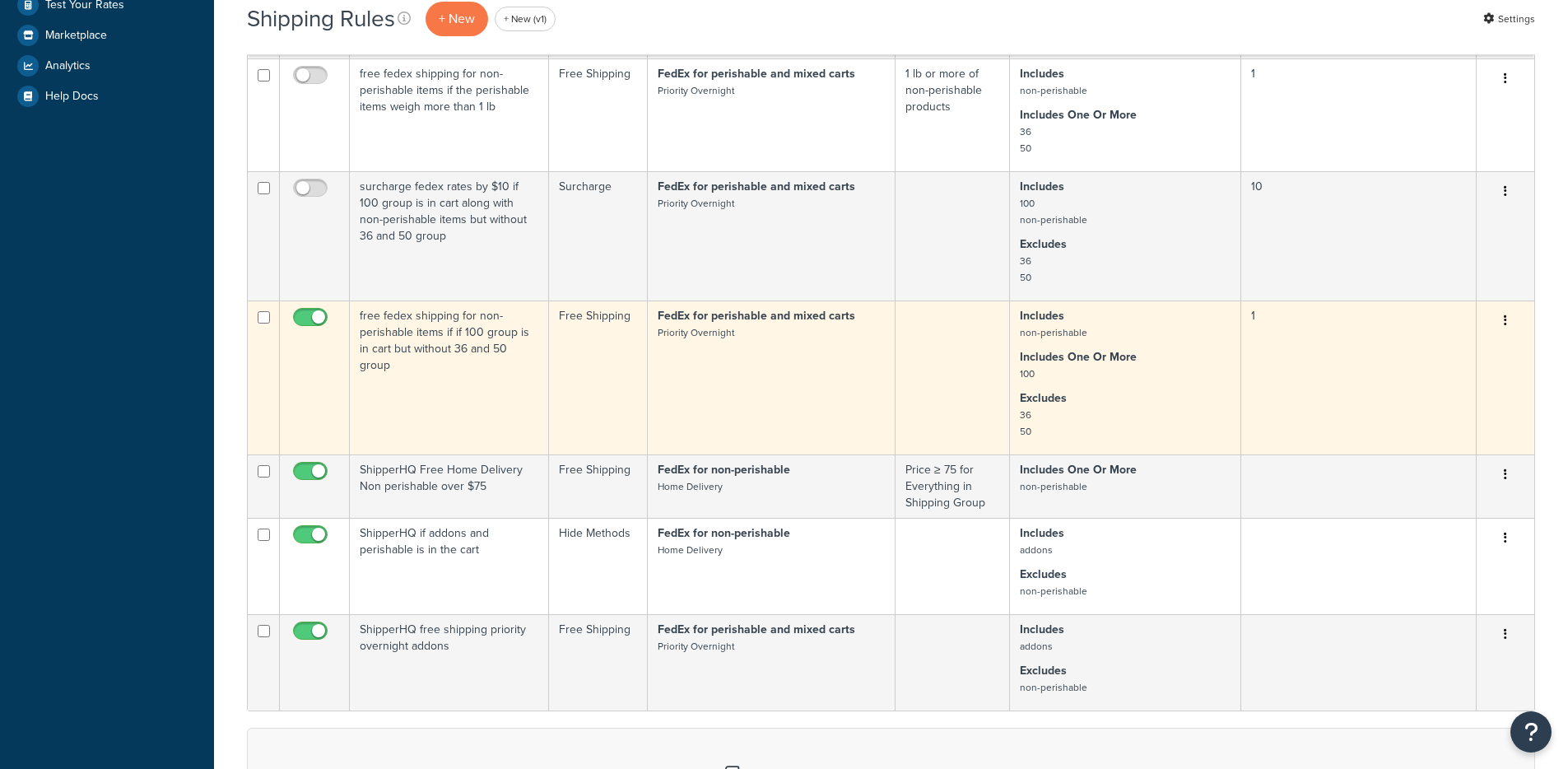 click at bounding box center [312, 321] 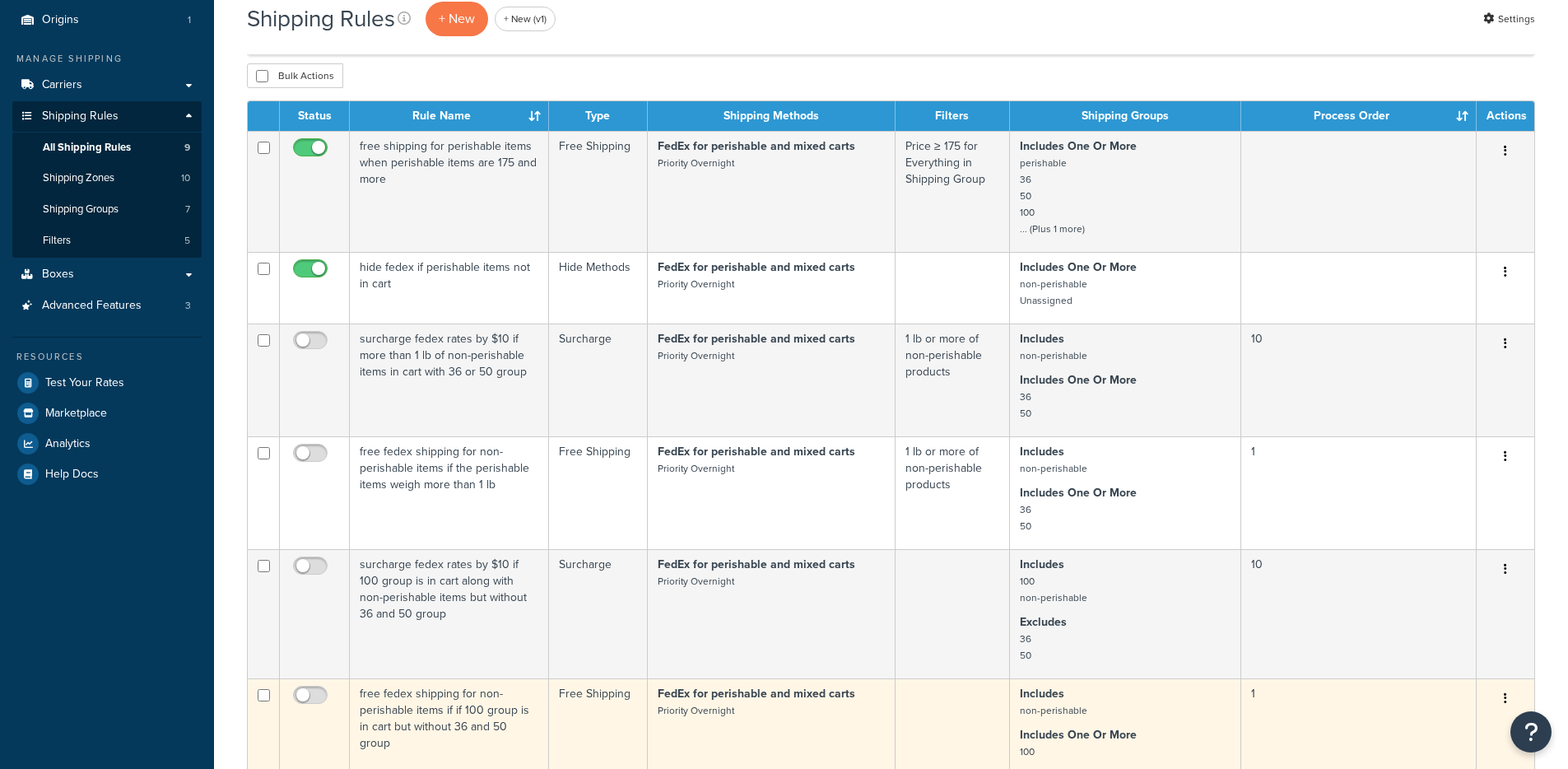 scroll, scrollTop: 91, scrollLeft: 0, axis: vertical 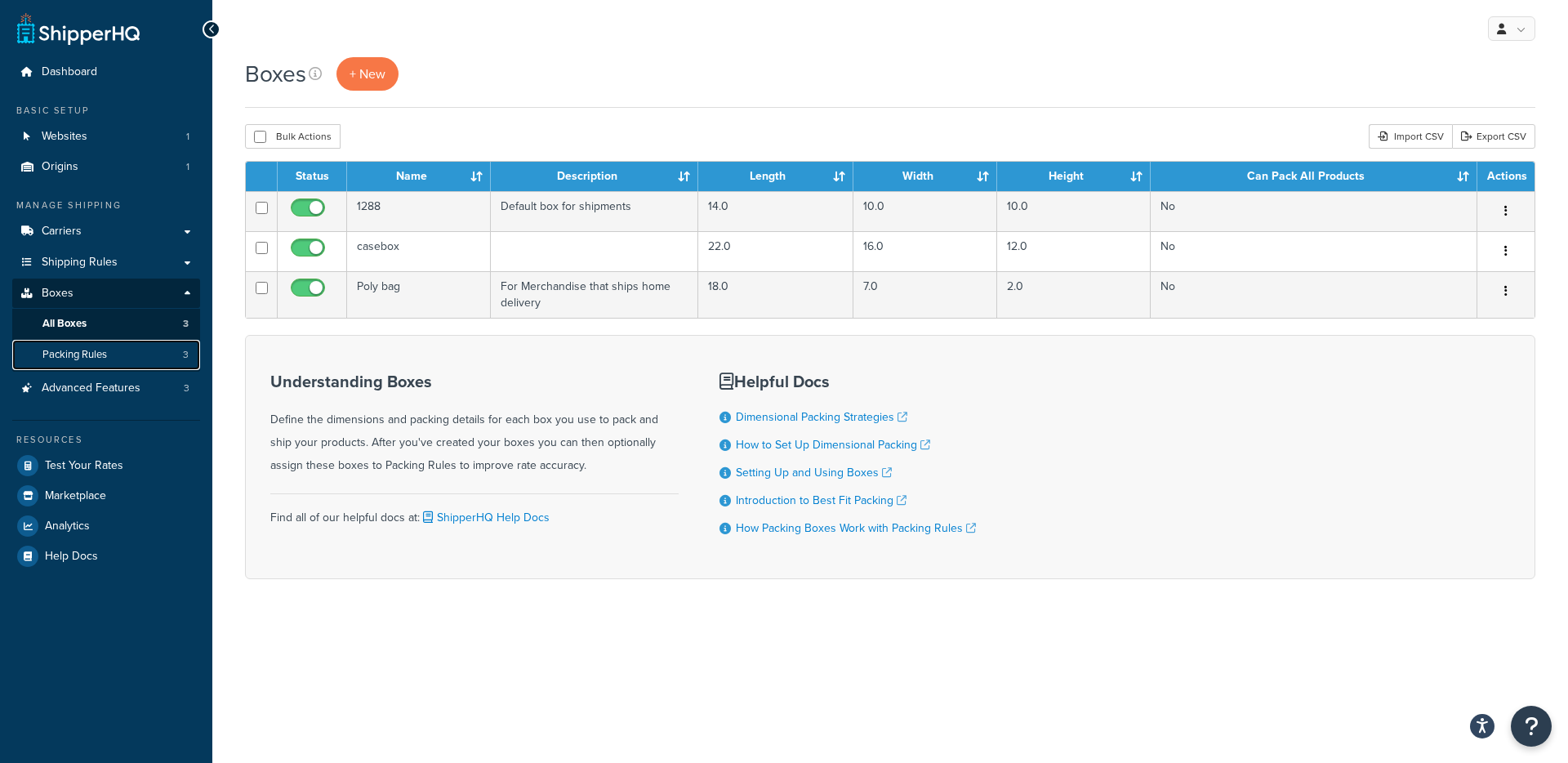 click on "Packing Rules" at bounding box center (74, 355) 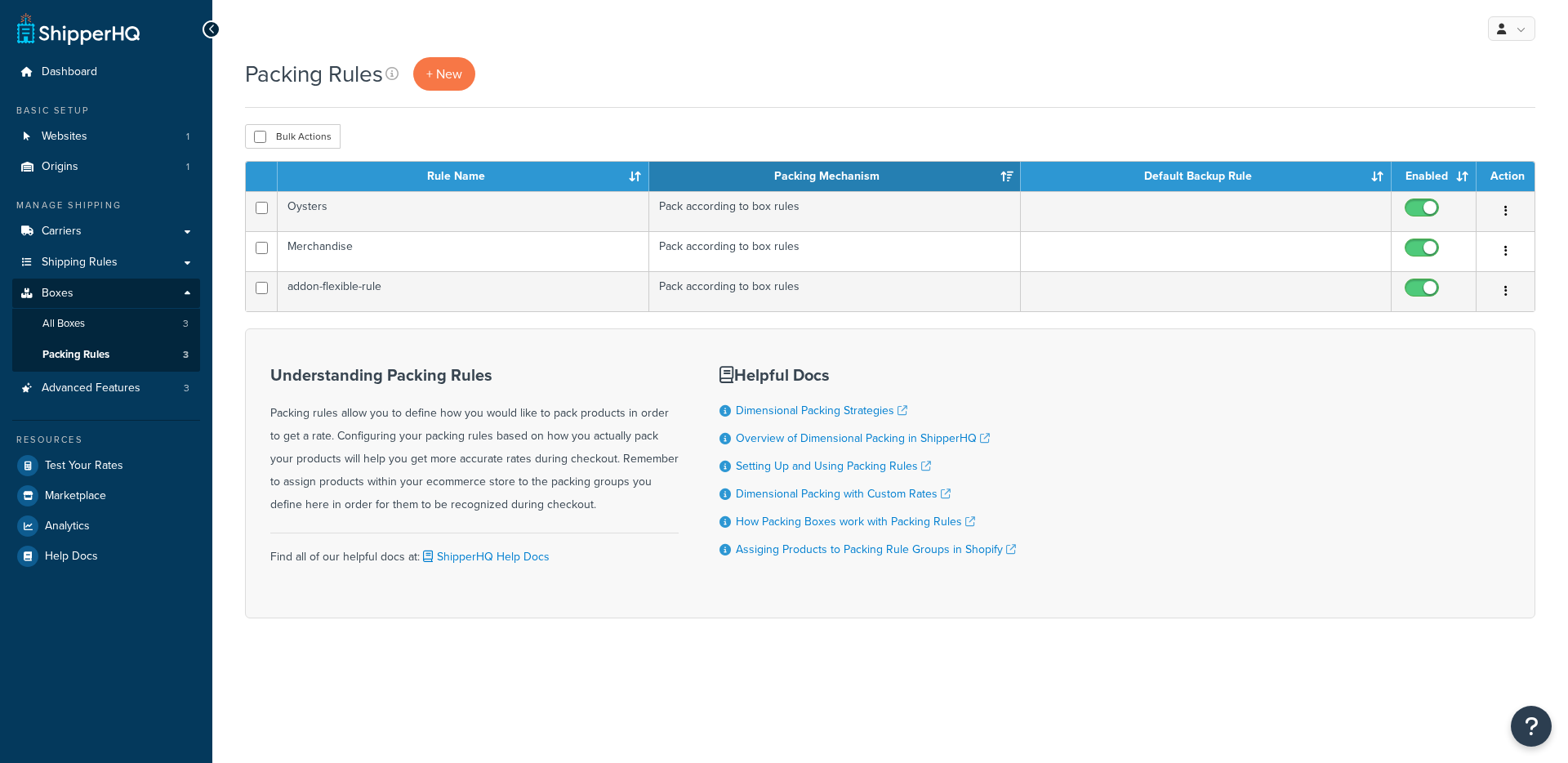 scroll, scrollTop: 0, scrollLeft: 0, axis: both 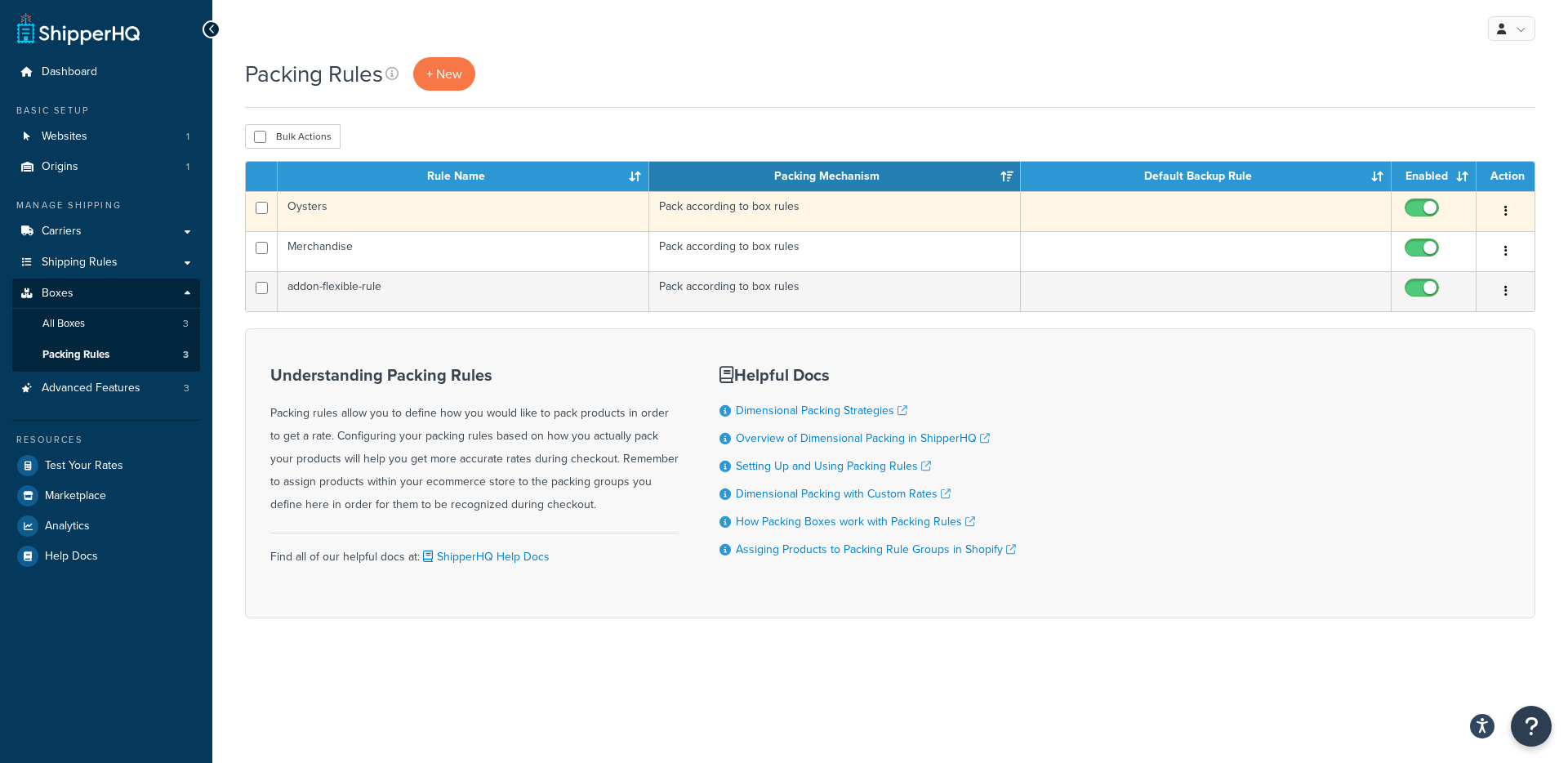click on "Oysters" at bounding box center [463, 211] 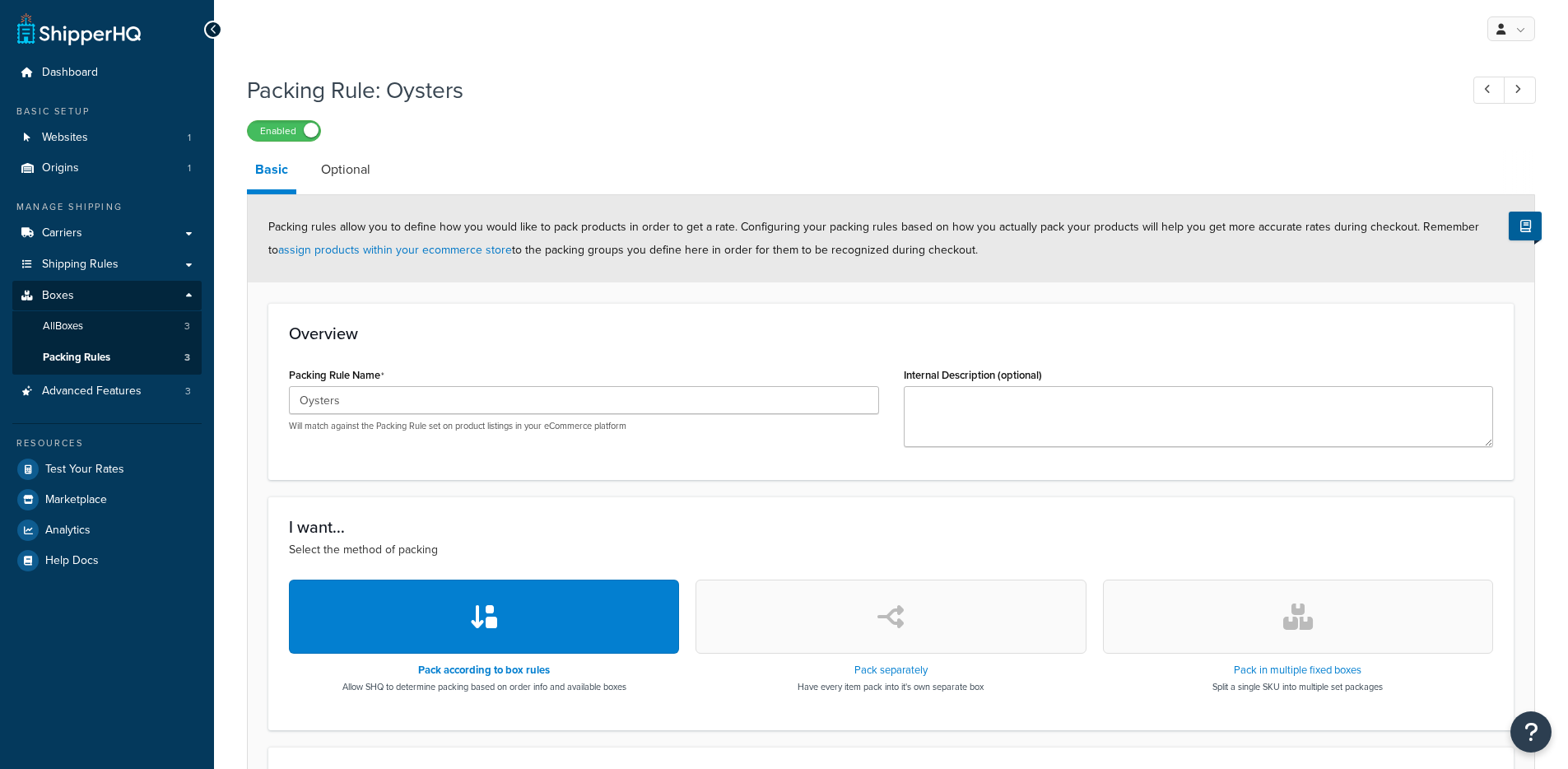 scroll, scrollTop: 0, scrollLeft: 0, axis: both 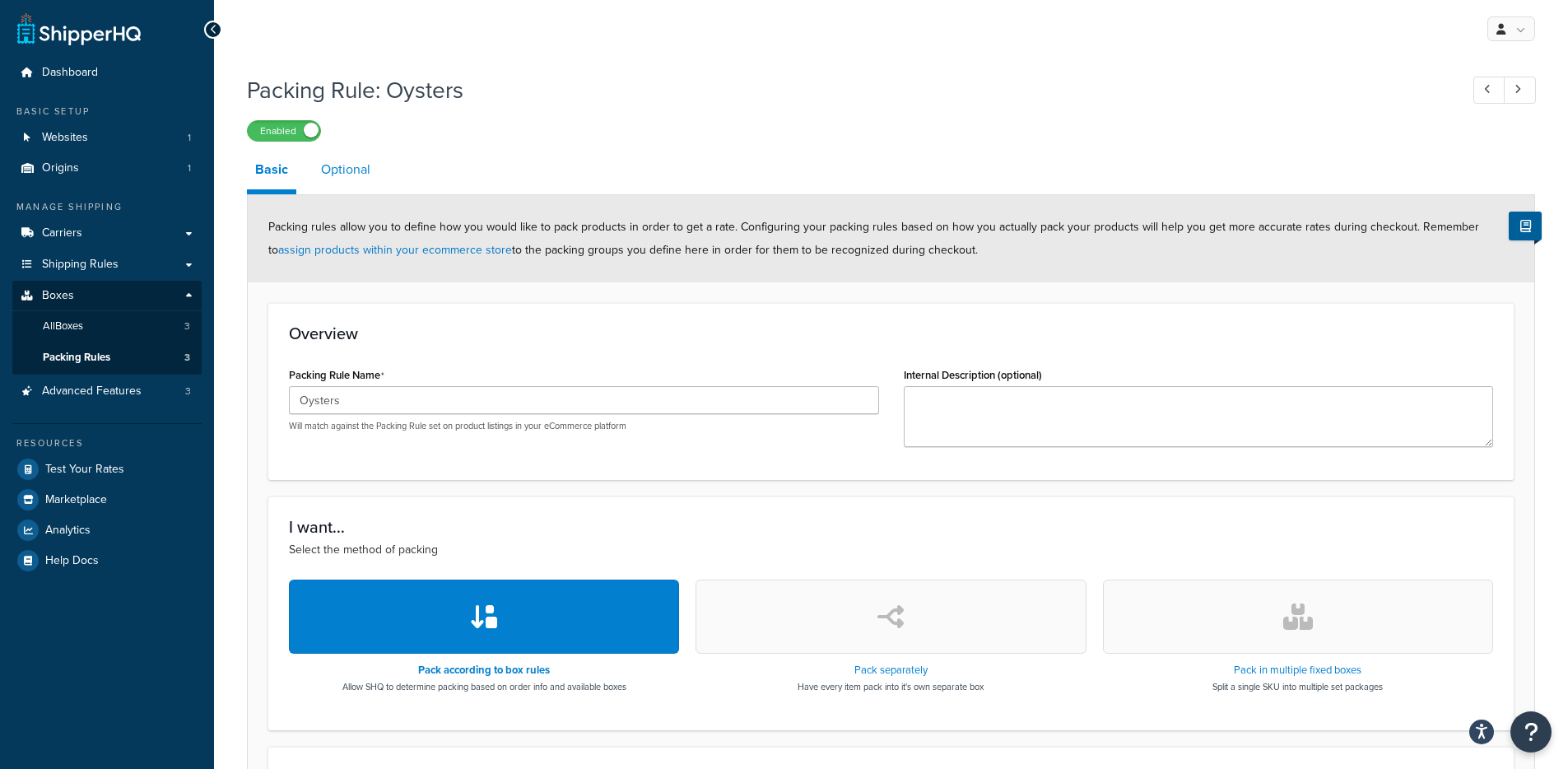 click on "Optional" at bounding box center (346, 170) 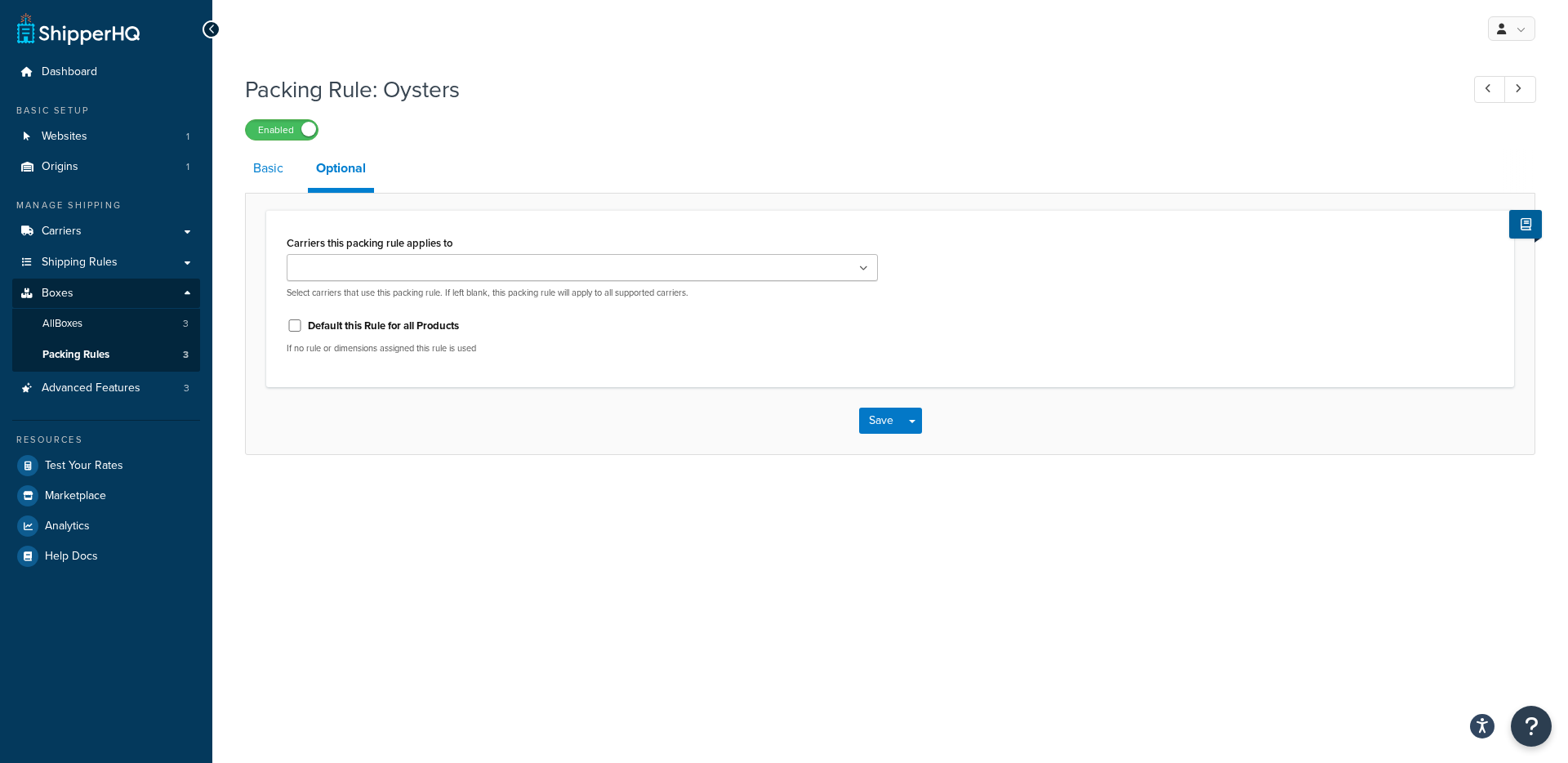 click on "Basic" at bounding box center [268, 168] 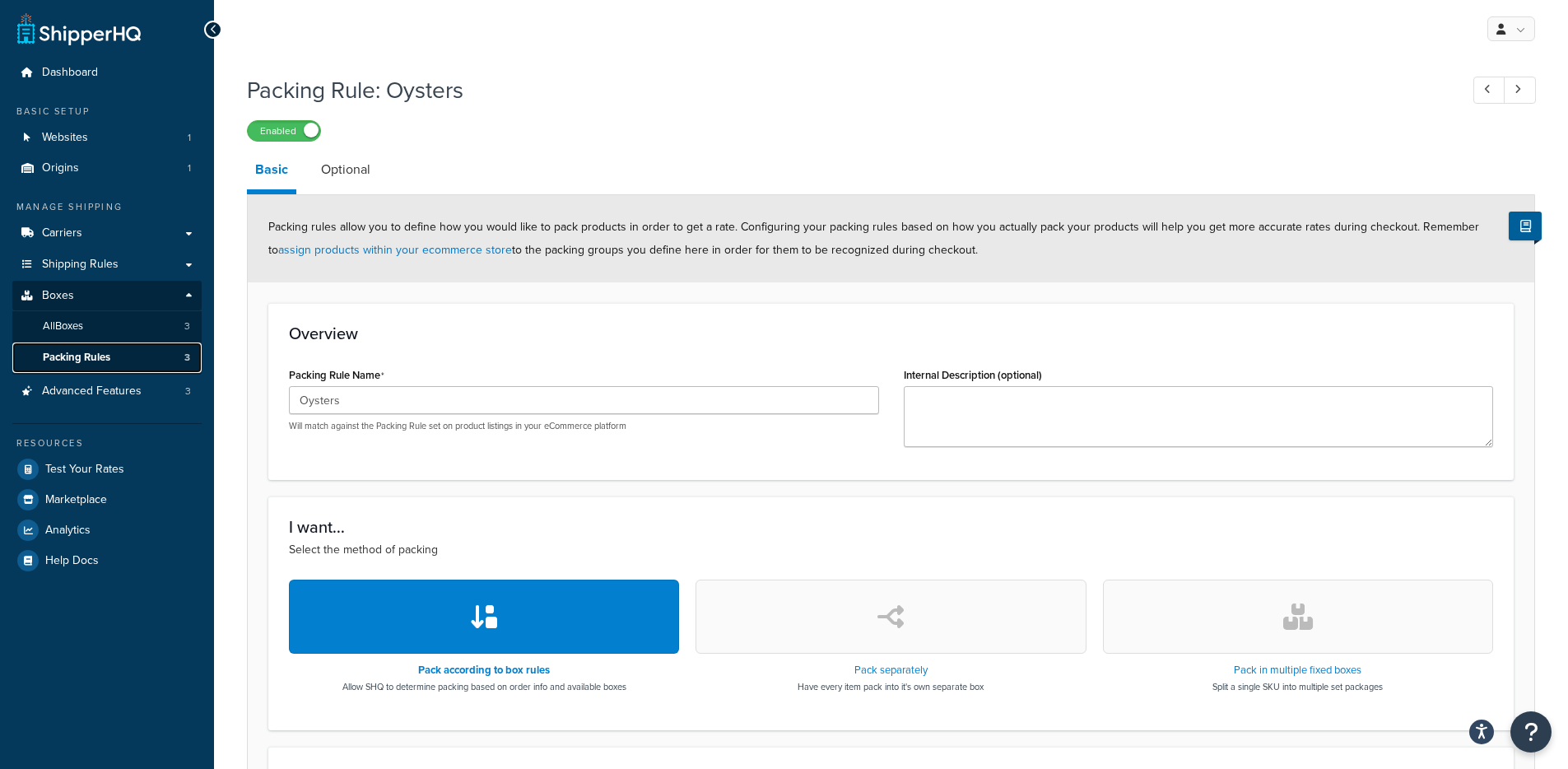 click on "Packing Rules 3" at bounding box center (107, 357) 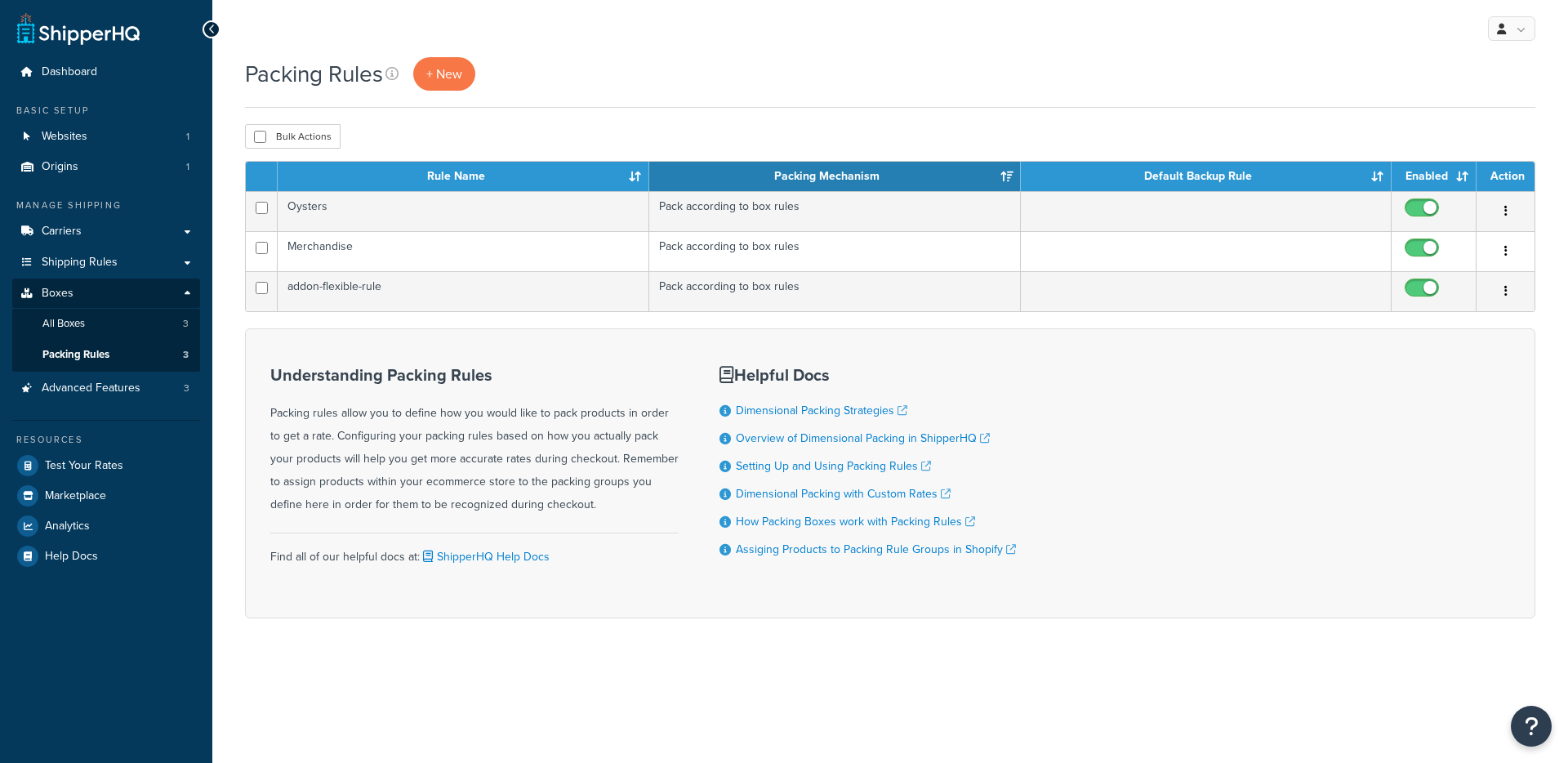 scroll, scrollTop: 0, scrollLeft: 0, axis: both 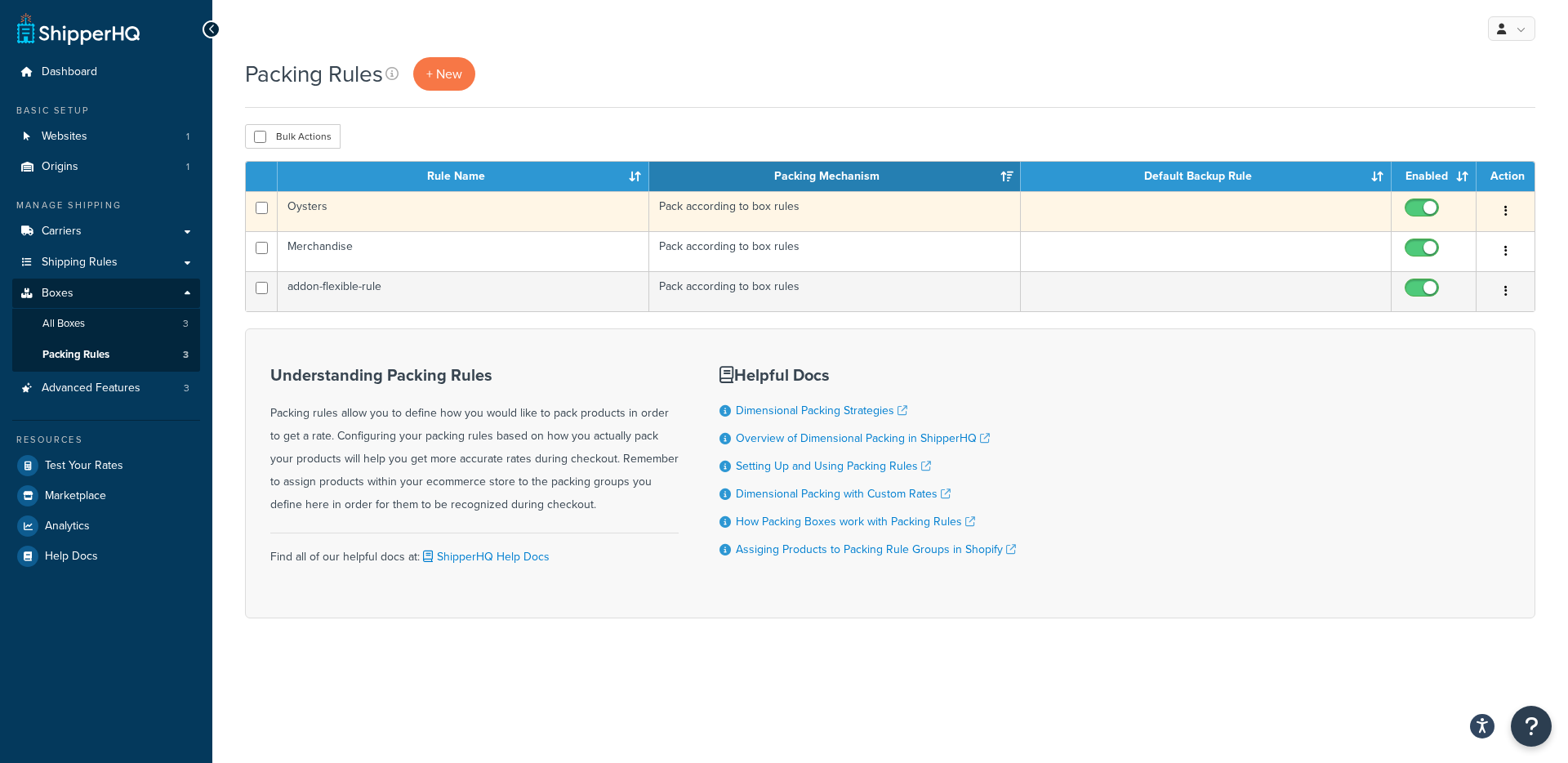 click on "Oysters" at bounding box center [463, 211] 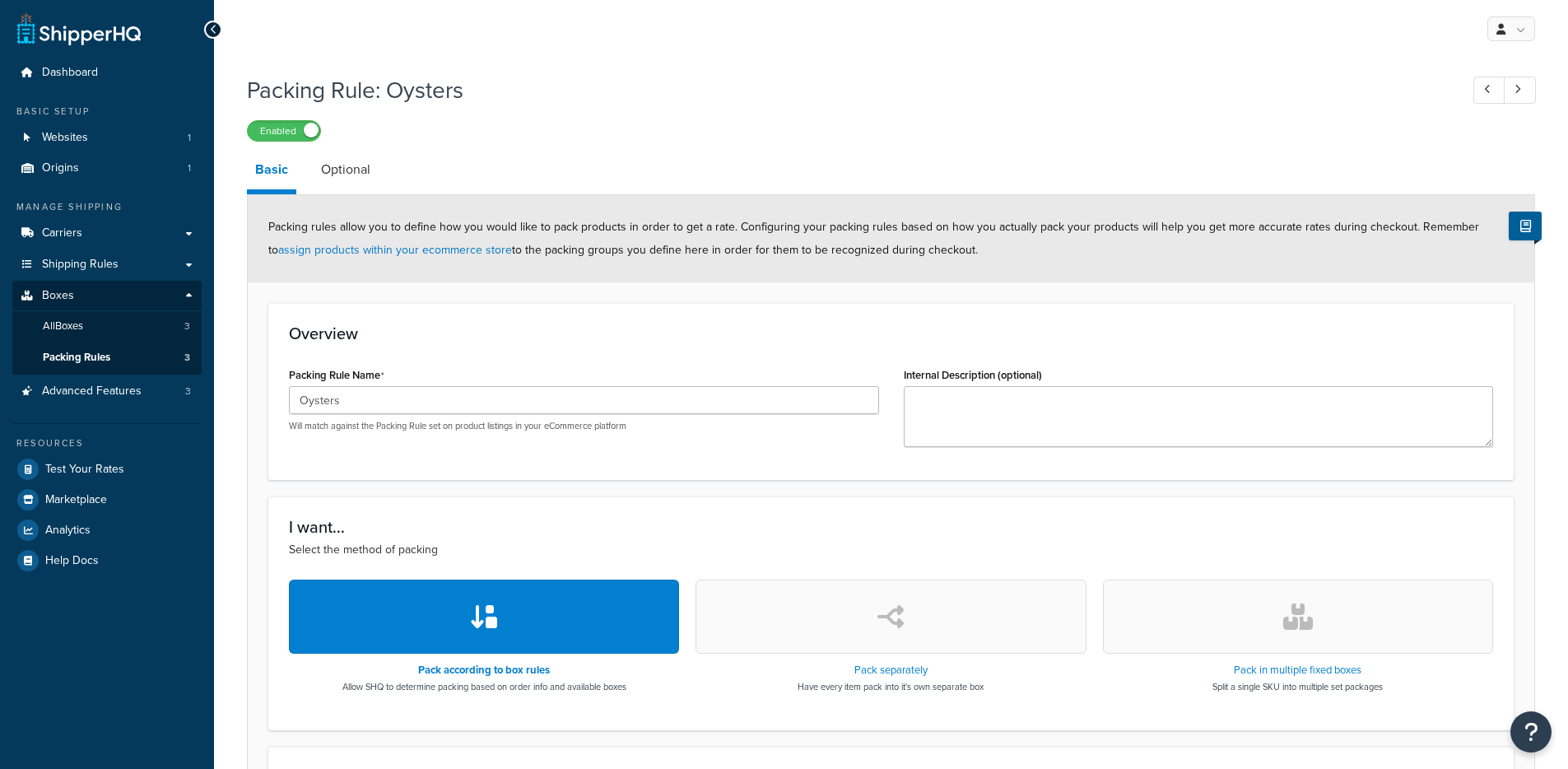 scroll, scrollTop: 0, scrollLeft: 0, axis: both 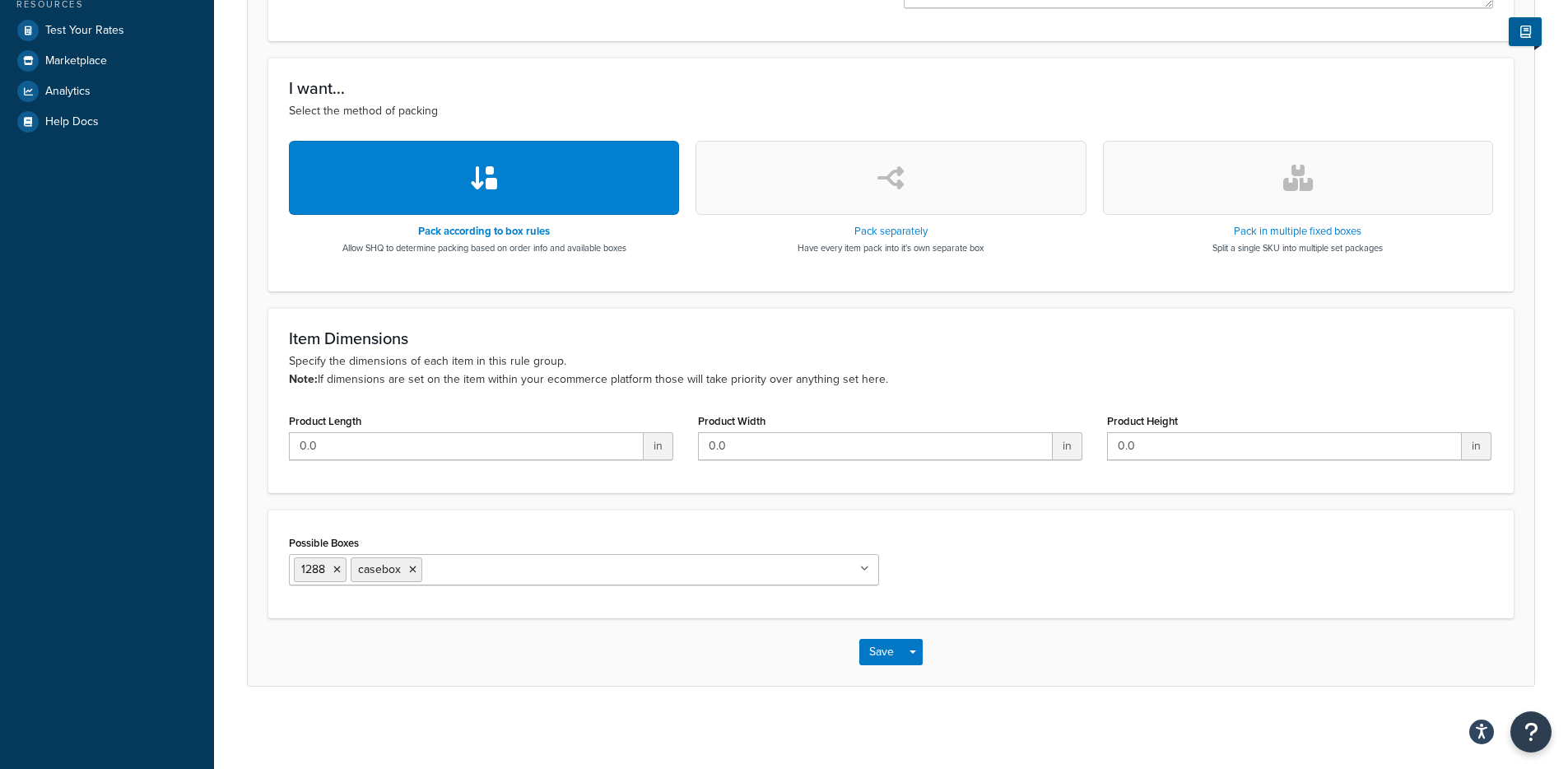 drag, startPoint x: 284, startPoint y: 568, endPoint x: 361, endPoint y: 629, distance: 98.23441 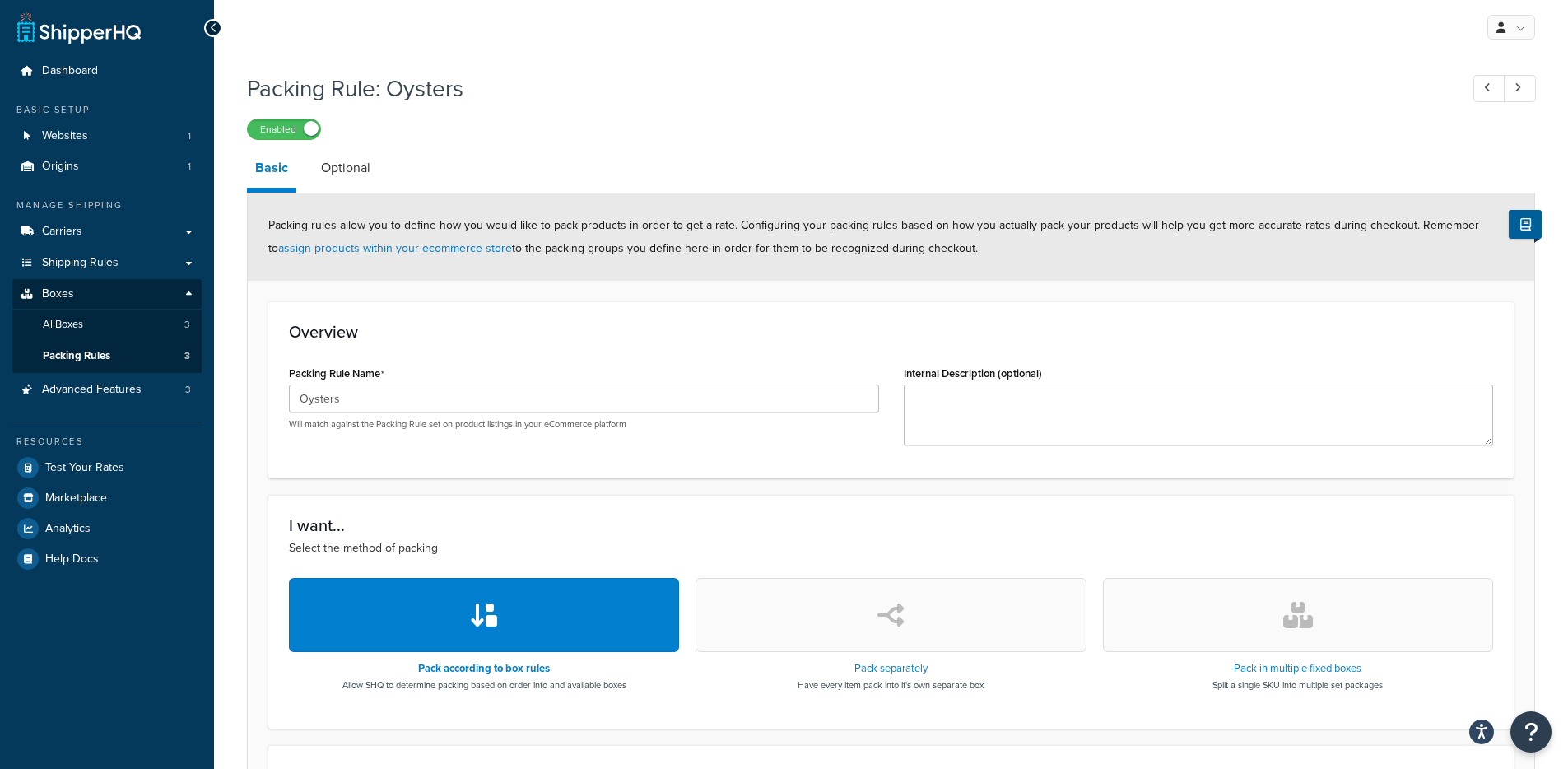 scroll, scrollTop: 0, scrollLeft: 0, axis: both 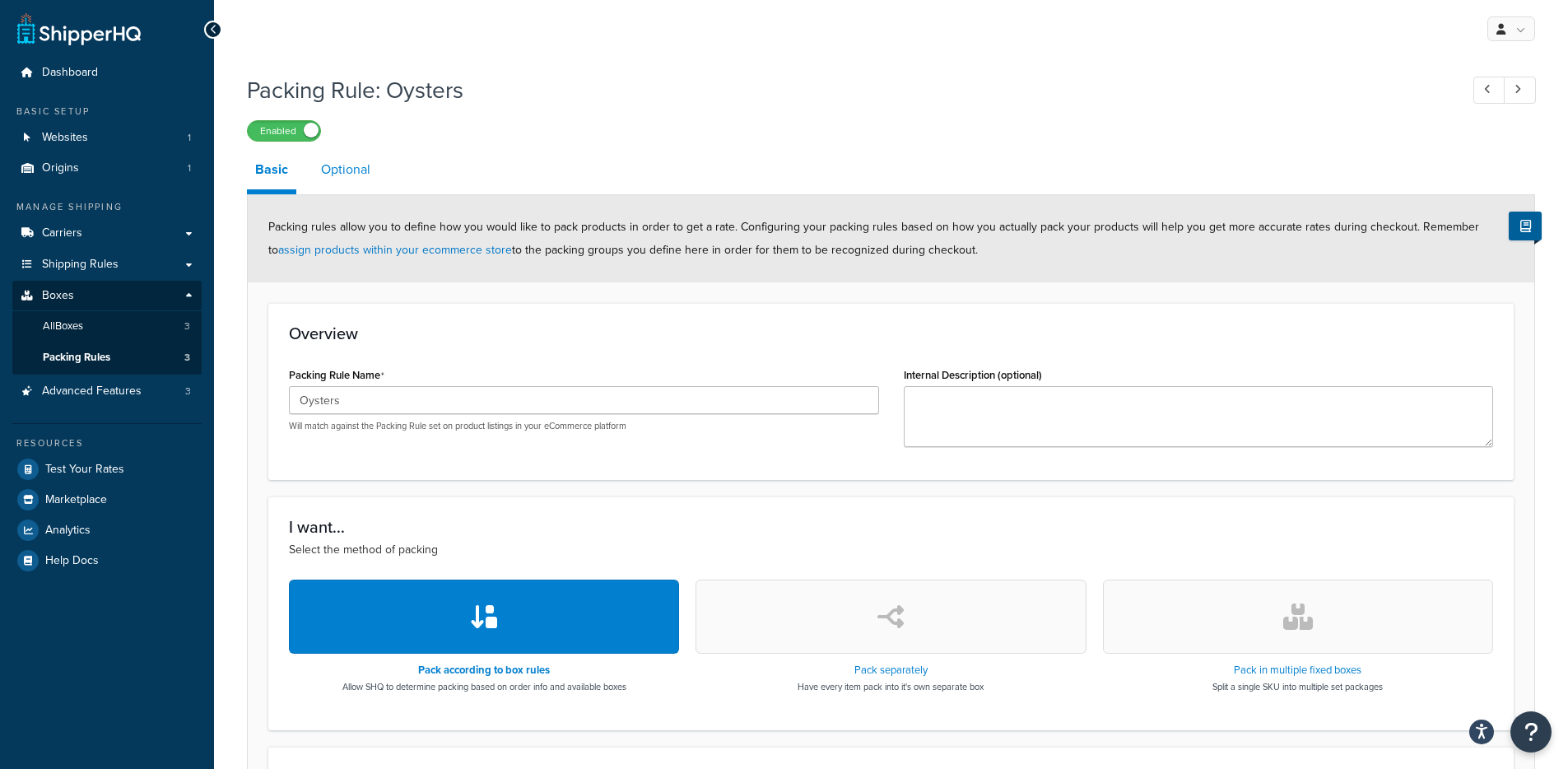 click on "Optional" at bounding box center (346, 170) 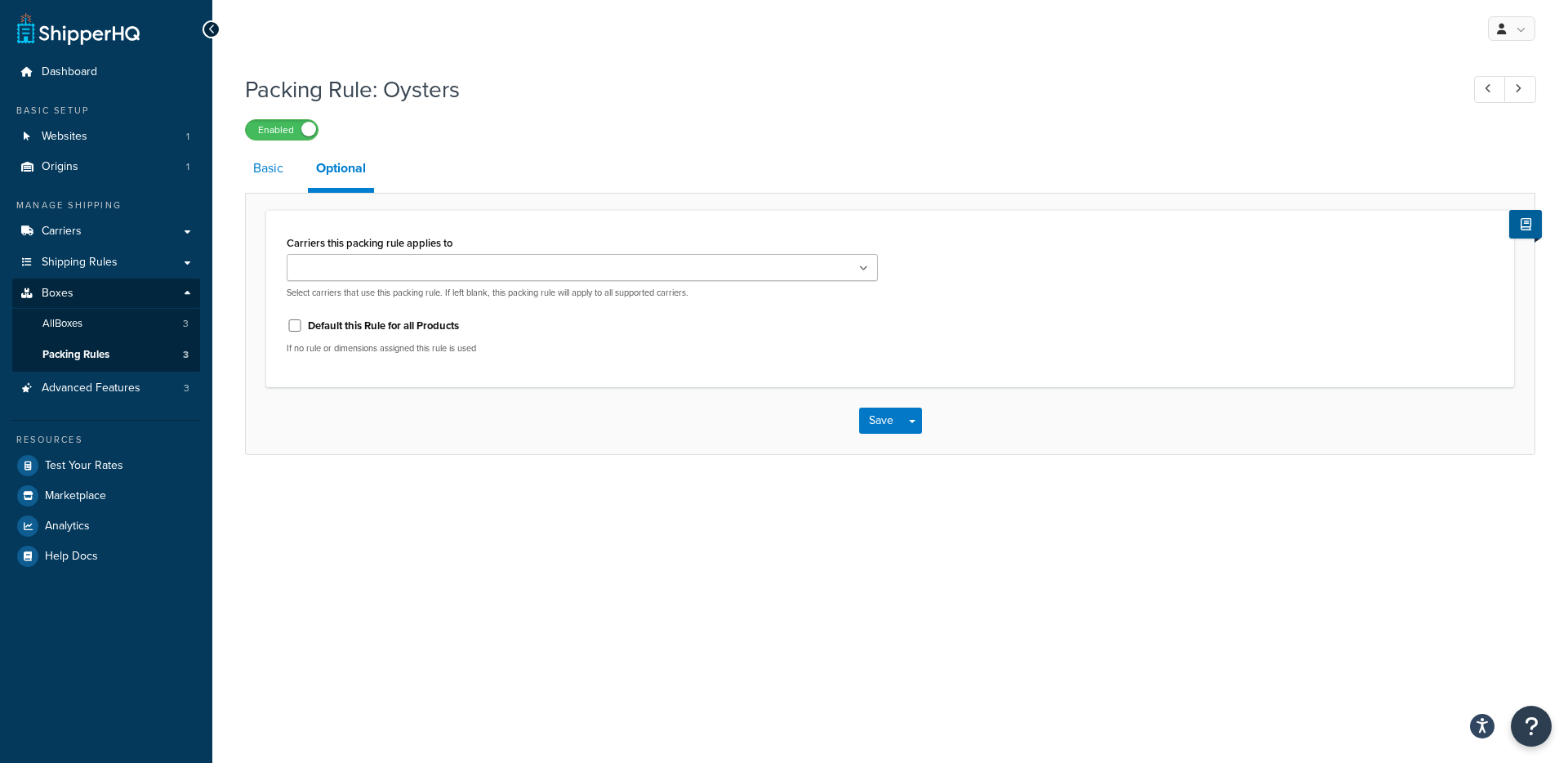 click on "Basic" at bounding box center (268, 168) 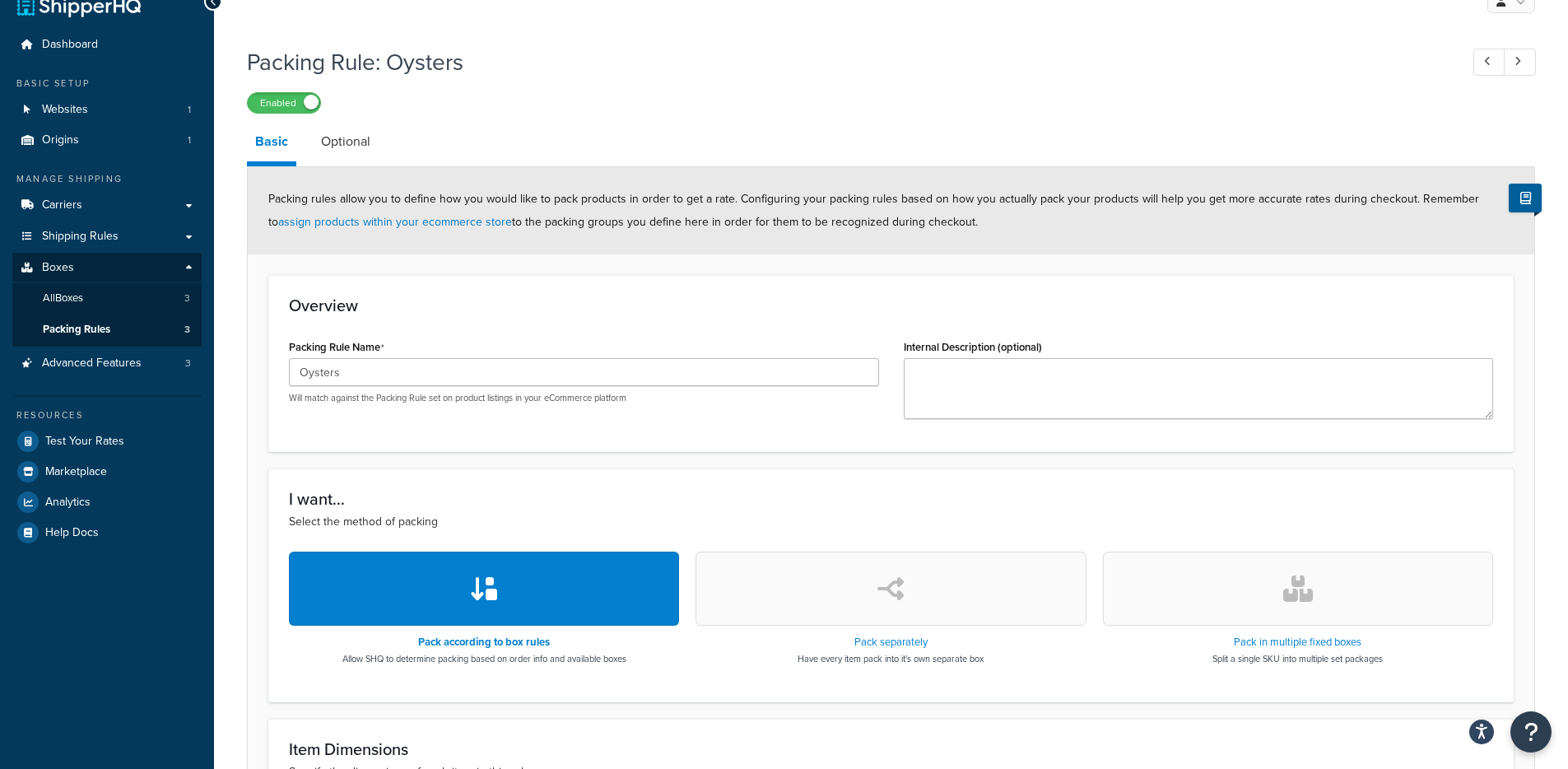 scroll, scrollTop: 0, scrollLeft: 0, axis: both 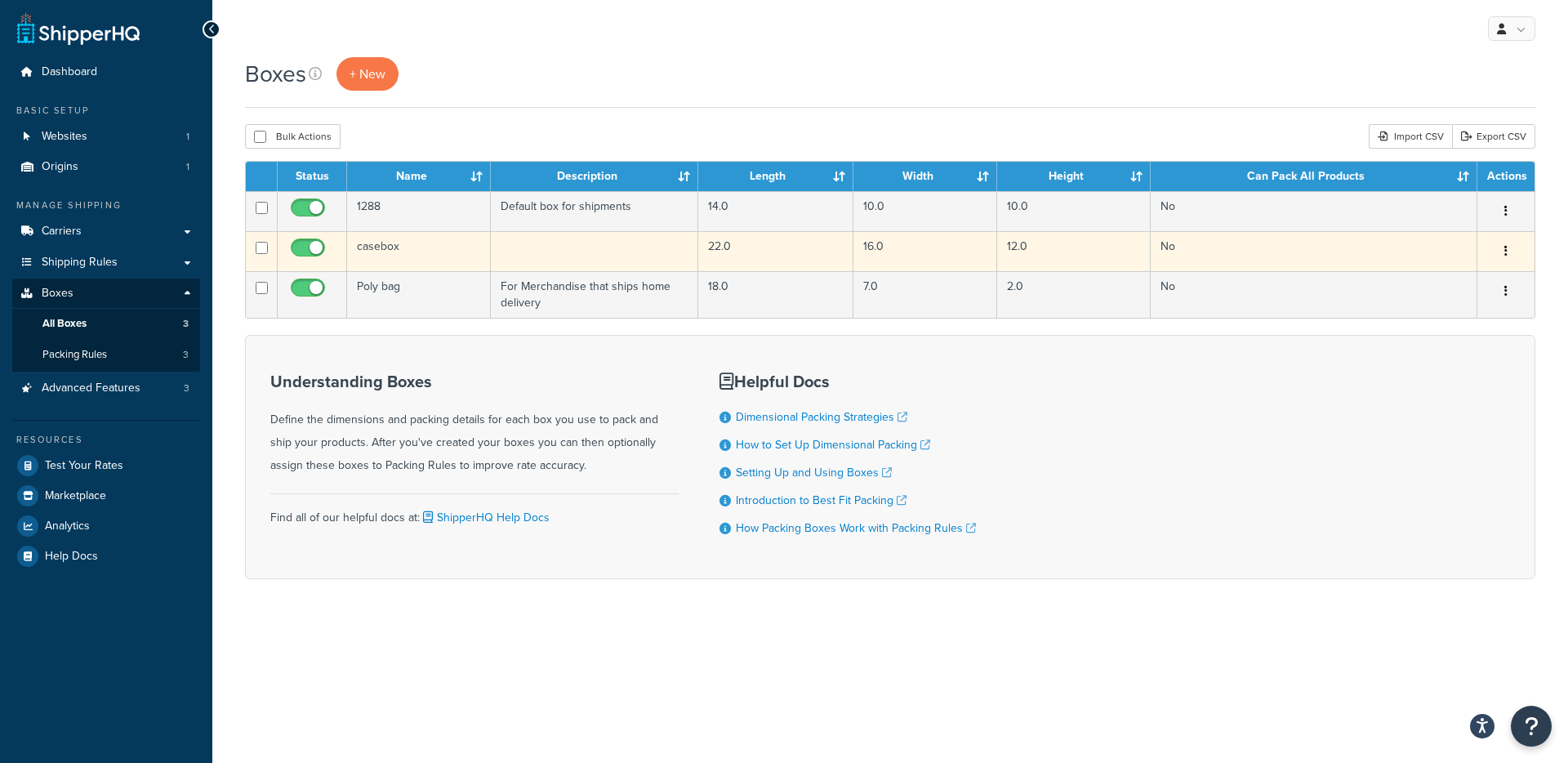 click on "casebox" at bounding box center (419, 251) 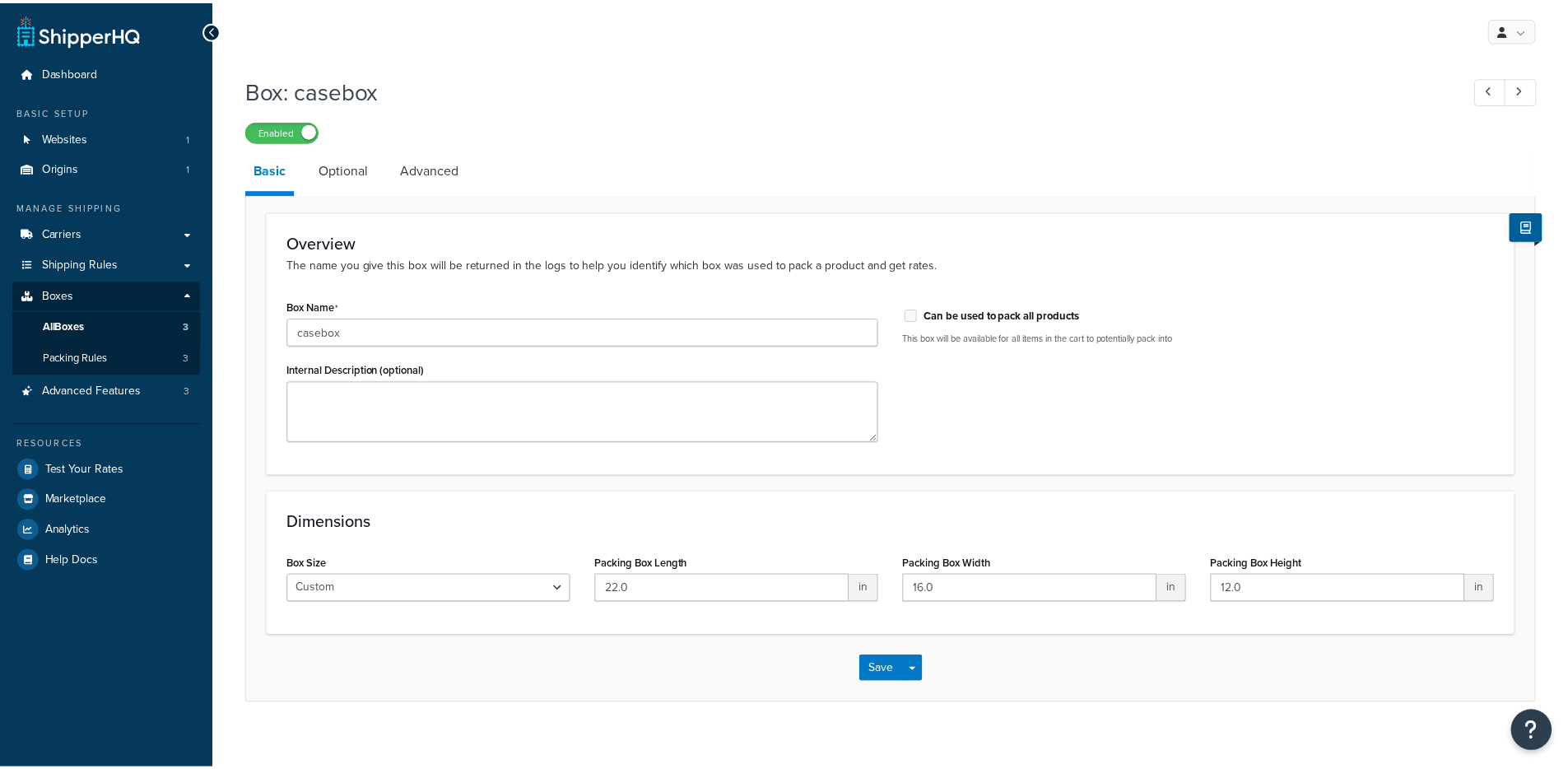 scroll, scrollTop: 0, scrollLeft: 0, axis: both 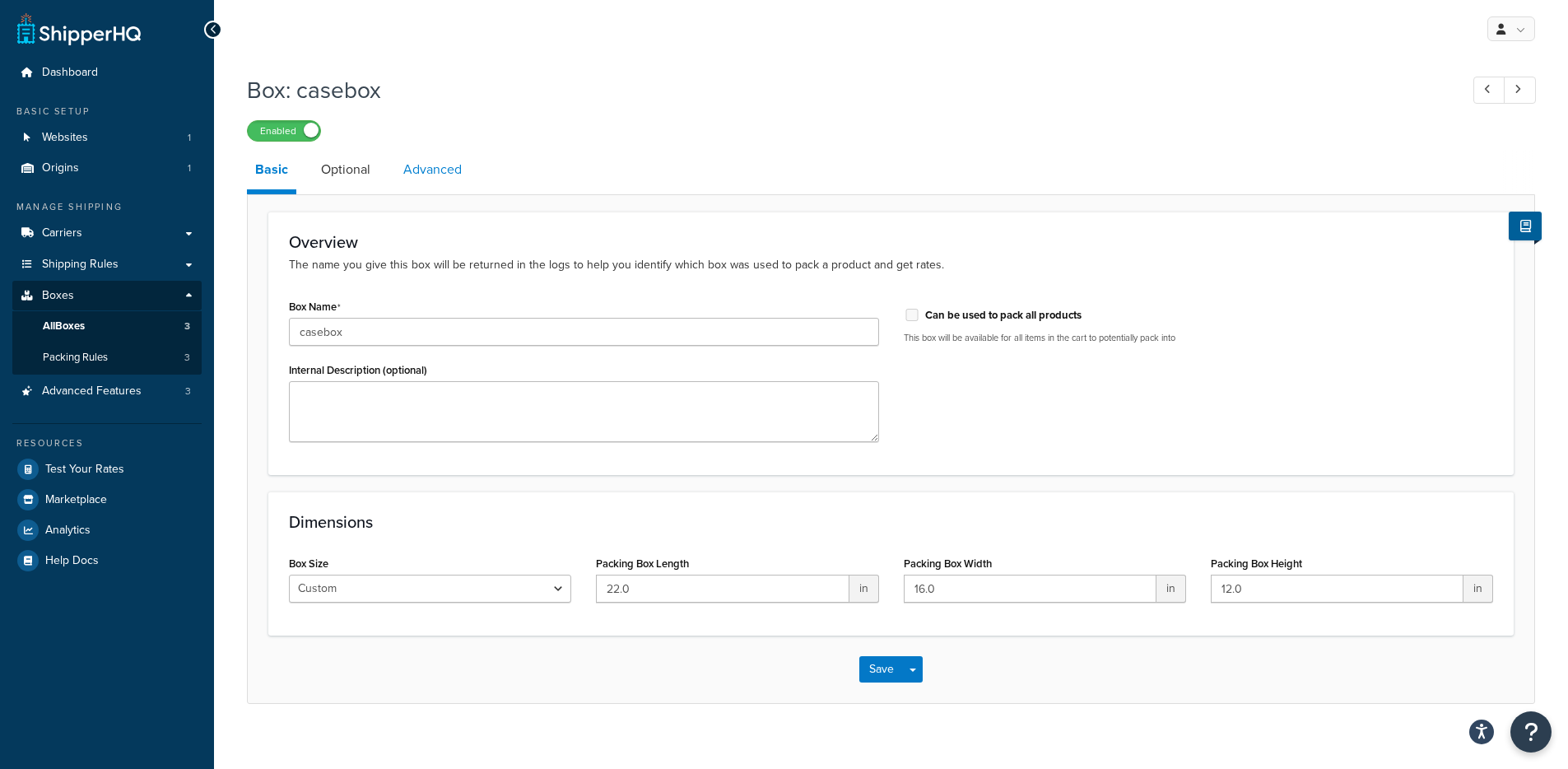 click on "Advanced" at bounding box center [432, 170] 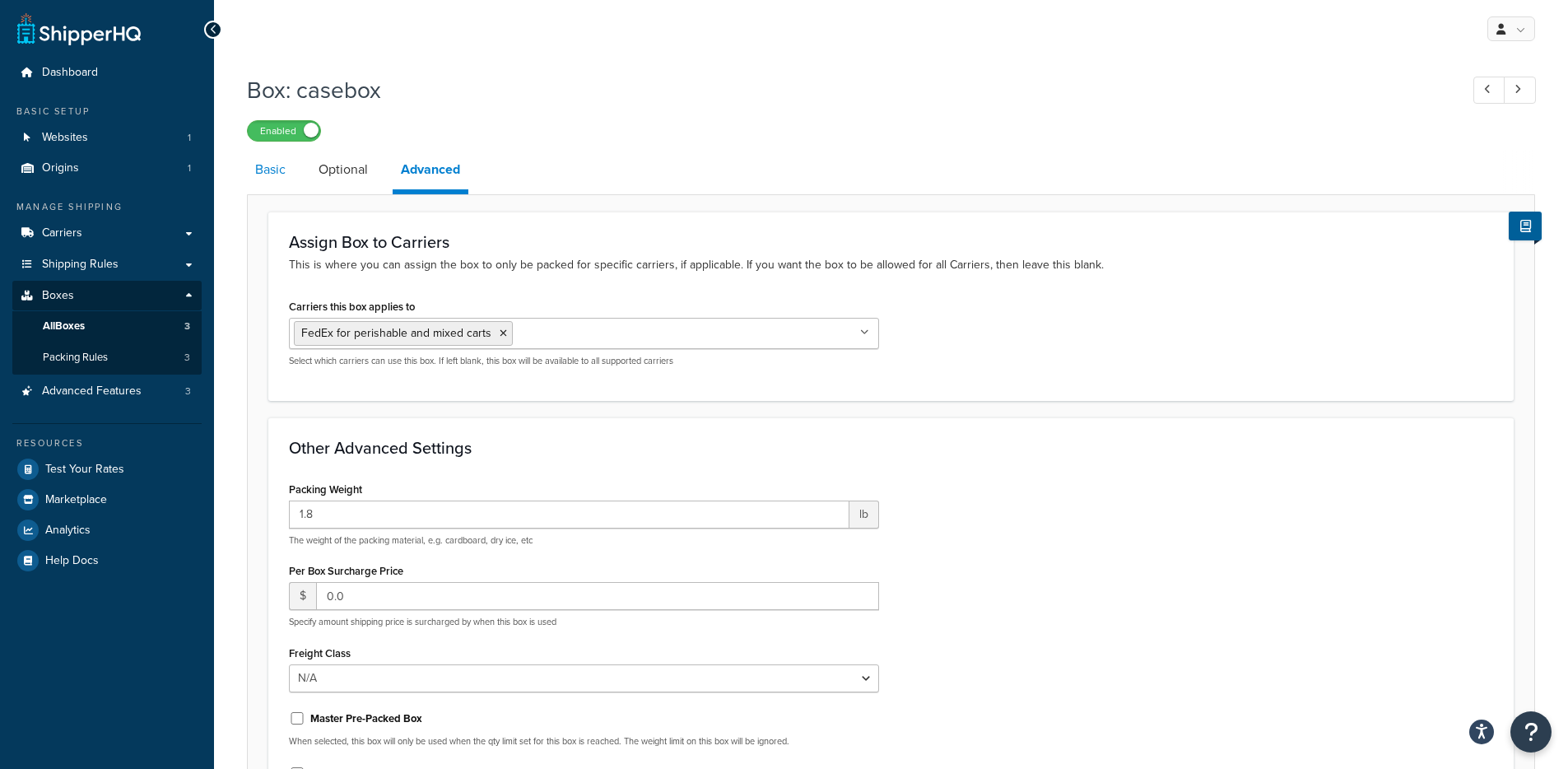 click on "Basic" at bounding box center [270, 170] 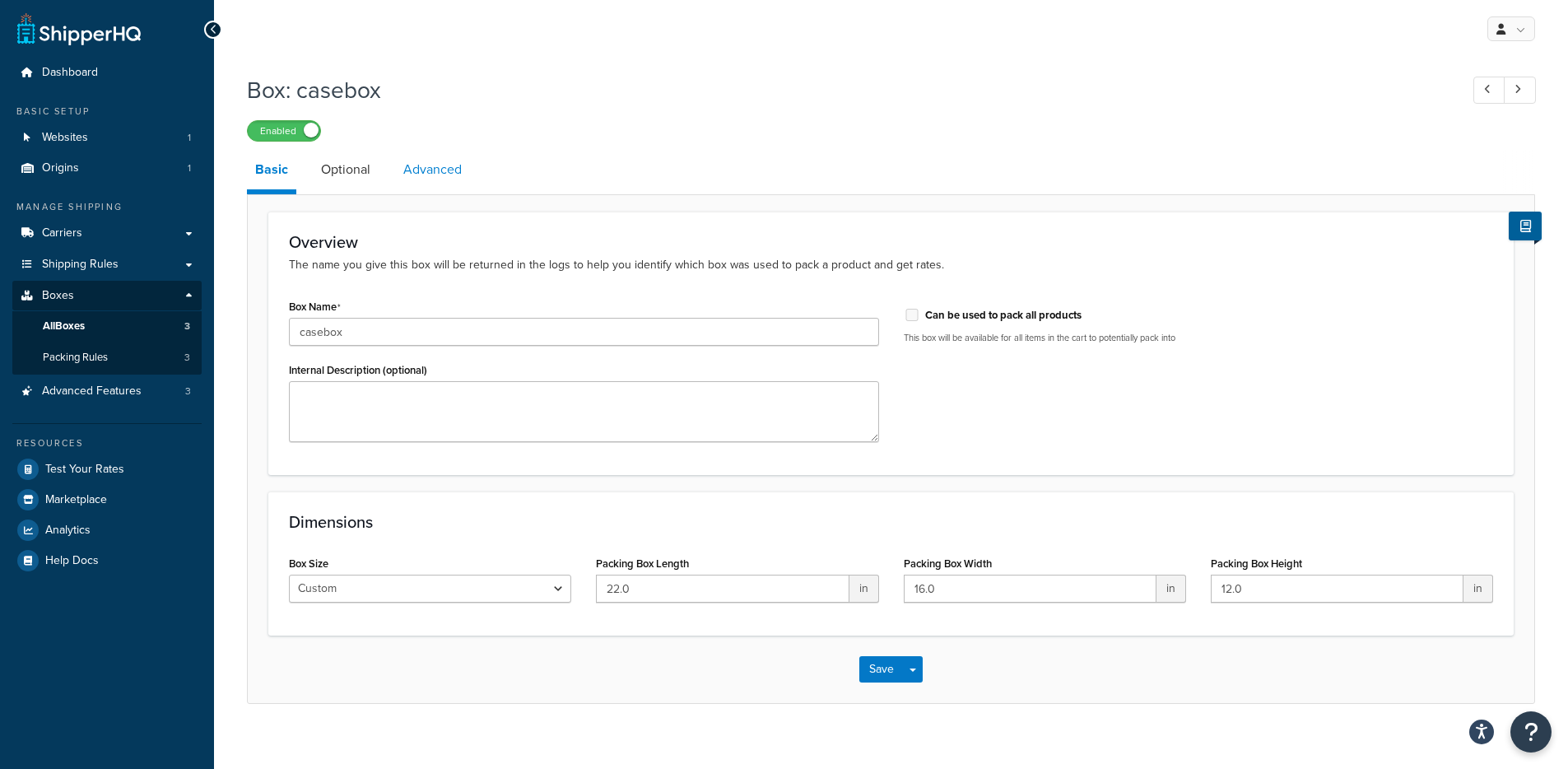 click on "Advanced" at bounding box center [432, 170] 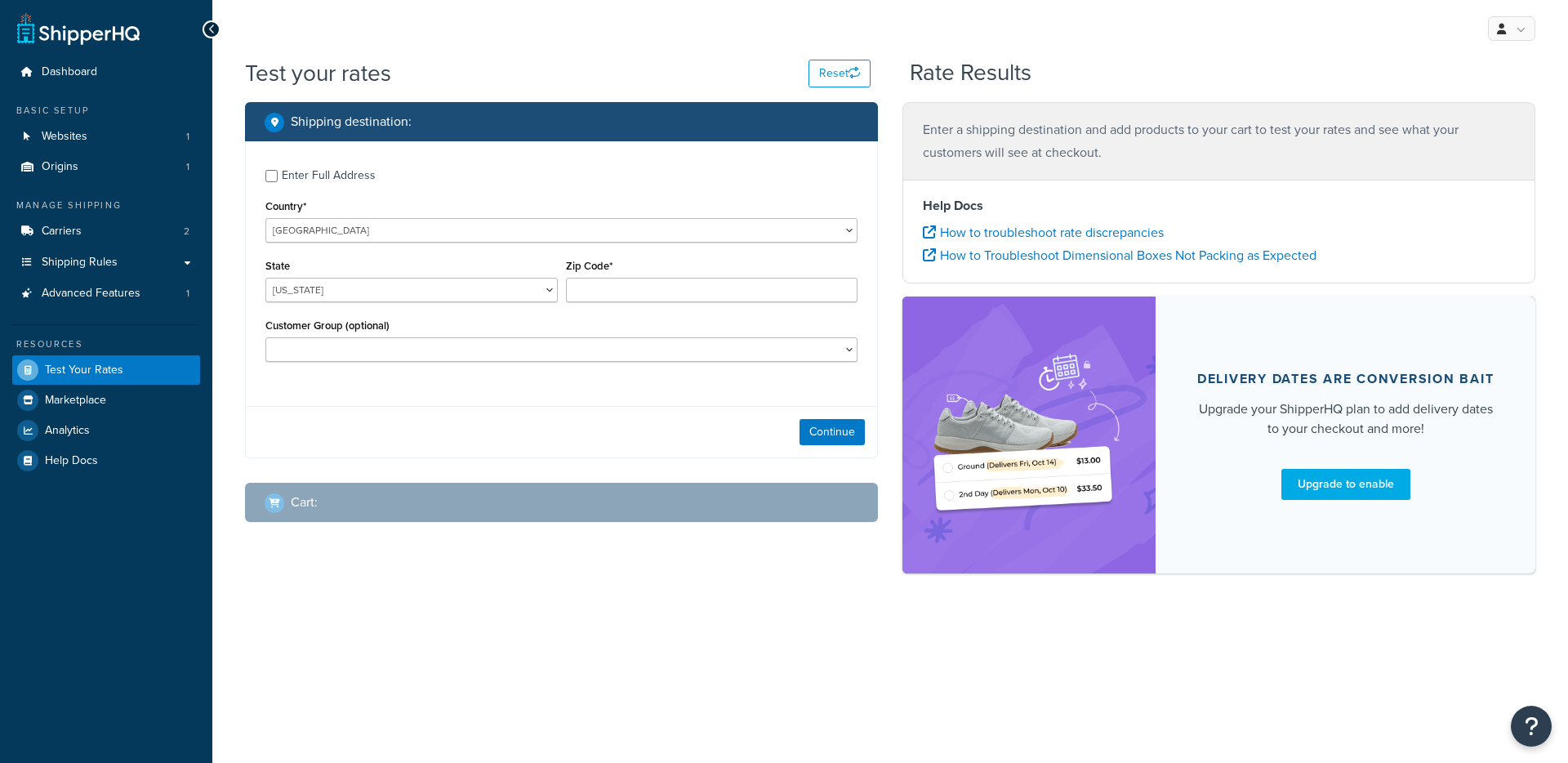 scroll, scrollTop: 0, scrollLeft: 0, axis: both 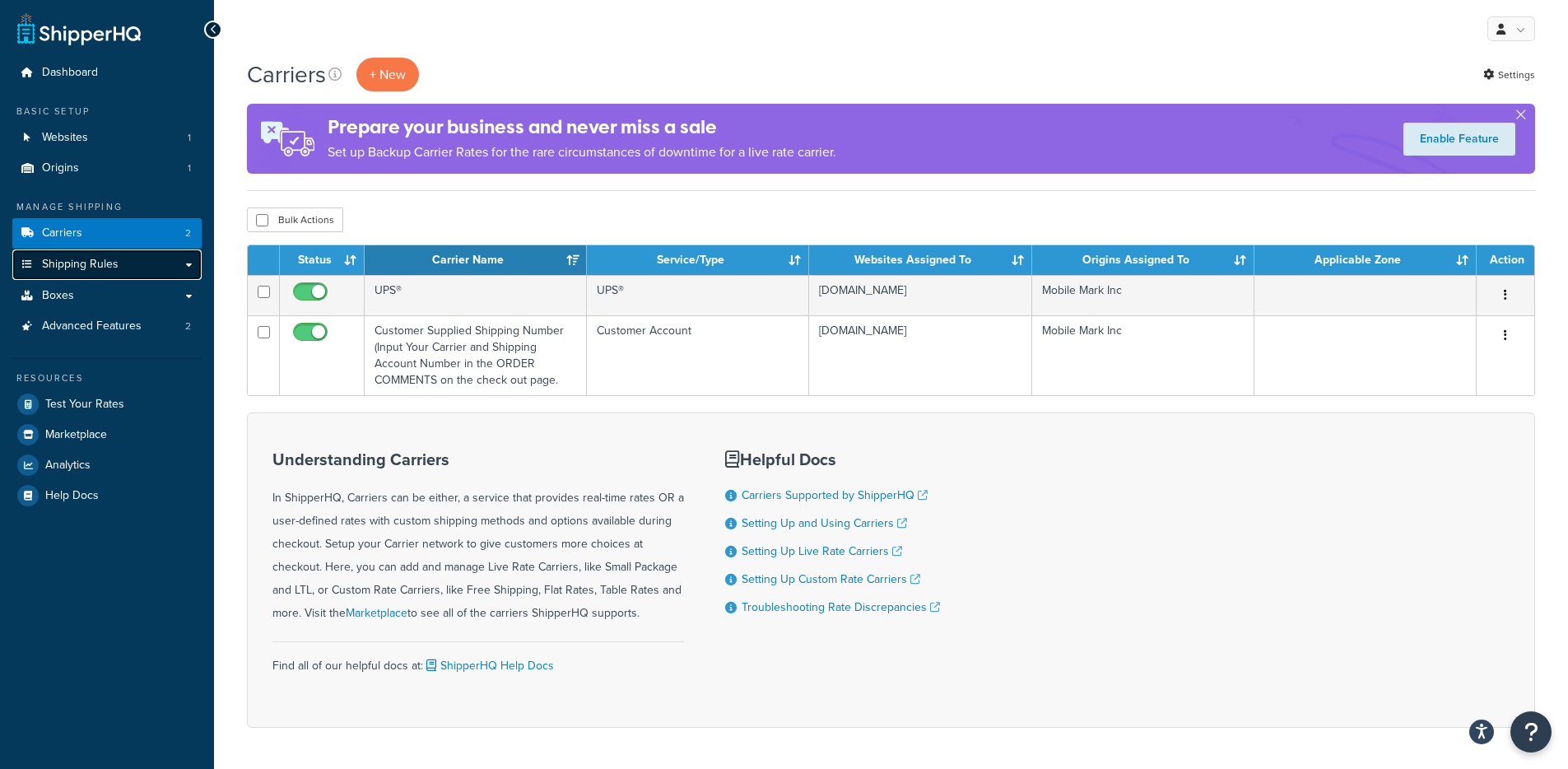 click on "Shipping Rules" at bounding box center (107, 264) 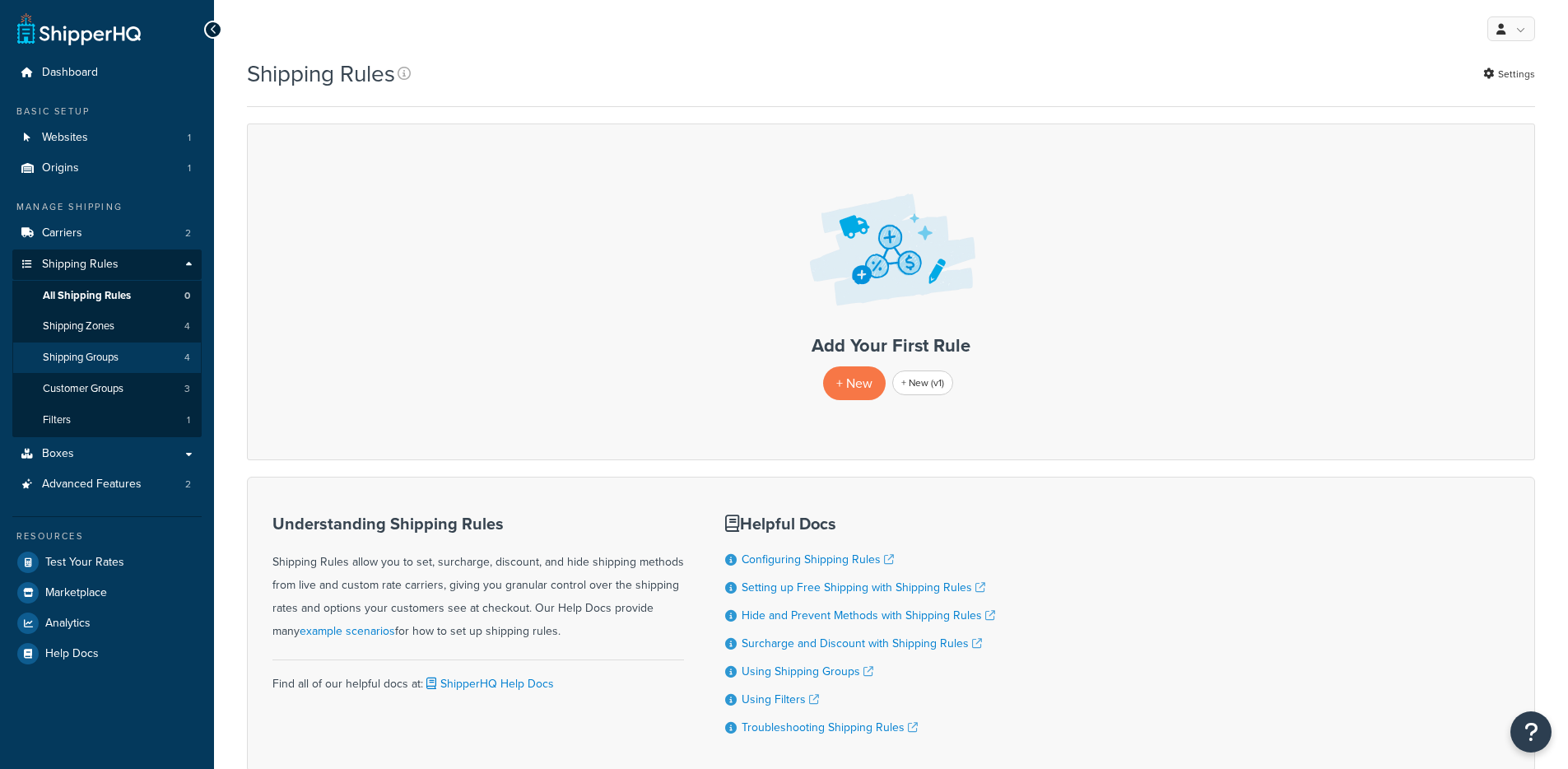 scroll, scrollTop: 0, scrollLeft: 0, axis: both 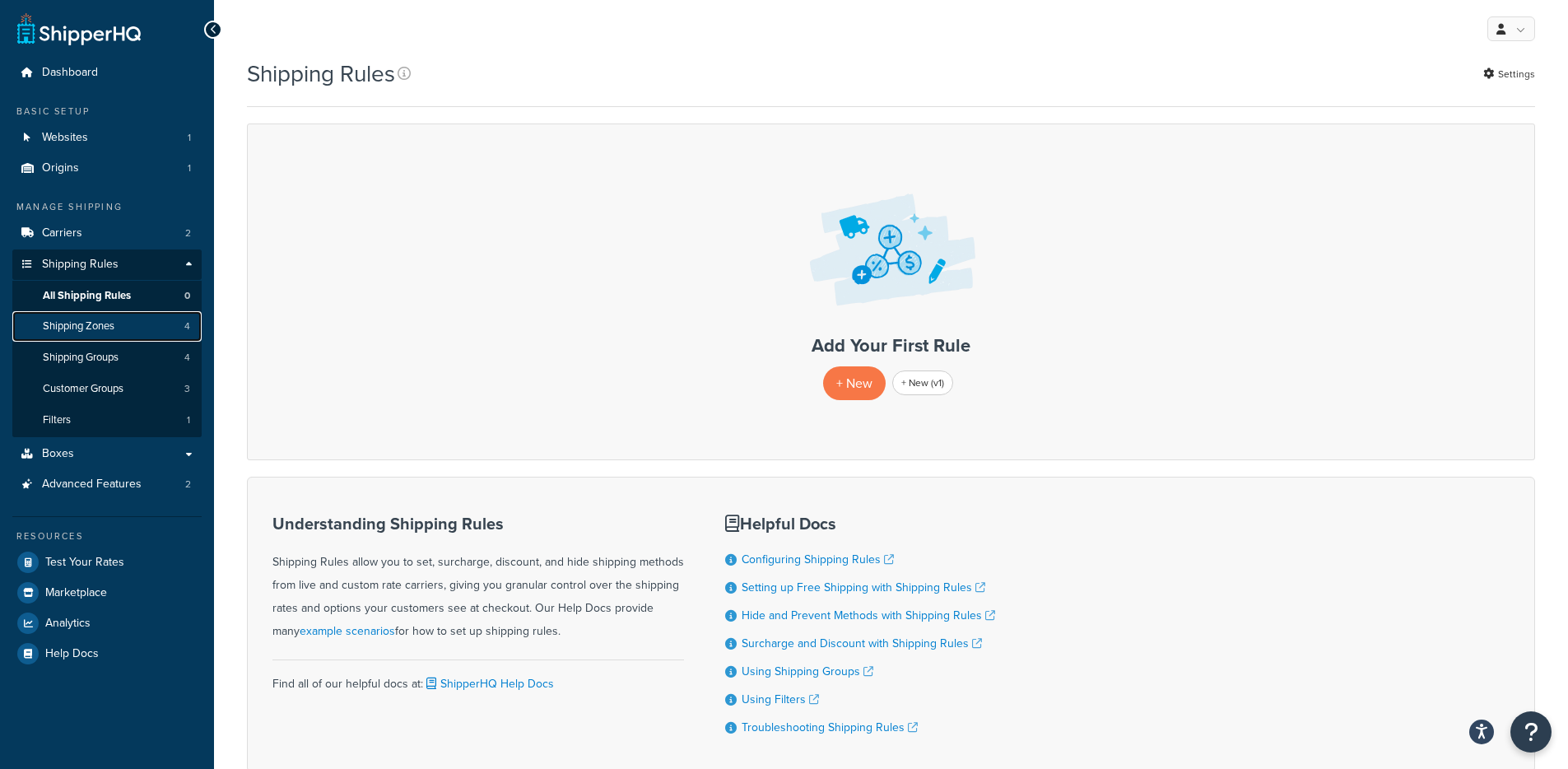 click on "Shipping Zones
4" at bounding box center [107, 326] 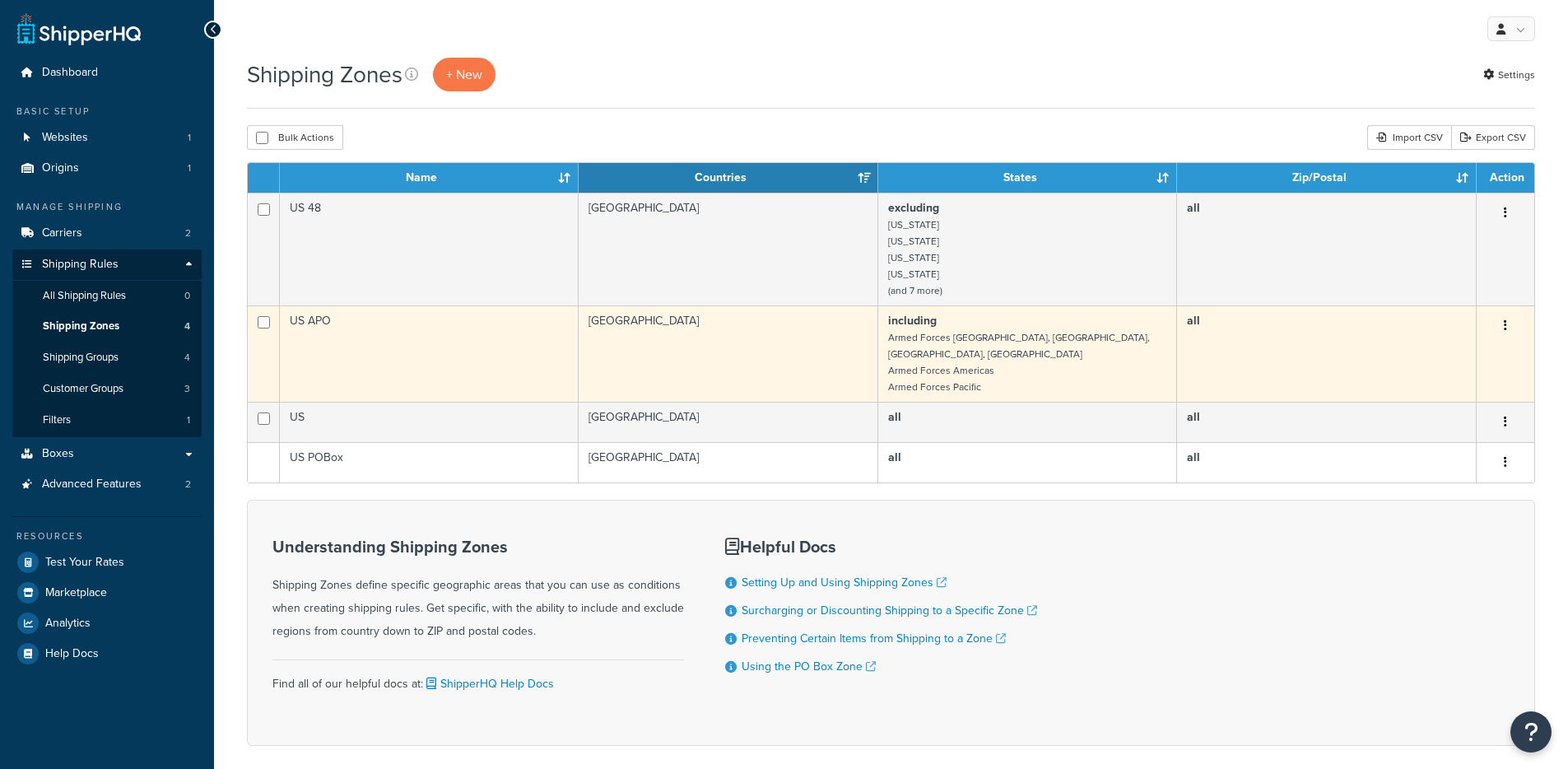 scroll, scrollTop: 0, scrollLeft: 0, axis: both 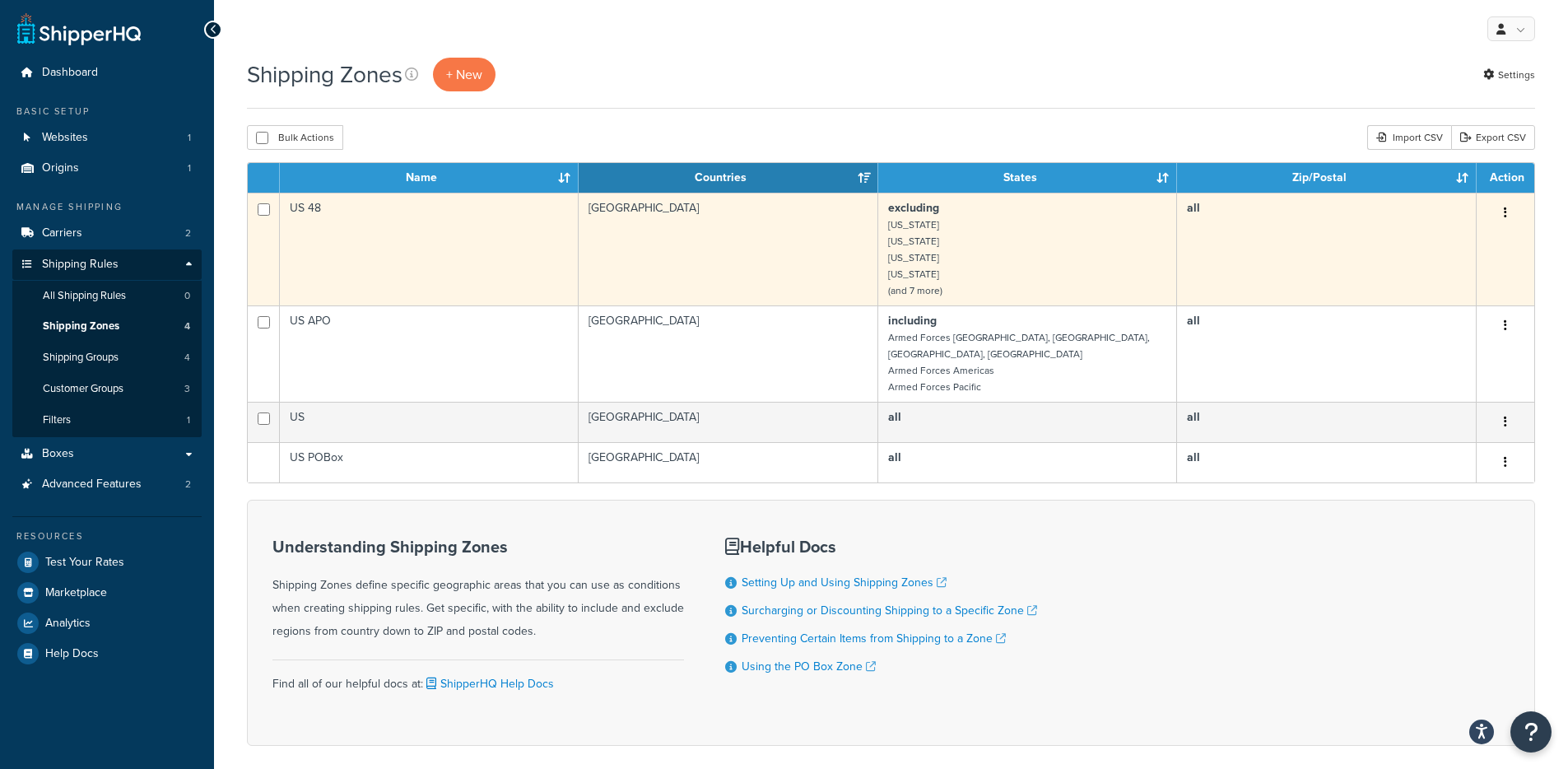click on "excluding
Alaska
Hawaii
American Samoa
Guam
(and 7 more)" at bounding box center (1027, 249) 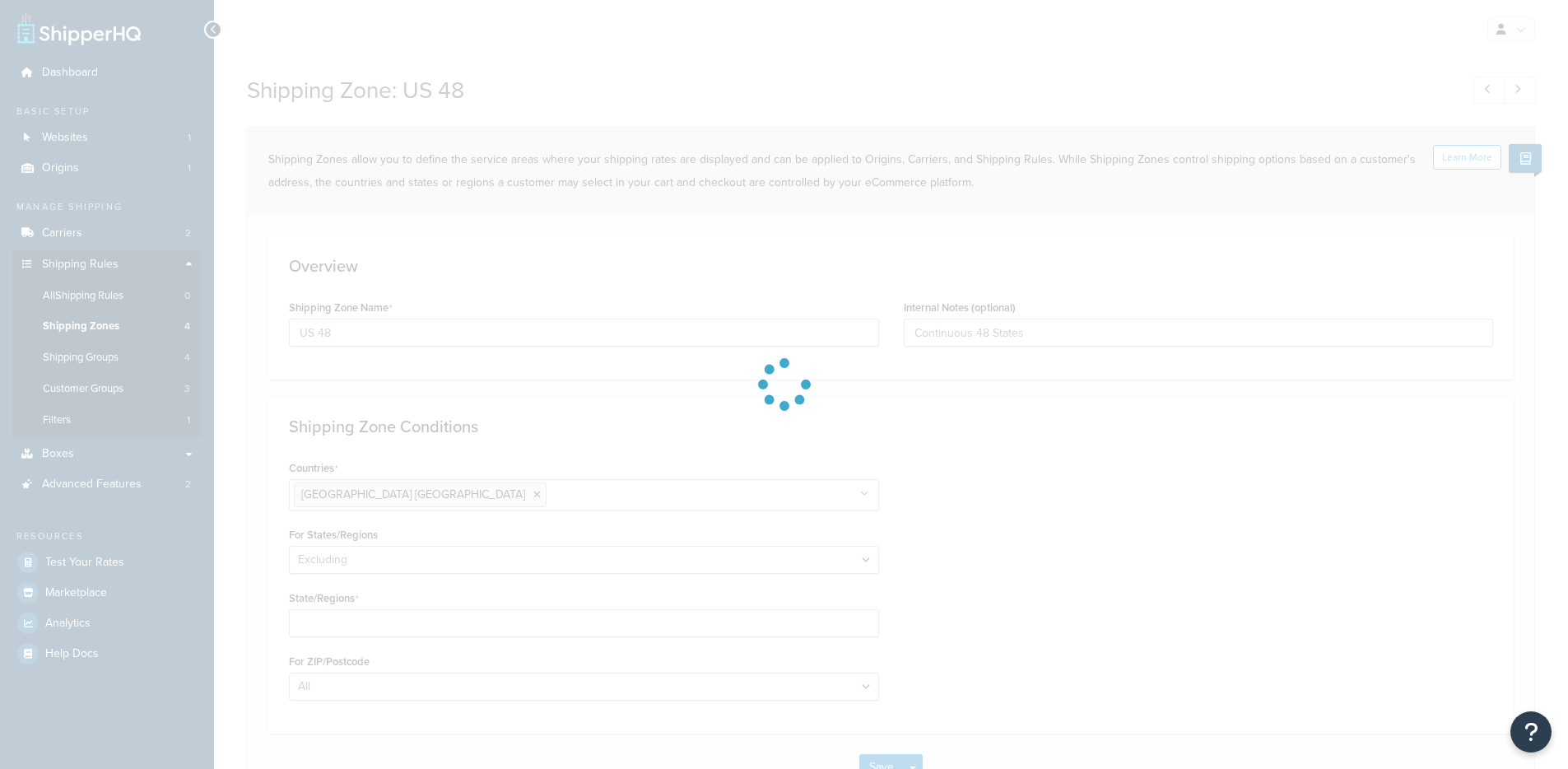 select on "excluding" 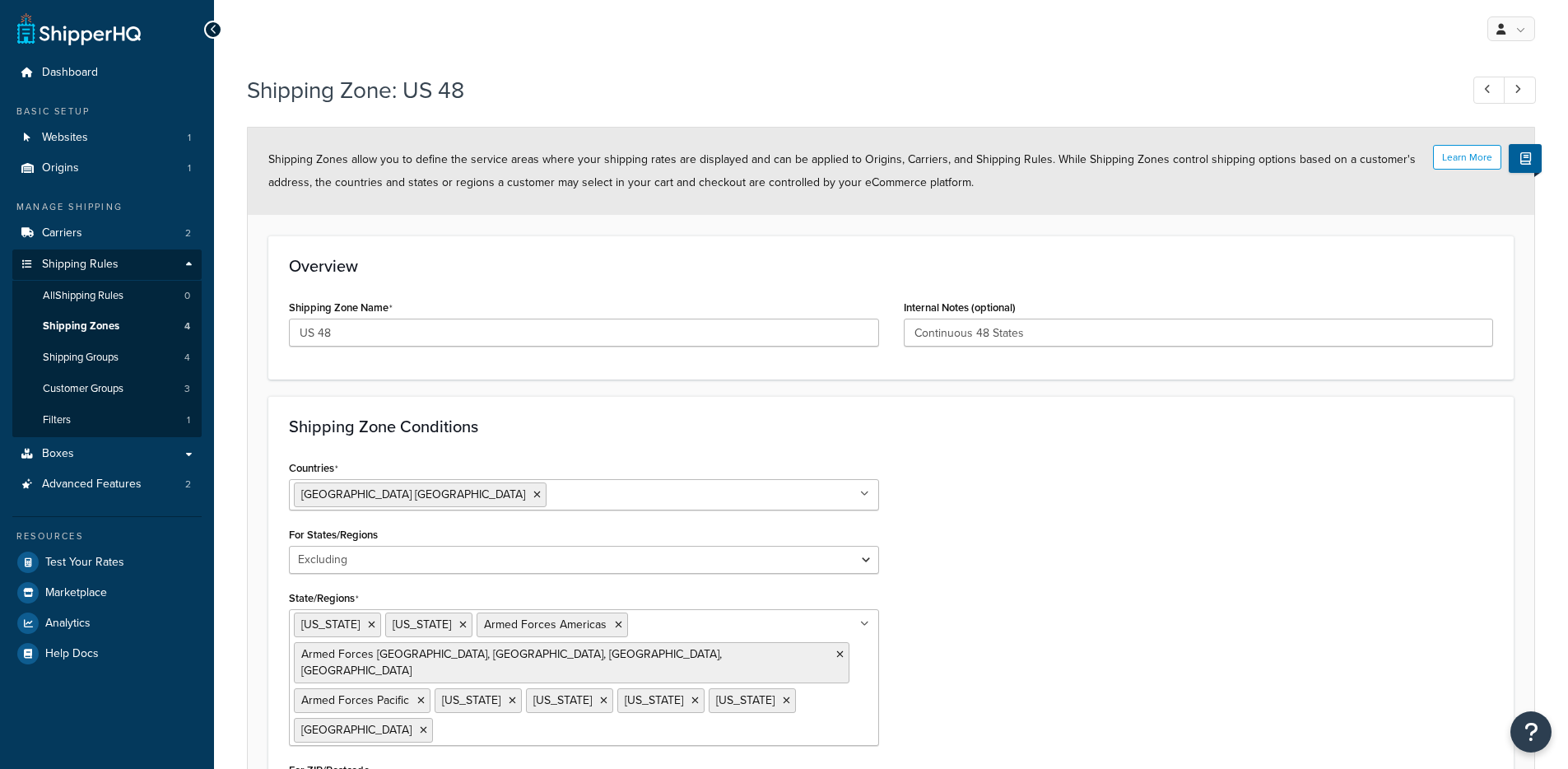 scroll, scrollTop: 0, scrollLeft: 0, axis: both 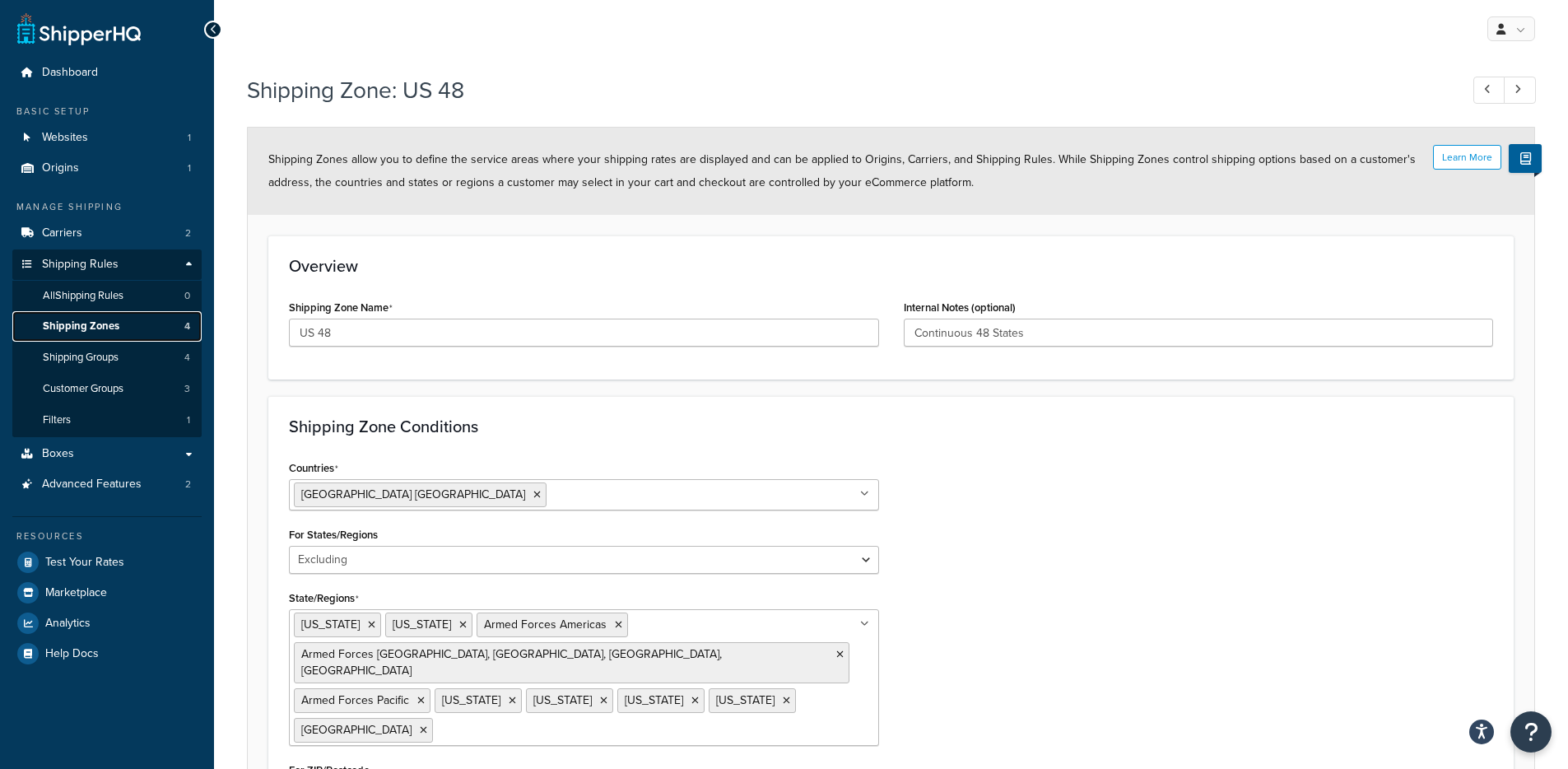 click on "Shipping Zones" at bounding box center (81, 326) 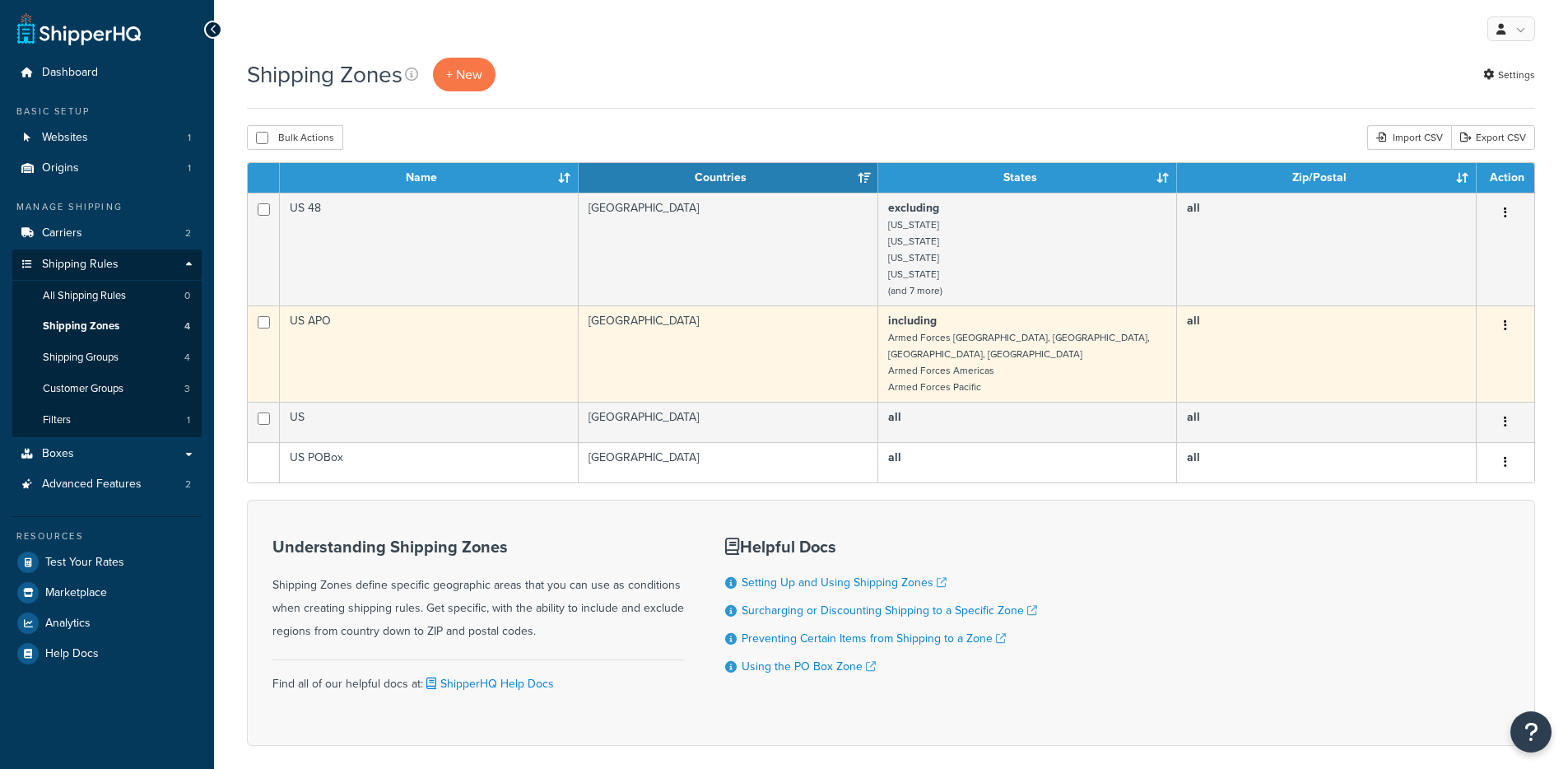 scroll, scrollTop: 0, scrollLeft: 0, axis: both 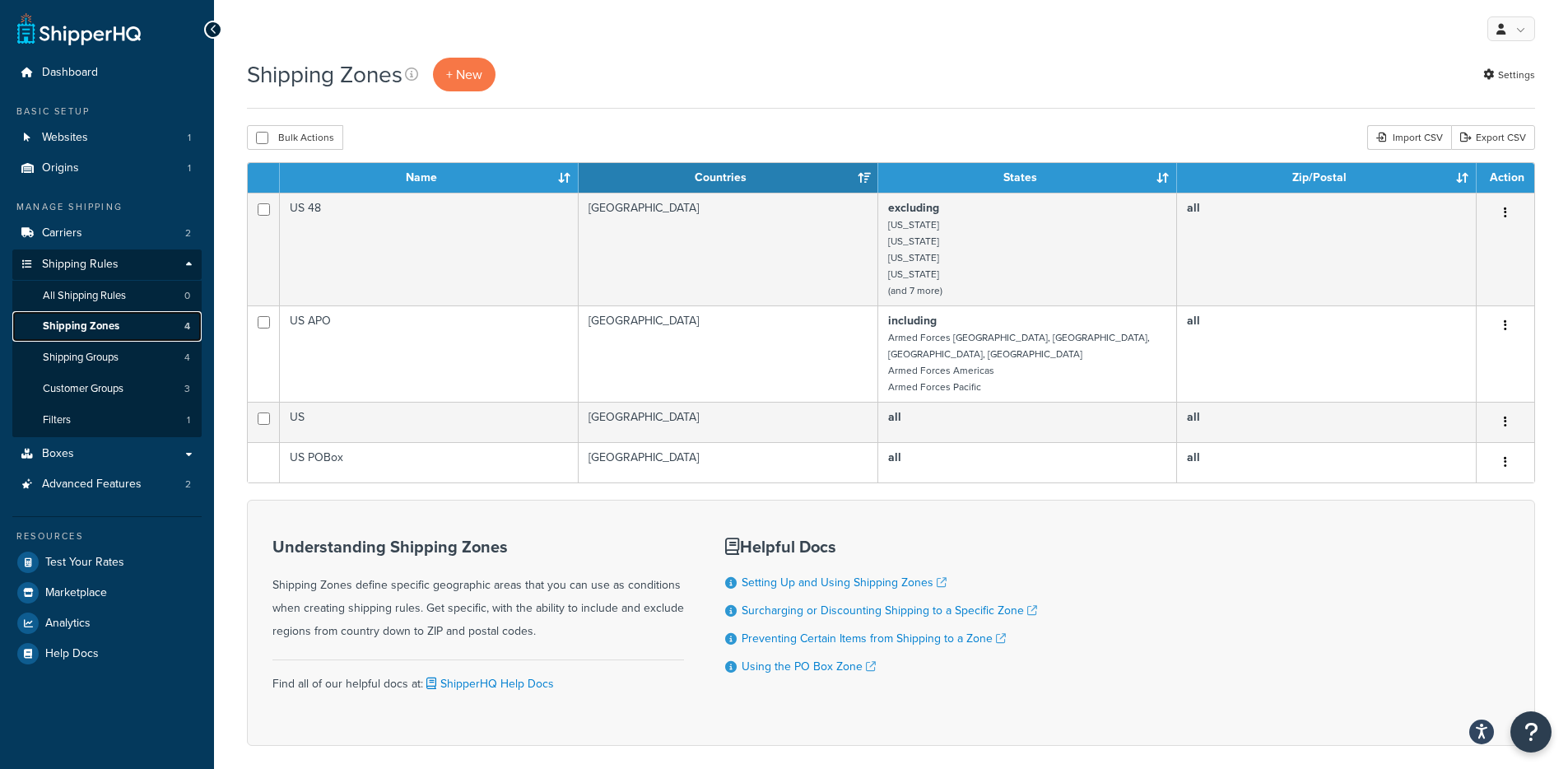 click on "Shipping Zones" at bounding box center (81, 326) 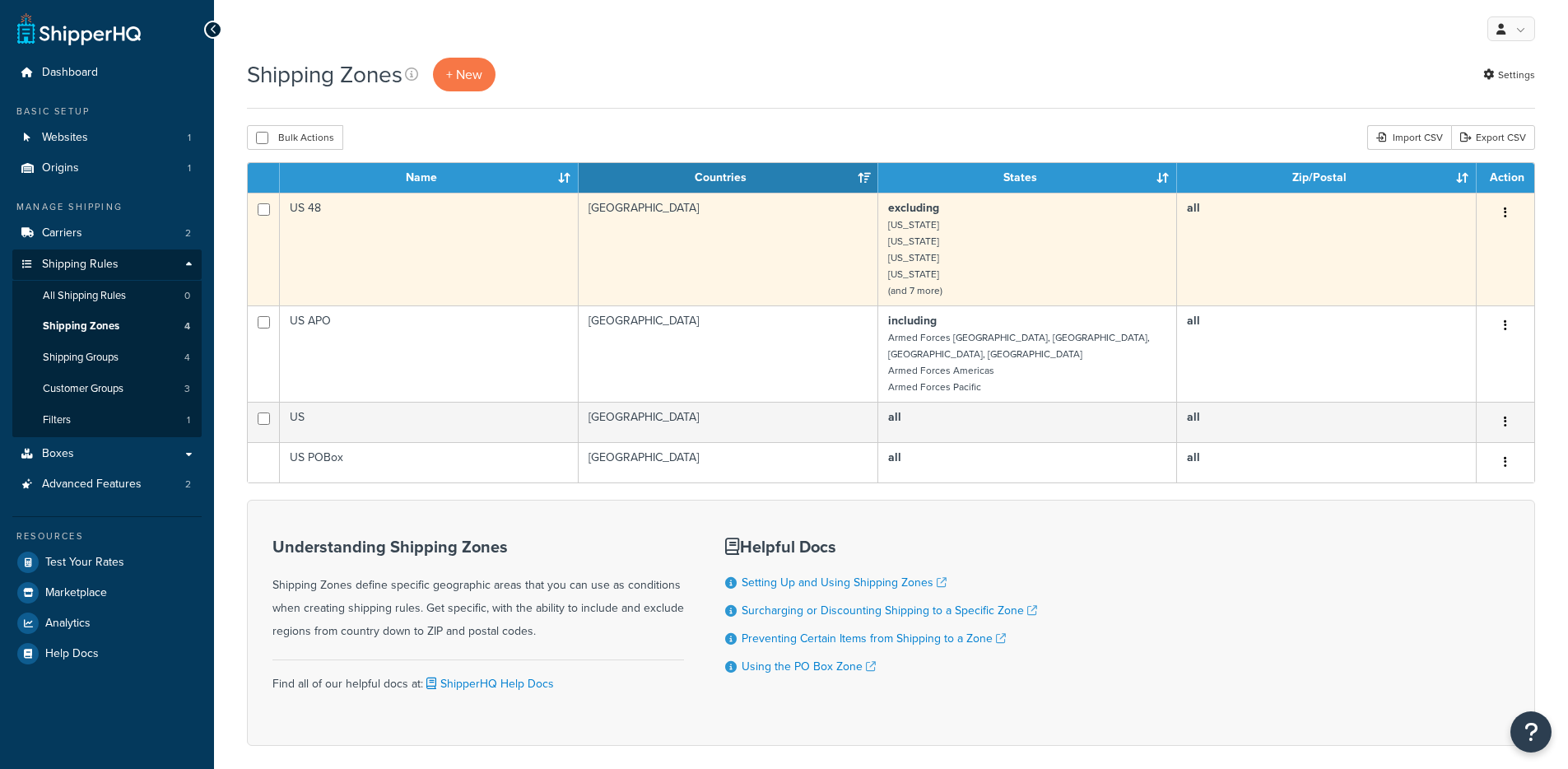 scroll, scrollTop: 0, scrollLeft: 0, axis: both 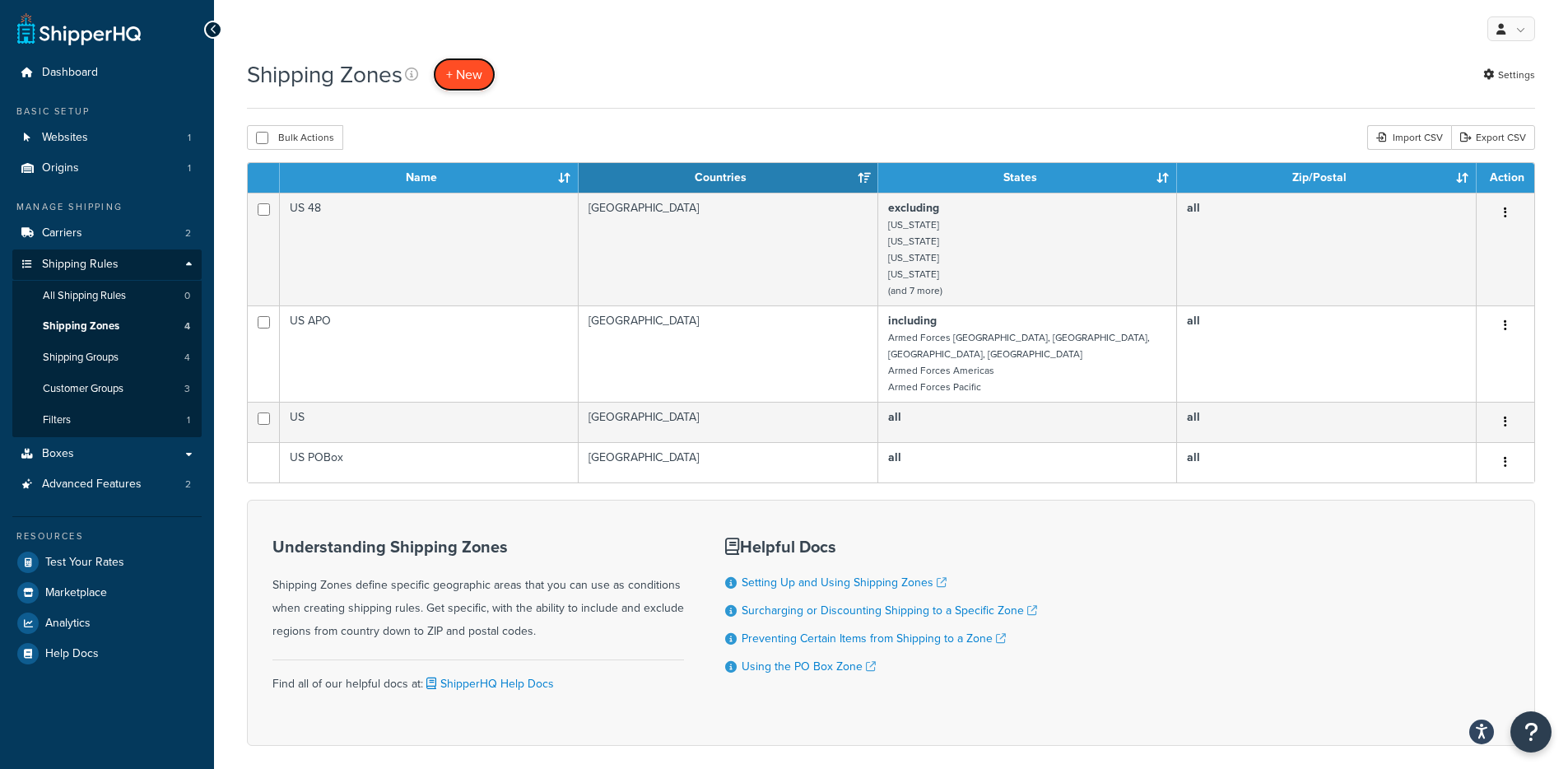 click on "+ New" at bounding box center (464, 74) 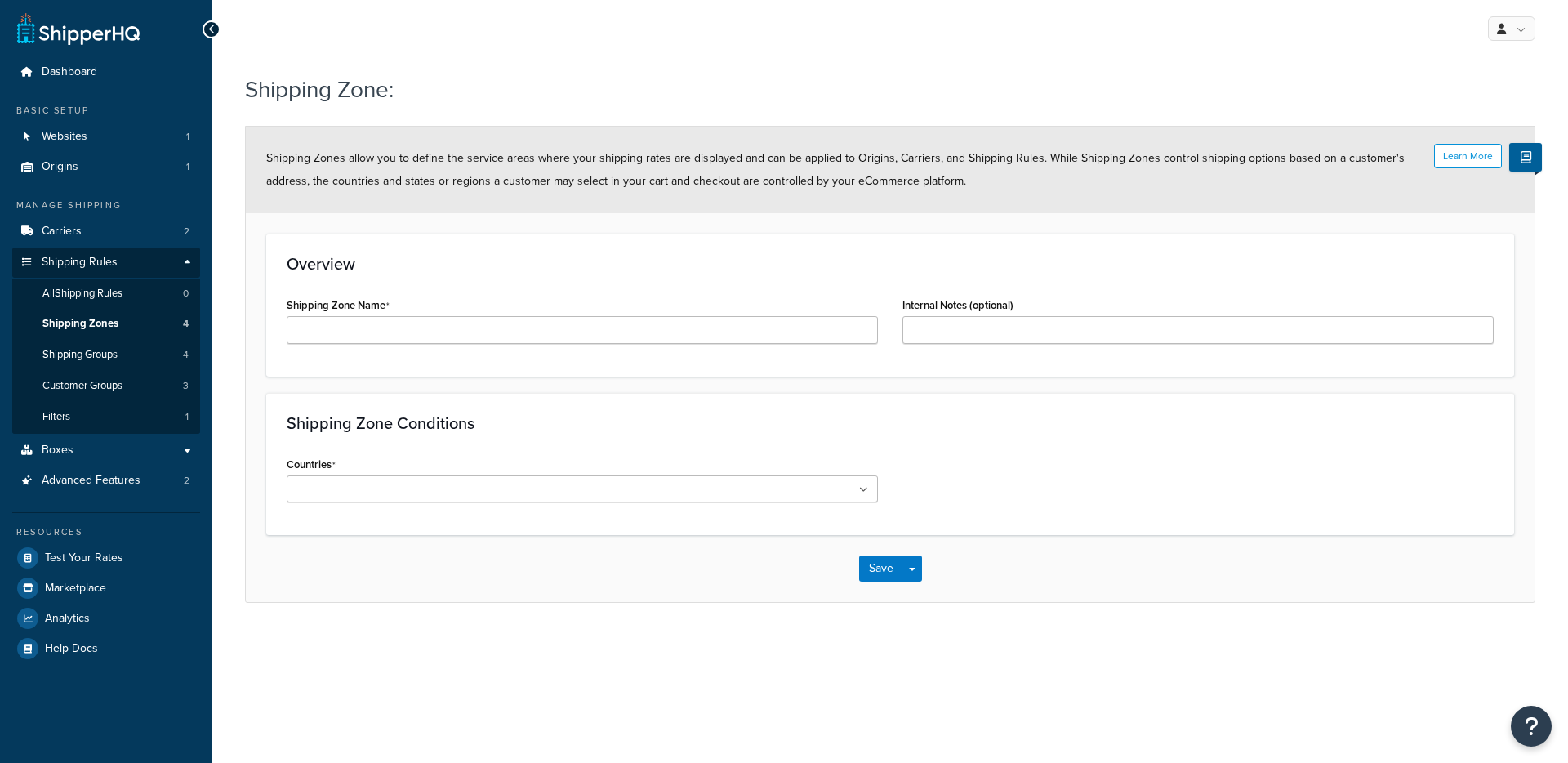 scroll, scrollTop: 0, scrollLeft: 0, axis: both 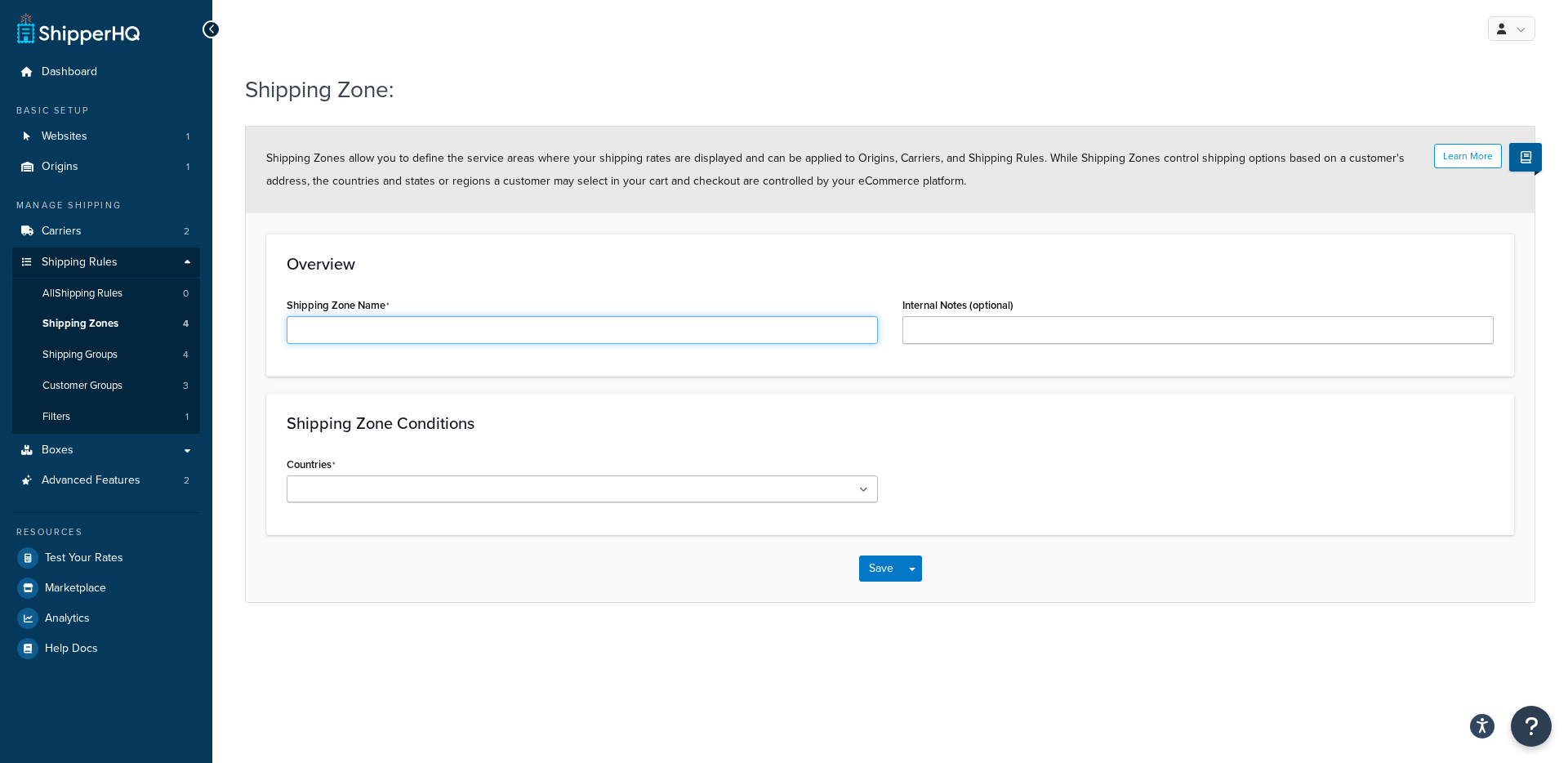 click on "Shipping Zone Name" at bounding box center [582, 330] 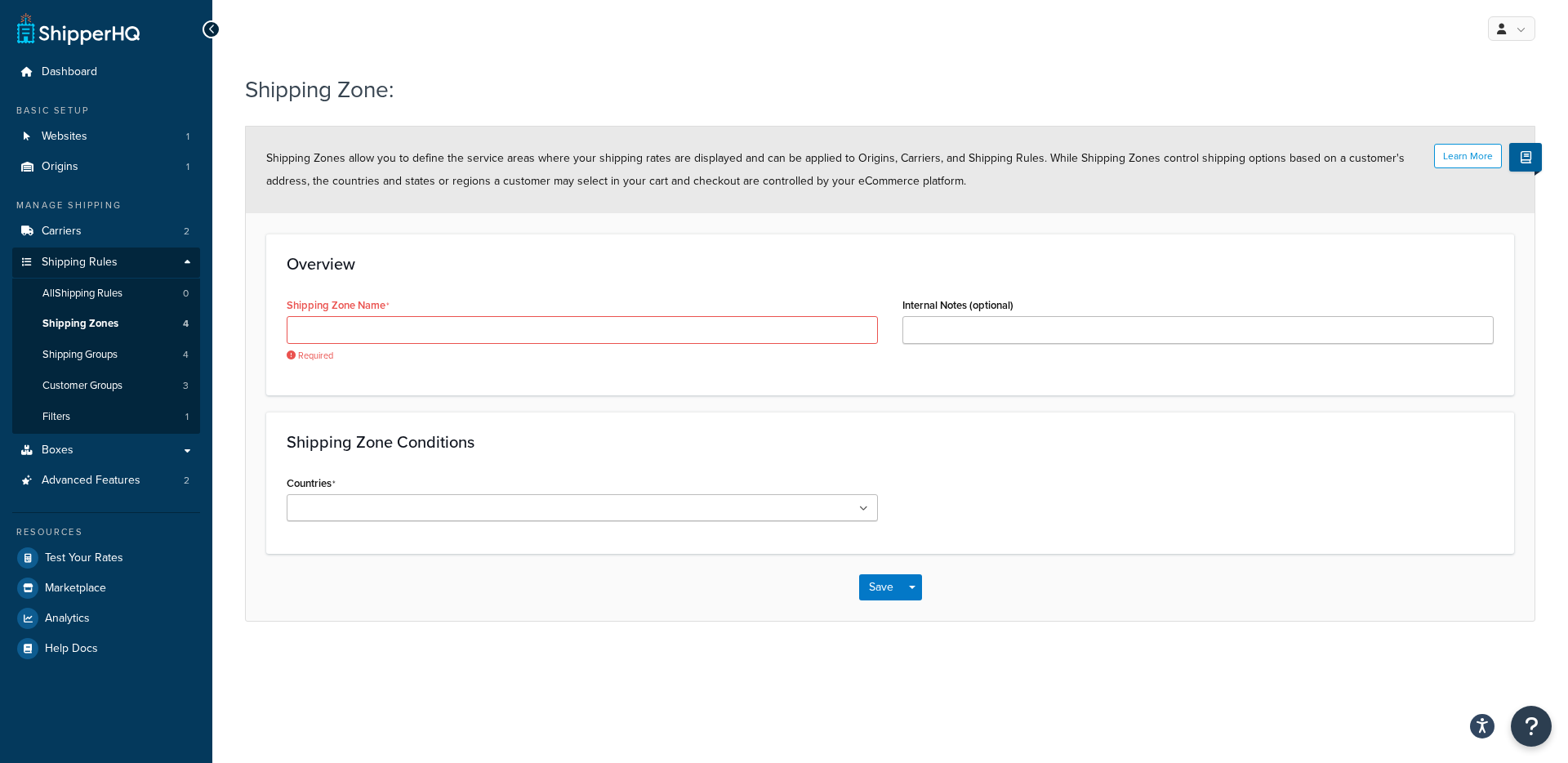 click on "Learn More Shipping Zones allow you to define the service areas where your shipping rates are displayed and can be applied to Origins, Carriers, and Shipping Rules. While Shipping Zones control shipping options based on a customer's address, the countries and states or regions a customer may select in your cart and checkout are controlled by your eCommerce platform. Overview Shipping Zone Name     Required Internal Notes (optional)   Shipping Zone Conditions Countries   All Countries ALL United States USA Afghanistan AFG Albania ALB Algeria DZA American Samoa ASM Andorra AND Angola AGO Anguilla AIA Antarctica ATA Antigua and Barbuda ATG Argentina ARG Armenia ARM Aruba ABW Australia AUS Austria AUT Azerbaijan AZE Bahrain BHR Bangladesh BGD Barbados BRB Belarus BLR Belgium BEL Belize BLZ Benin BEN Bermuda BMU Bhutan BTN Bolivia BOL Bosnia and Herzegovina BIH Botswana BWA Bouvet Island BVT Brazil BRA British Indian Ocean Territory IOT Virgin Islands, British VGB Brunei Darussalam BRN Bulgaria BGR Myanmar MMR" at bounding box center (890, 373) 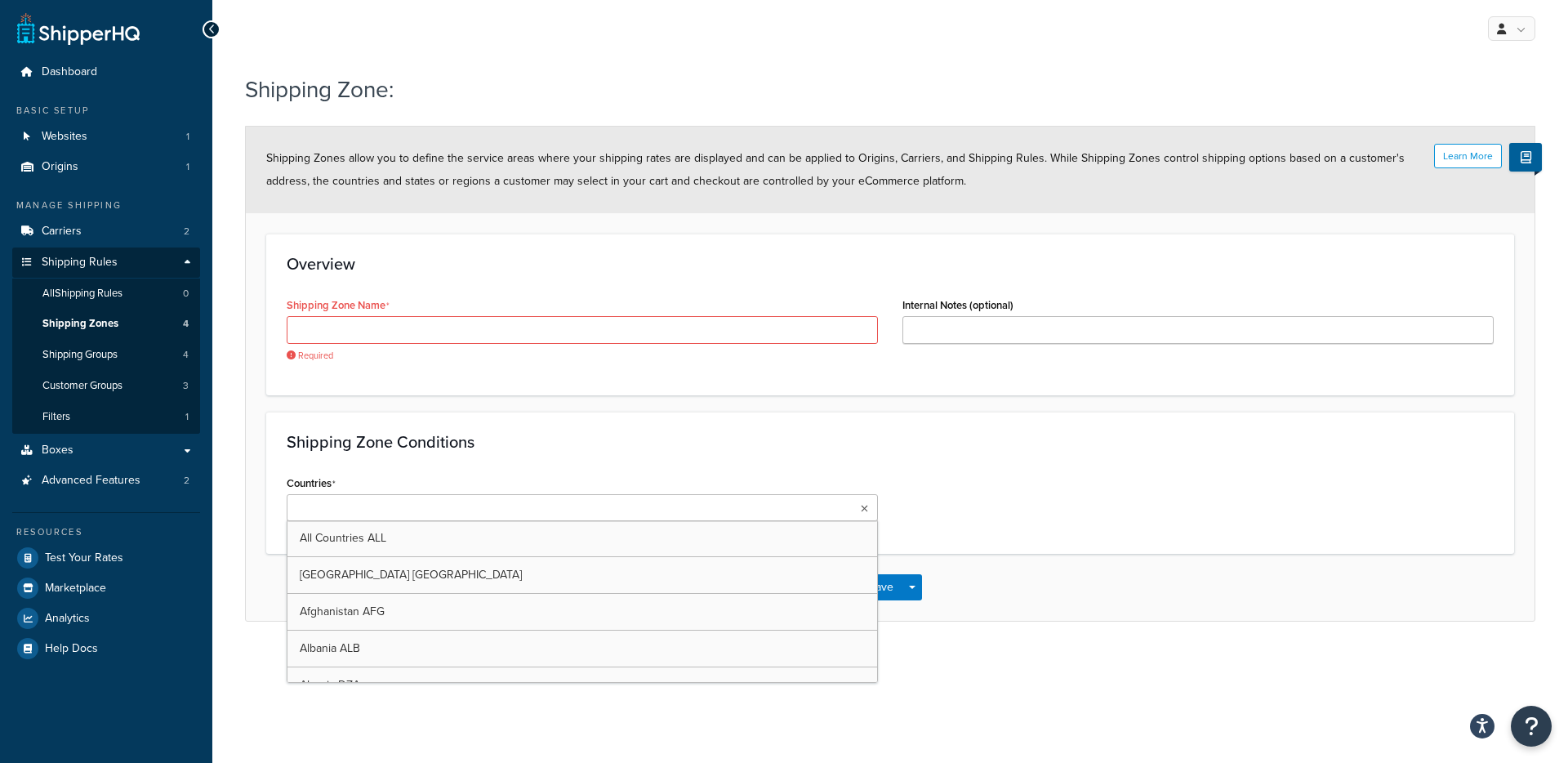 click at bounding box center [582, 507] 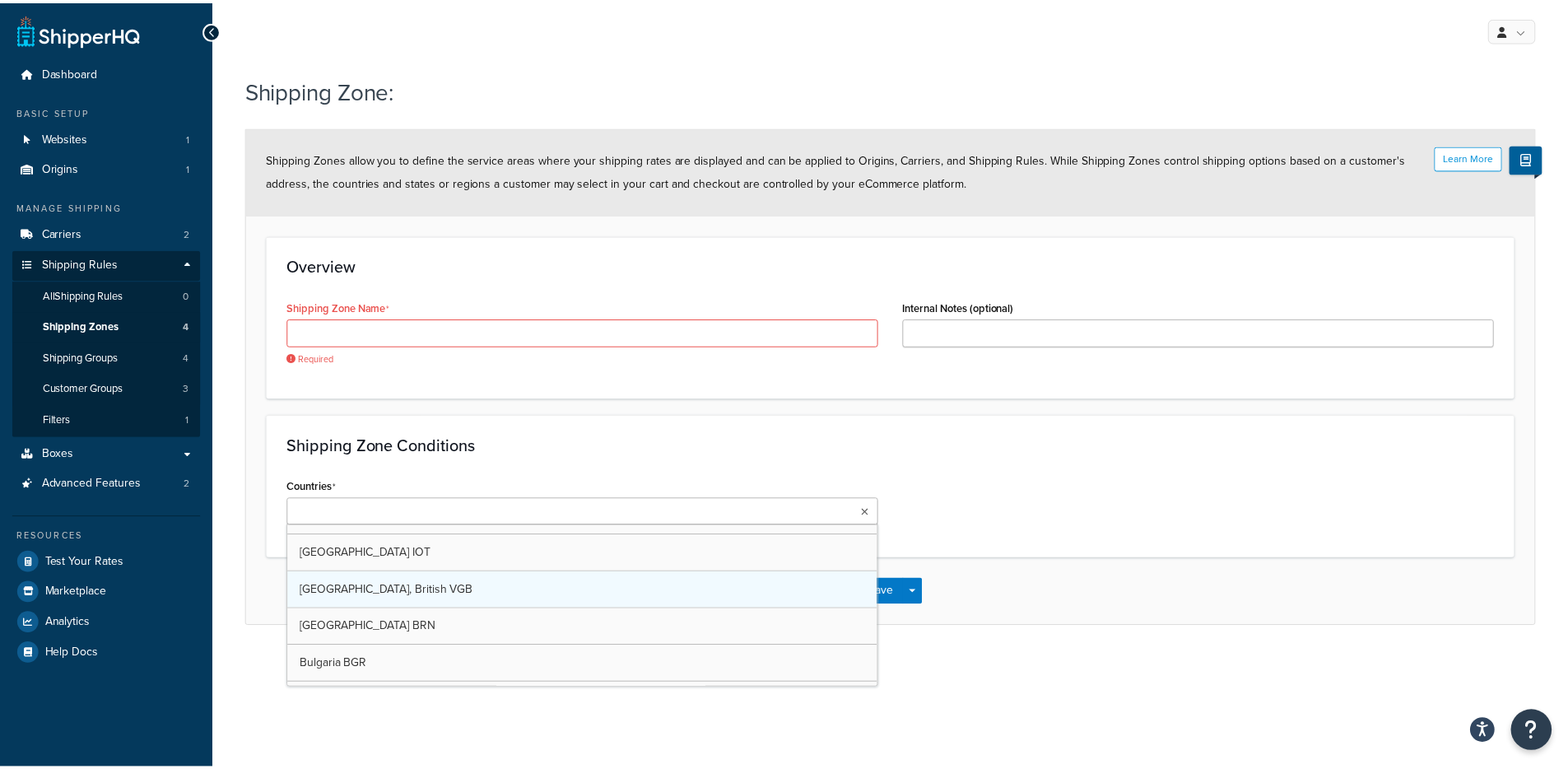 scroll, scrollTop: 1139, scrollLeft: 0, axis: vertical 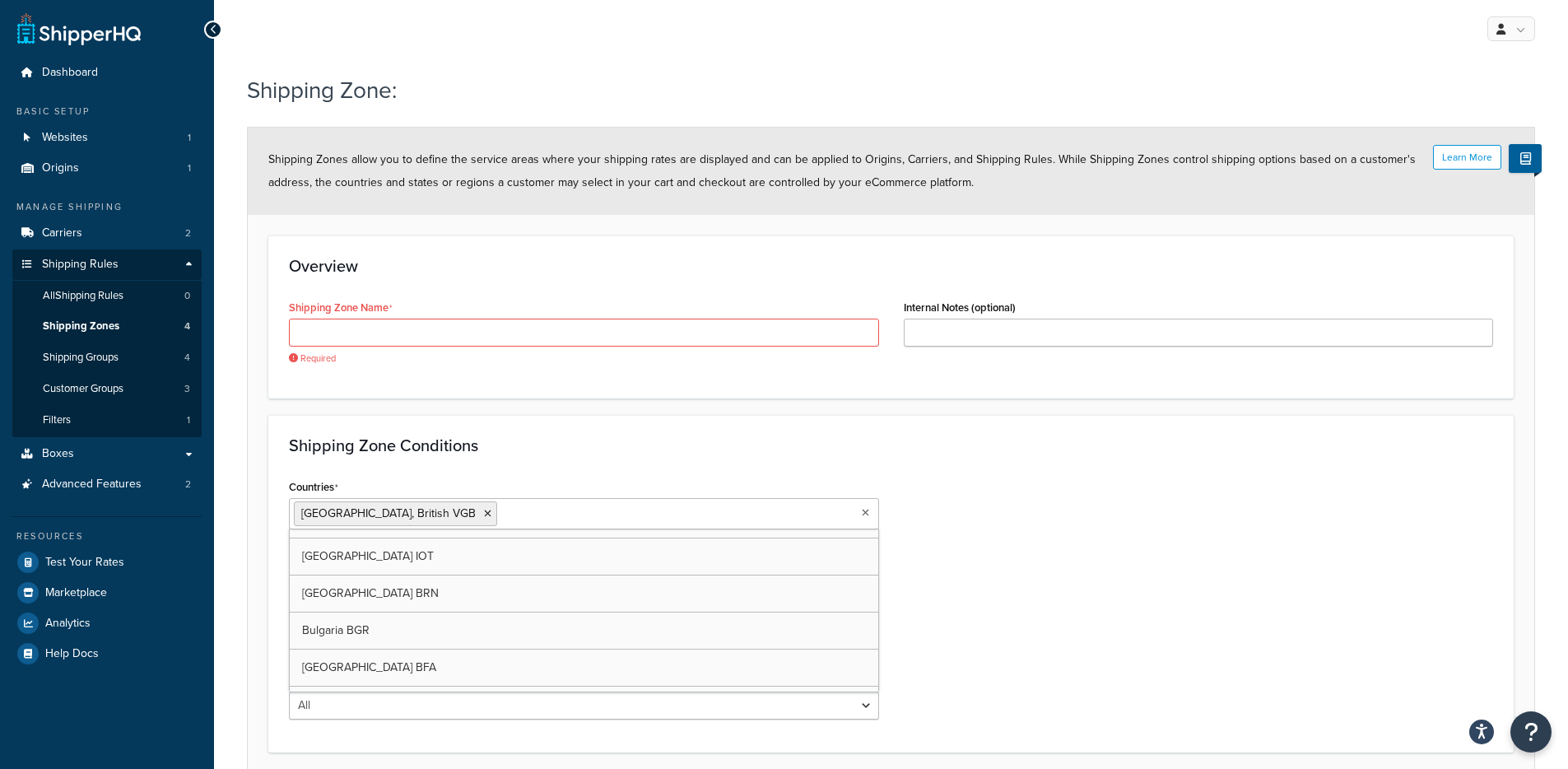 click on "Shipping Zone Conditions Countries   Virgin Islands, British VGB   All Countries ALL United States USA Afghanistan AFG Albania ALB Algeria DZA American Samoa ASM Andorra AND Angola AGO Anguilla AIA Antarctica ATA Antigua and Barbuda ATG Argentina ARG Armenia ARM Aruba ABW Australia AUS Austria AUT Azerbaijan AZE Bahrain BHR Bangladesh BGD Barbados BRB Belarus BLR Belgium BEL Belize BLZ Benin BEN Bermuda BMU Bhutan BTN Bolivia BOL Bosnia and Herzegovina BIH Botswana BWA Bouvet Island BVT Brazil BRA British Indian Ocean Territory IOT Brunei Darussalam BRN Bulgaria BGR Burkina Faso BFA Myanmar MMR Burundi BDI Cambodia KHM Cameroon CMR Canada CAN Cape Verde CPV Cayman Islands CYM Central African Republic CAF Chad TCD Chile CHL China CHN Christmas Island CXR Cocos (Keeling) Islands CCK Colombia COL Comoros COM Congo, The Democratic Republic of the COD Congo COG Cook Islands COK Costa Rica CRI Côte d'Ivoire CIV Croatia HRV Cuba CUB Cyprus CYP Czech Republic CZE Denmark DNK Djibouti DJI Dominica DMA Timor-Leste TLS" at bounding box center [891, 584] 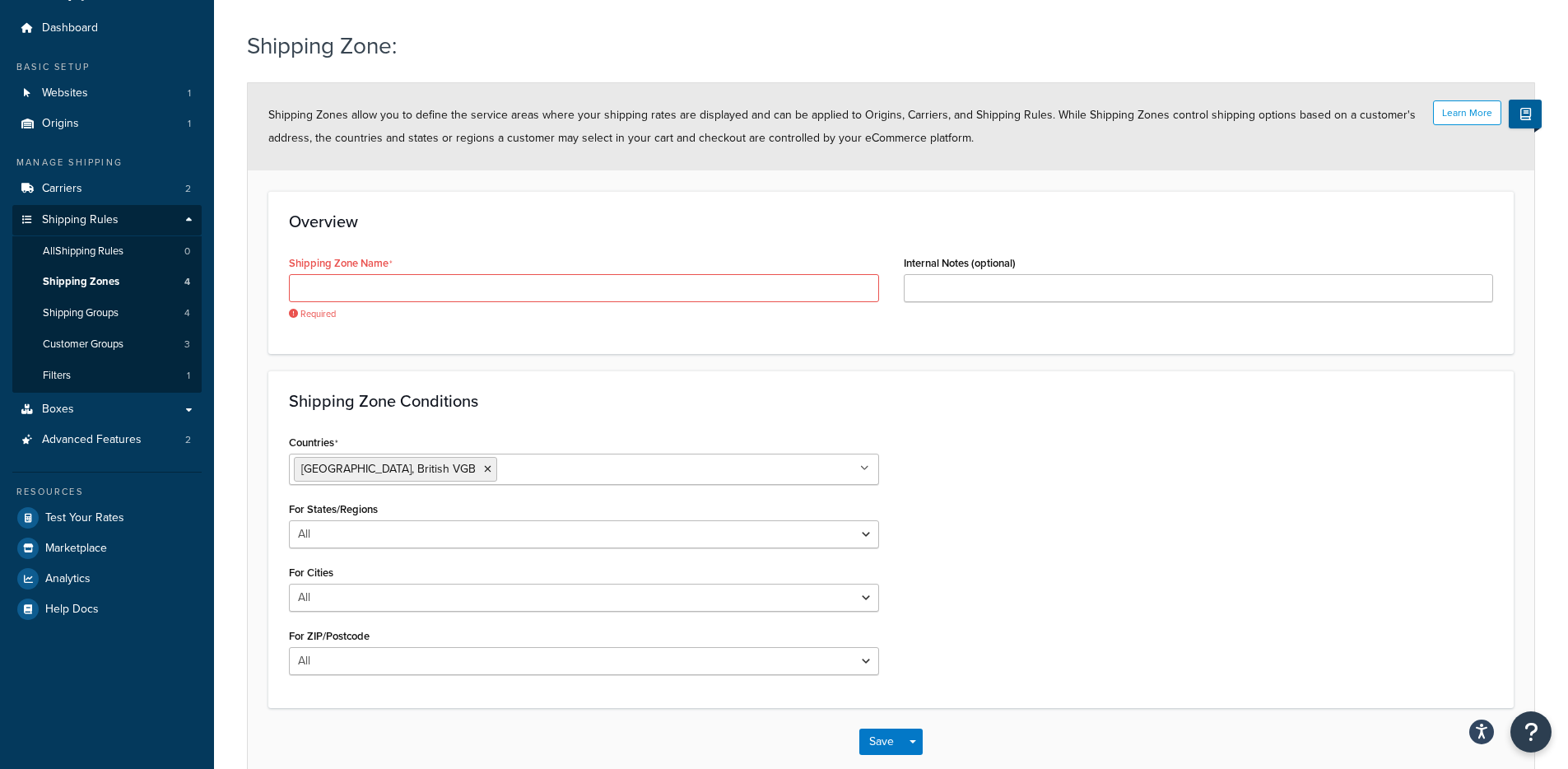 scroll, scrollTop: 134, scrollLeft: 0, axis: vertical 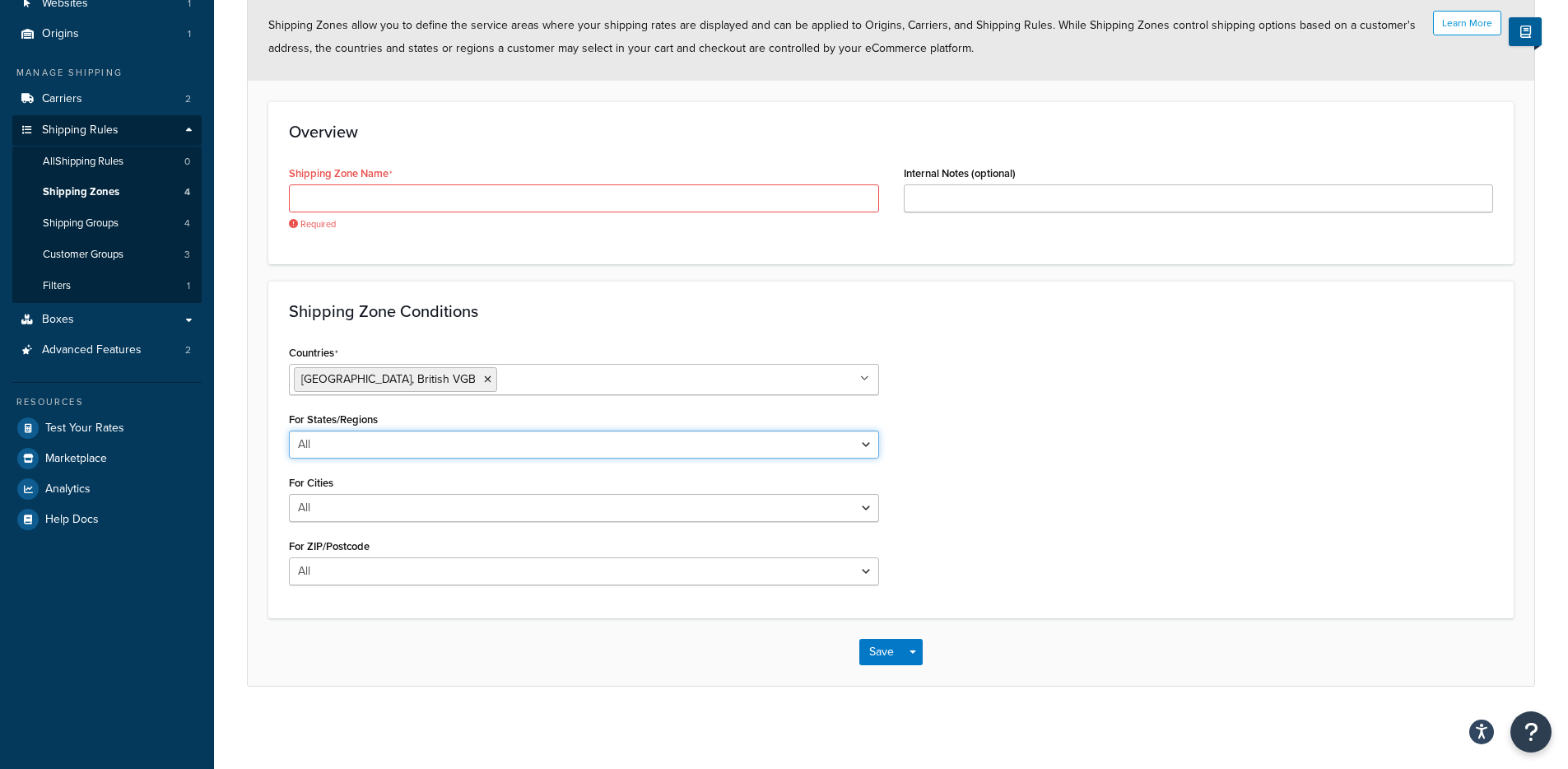 click on "All  Including  Excluding" at bounding box center [584, 445] 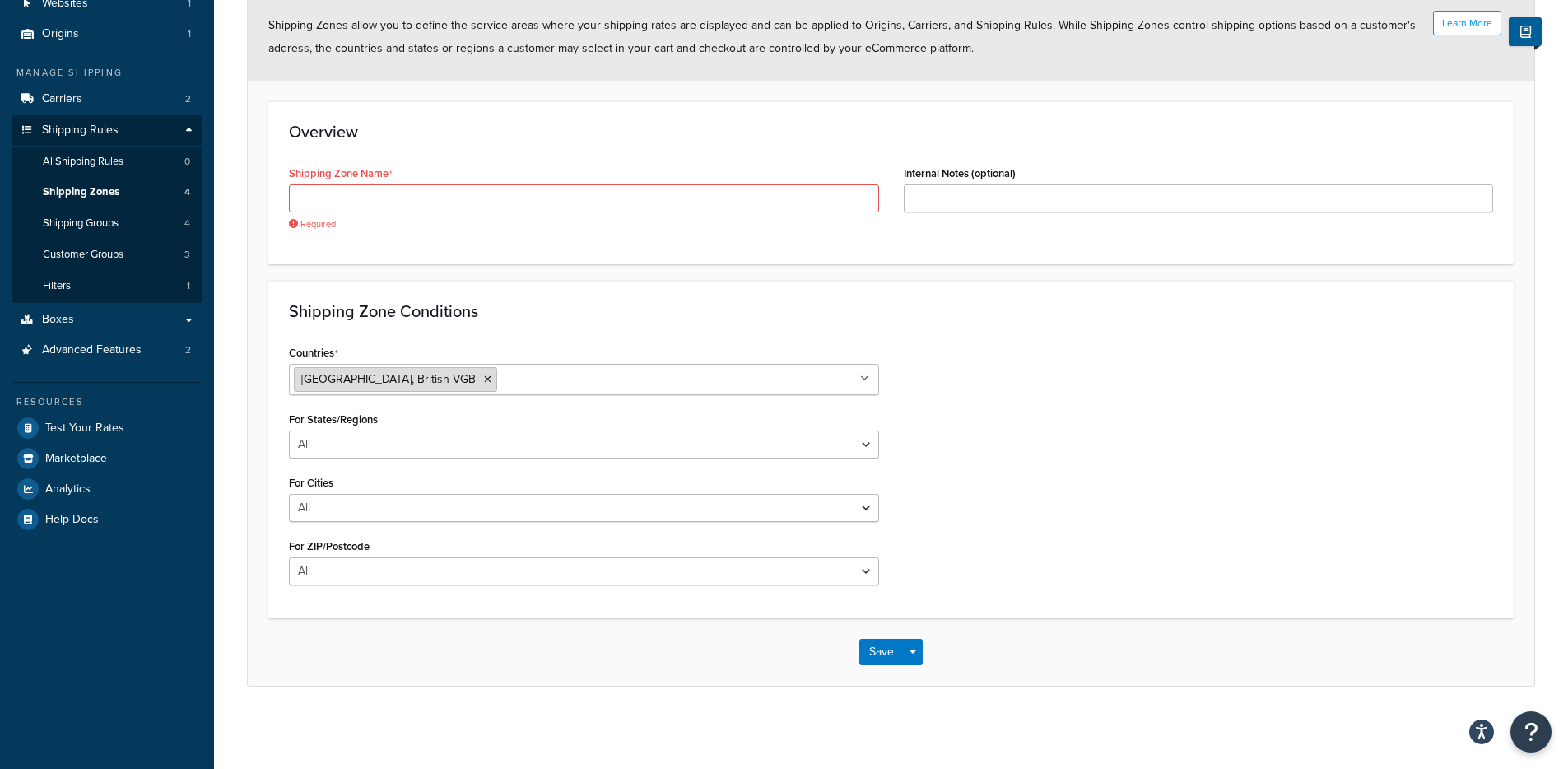 click at bounding box center [487, 380] 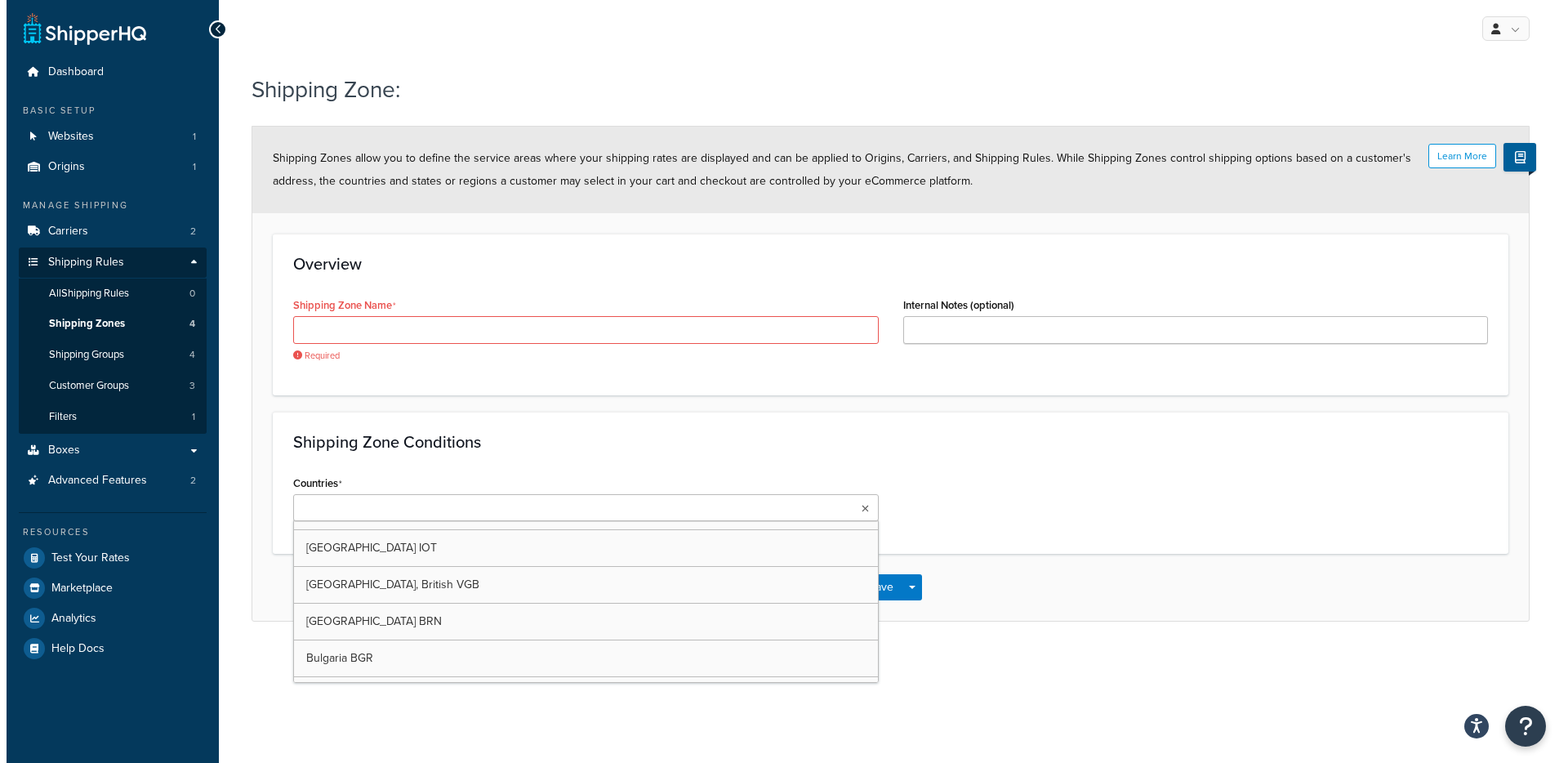 scroll, scrollTop: 0, scrollLeft: 0, axis: both 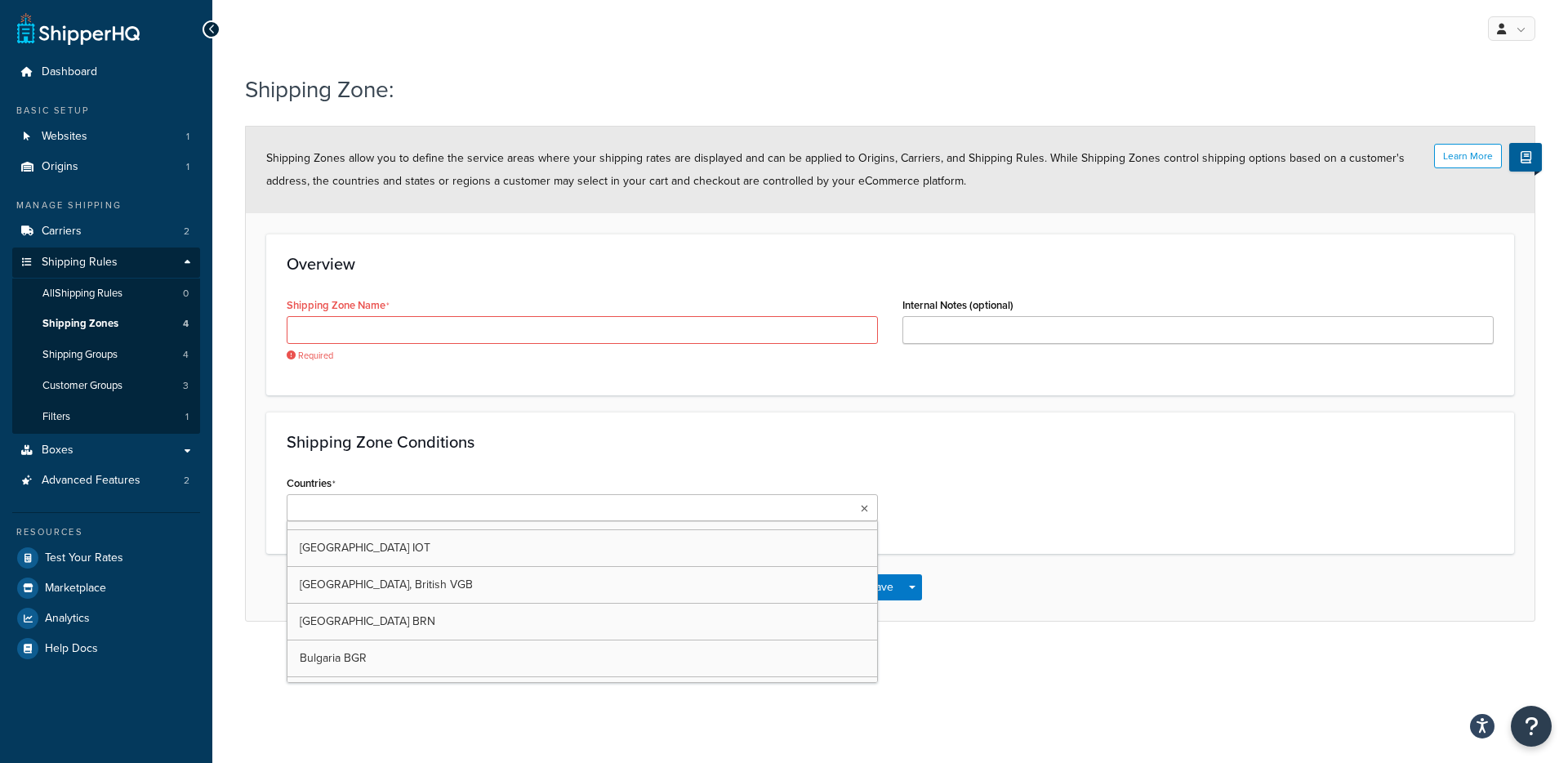 click on "Shipping Zone Conditions Countries   All Countries ALL United States USA Afghanistan AFG Albania ALB Algeria DZA American Samoa ASM Andorra AND Angola AGO Anguilla AIA Antarctica ATA Antigua and Barbuda ATG Argentina ARG Armenia ARM Aruba ABW Australia AUS Austria AUT Azerbaijan AZE Bahrain BHR Bangladesh BGD Barbados BRB Belarus BLR Belgium BEL Belize BLZ Benin BEN Bermuda BMU Bhutan BTN Bolivia BOL Bosnia and Herzegovina BIH Botswana BWA Bouvet Island BVT Brazil BRA British Indian Ocean Territory IOT Virgin Islands, British VGB Brunei Darussalam BRN Bulgaria BGR Burkina Faso BFA Myanmar MMR Burundi BDI Cambodia KHM Cameroon CMR Canada CAN Cape Verde CPV Cayman Islands CYM Central African Republic CAF Chad TCD Chile CHL China CHN Christmas Island CXR Cocos (Keeling) Islands CCK Colombia COL Comoros COM Congo, The Democratic Republic of the COD Congo COG Cook Islands COK Costa Rica CRI Côte d'Ivoire CIV Croatia HRV Cuba CUB Cyprus CYP Czech Republic CZE Denmark DNK Djibouti DJI Dominica DMA Timor-Leste TLS" at bounding box center [890, 483] 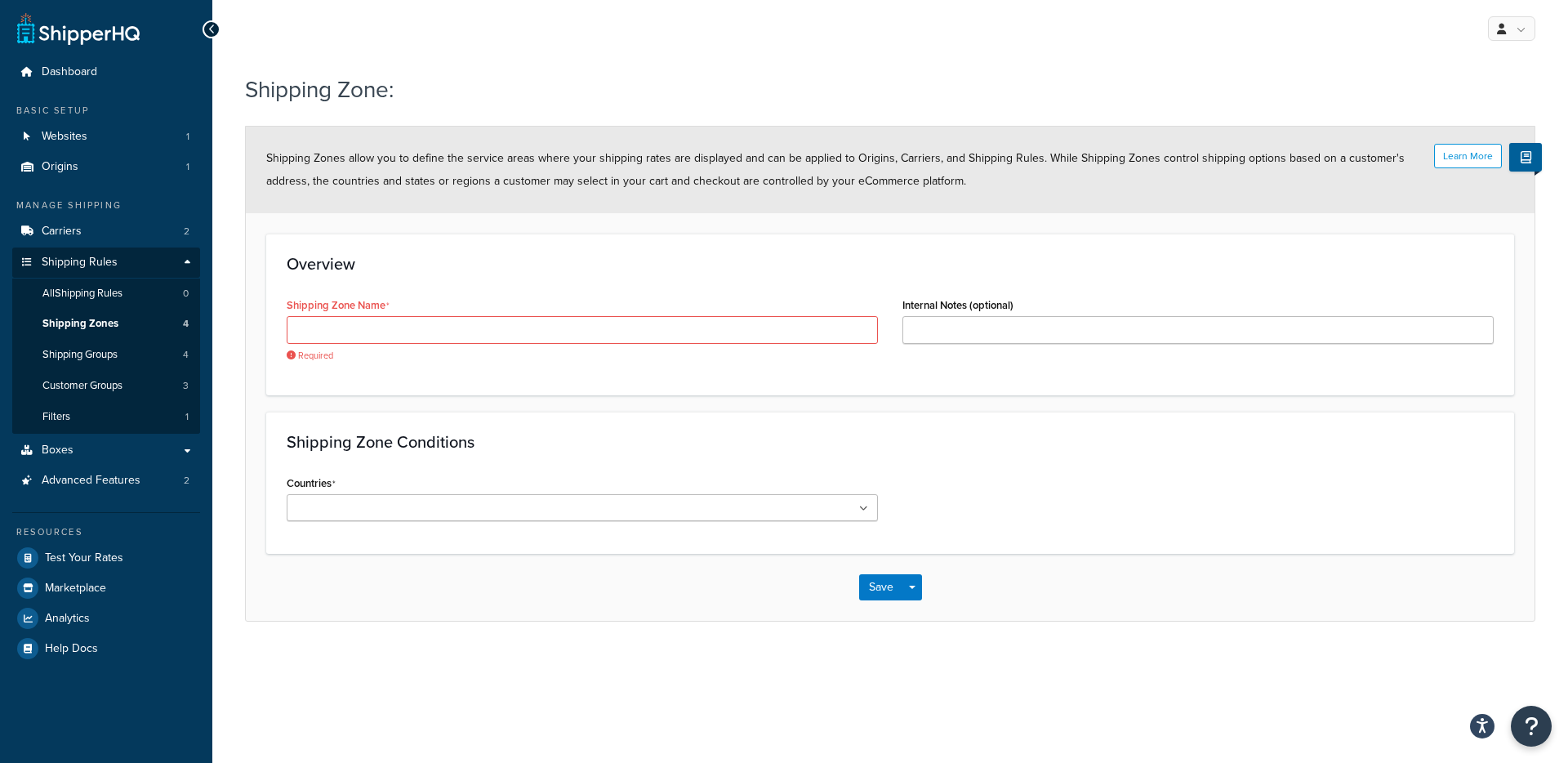 click on "Shipping Zone Conditions Countries   All Countries ALL United States USA Afghanistan AFG Albania ALB Algeria DZA American Samoa ASM Andorra AND Angola AGO Anguilla AIA Antarctica ATA Antigua and Barbuda ATG Argentina ARG Armenia ARM Aruba ABW Australia AUS Austria AUT Azerbaijan AZE Bahrain BHR Bangladesh BGD Barbados BRB Belarus BLR Belgium BEL Belize BLZ Benin BEN Bermuda BMU Bhutan BTN Bolivia BOL Bosnia and Herzegovina BIH Botswana BWA Bouvet Island BVT Brazil BRA British Indian Ocean Territory IOT Virgin Islands, British VGB Brunei Darussalam BRN Bulgaria BGR Burkina Faso BFA Myanmar MMR Burundi BDI Cambodia KHM Cameroon CMR Canada CAN Cape Verde CPV Cayman Islands CYM Central African Republic CAF Chad TCD Chile CHL China CHN Christmas Island CXR Cocos (Keeling) Islands CCK Colombia COL Comoros COM Congo, The Democratic Republic of the COD Congo COG Cook Islands COK Costa Rica CRI Côte d'Ivoire CIV Croatia HRV Cuba CUB Cyprus CYP Czech Republic CZE Denmark DNK Djibouti DJI Dominica DMA Timor-Leste TLS" at bounding box center (890, 483) 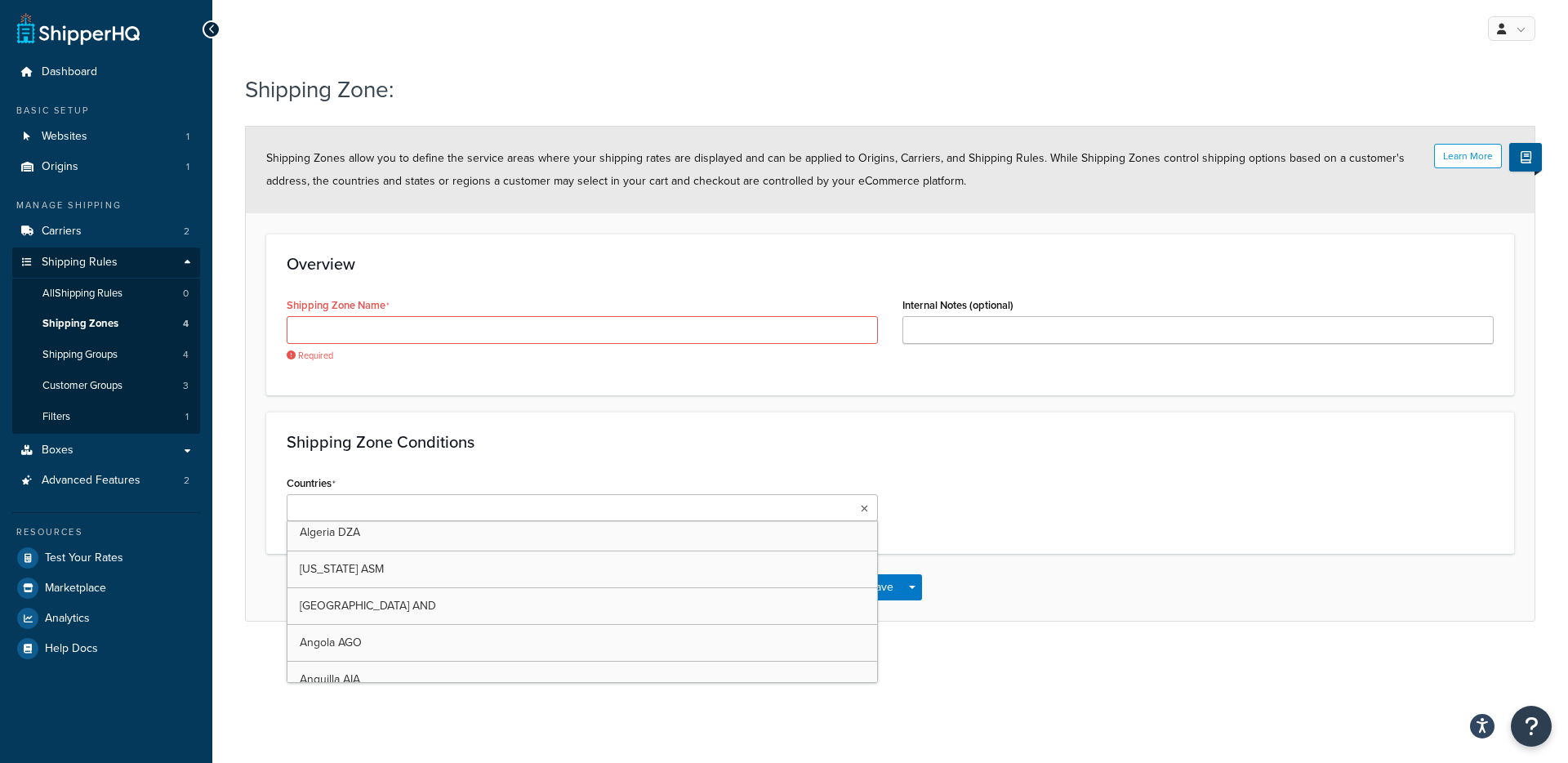 scroll, scrollTop: 0, scrollLeft: 0, axis: both 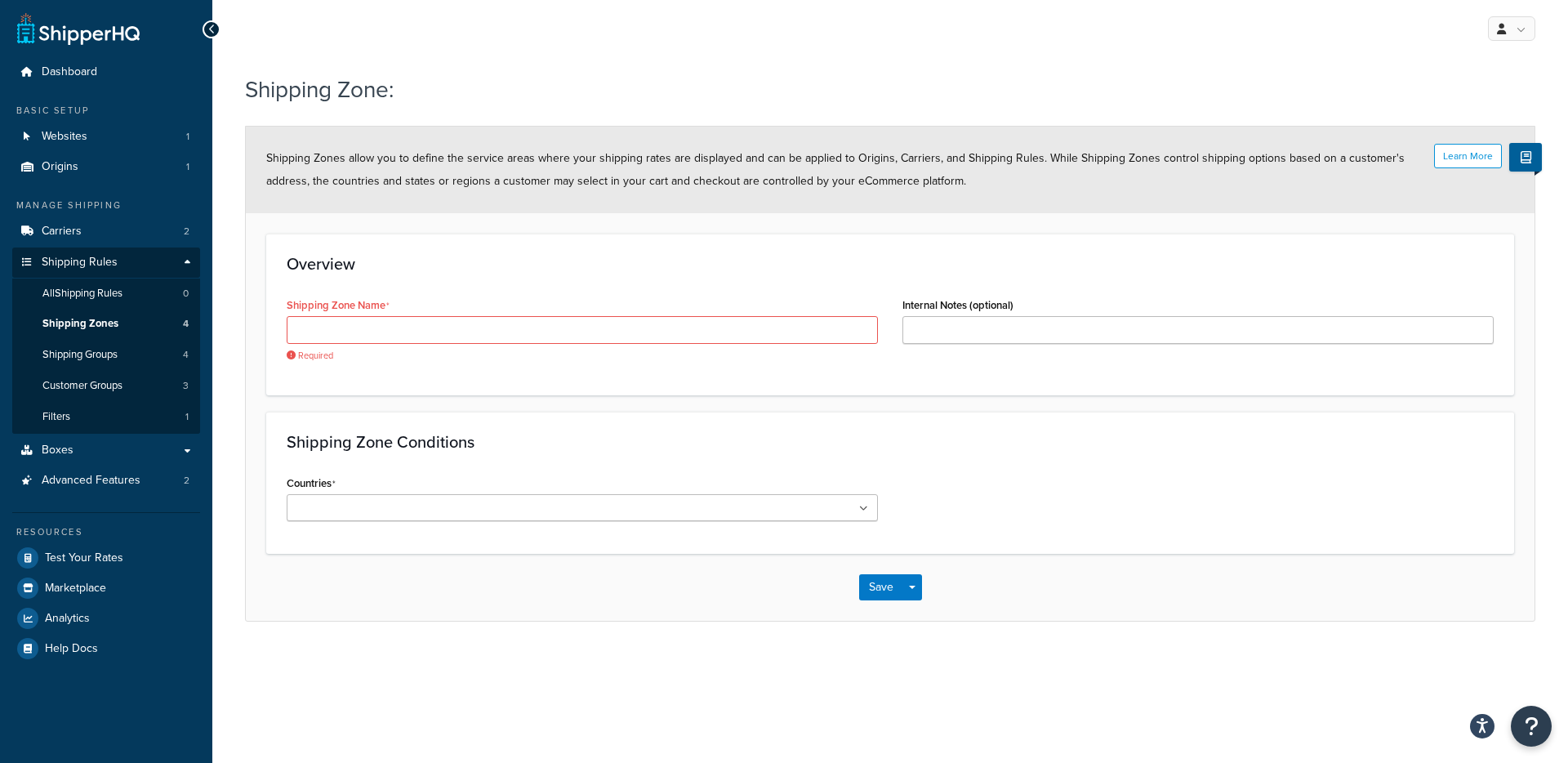 click on "Shipping Zone Conditions Countries   All Countries ALL United States USA Afghanistan AFG Albania ALB Algeria DZA American Samoa ASM Andorra AND Angola AGO Anguilla AIA Antarctica ATA Antigua and Barbuda ATG Argentina ARG Armenia ARM Aruba ABW Australia AUS Austria AUT Azerbaijan AZE Bahrain BHR Bangladesh BGD Barbados BRB Belarus BLR Belgium BEL Belize BLZ Benin BEN Bermuda BMU Bhutan BTN Bolivia BOL Bosnia and Herzegovina BIH Botswana BWA Bouvet Island BVT Brazil BRA British Indian Ocean Territory IOT Virgin Islands, British VGB Brunei Darussalam BRN Bulgaria BGR Burkina Faso BFA Myanmar MMR Burundi BDI Cambodia KHM Cameroon CMR Canada CAN Cape Verde CPV Cayman Islands CYM Central African Republic CAF Chad TCD Chile CHL China CHN Christmas Island CXR Cocos (Keeling) Islands CCK Colombia COL Comoros COM Congo, The Democratic Republic of the COD Congo COG Cook Islands COK Costa Rica CRI Côte d'Ivoire CIV Croatia HRV Cuba CUB Cyprus CYP Czech Republic CZE Denmark DNK Djibouti DJI Dominica DMA Timor-Leste TLS" at bounding box center [890, 483] 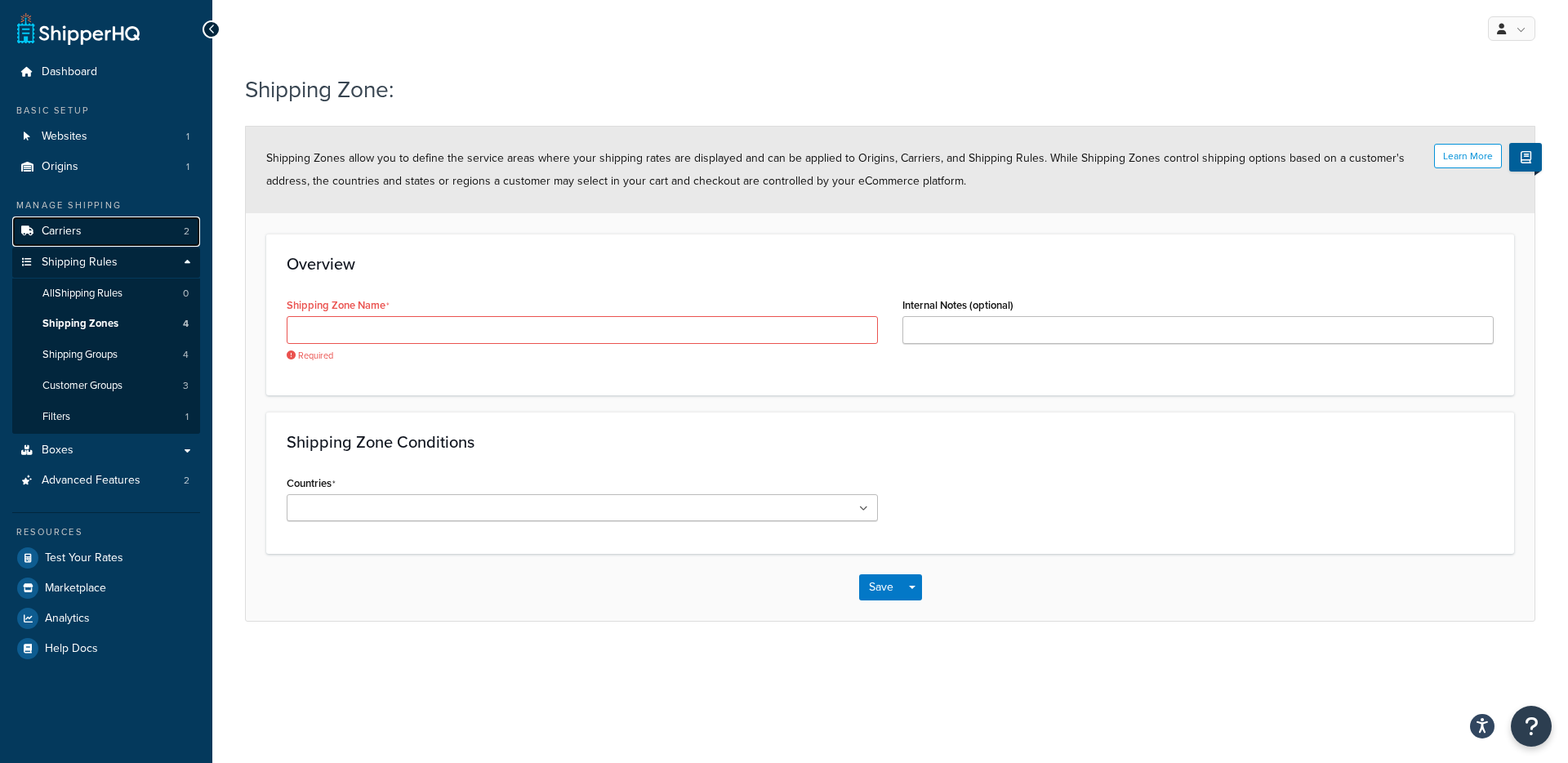 click on "Carriers 2" at bounding box center (106, 231) 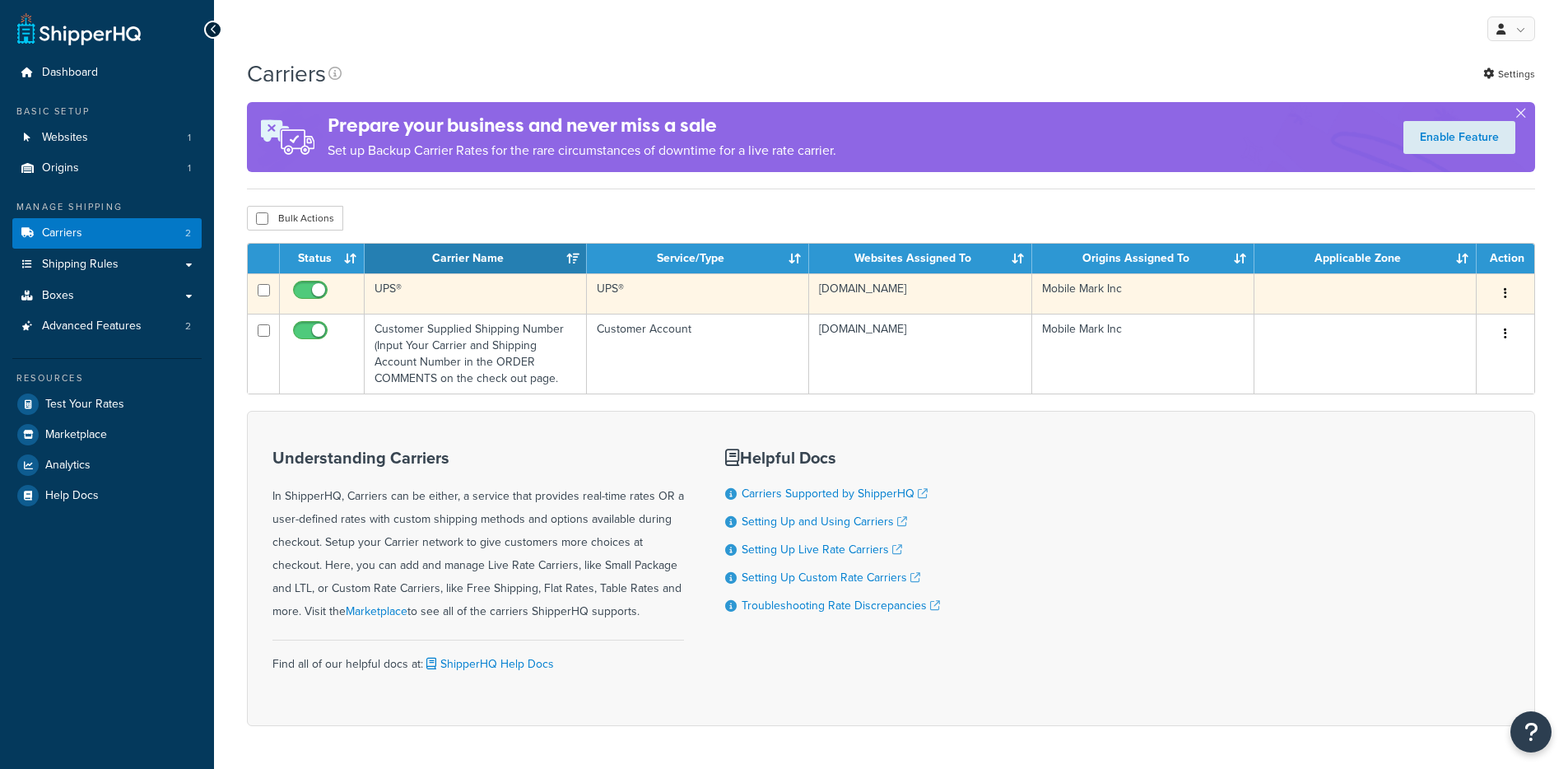 scroll, scrollTop: 0, scrollLeft: 0, axis: both 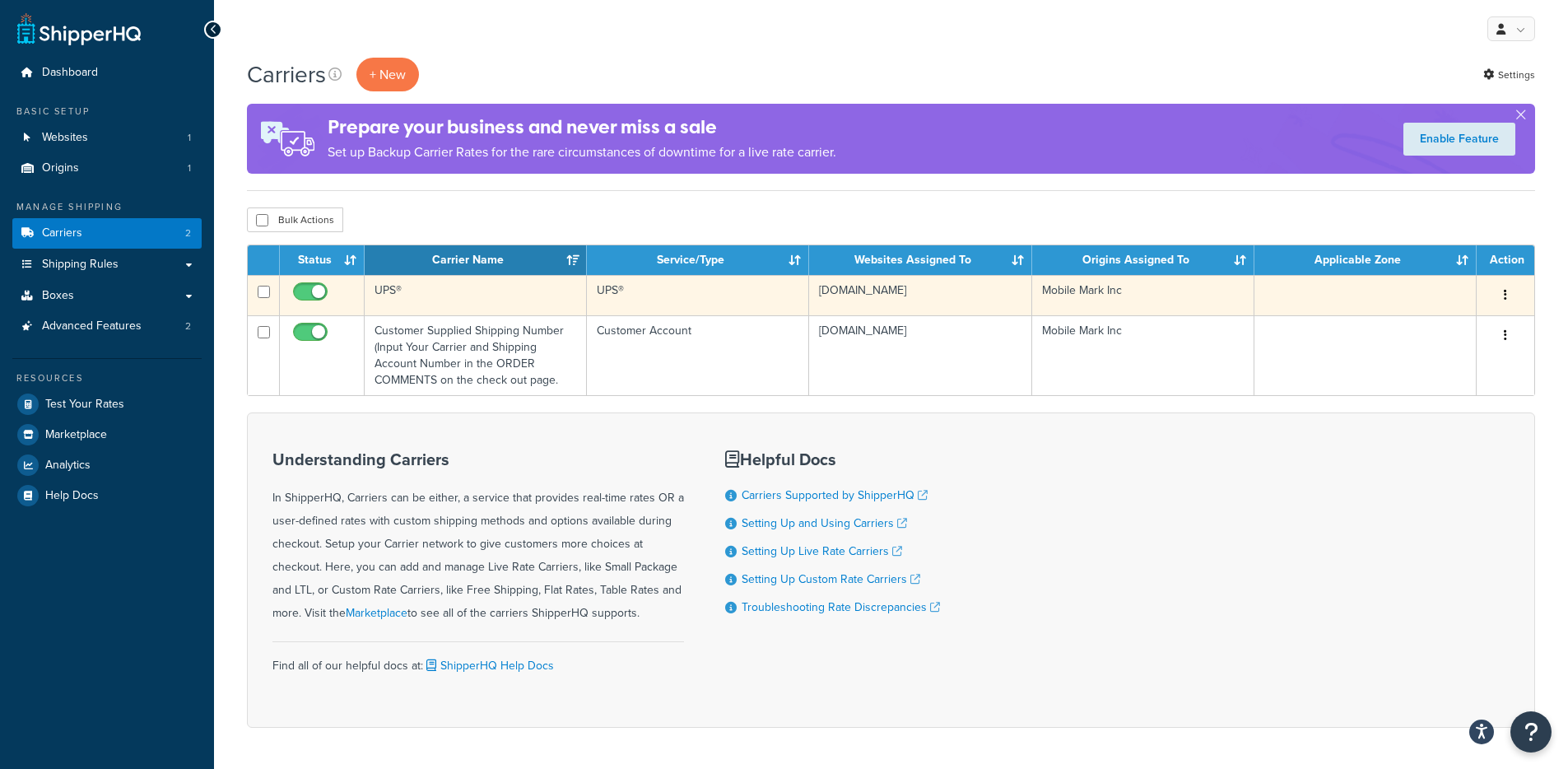click on "UPS®" at bounding box center (476, 295) 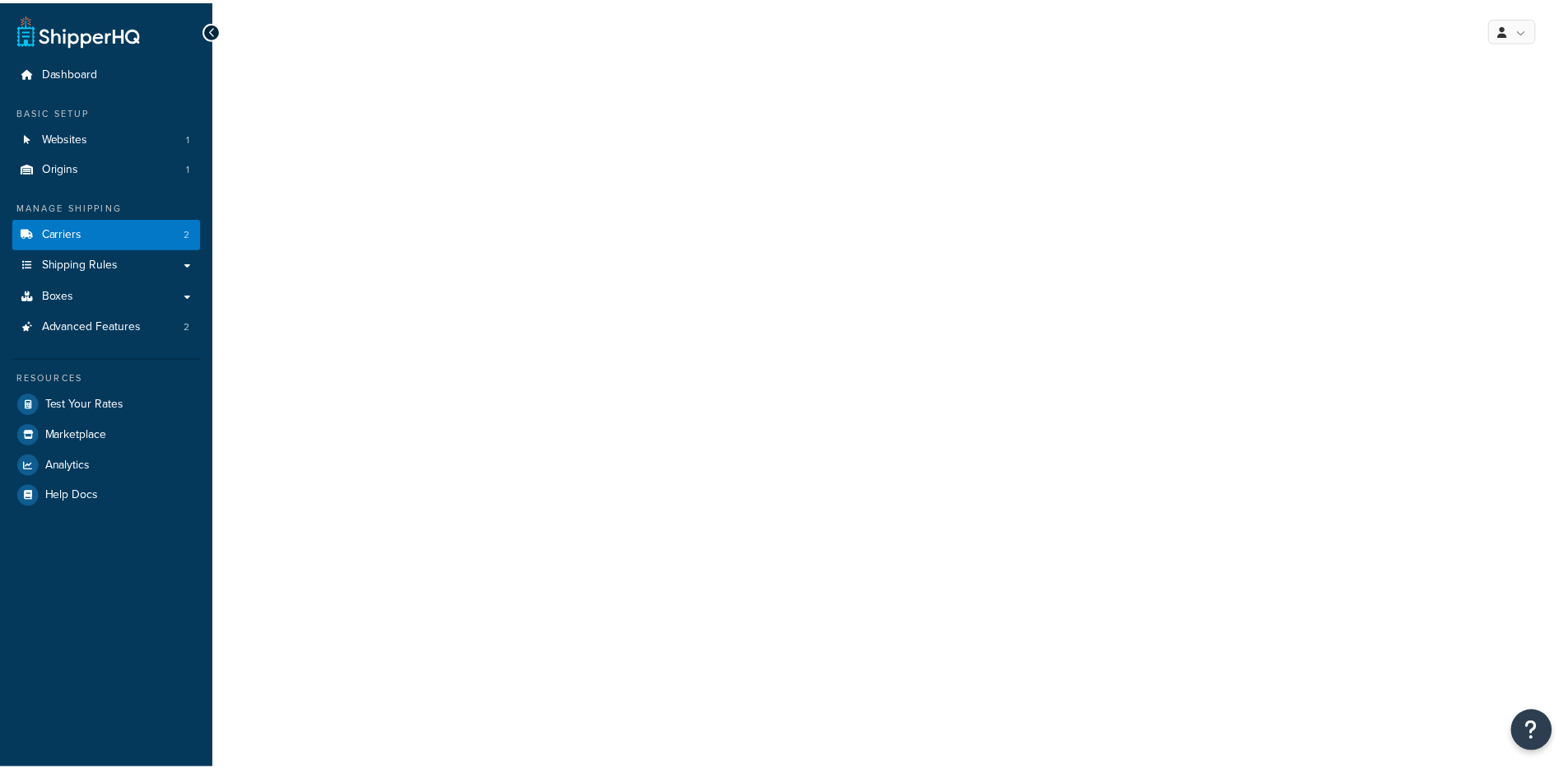 scroll, scrollTop: 0, scrollLeft: 0, axis: both 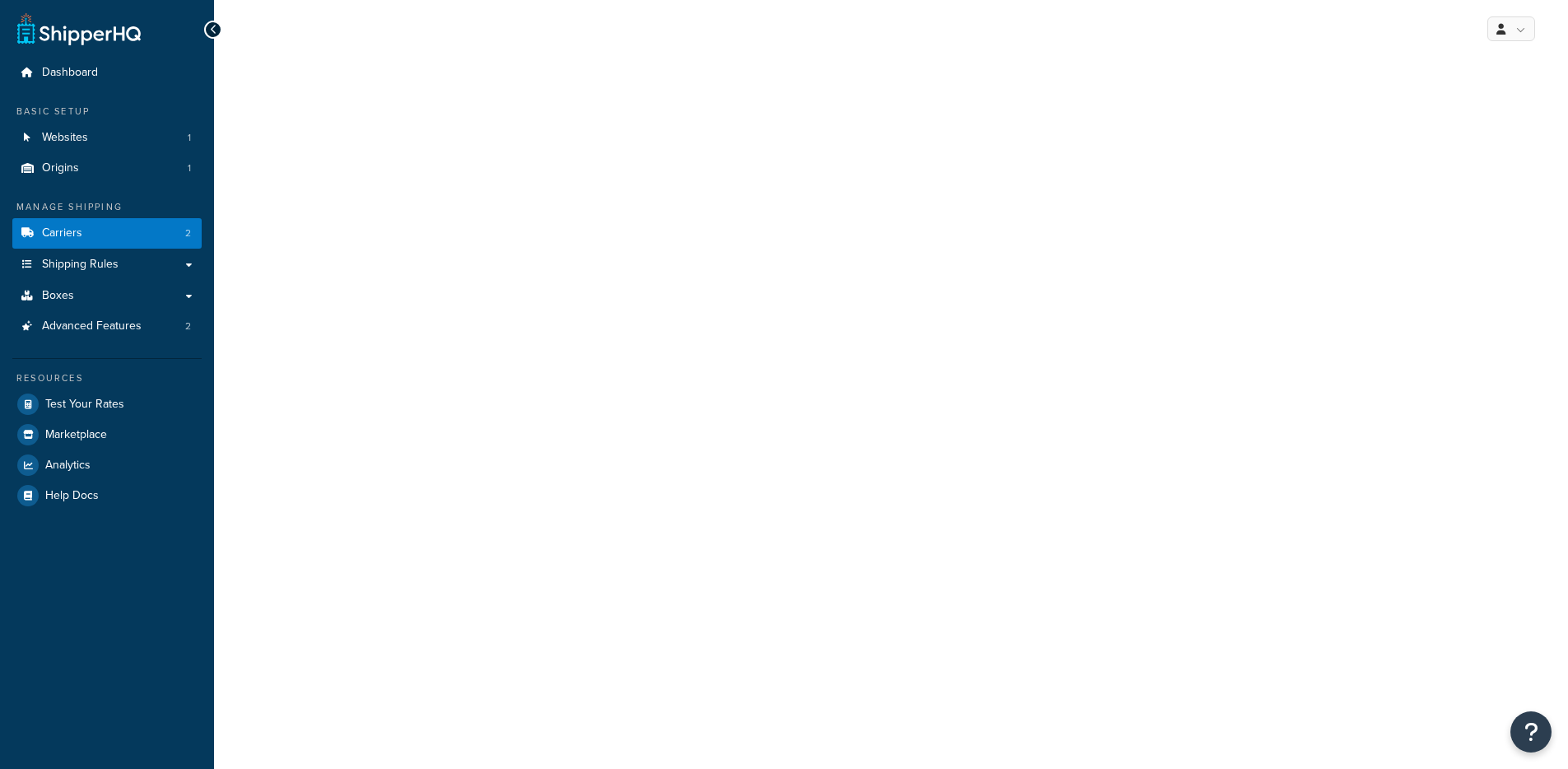 select on "ups" 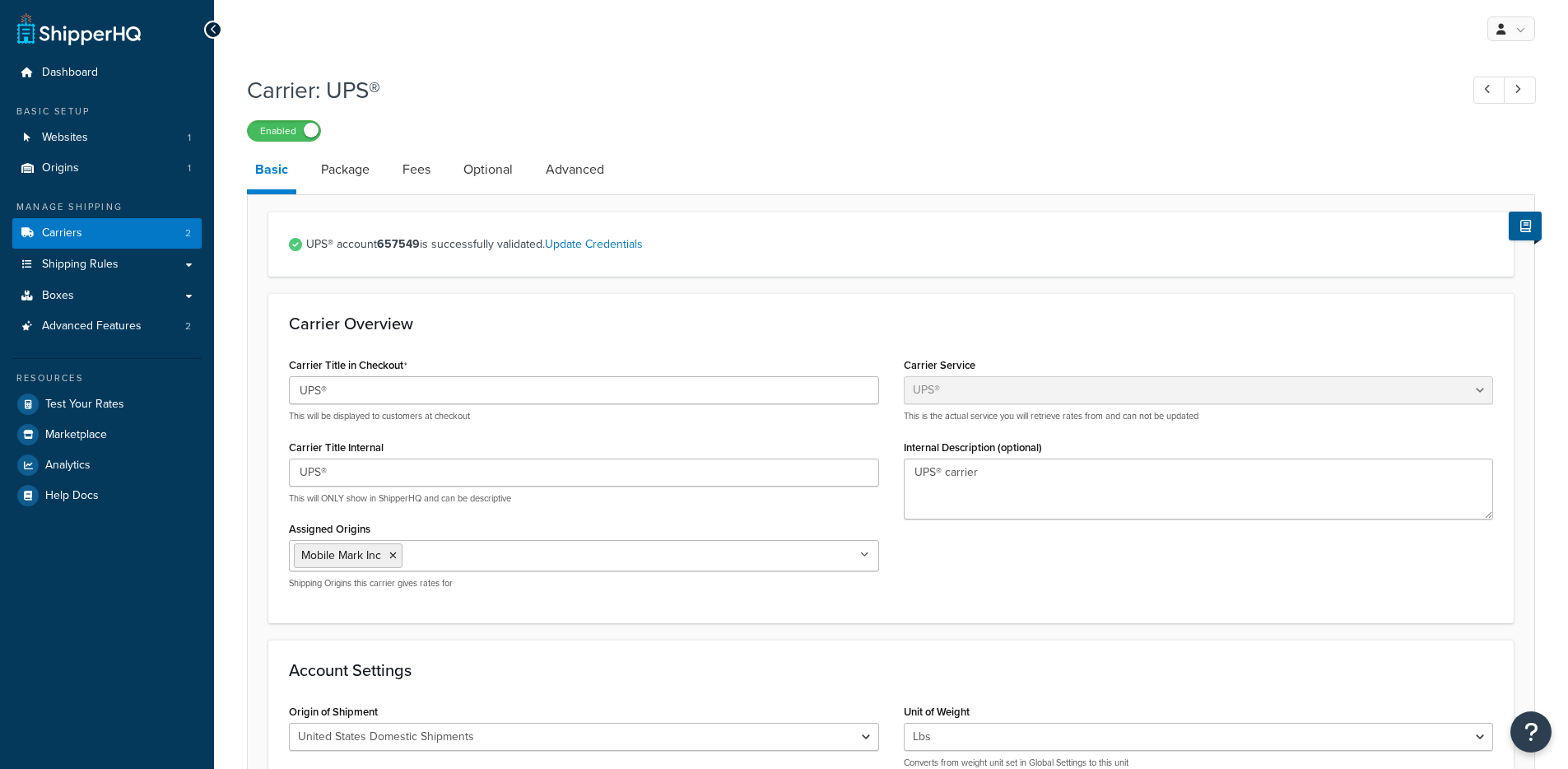 scroll, scrollTop: 0, scrollLeft: 0, axis: both 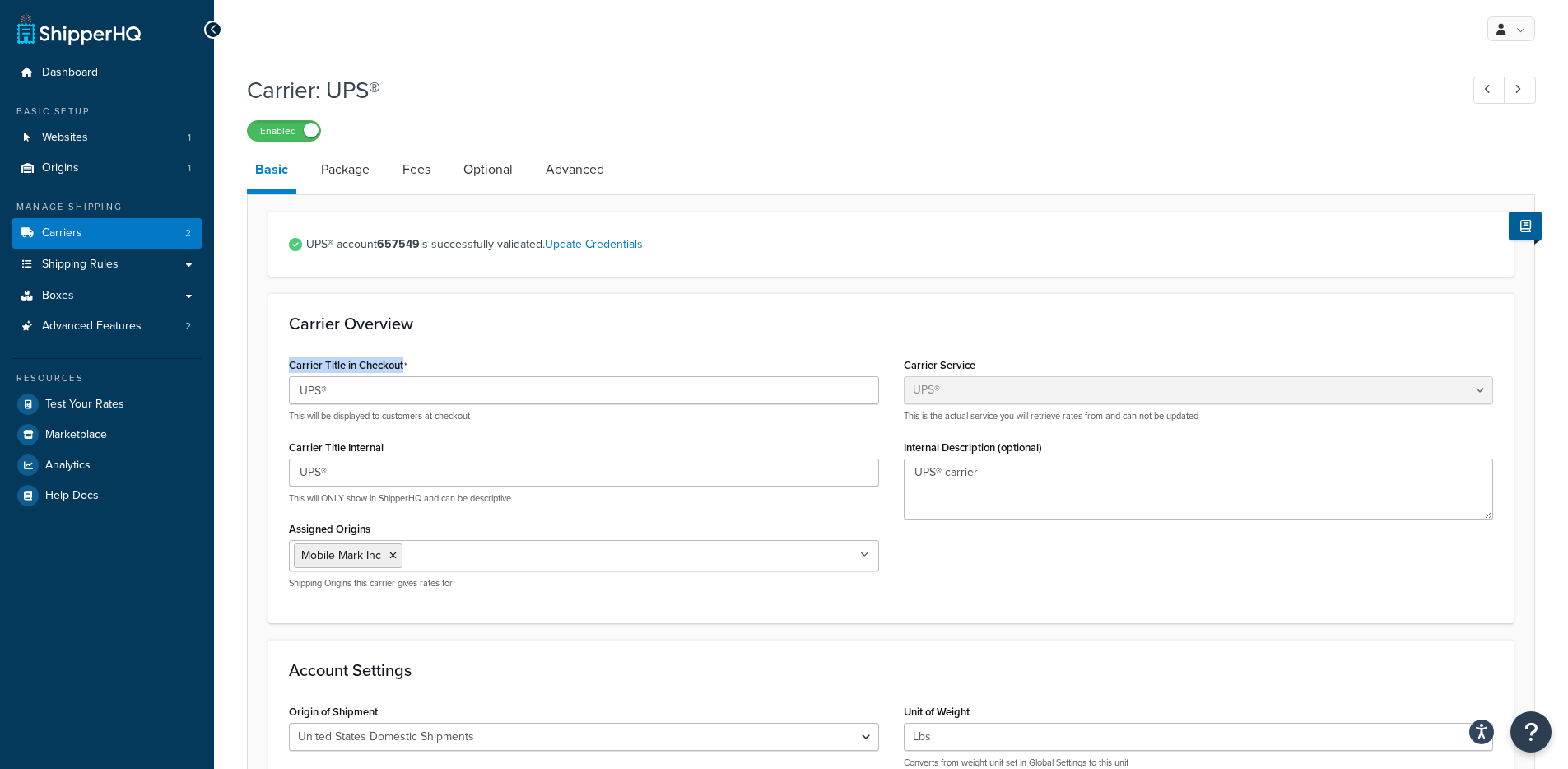 drag, startPoint x: 287, startPoint y: 367, endPoint x: 403, endPoint y: 366, distance: 116.00431 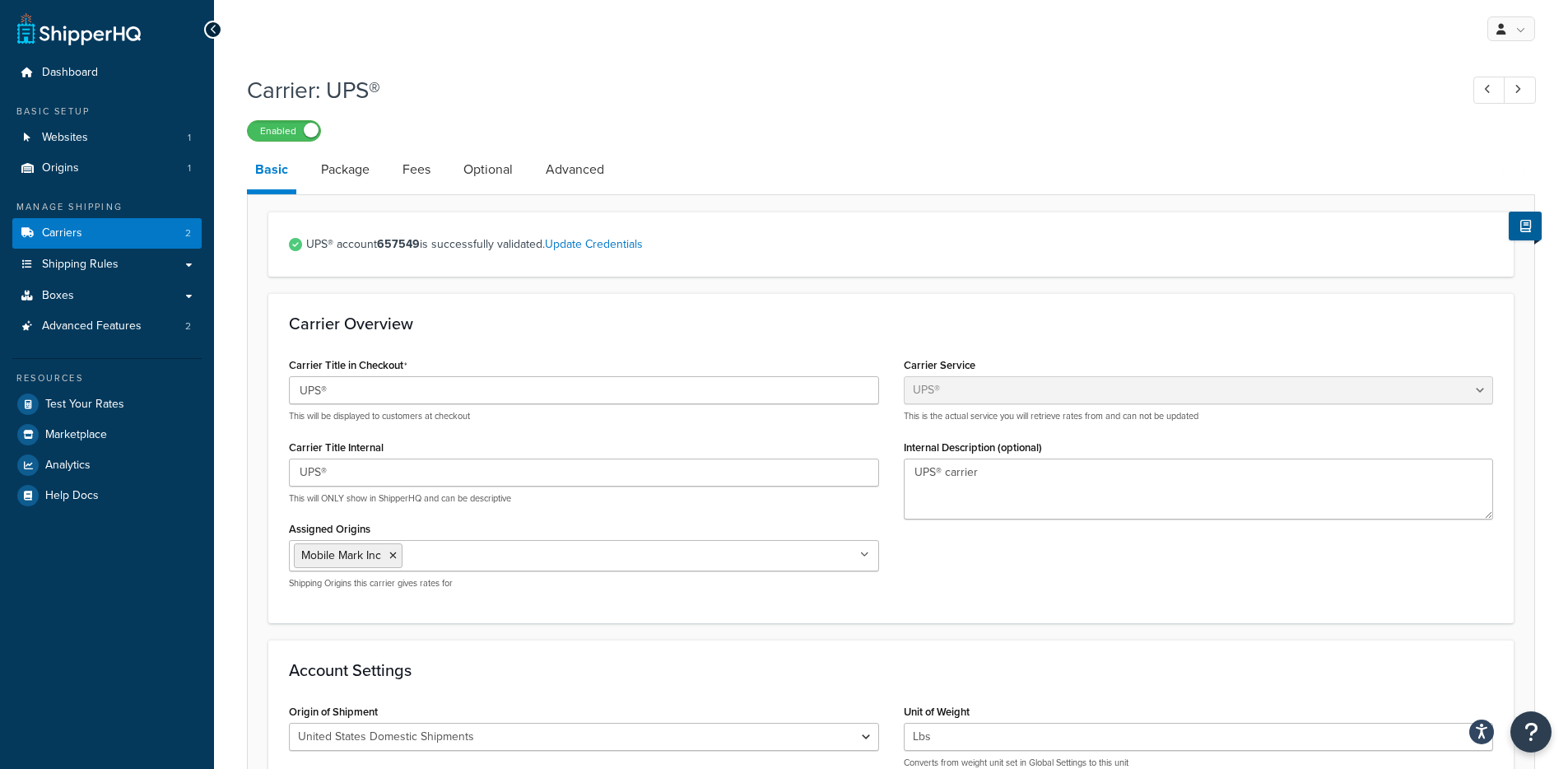 click on "Carrier Overview Carrier Title in Checkout   UPS® This will be displayed to customers at checkout Carrier Title Internal   UPS® This will ONLY show in ShipperHQ and can be descriptive Assigned Origins   Mobile Mark Inc   All Origins Shipping Origins this carrier gives rates for Carrier Service   Table Rates  Flat Rate  Free Shipping  In-Store Pickup  Same Day Delivery  Customer Account  UPS®  UPS Access Point® Shipping  UPS Ground Saver®  ABF  GLS-US (Formerly GSO)  DHL Express®  DHL eCommerce® V1  DHL eCommerce®  DHL Express® via ILS  Experian  Loqate  FedEx®  FedEx® Hold at Location  FedEx SameDay® City  FedEx Ground Economy  Pitney Bowes International  USPS  Australia Post Retail  Australia Post Contract eParcel  Fastway Couriers  Aramex (Formerly Fastway Couriers)  StarTrack  Canada Post  GlobalTranz Freight - Rater  Keystone Dedicated Logistics  Custom Co Freight  XPO  XPO   DSV Freight  Echo  Estes  FedEx Freight  Pitt Ohio  Primus  Old Dominion  Ascent Global Logistics  Kuehne+Nagel LTL+" at bounding box center [891, 458] 